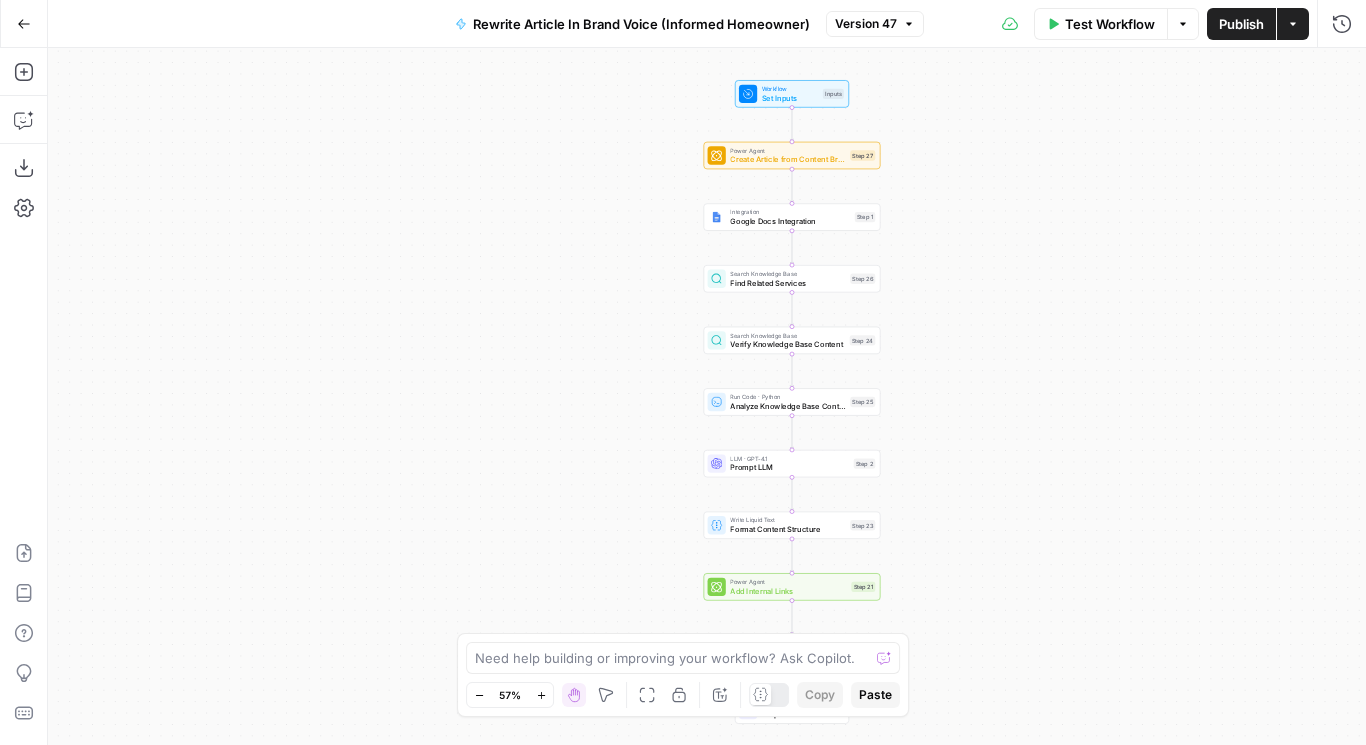 scroll, scrollTop: 0, scrollLeft: 0, axis: both 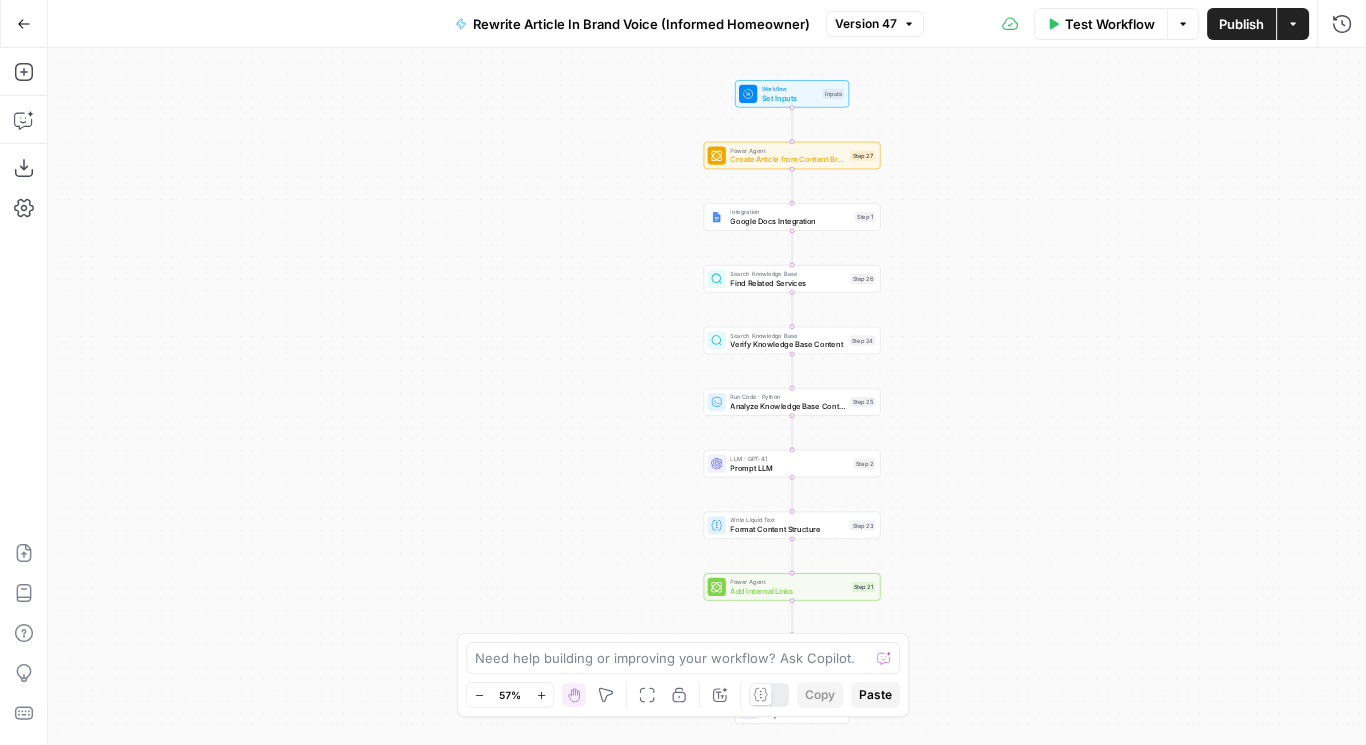 click on "Go Back" at bounding box center [24, 24] 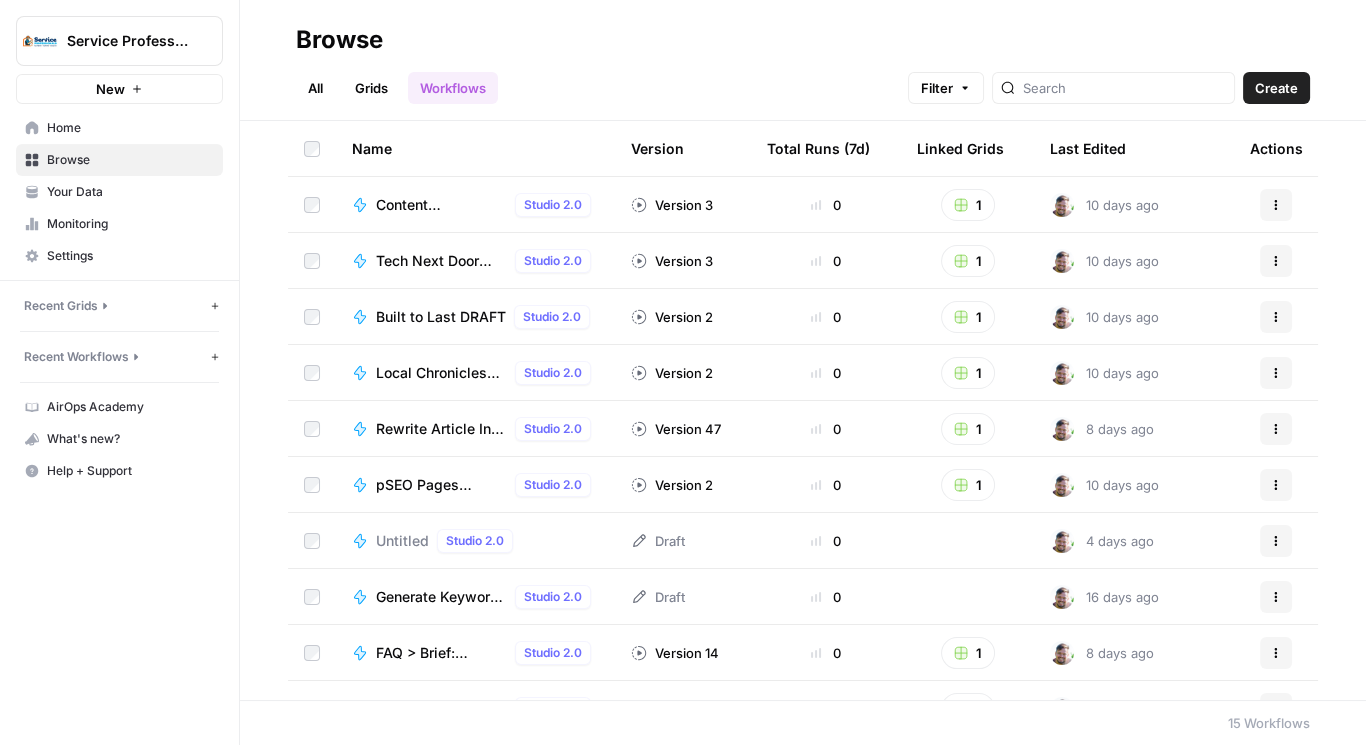click on "Settings" at bounding box center (130, 256) 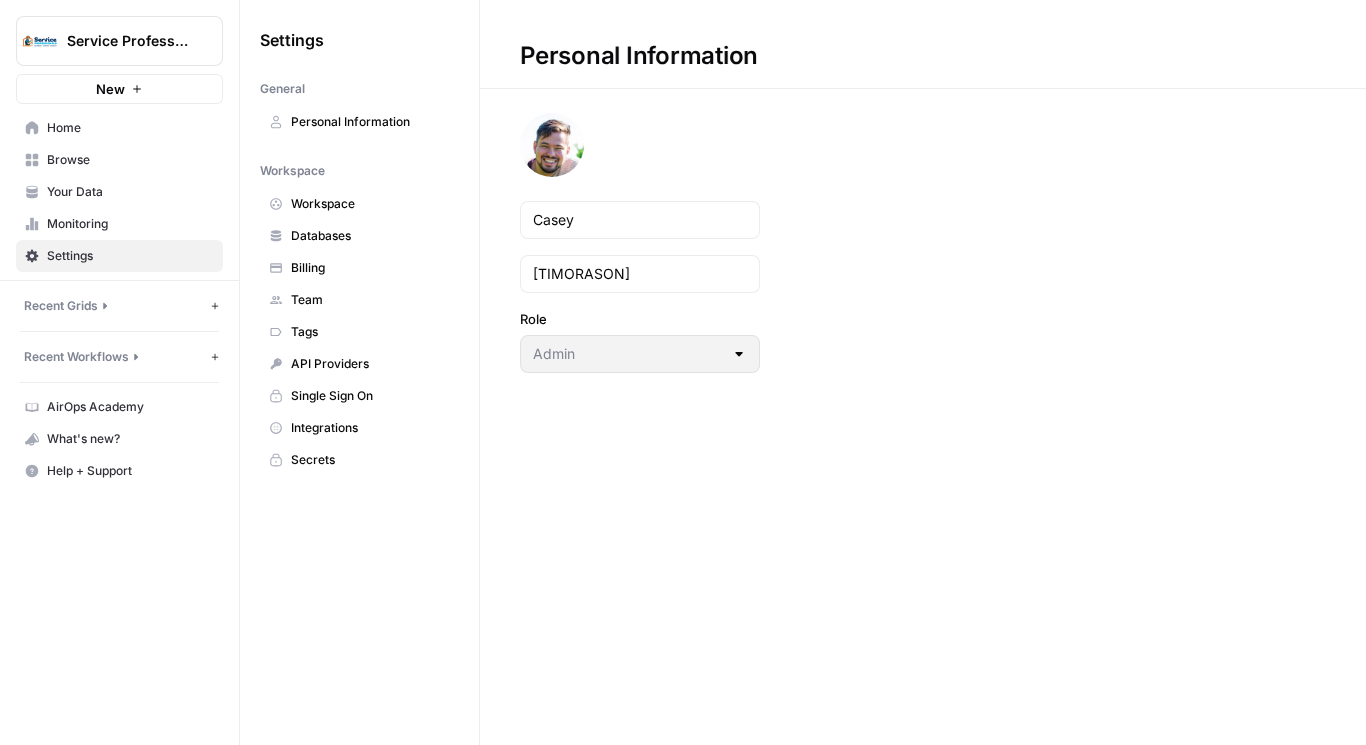 click on "Billing" at bounding box center [370, 268] 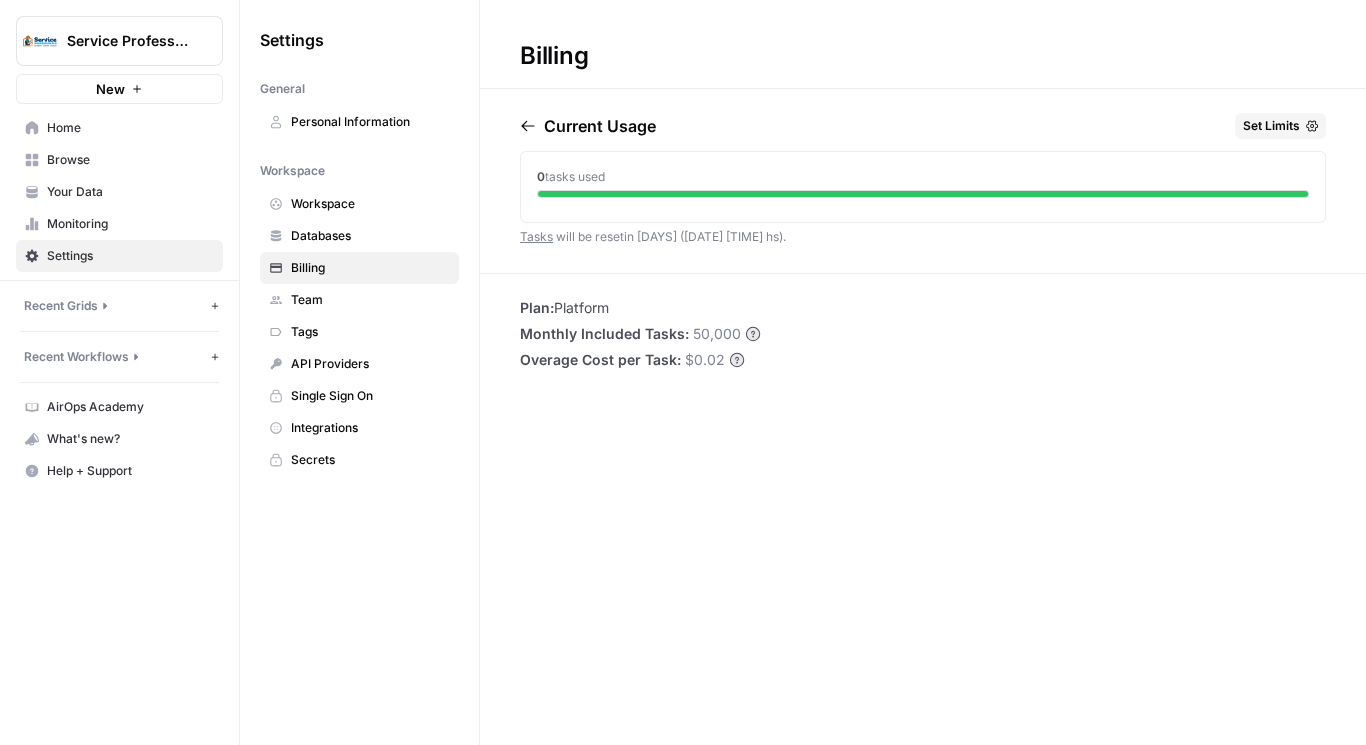 click on "Databases" at bounding box center (370, 236) 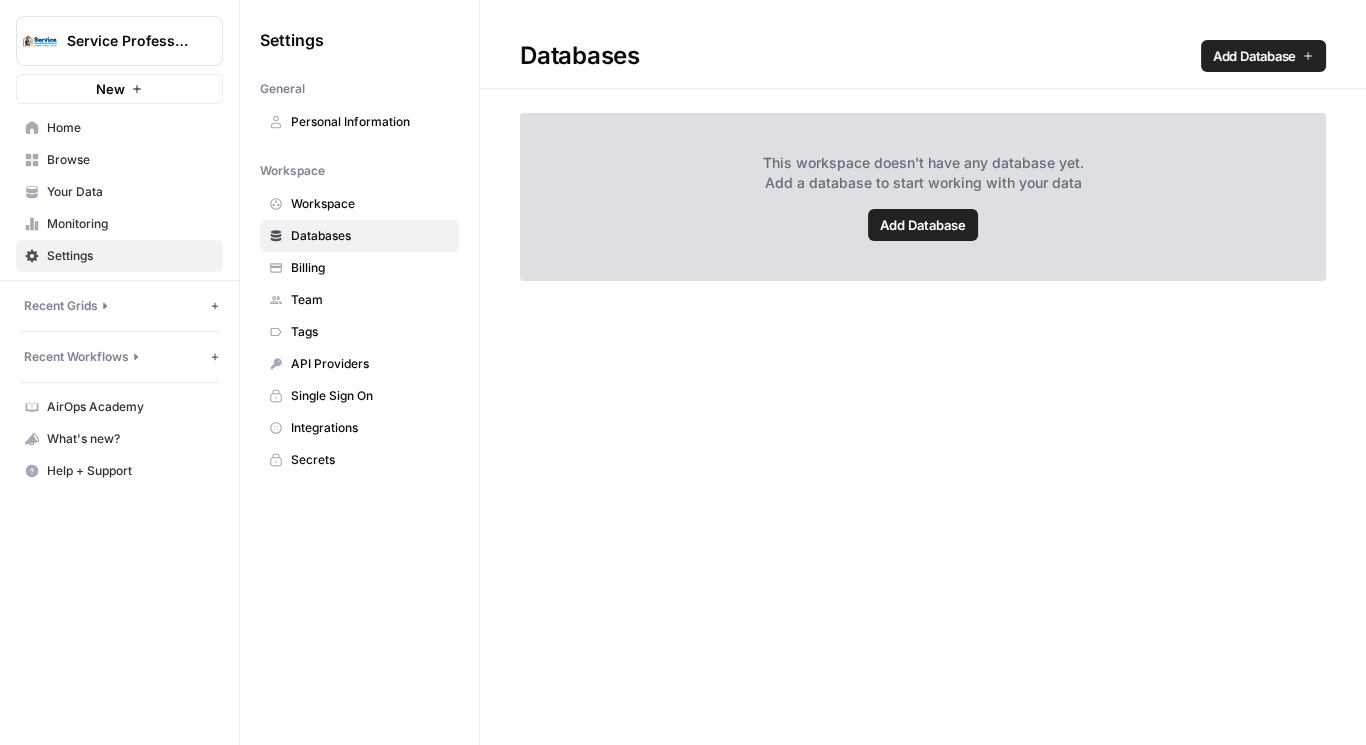 click on "Workspace" at bounding box center [370, 204] 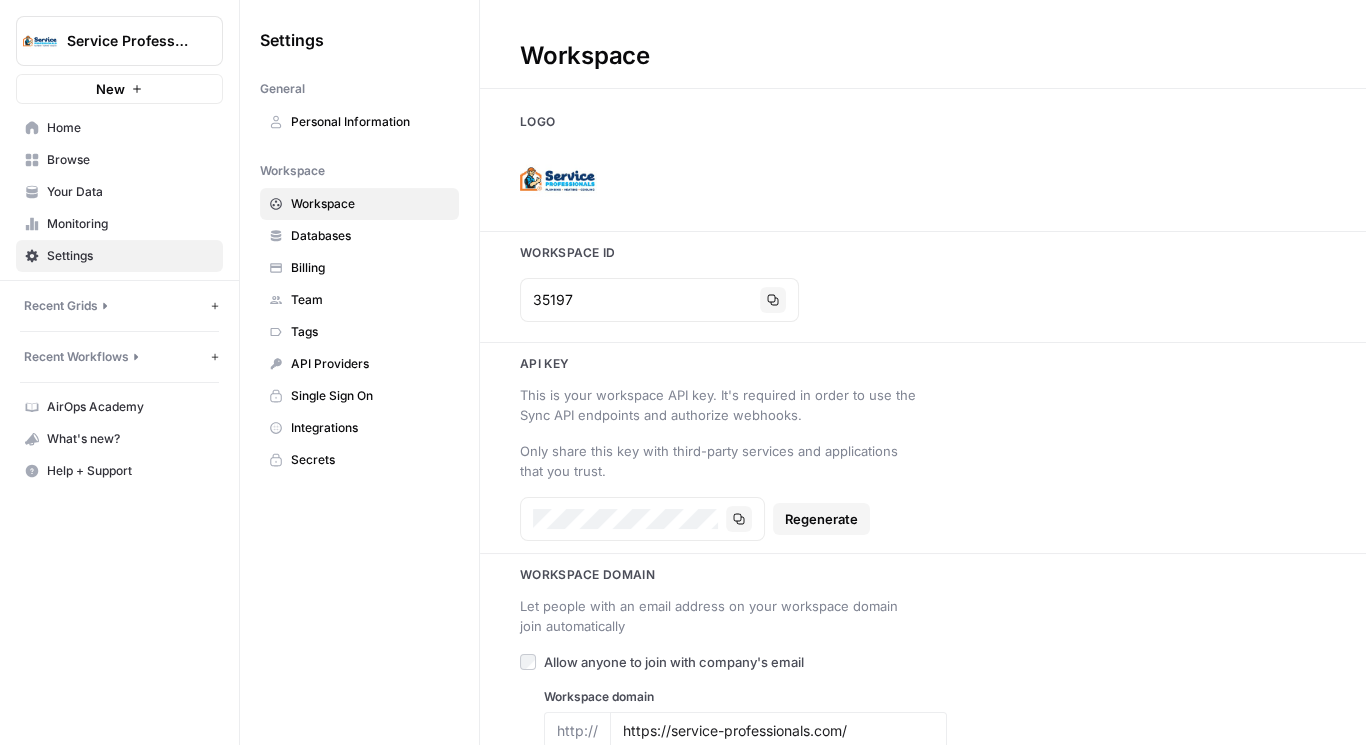scroll, scrollTop: 11, scrollLeft: 0, axis: vertical 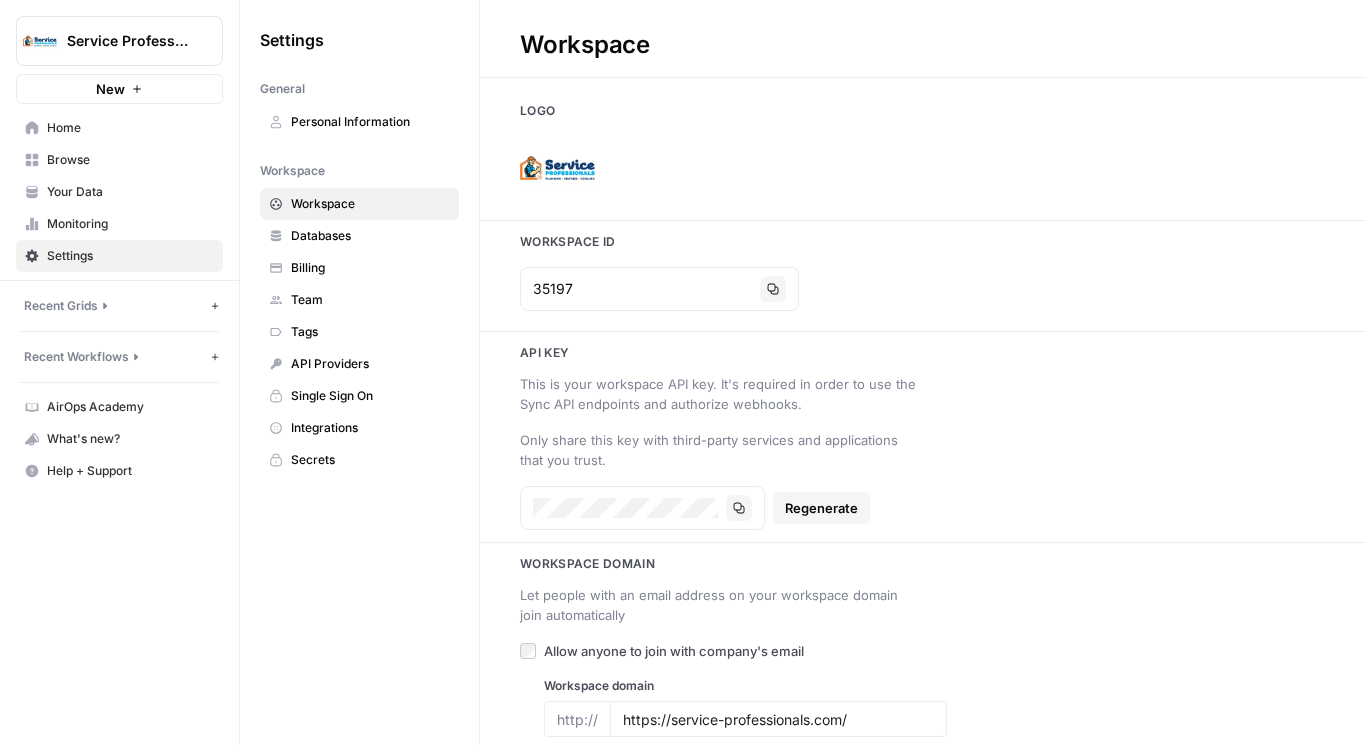 click on "Databases" at bounding box center (370, 236) 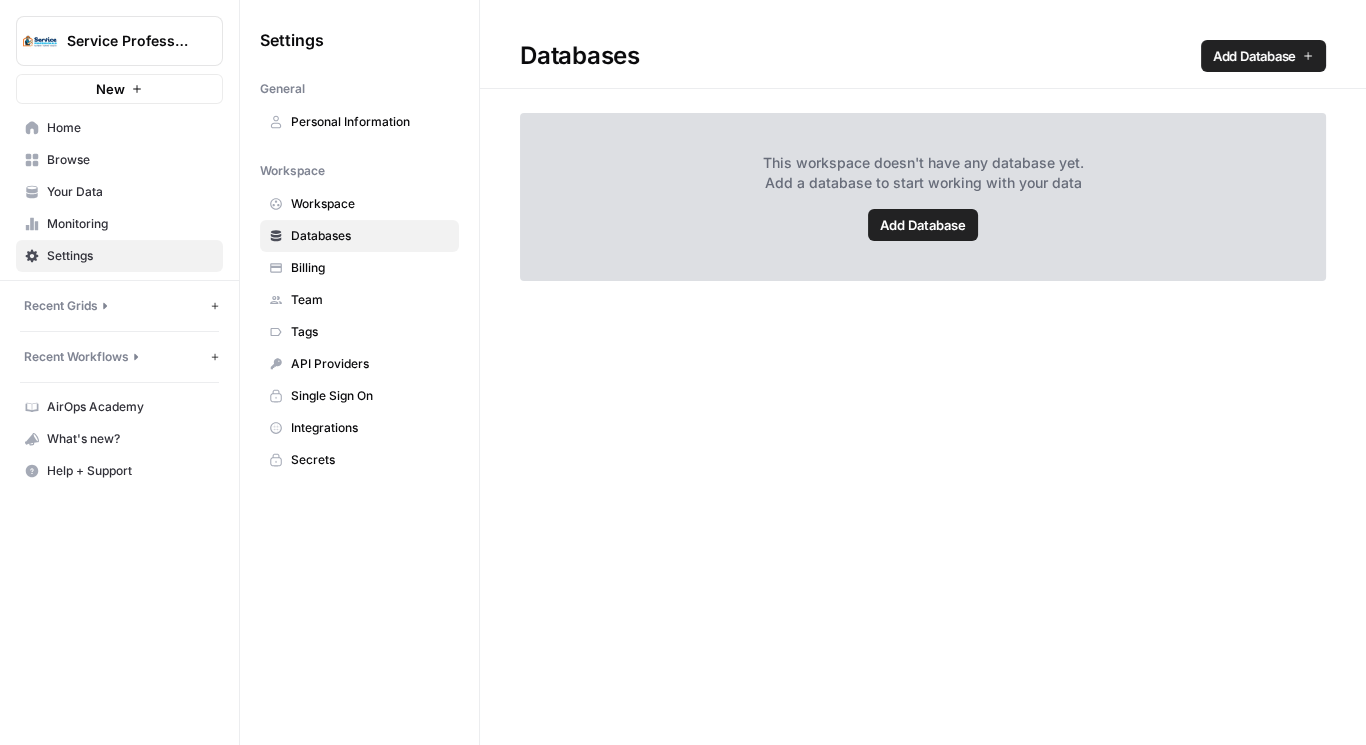 click on "Monitoring" at bounding box center (130, 224) 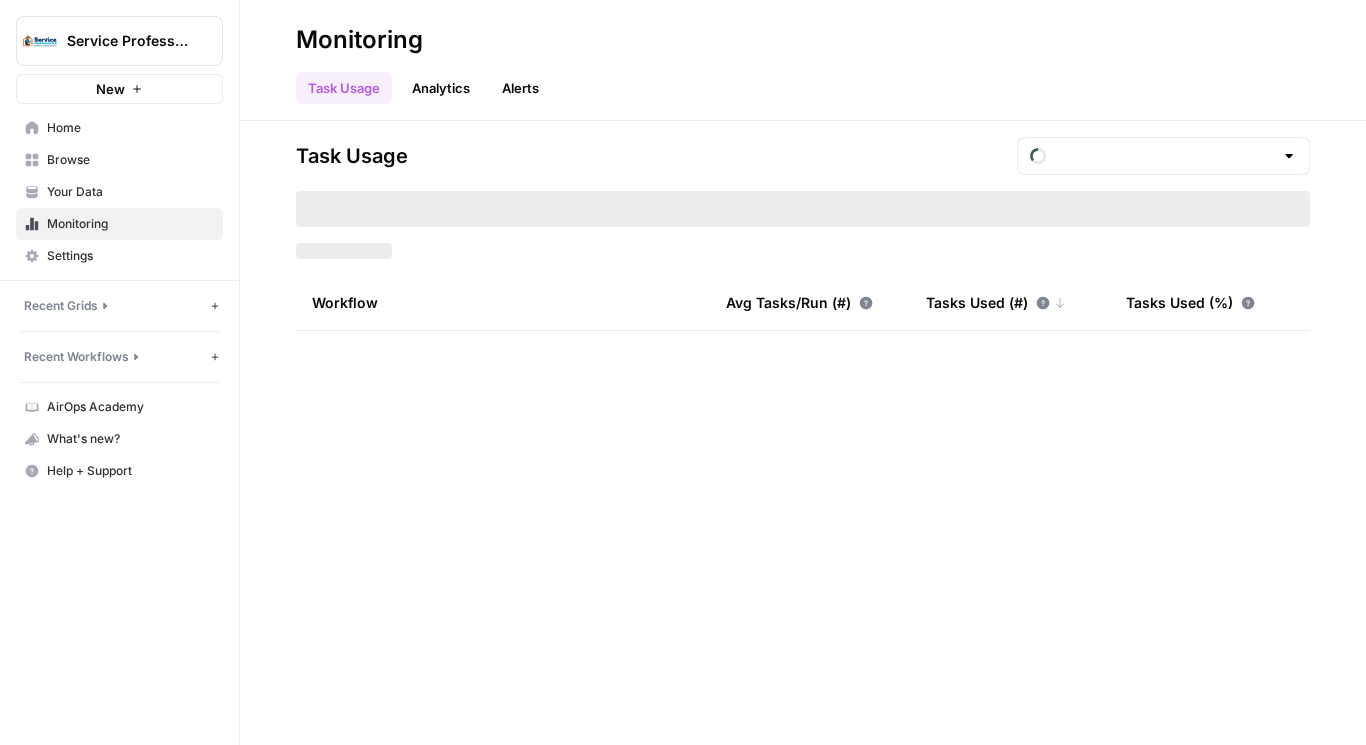 type on "August Tasks" 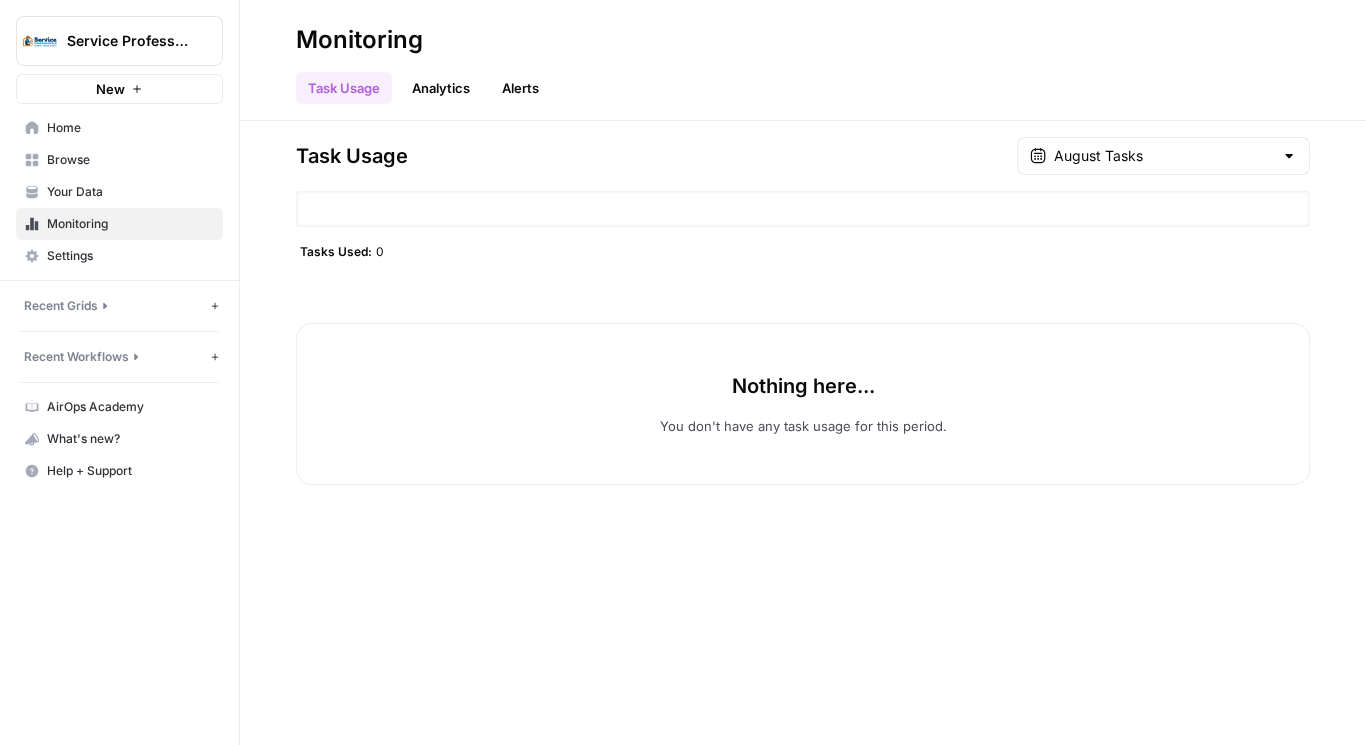 click on "Your Data" at bounding box center (130, 192) 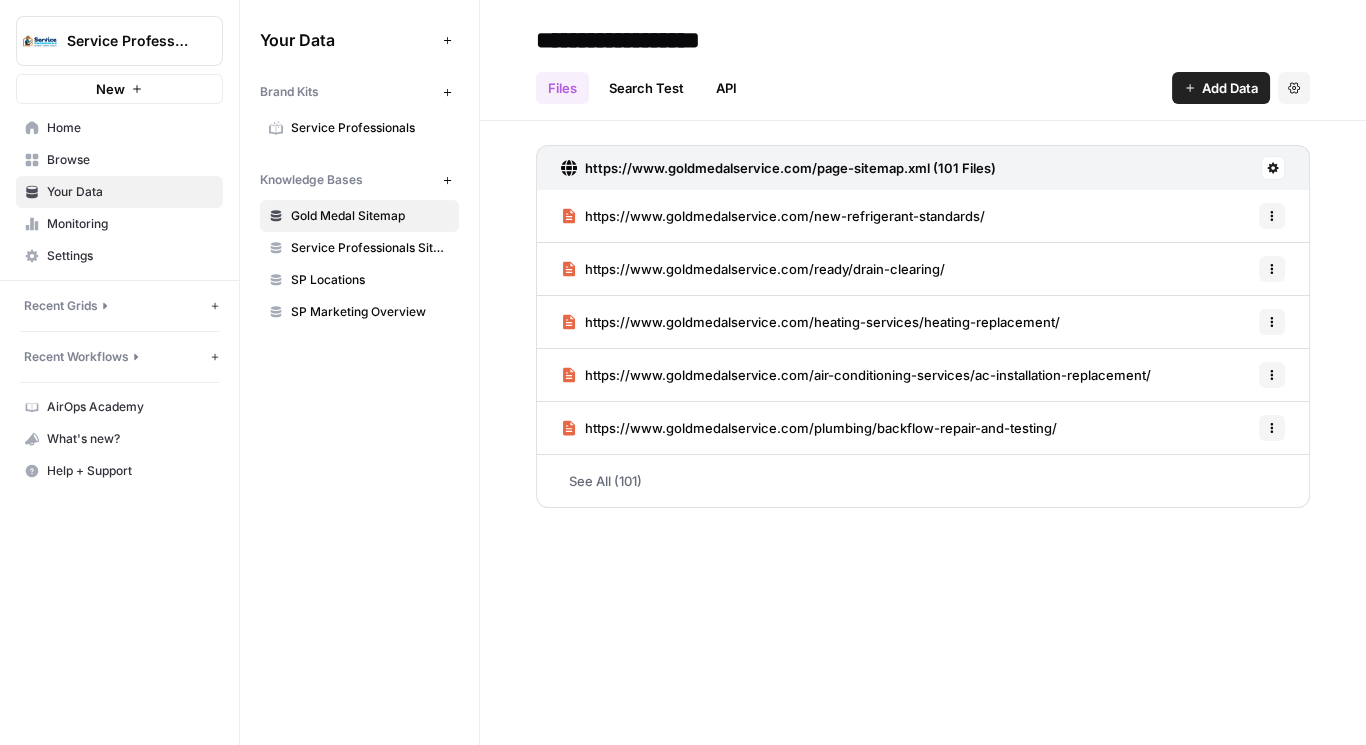 click 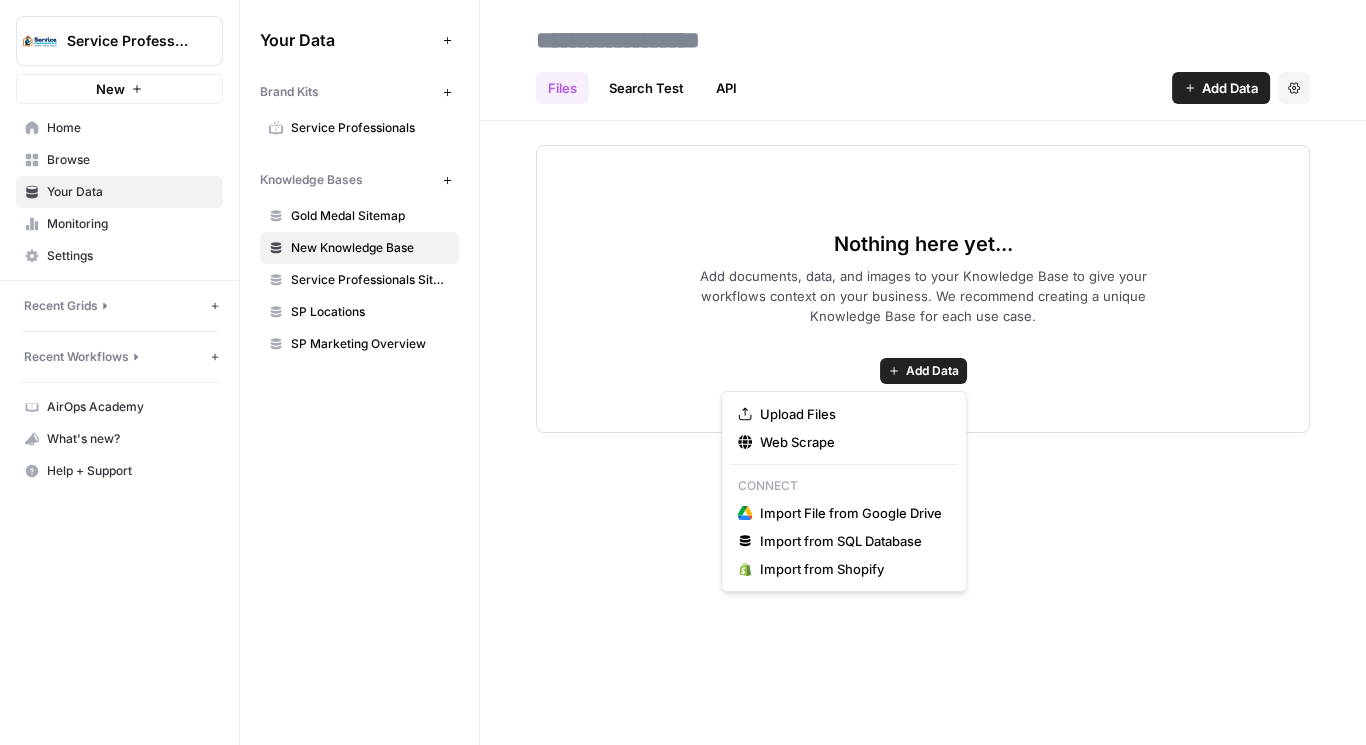 click on "Add Data" at bounding box center [932, 371] 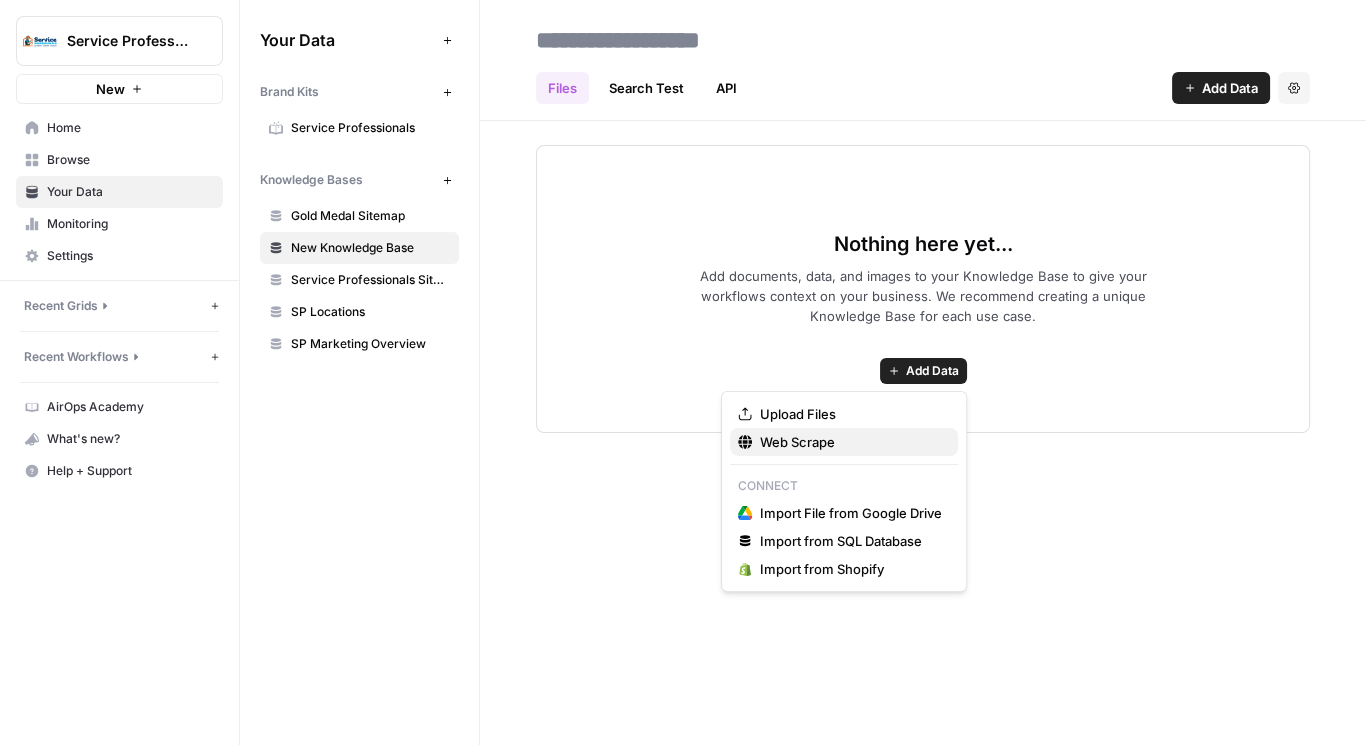click on "Web Scrape" at bounding box center (851, 442) 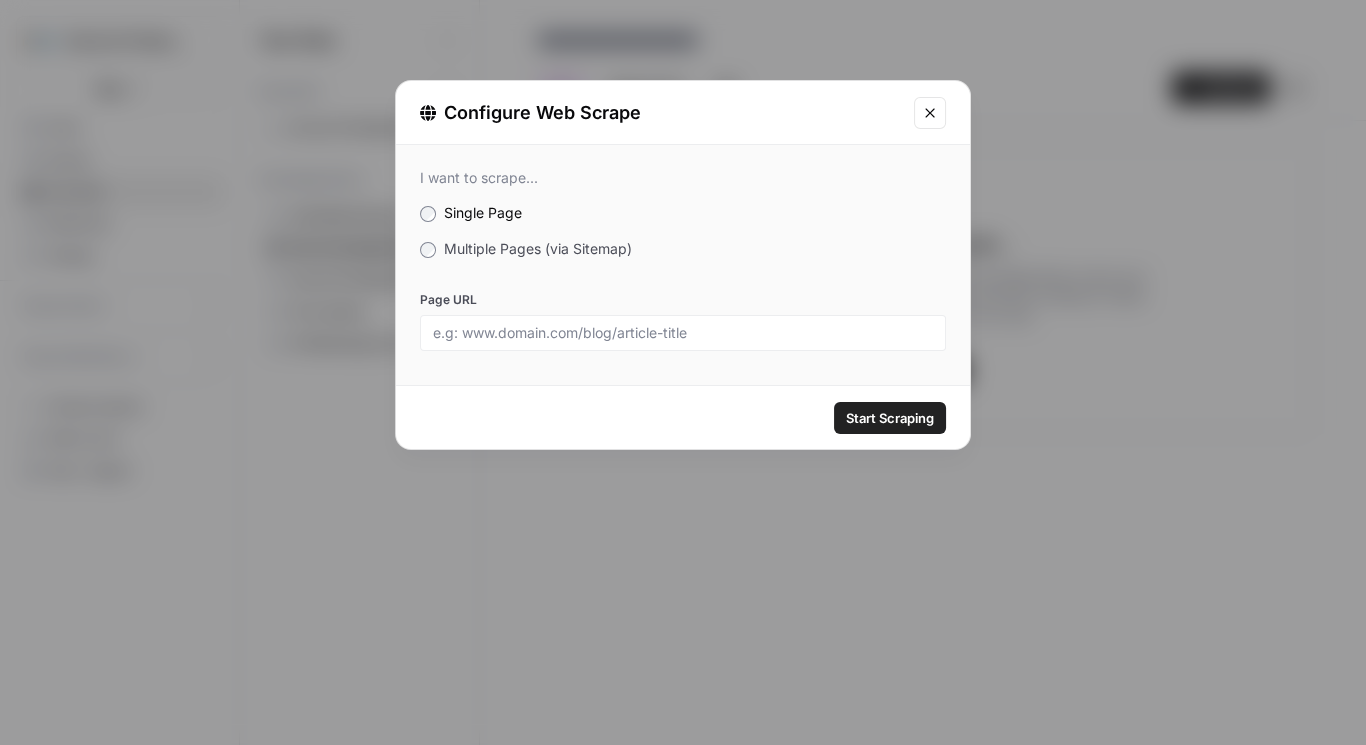 click at bounding box center (930, 113) 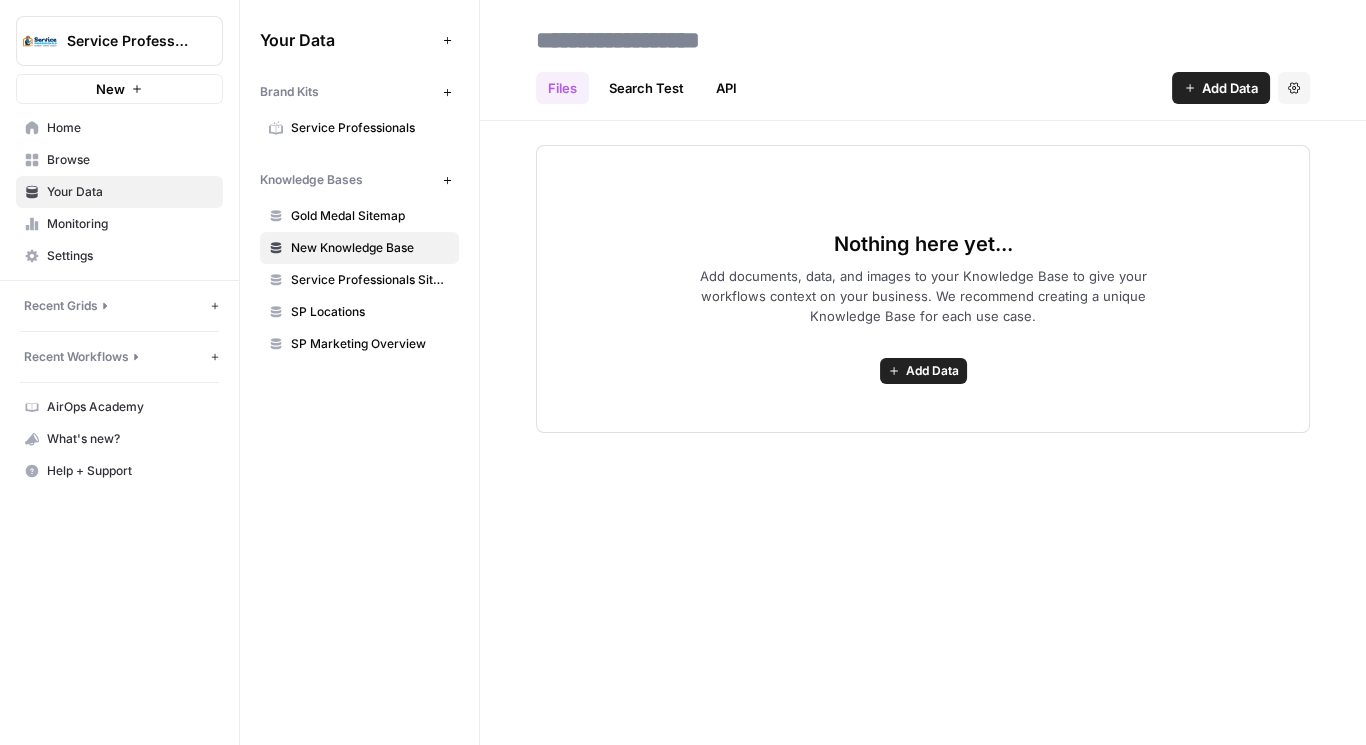 click on "Your Data Add Data Brand Kits New Service Professionals Knowledge Bases New Gold Medal Sitemap New Knowledge Base Service Professionals Sitemap SP Locations SP Marketing Overview" at bounding box center (359, 192) 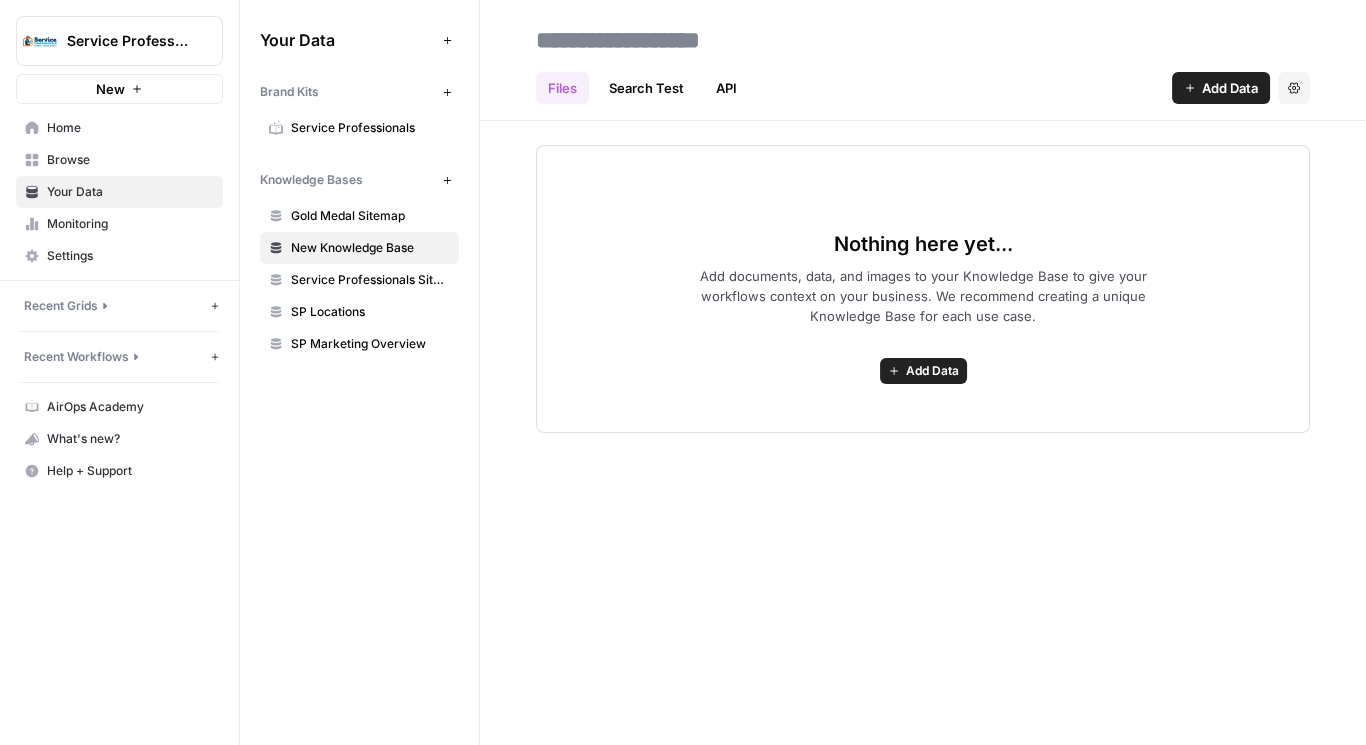 click on "SP Marketing Overview" at bounding box center (370, 344) 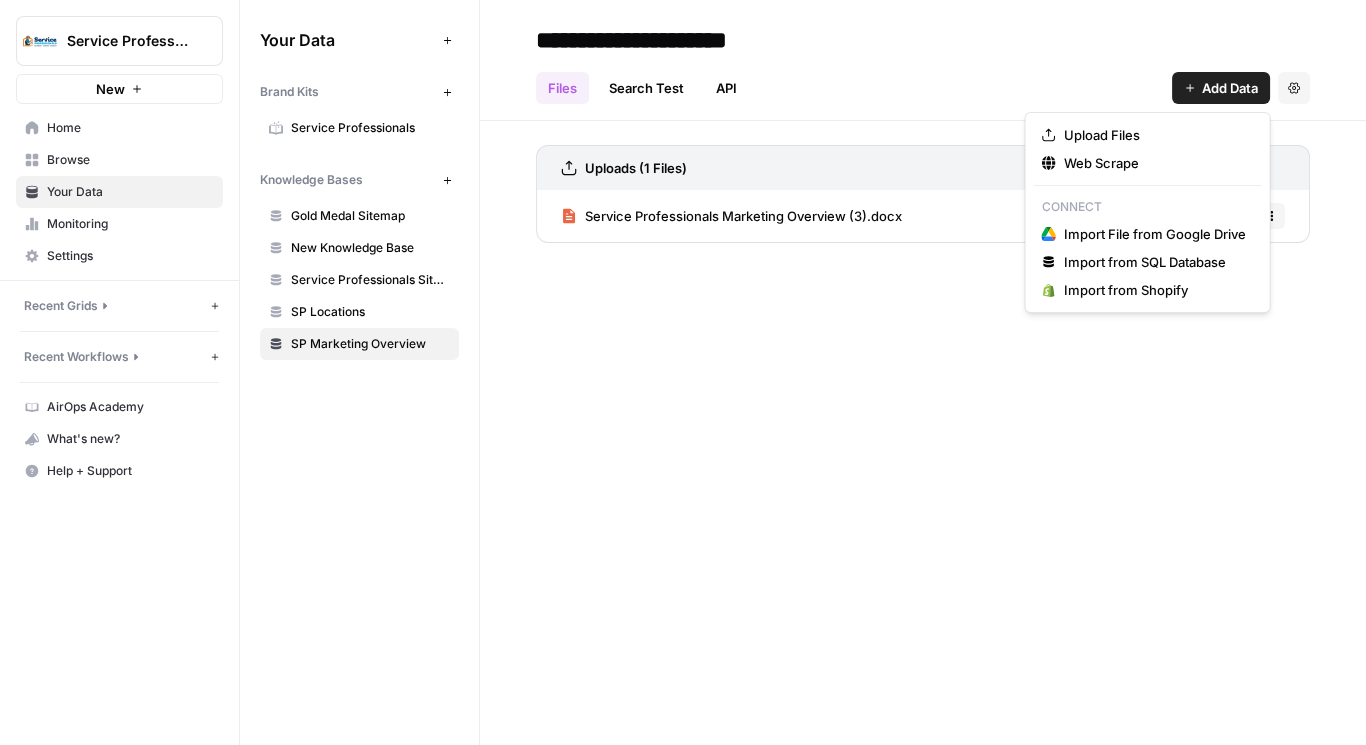 click on "Add Data" at bounding box center (1230, 88) 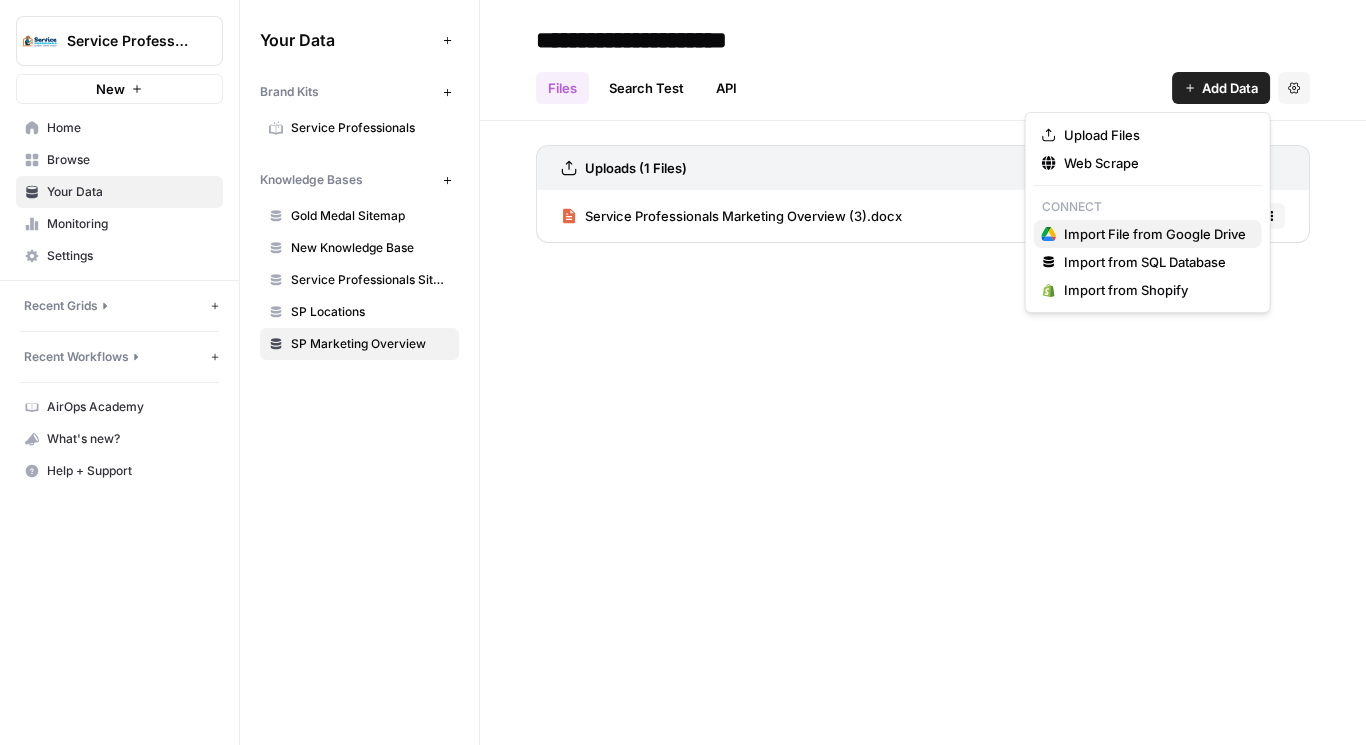 click on "Import File from Google Drive" at bounding box center [1155, 234] 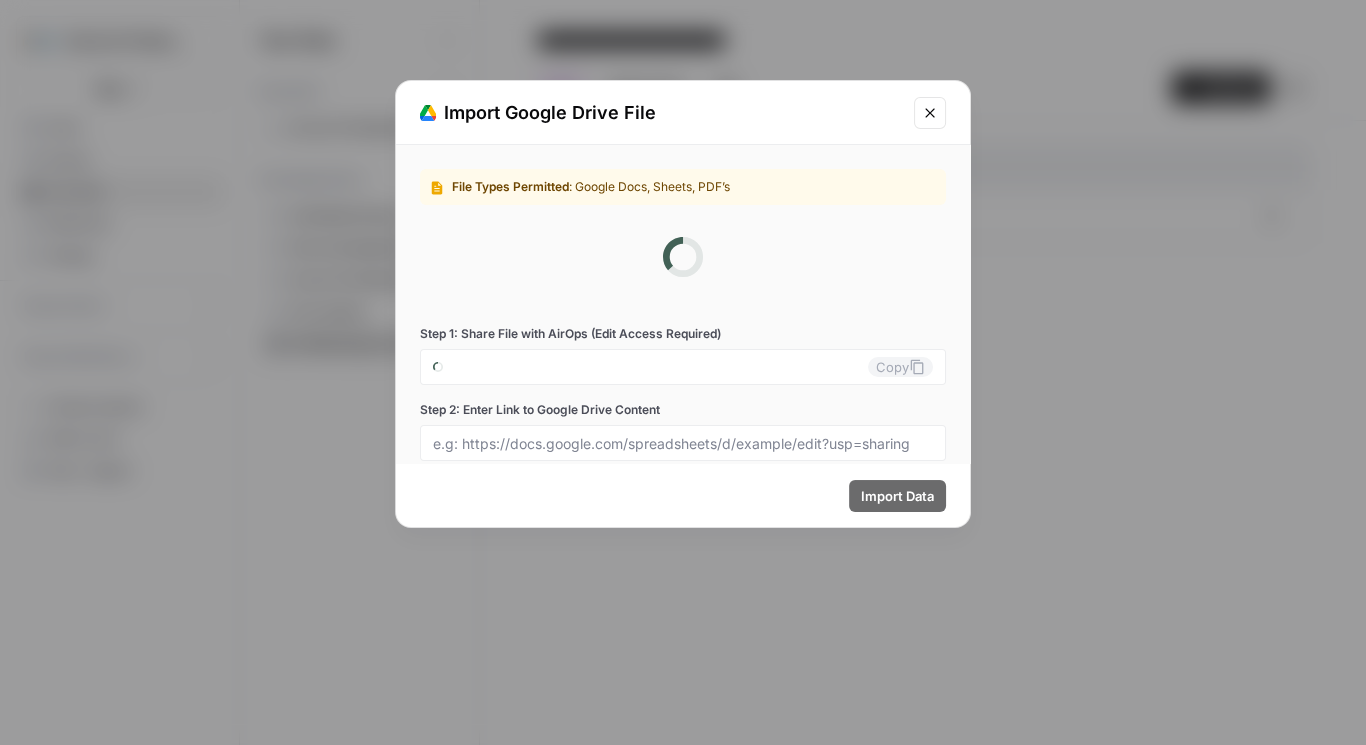 type on "[EMAIL]" 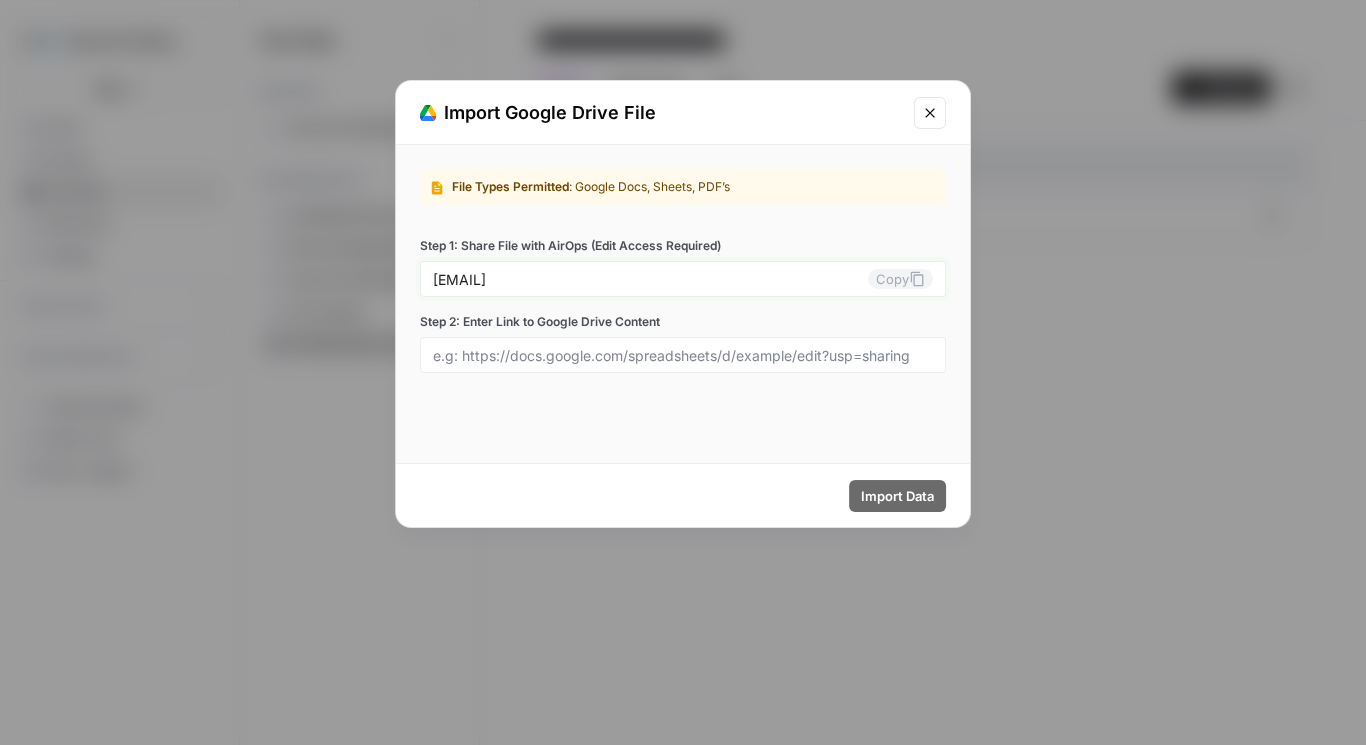 click 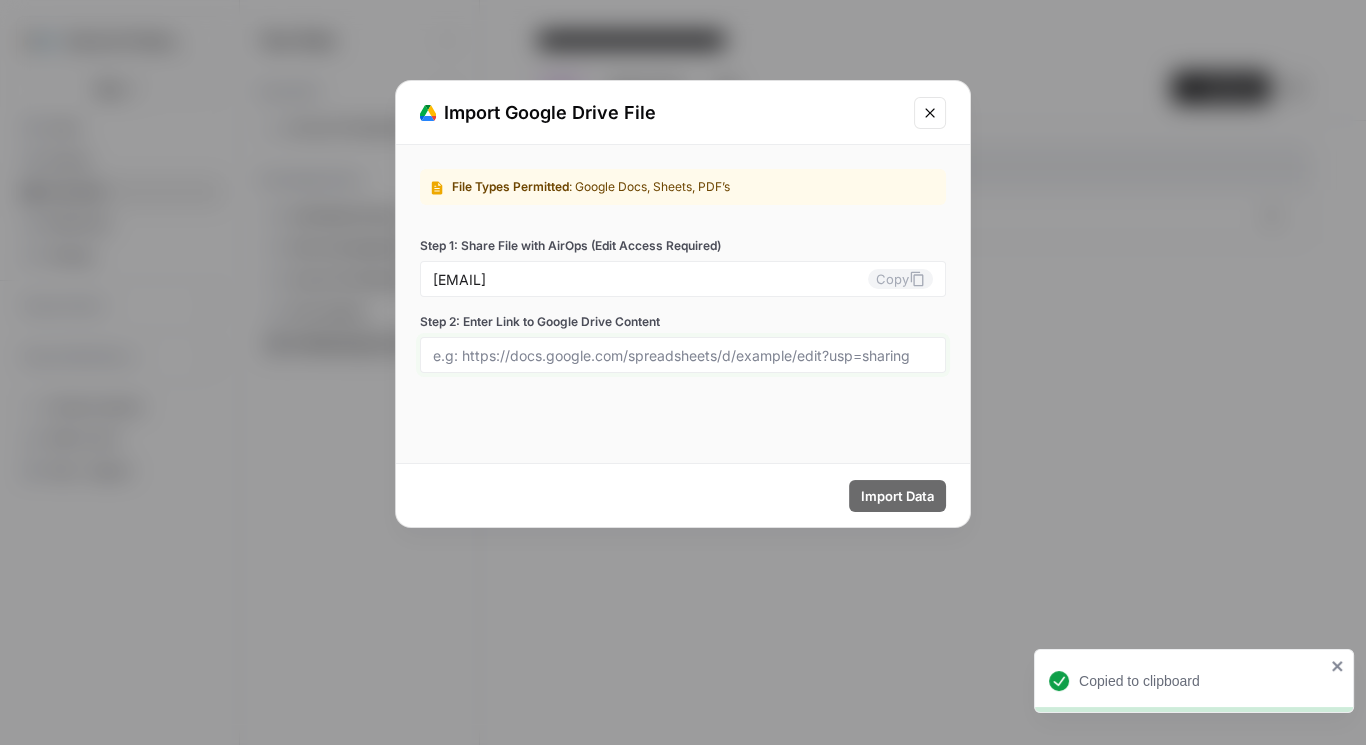 click on "Step 2: Enter Link to Google Drive Content" at bounding box center [683, 355] 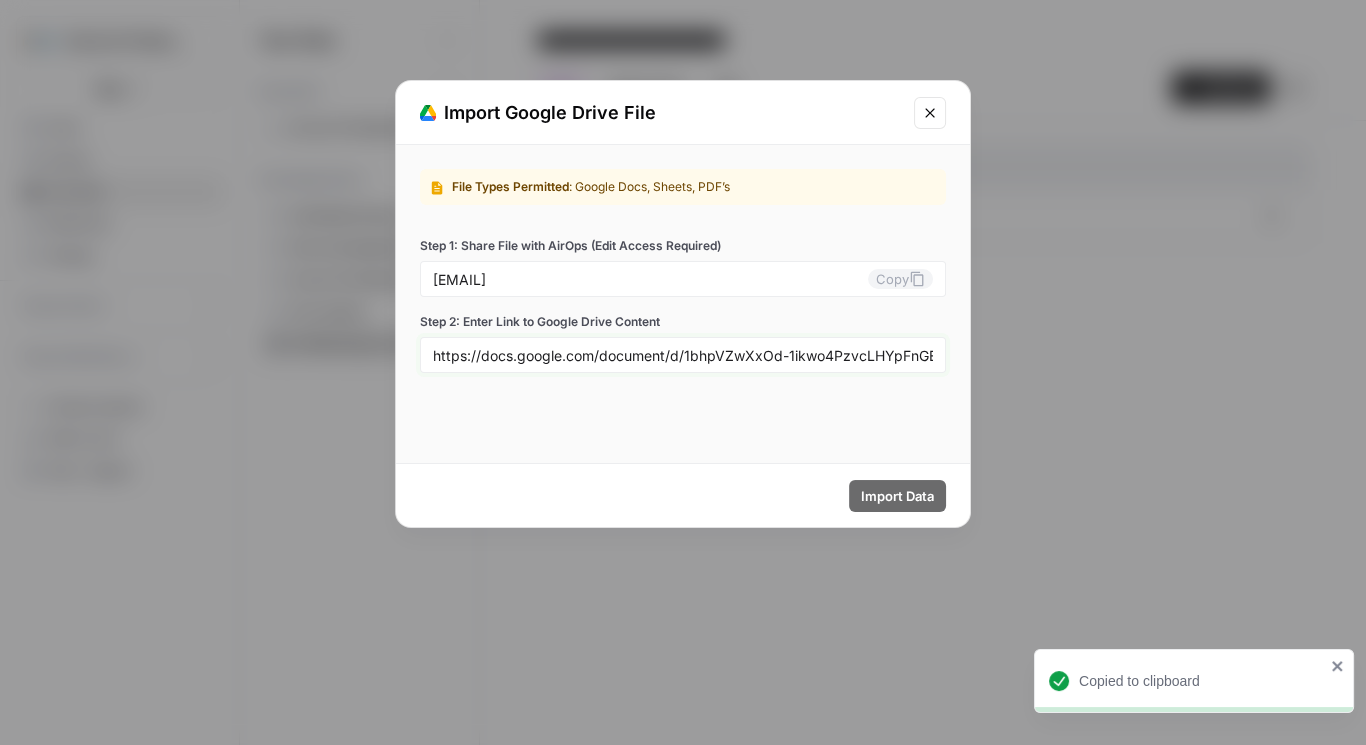 scroll, scrollTop: 0, scrollLeft: 230, axis: horizontal 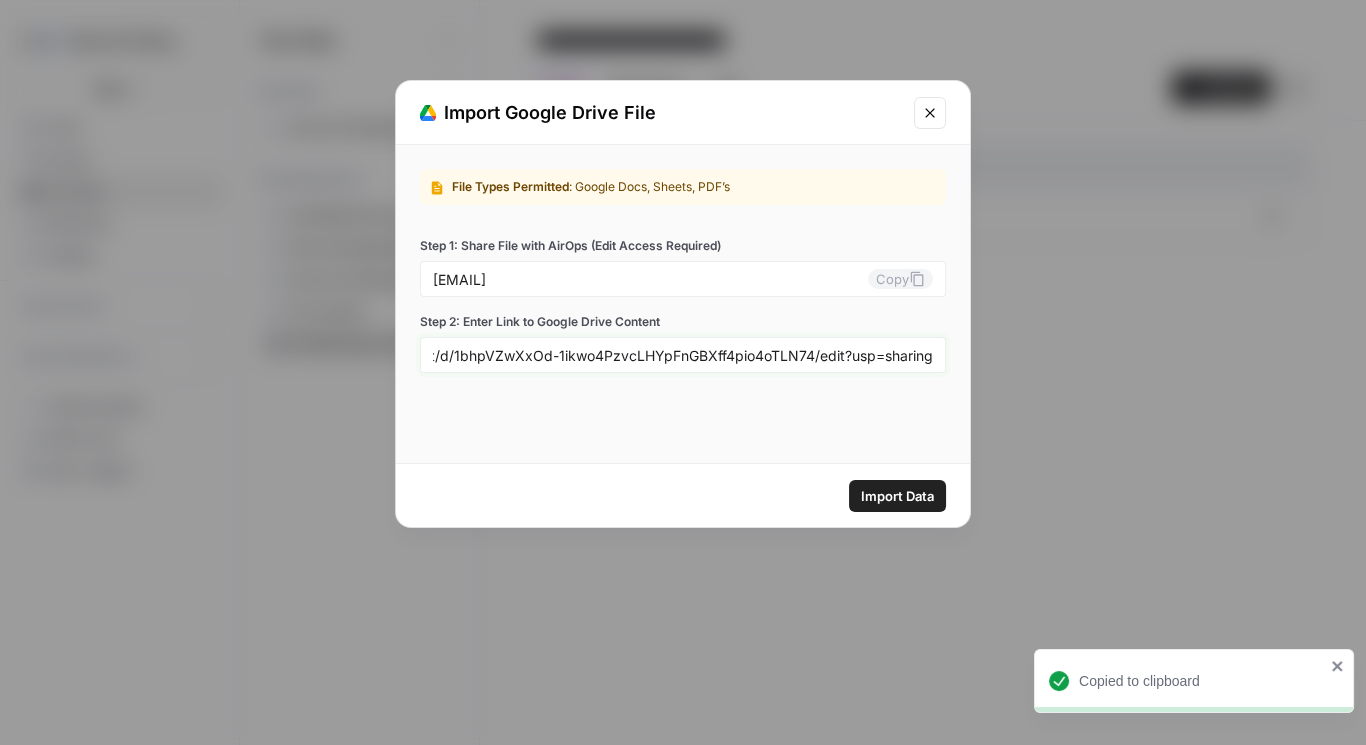 type on "https://docs.google.com/document/d/1bhpVZwXxOd-1ikwo4PzvcLHYpFnGBXff4pio4oTLN74/edit?usp=sharing" 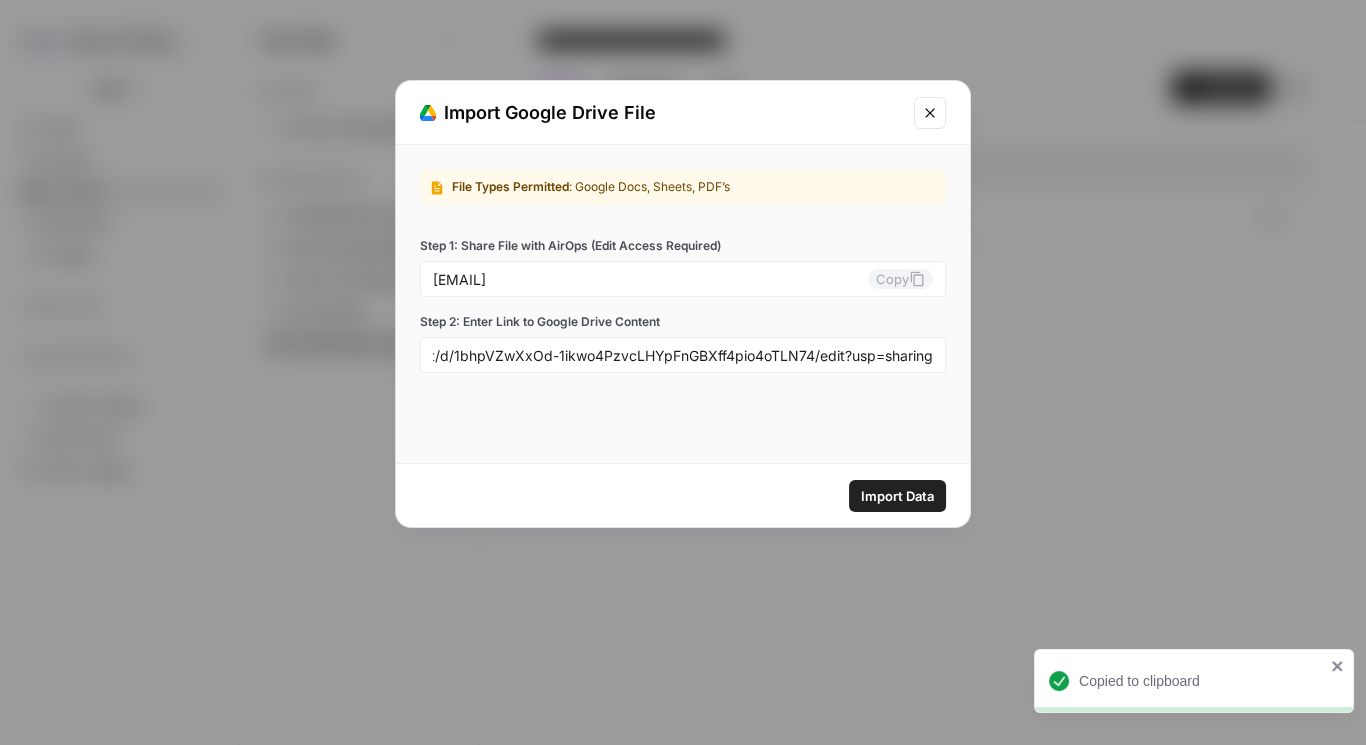 click on "Import Data" at bounding box center [897, 496] 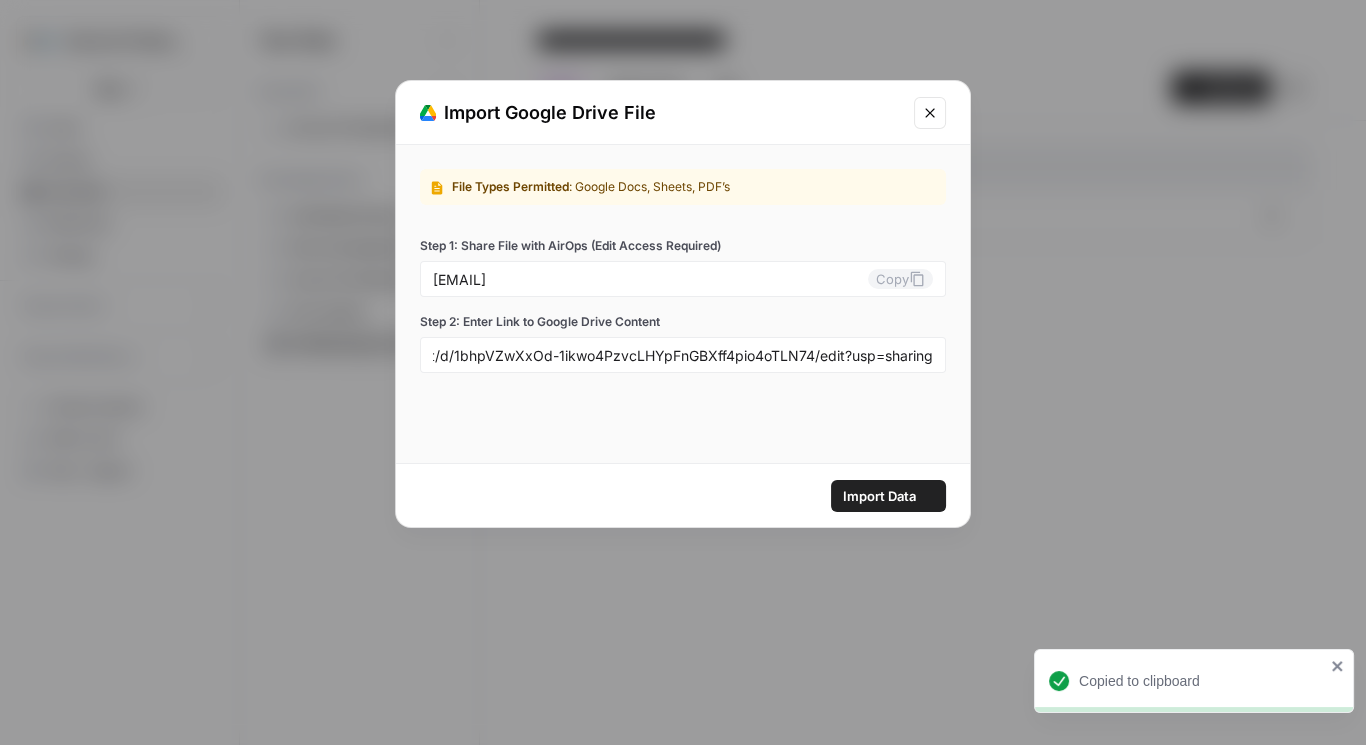 scroll, scrollTop: 0, scrollLeft: 0, axis: both 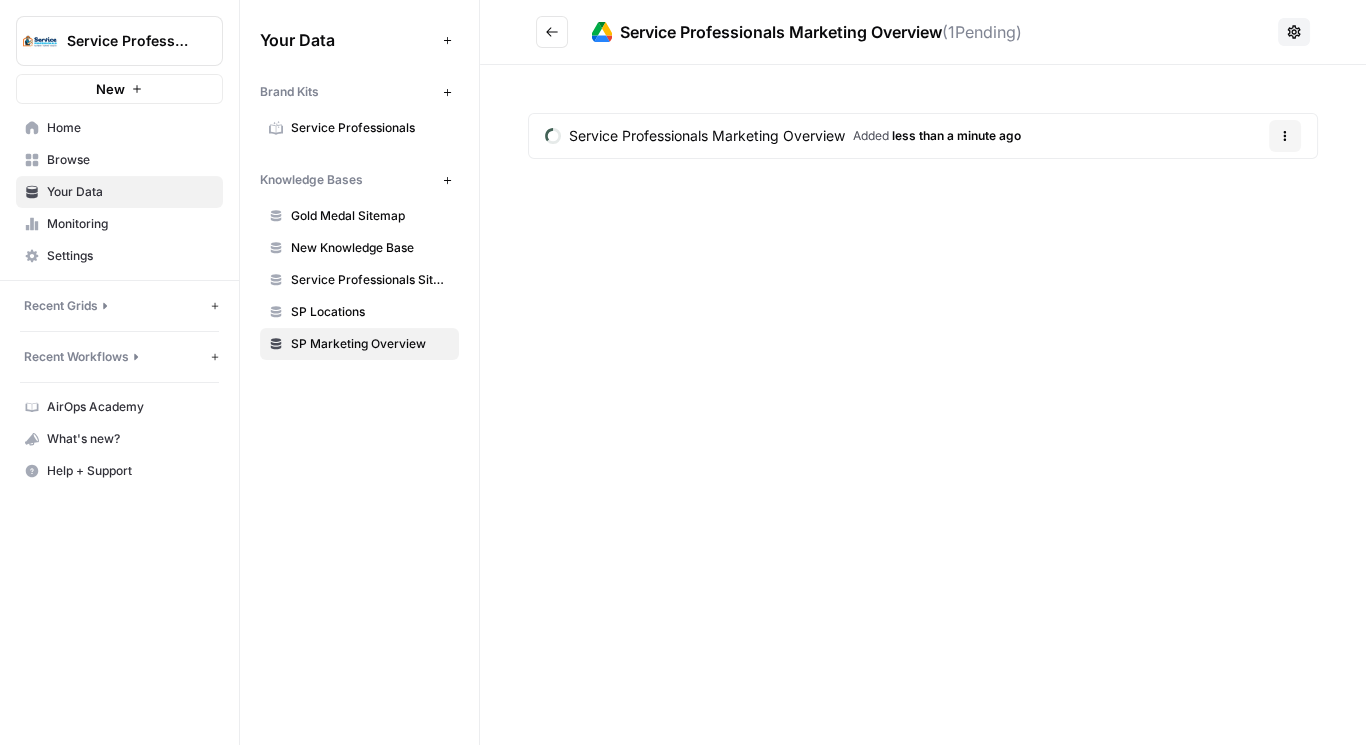 click 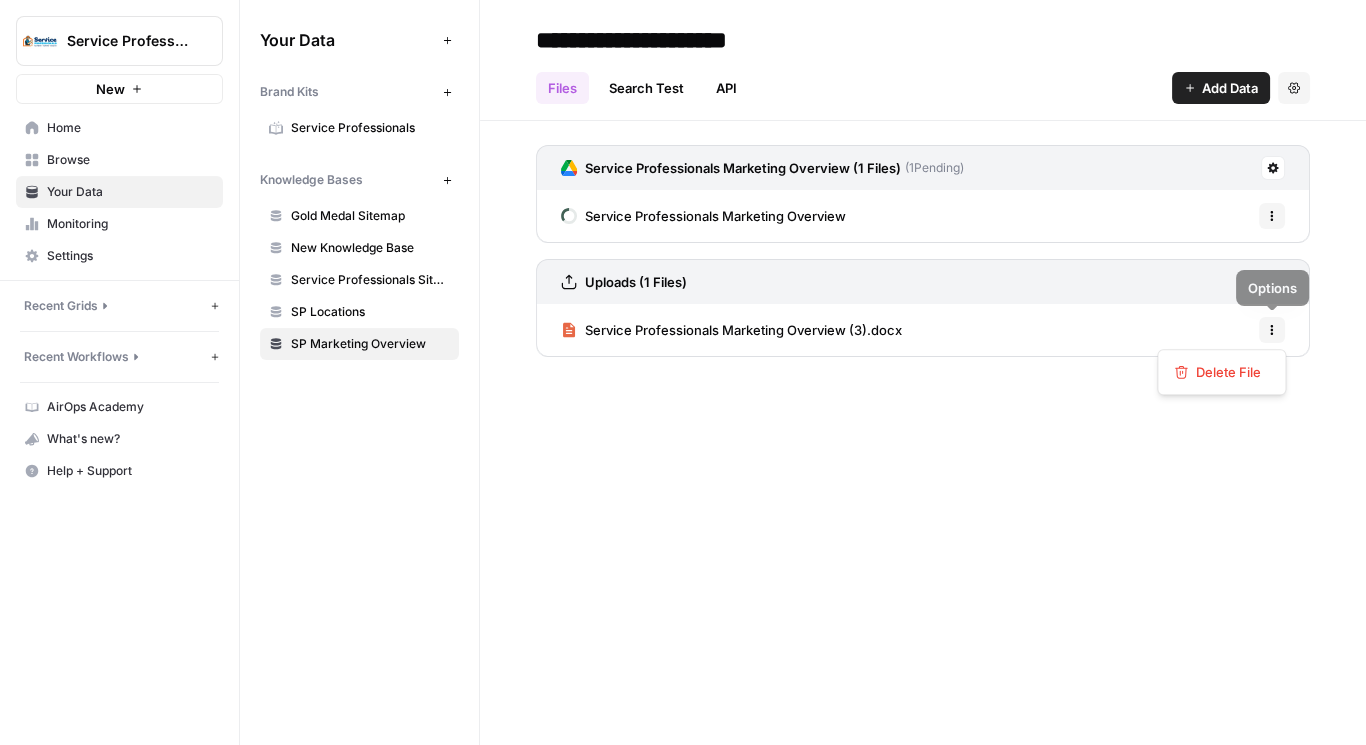 click on "Options" at bounding box center [1272, 330] 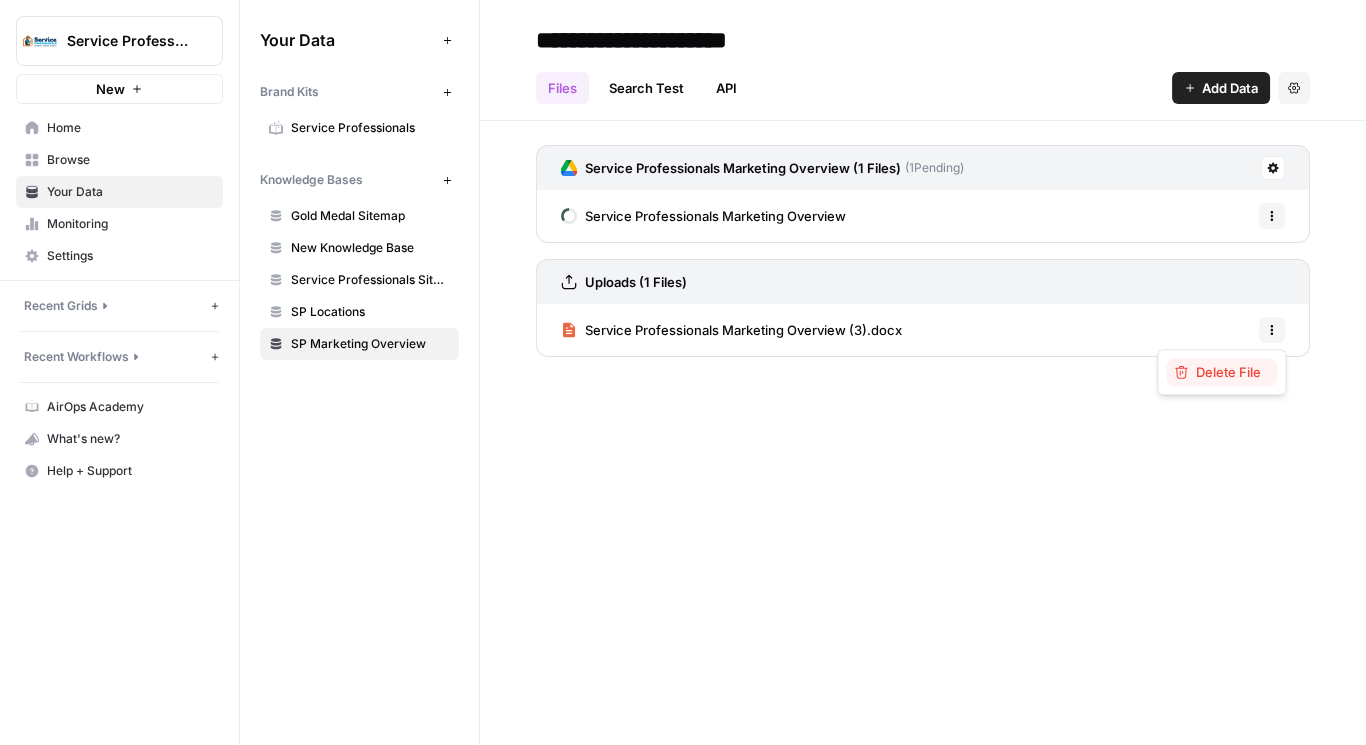 click on "Delete File" at bounding box center [1228, 372] 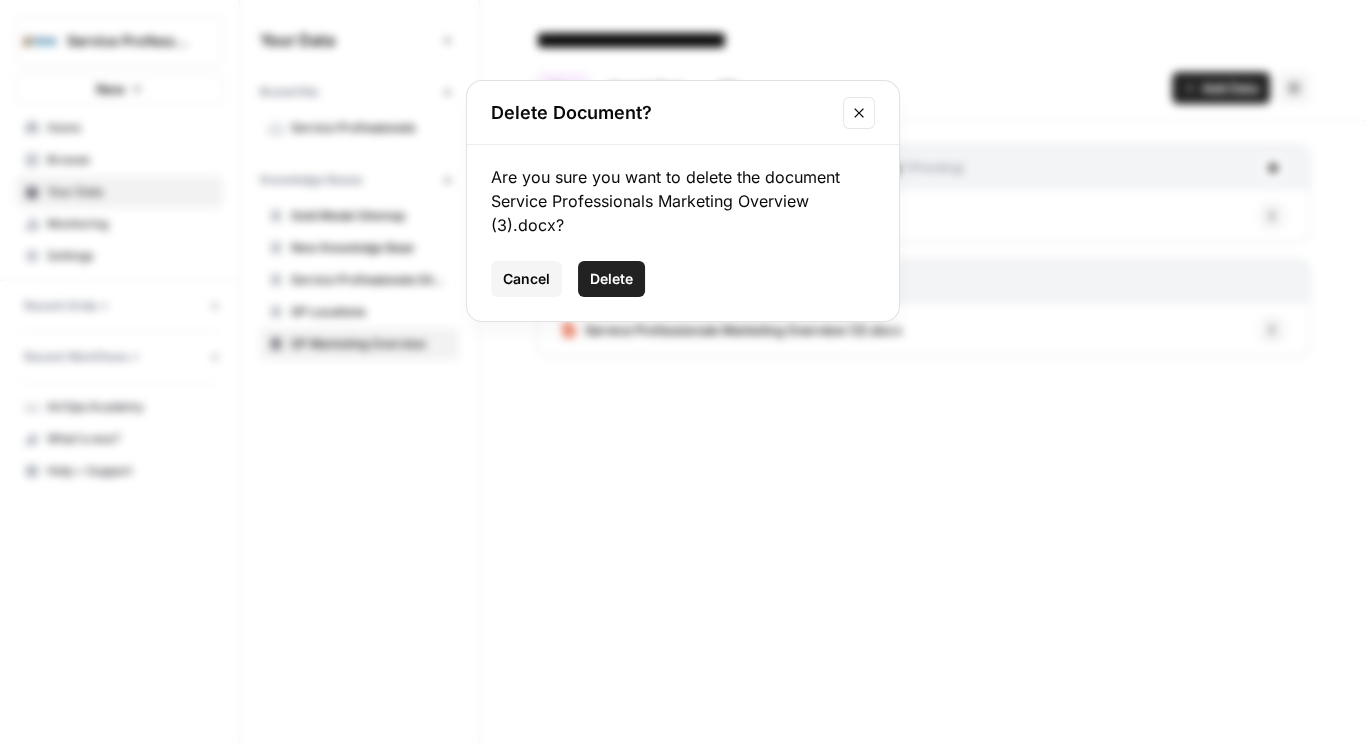 click on "Delete" at bounding box center (611, 279) 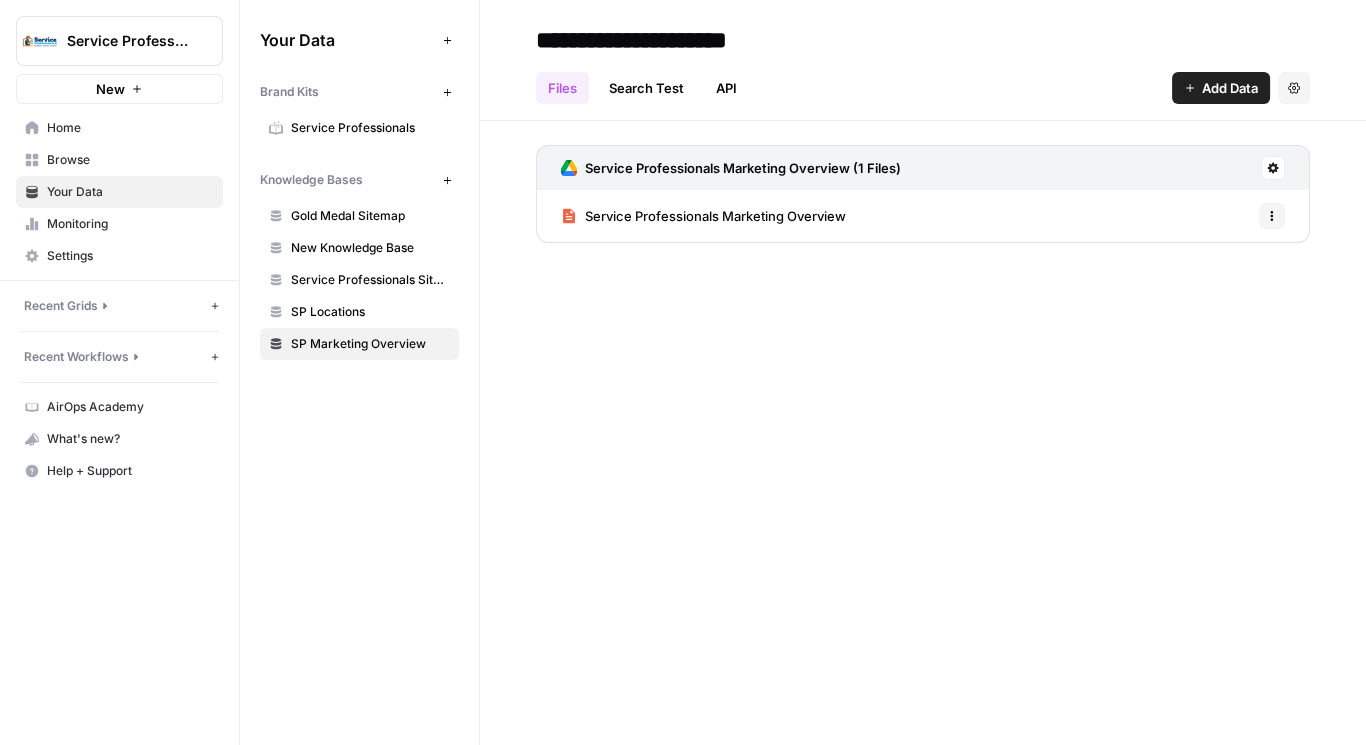 click on "Service Professionals Marketing Overview Options" at bounding box center [923, 216] 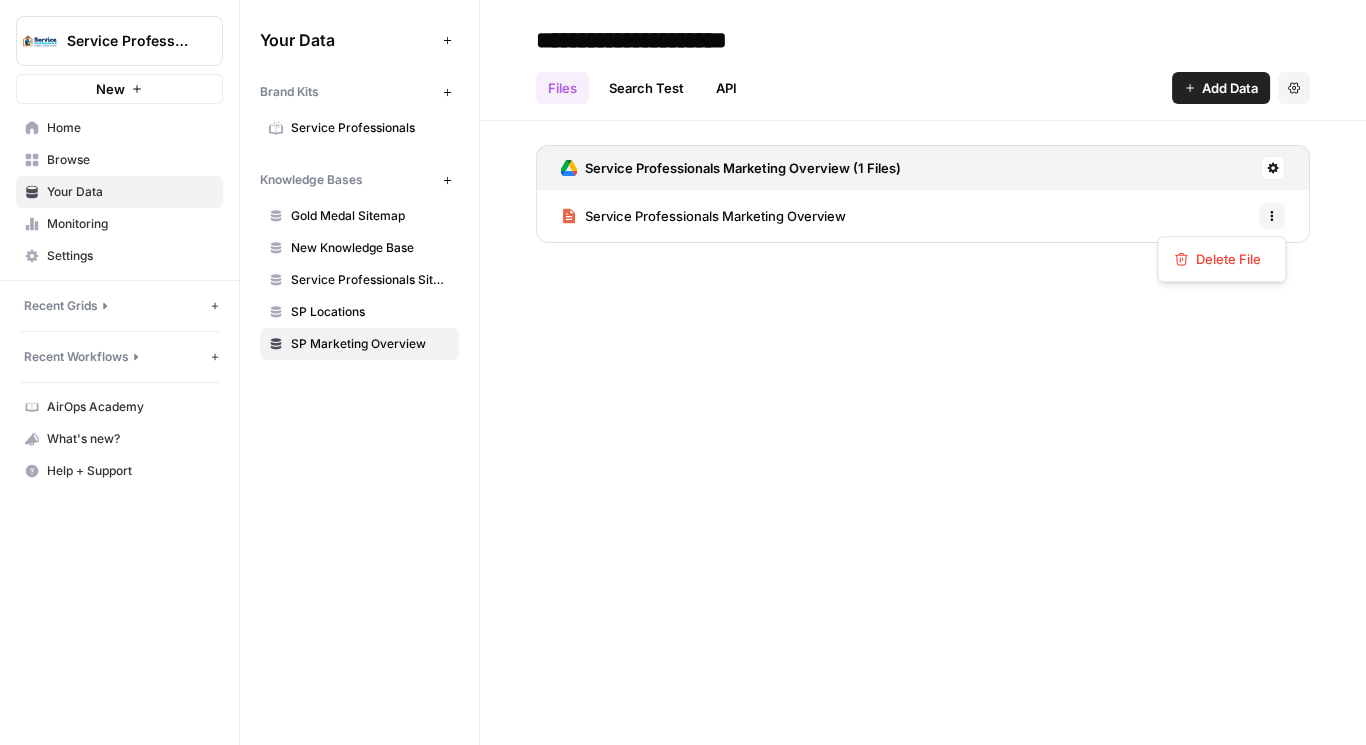 click on "Options" at bounding box center (1272, 216) 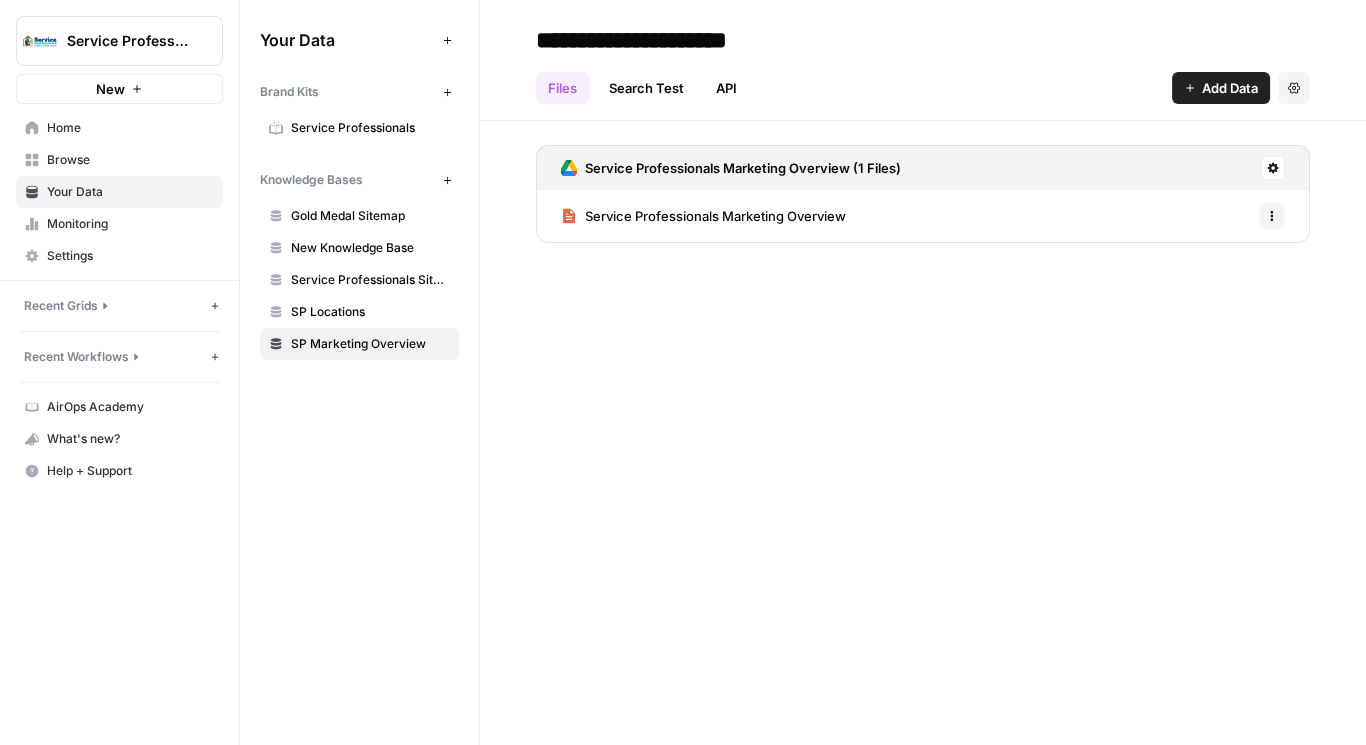 drag, startPoint x: 938, startPoint y: 281, endPoint x: 1125, endPoint y: 212, distance: 199.32385 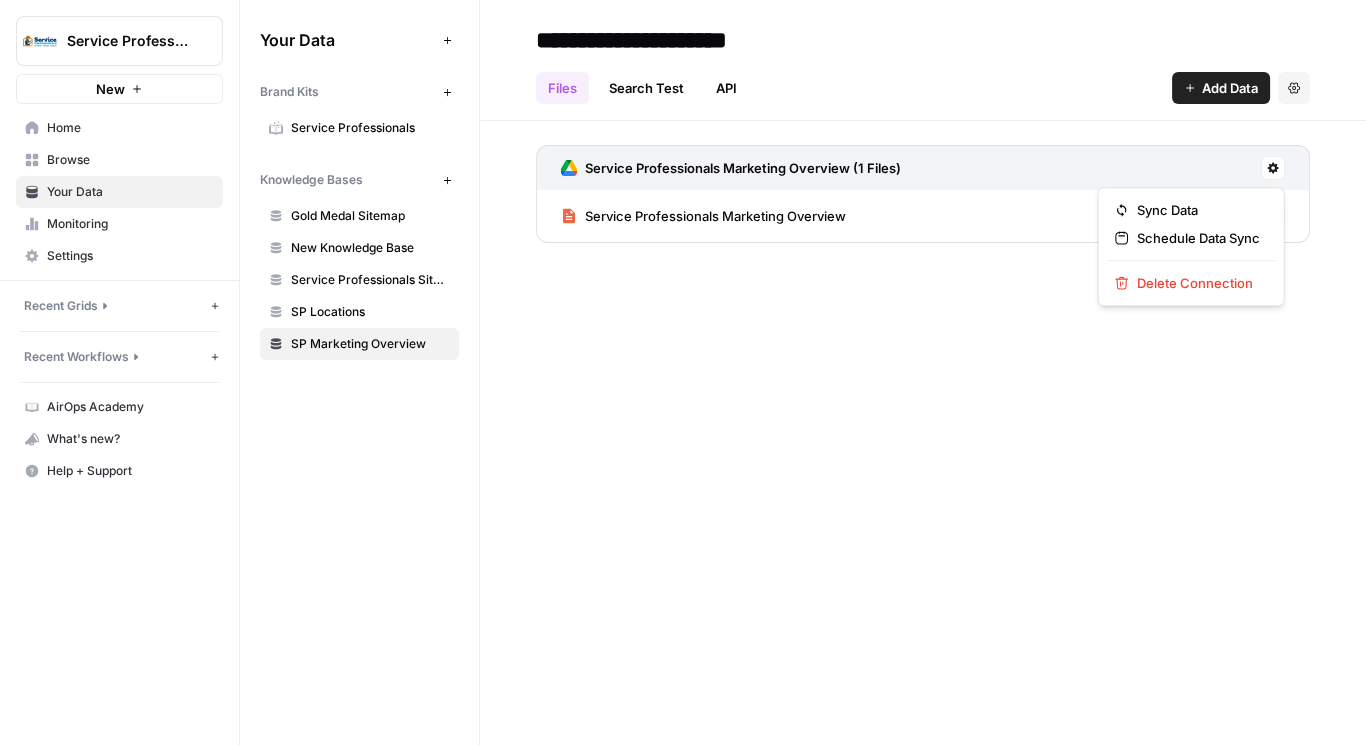 click 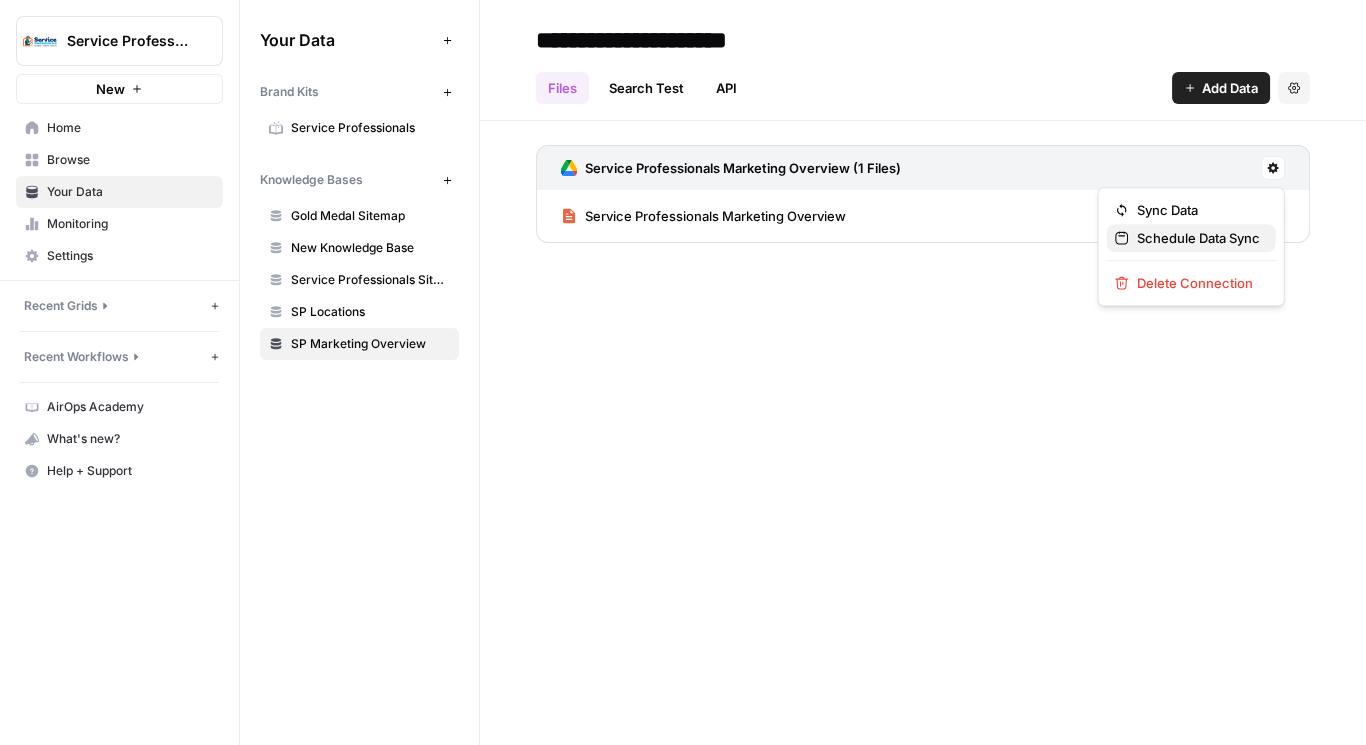 click on "Schedule Data Sync" at bounding box center (1198, 238) 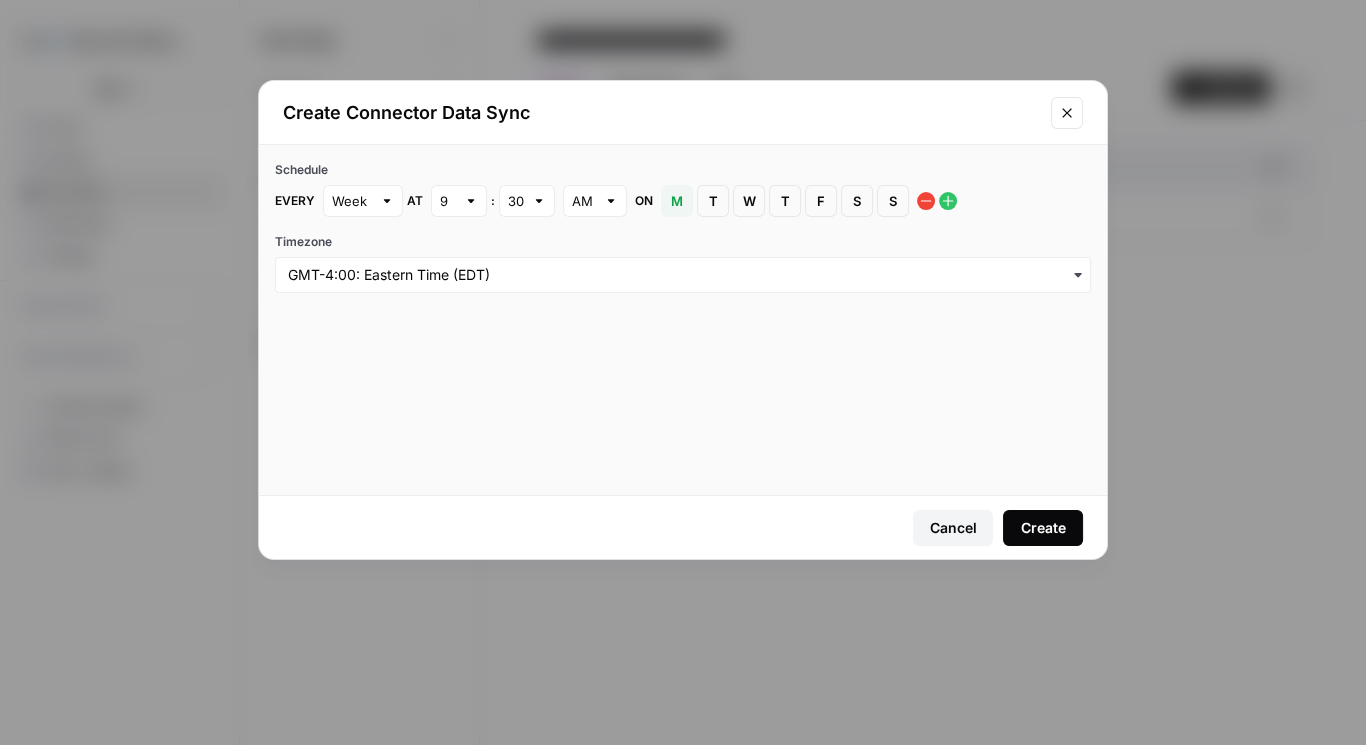 click on "S" at bounding box center (893, 201) 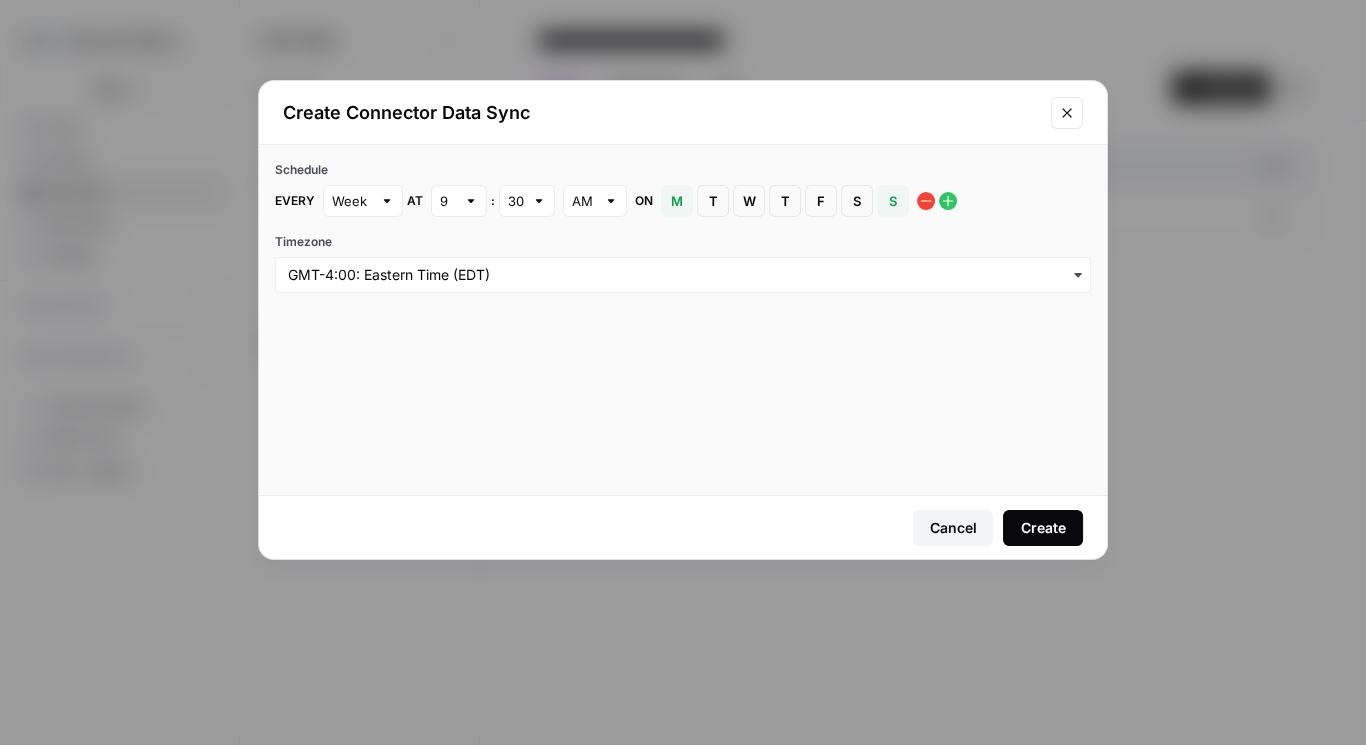 click at bounding box center (611, 201) 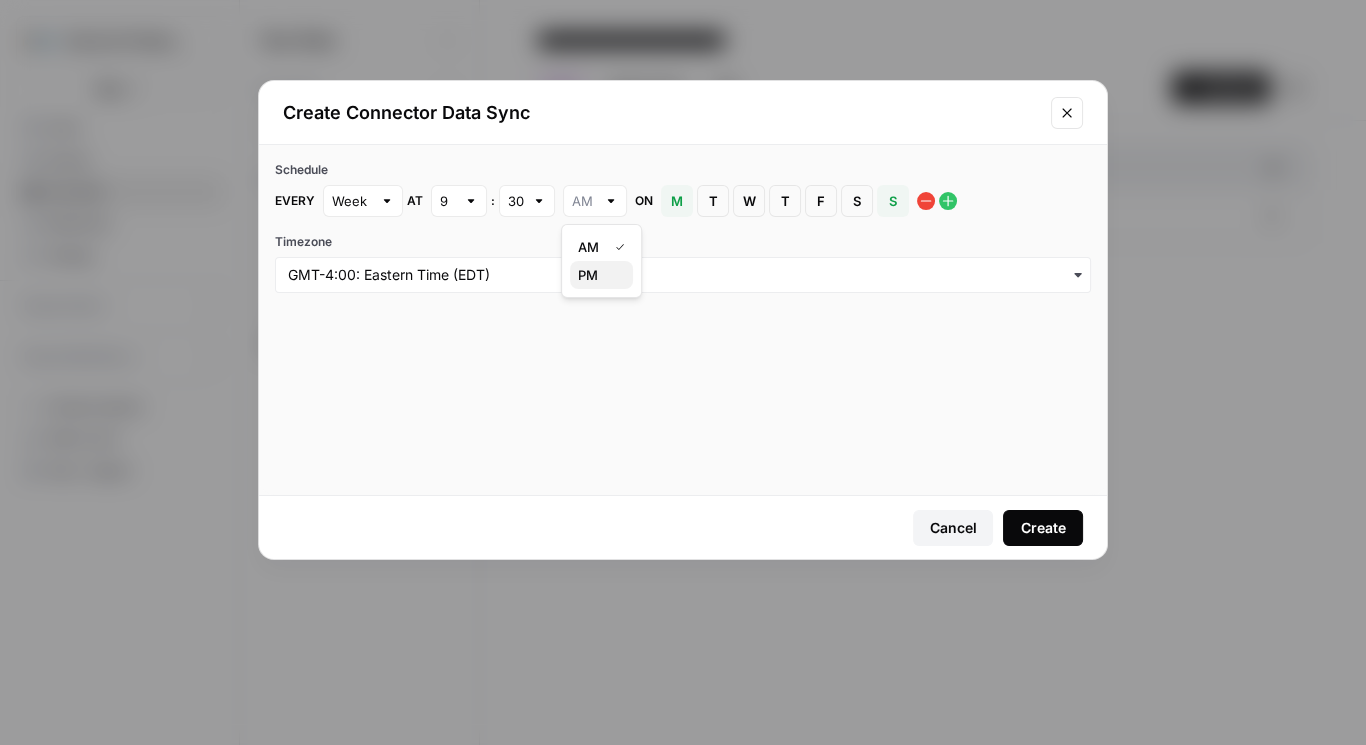 click on "PM" at bounding box center [597, 275] 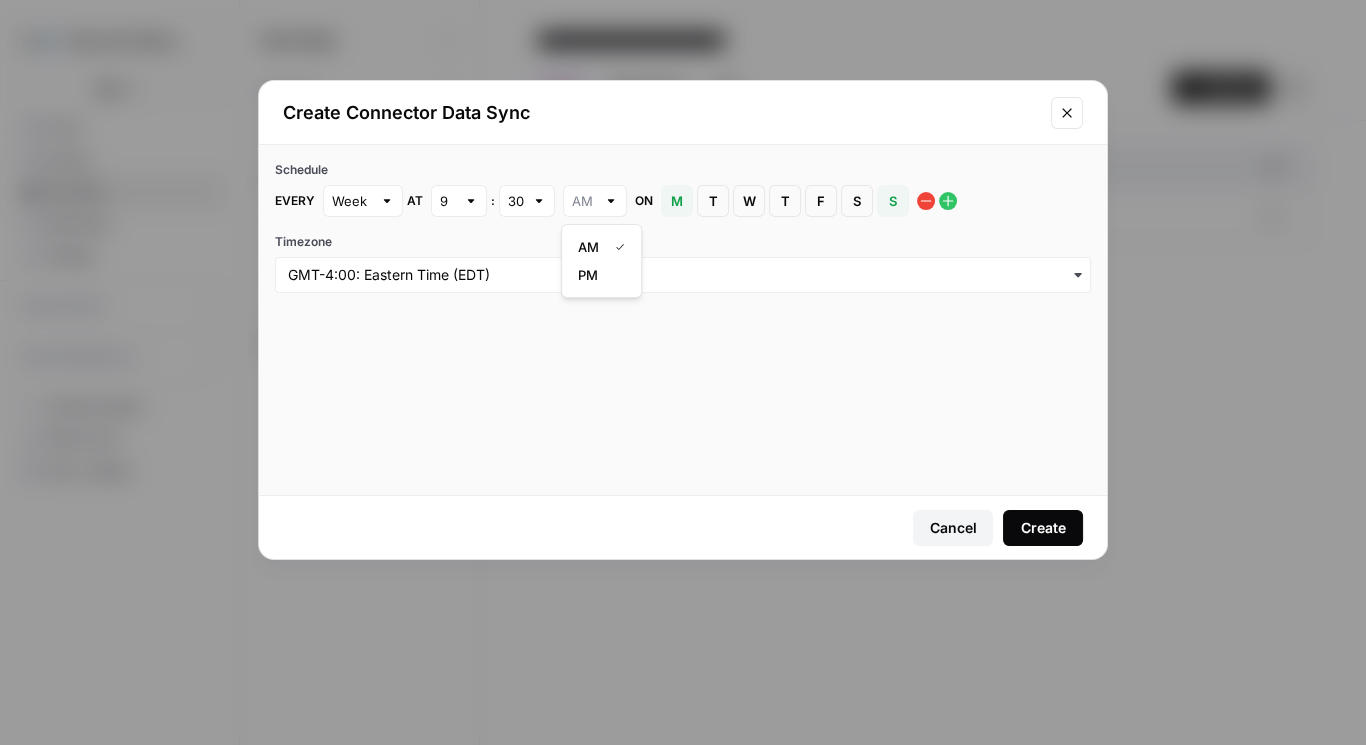 type on "PM" 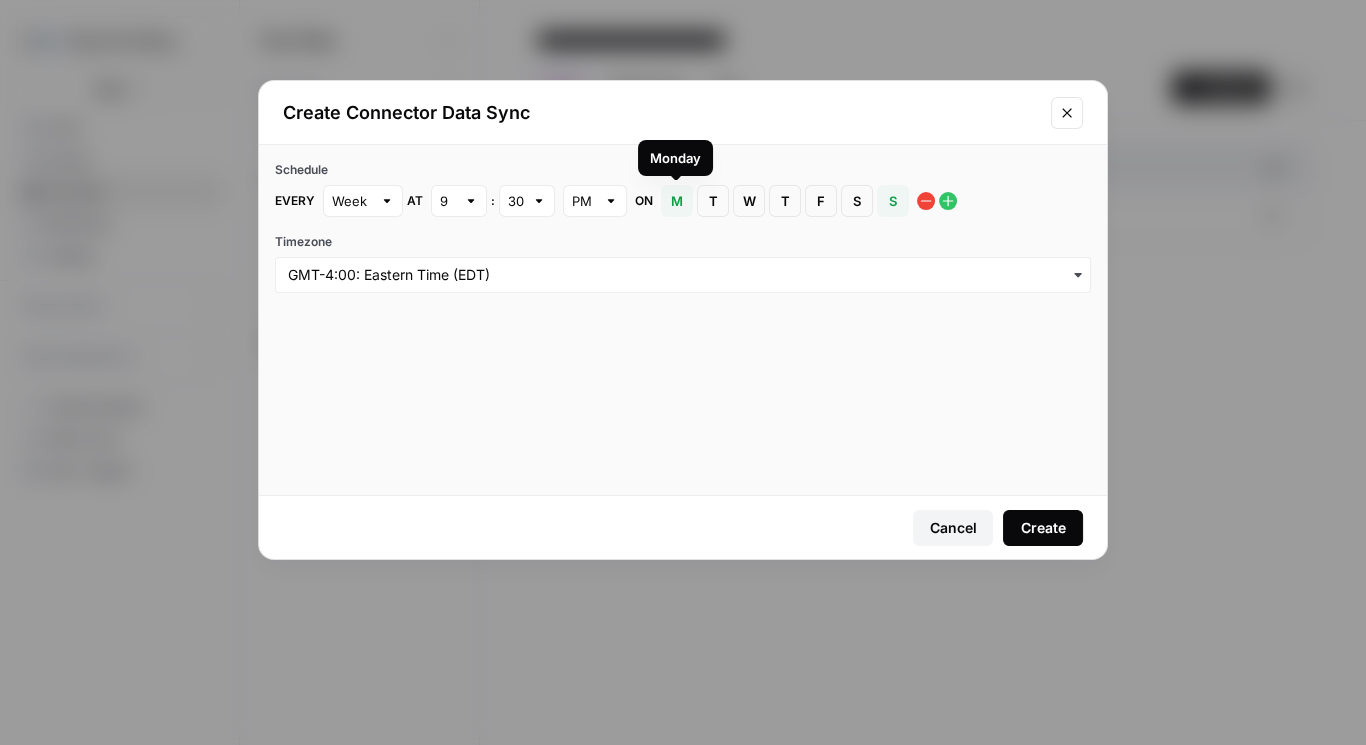 click on "M" at bounding box center (677, 201) 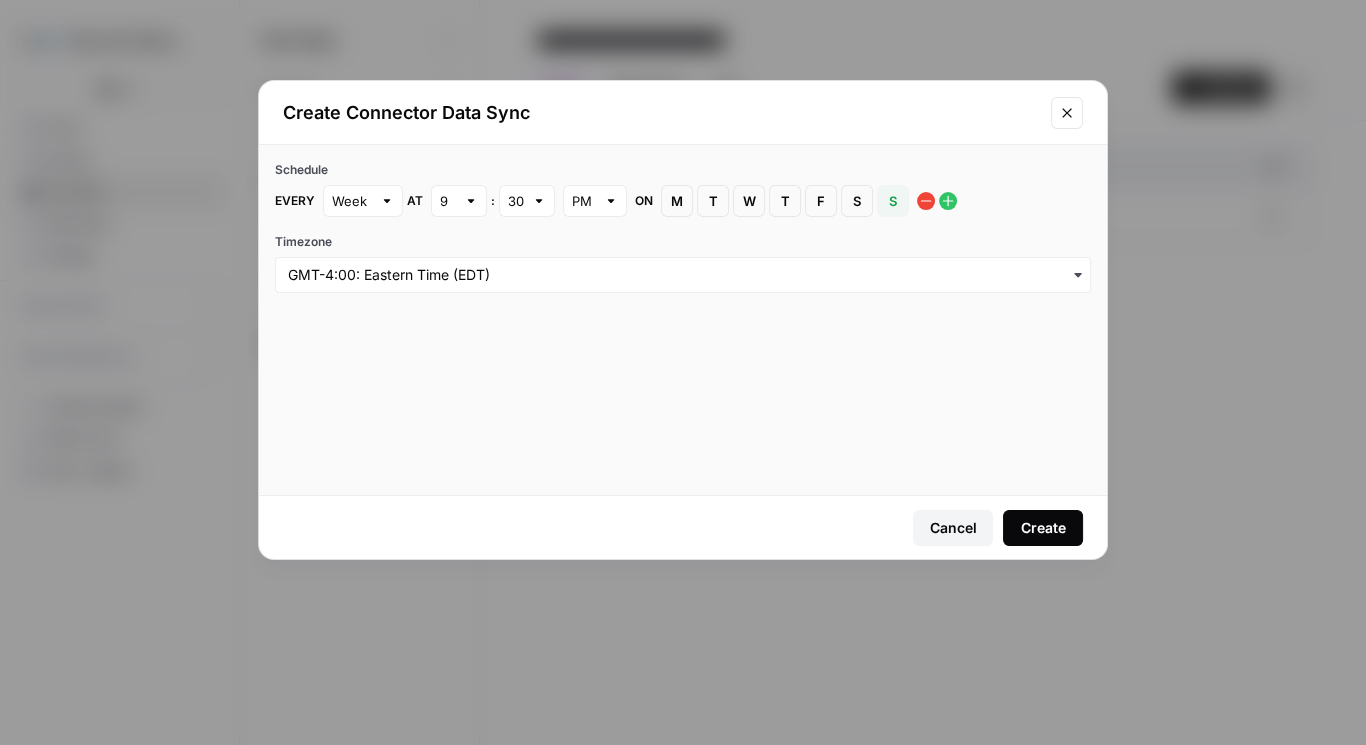 click on "M" at bounding box center (677, 201) 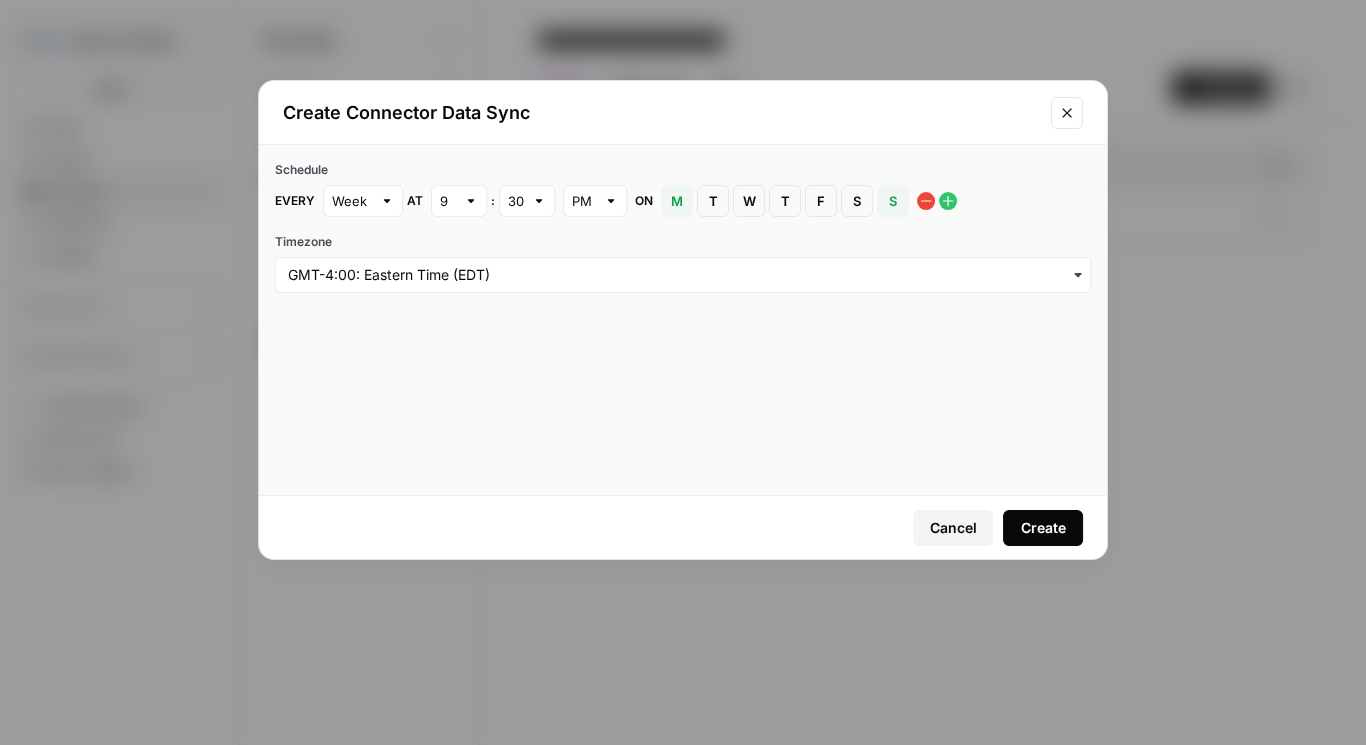 click on "S" at bounding box center [893, 201] 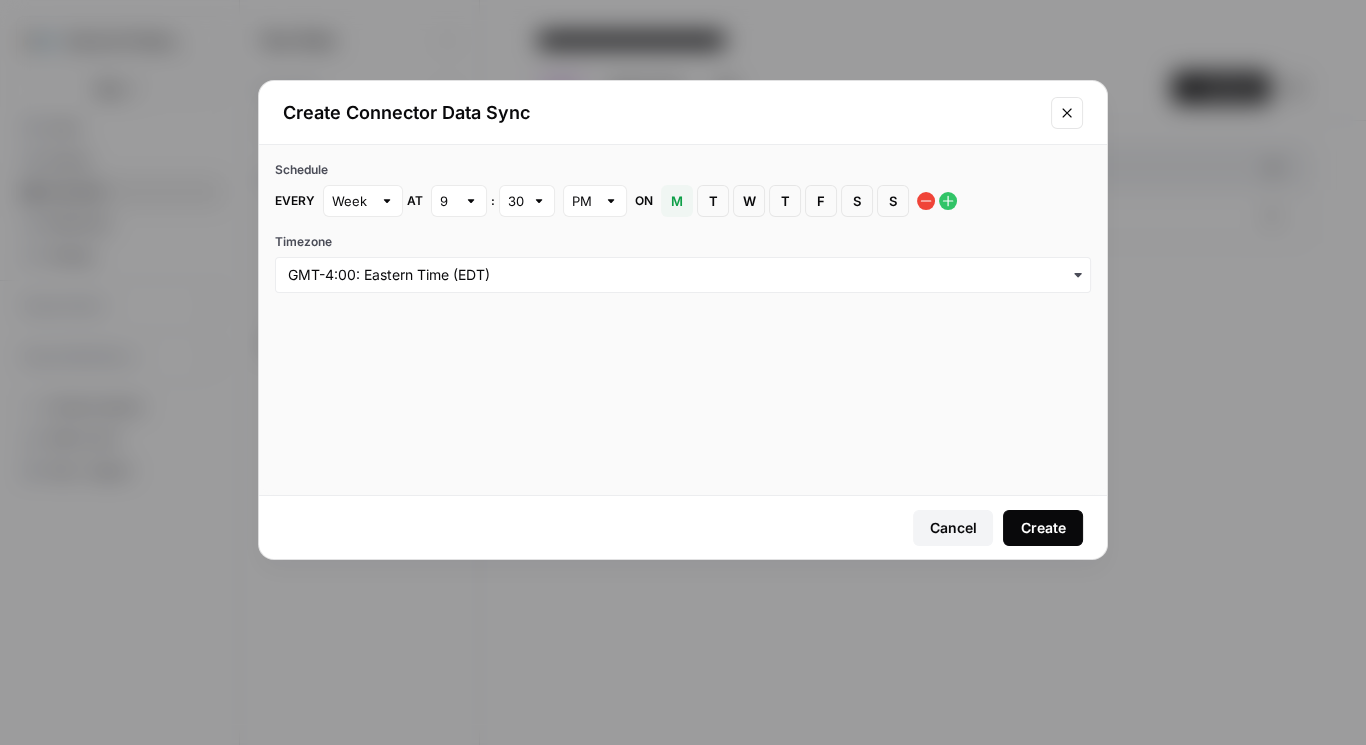 click at bounding box center [471, 201] 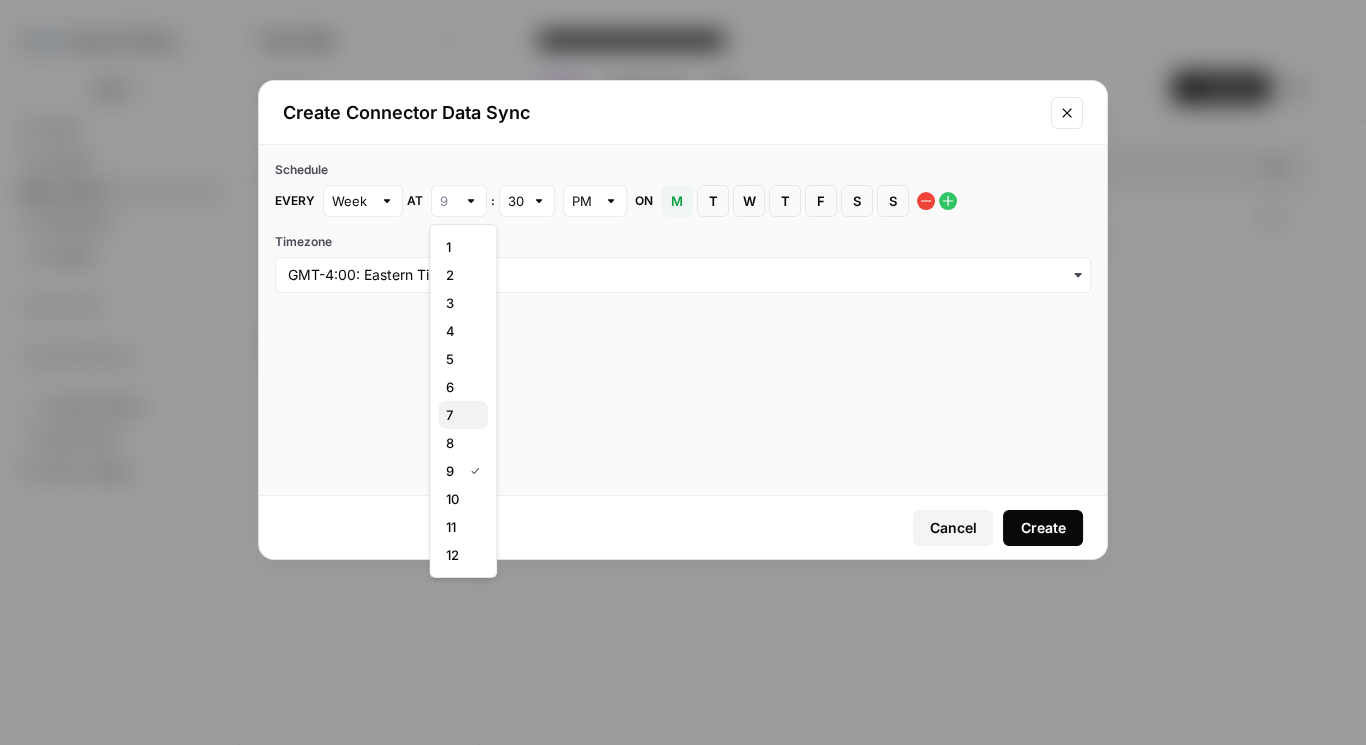 click on "7" at bounding box center (463, 415) 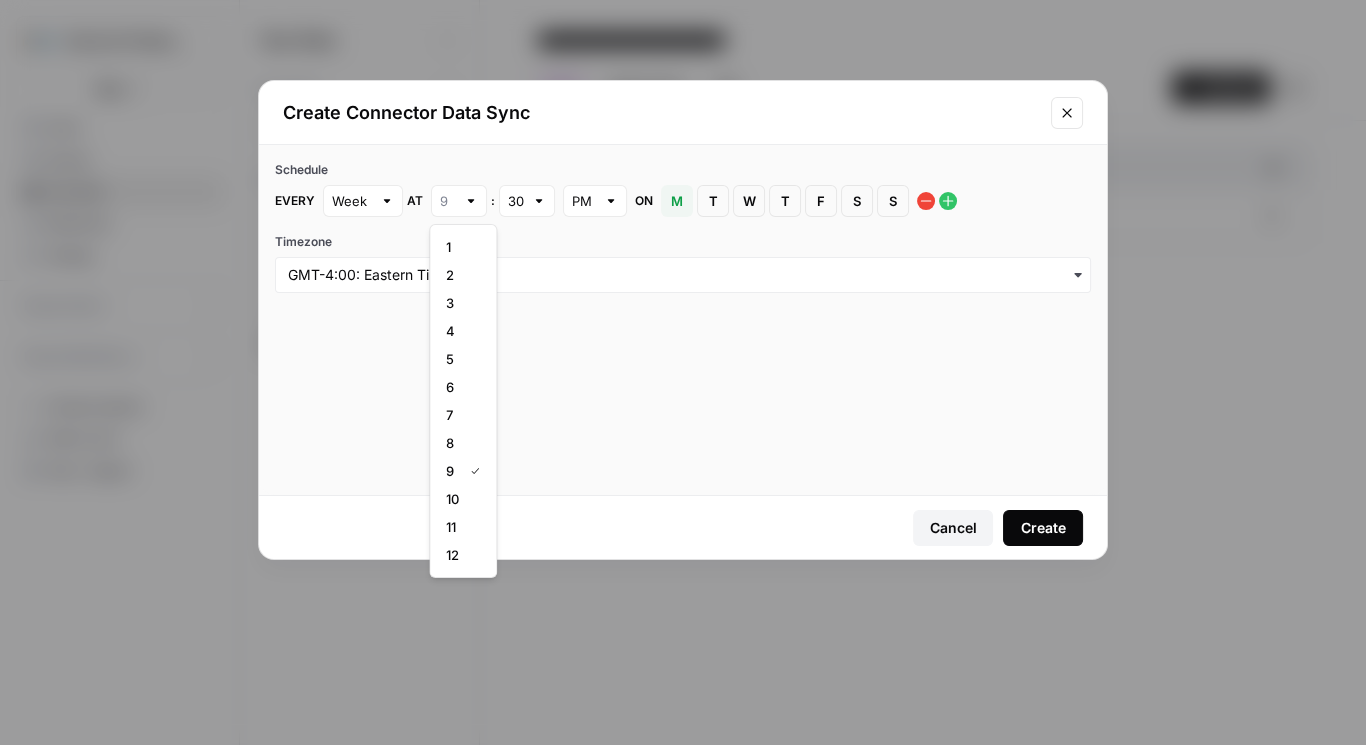 type on "7" 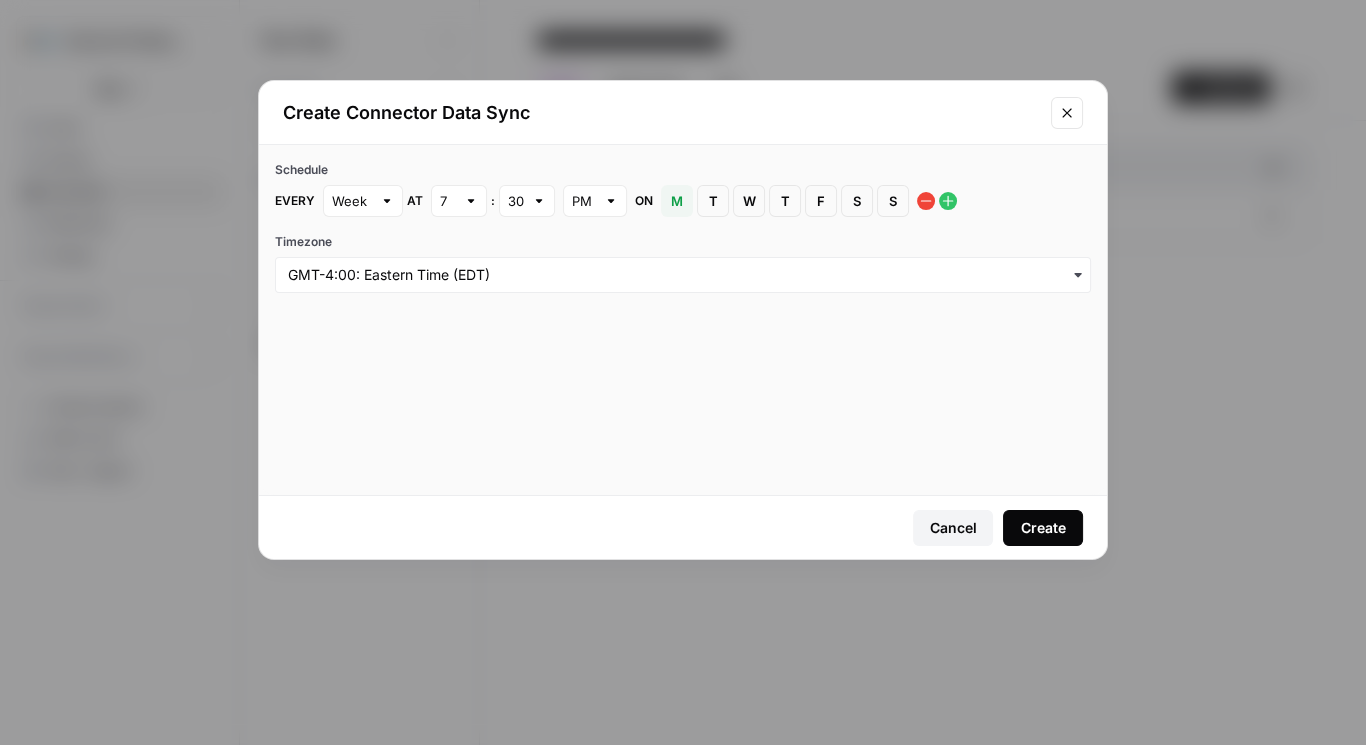 click at bounding box center (611, 201) 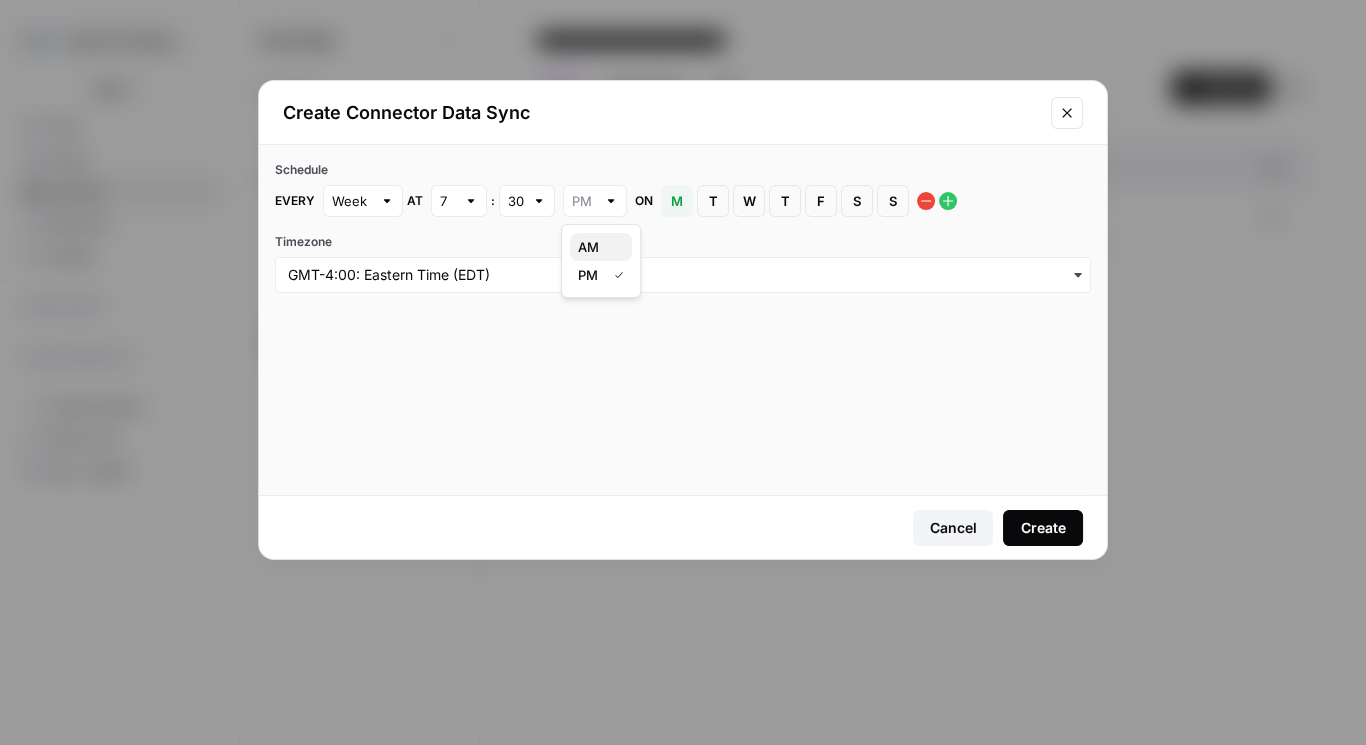 click on "AM" at bounding box center (597, 247) 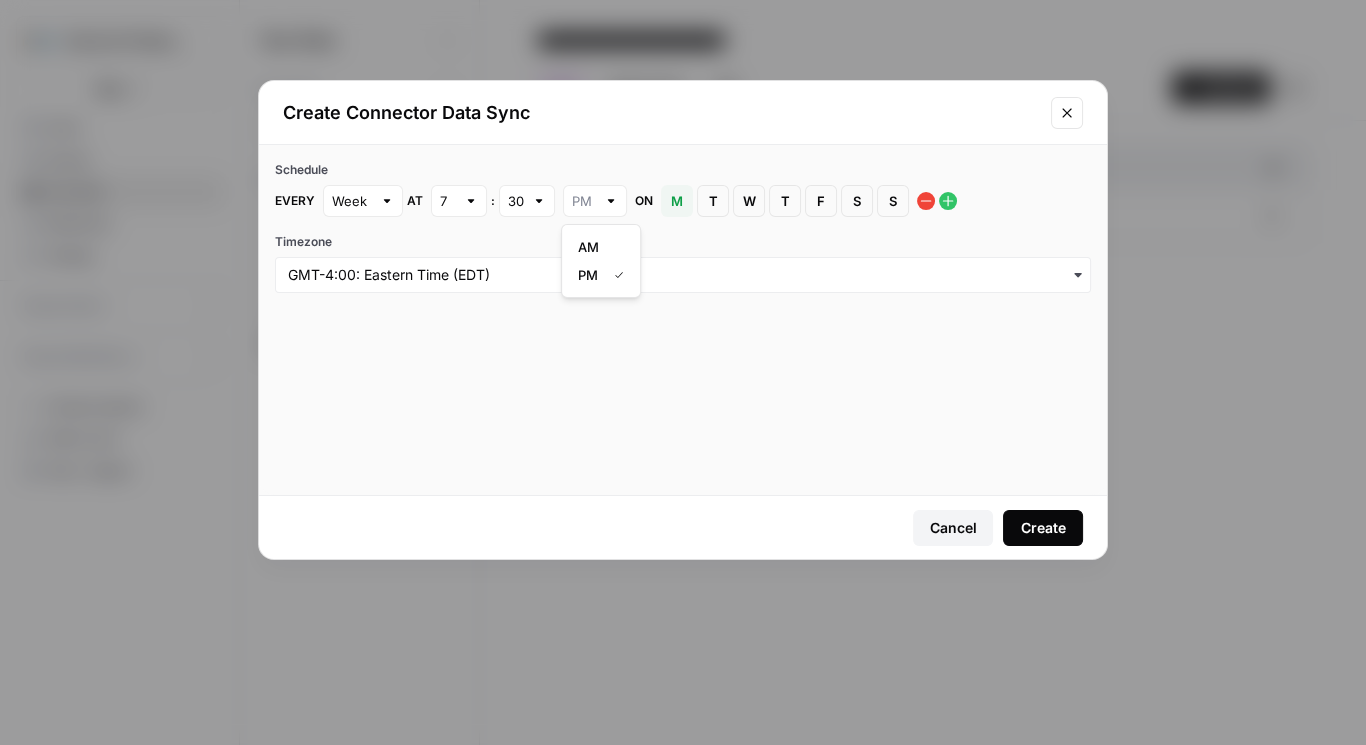 type on "AM" 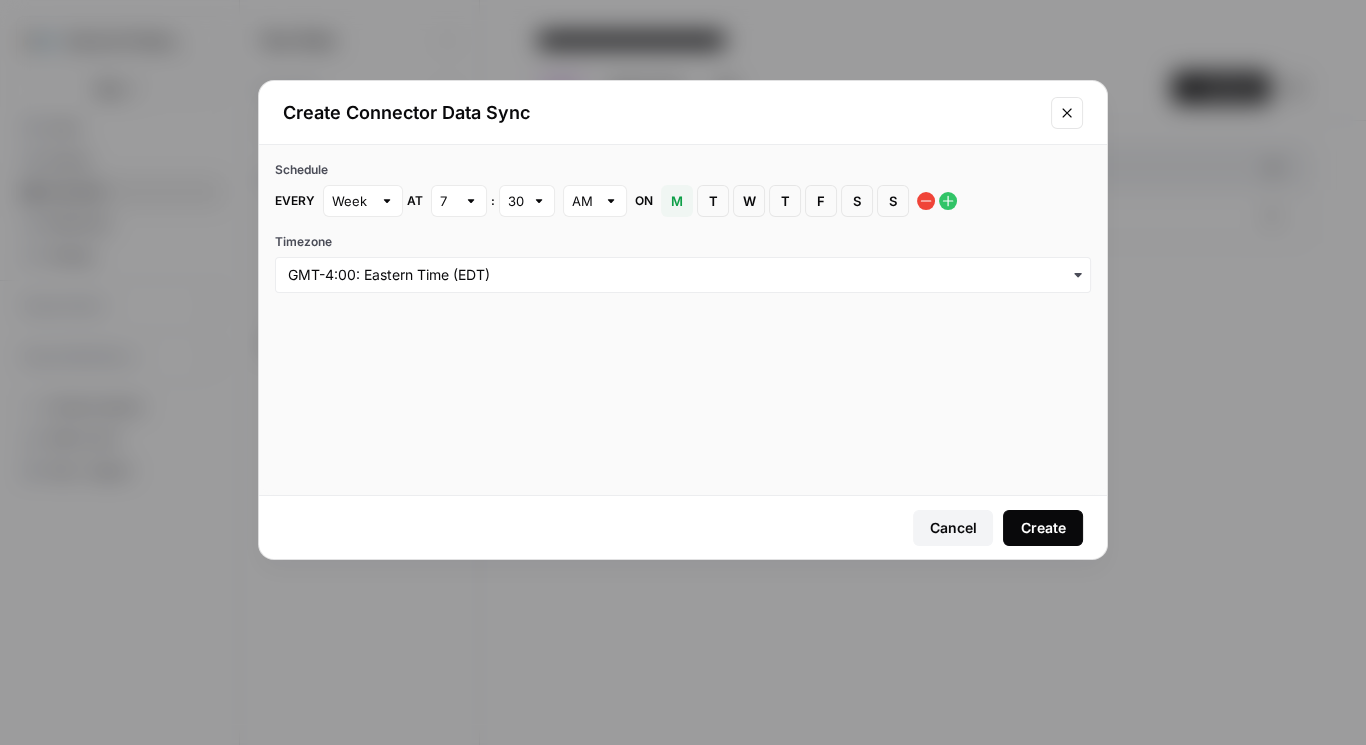 click on "T Thursday" at bounding box center [785, 201] 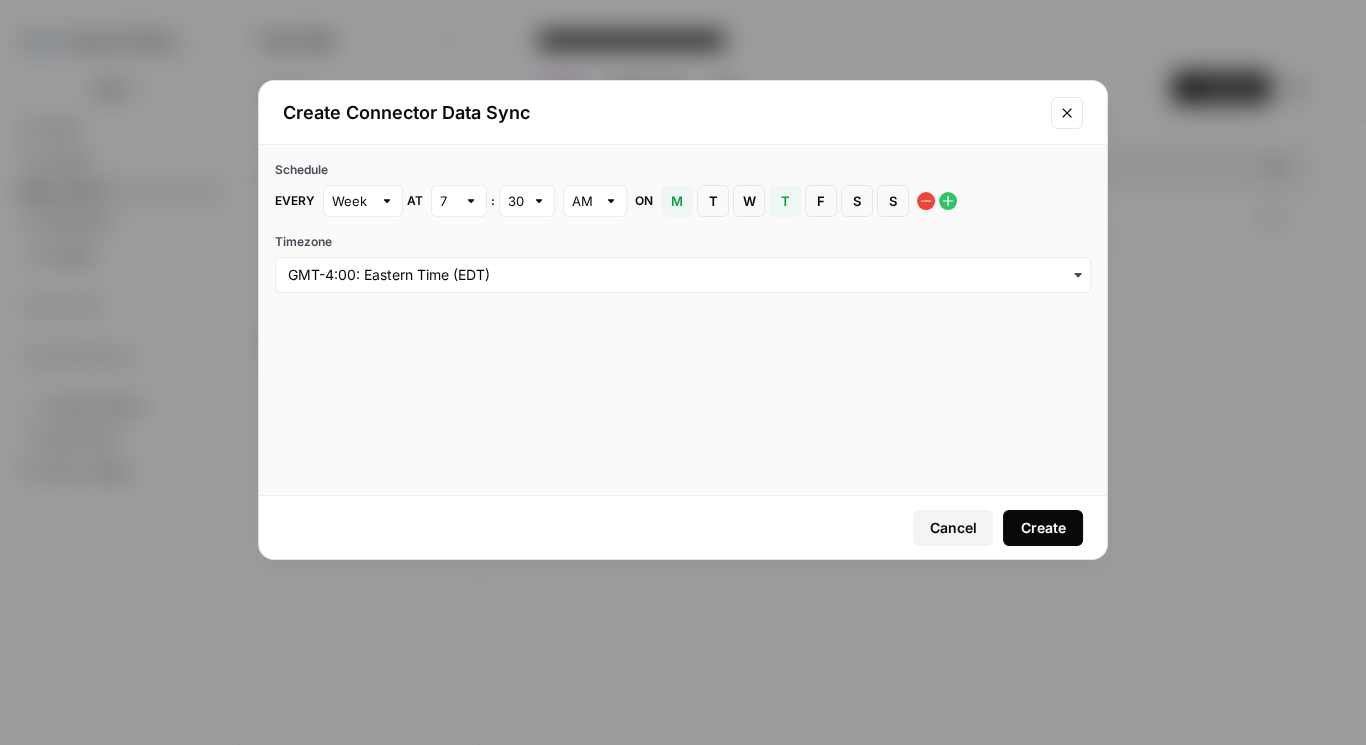 click on "T" at bounding box center (713, 201) 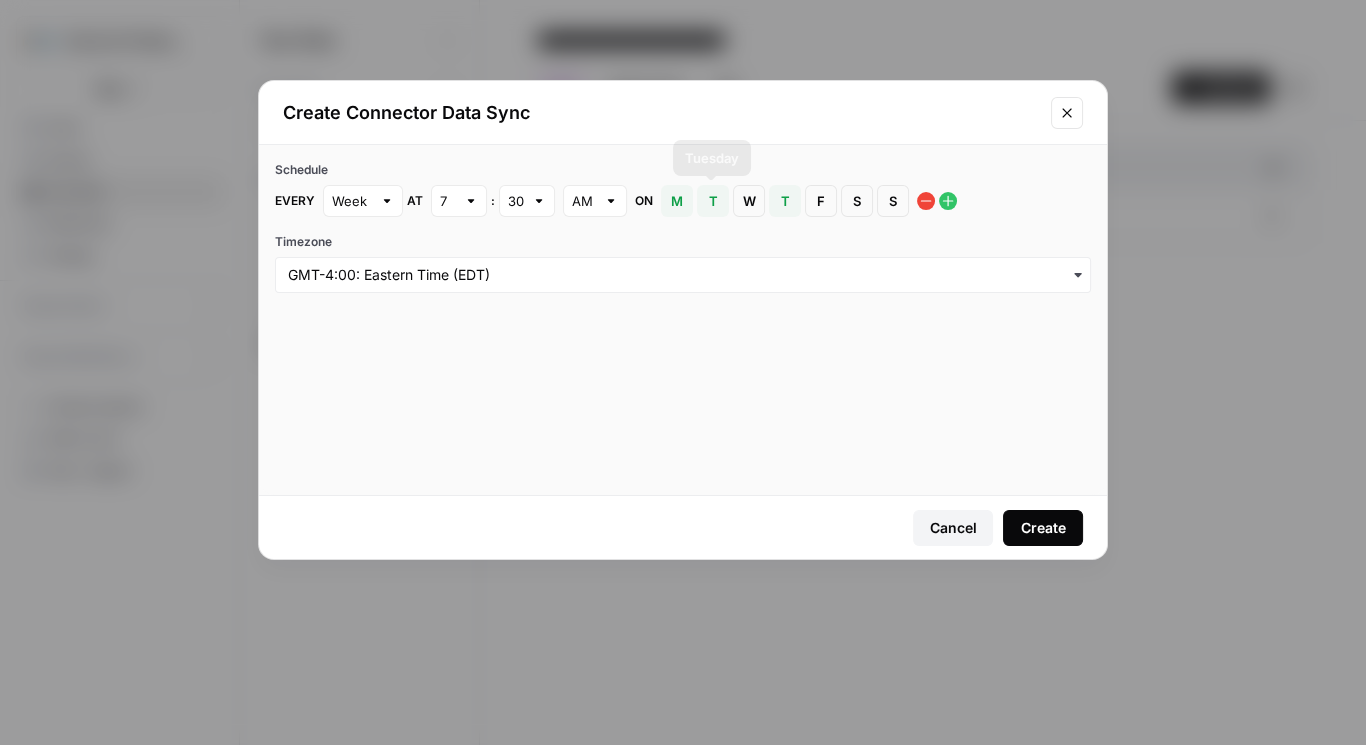 click on "W" at bounding box center [749, 201] 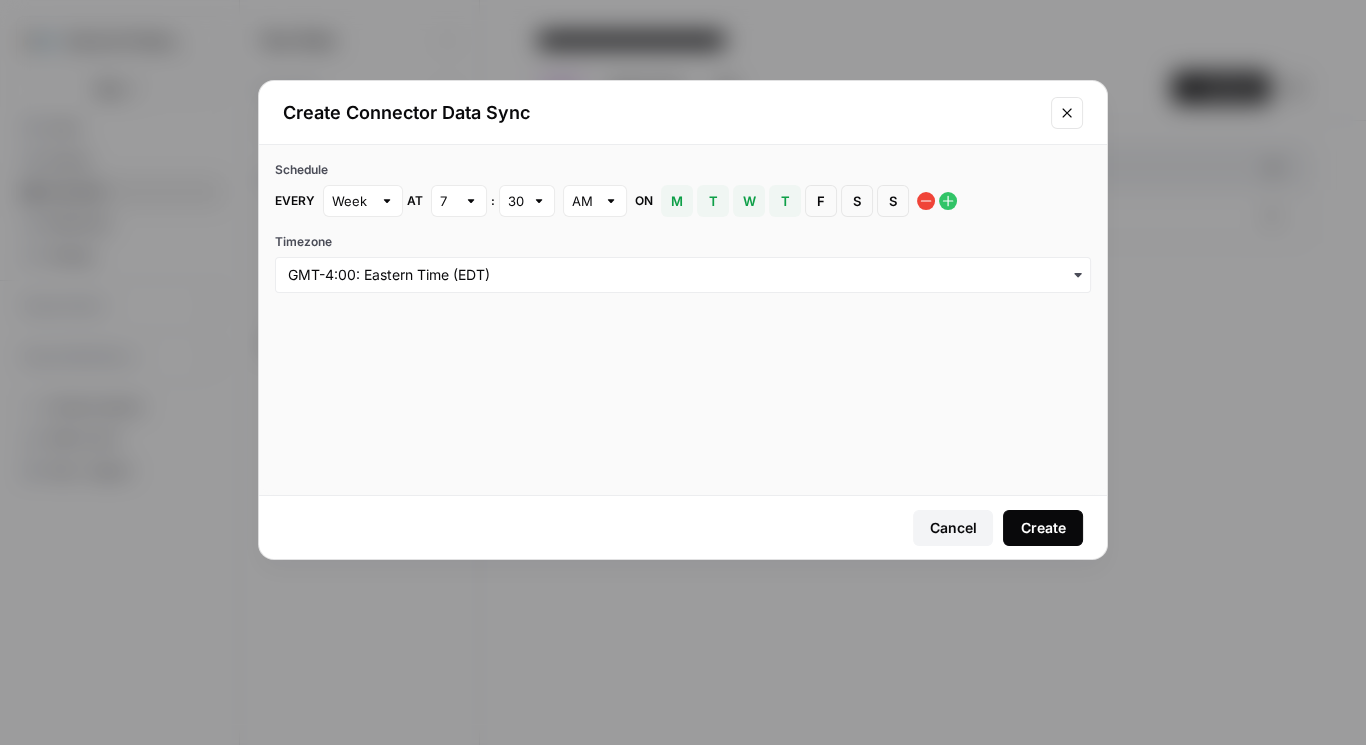 click on "F" at bounding box center [821, 201] 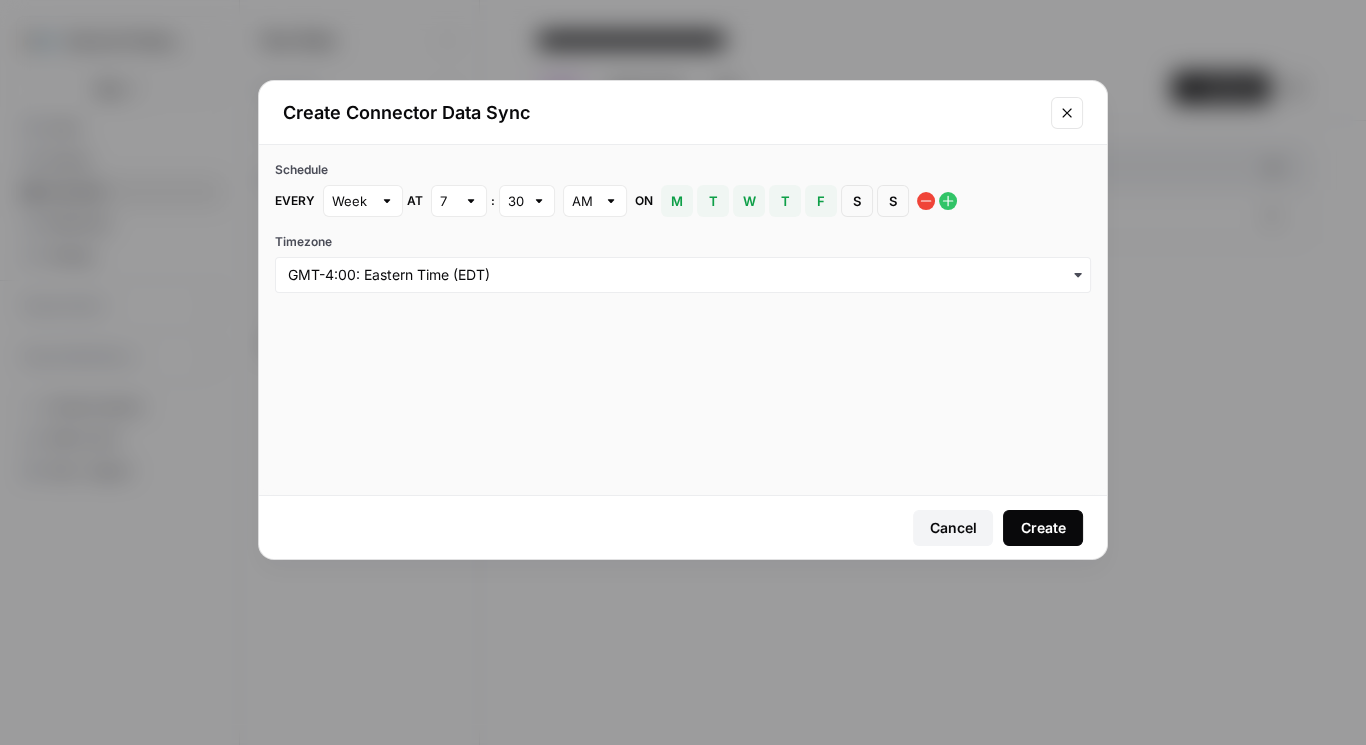 click on "M" at bounding box center [677, 201] 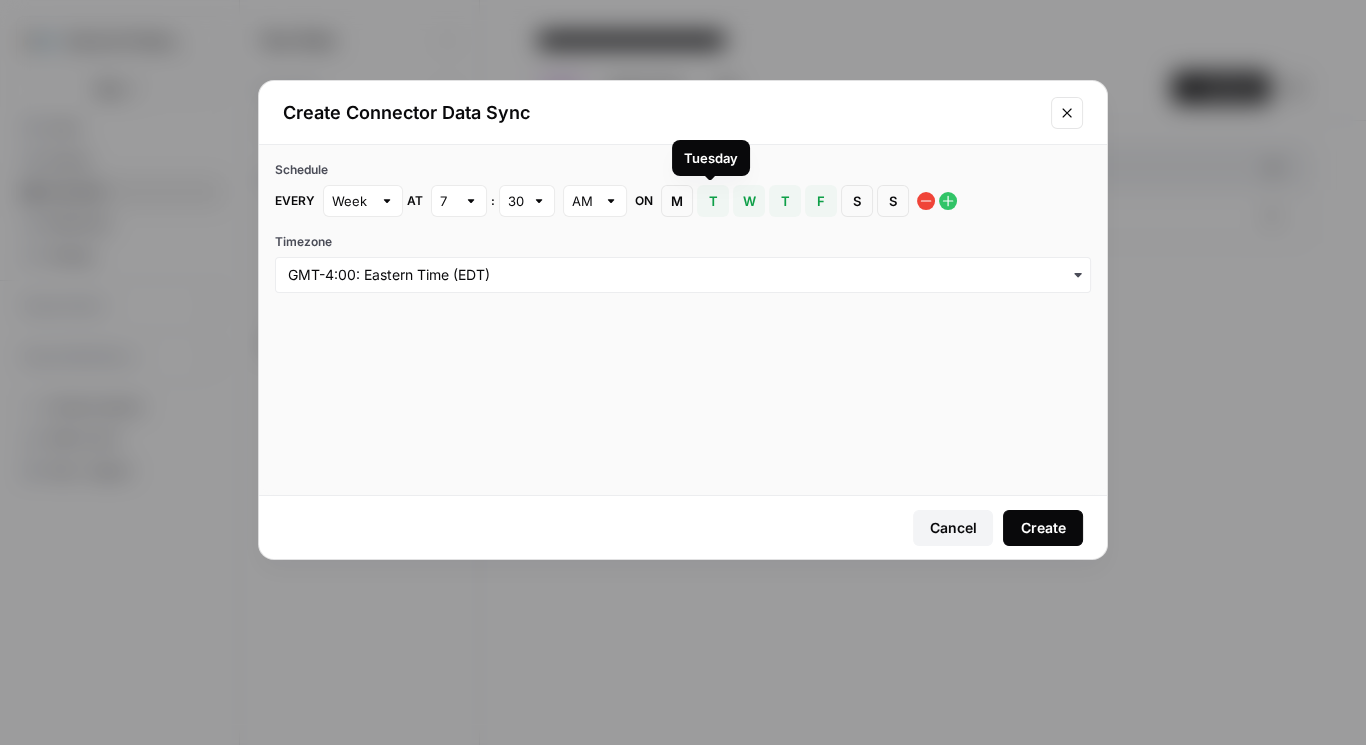drag, startPoint x: 672, startPoint y: 193, endPoint x: 812, endPoint y: 193, distance: 140 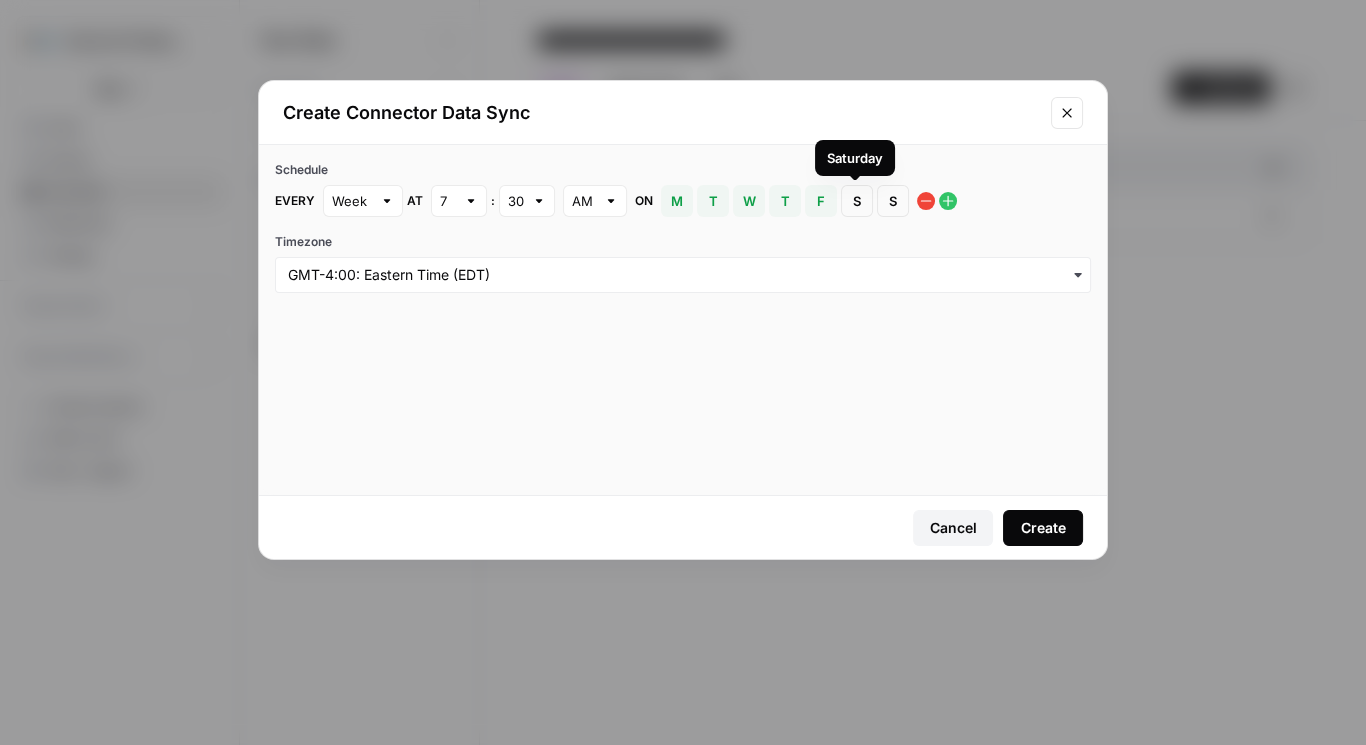 click on "S" at bounding box center (857, 201) 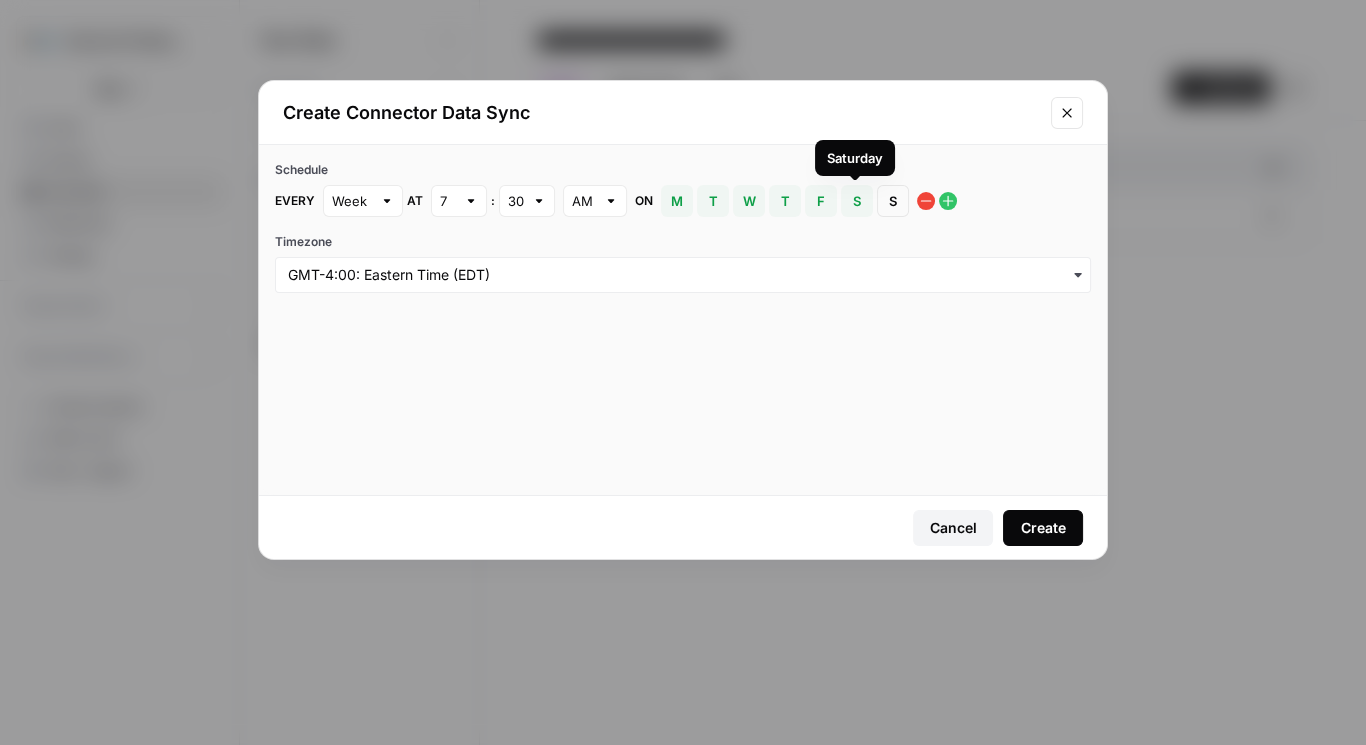 click on "S" at bounding box center (893, 201) 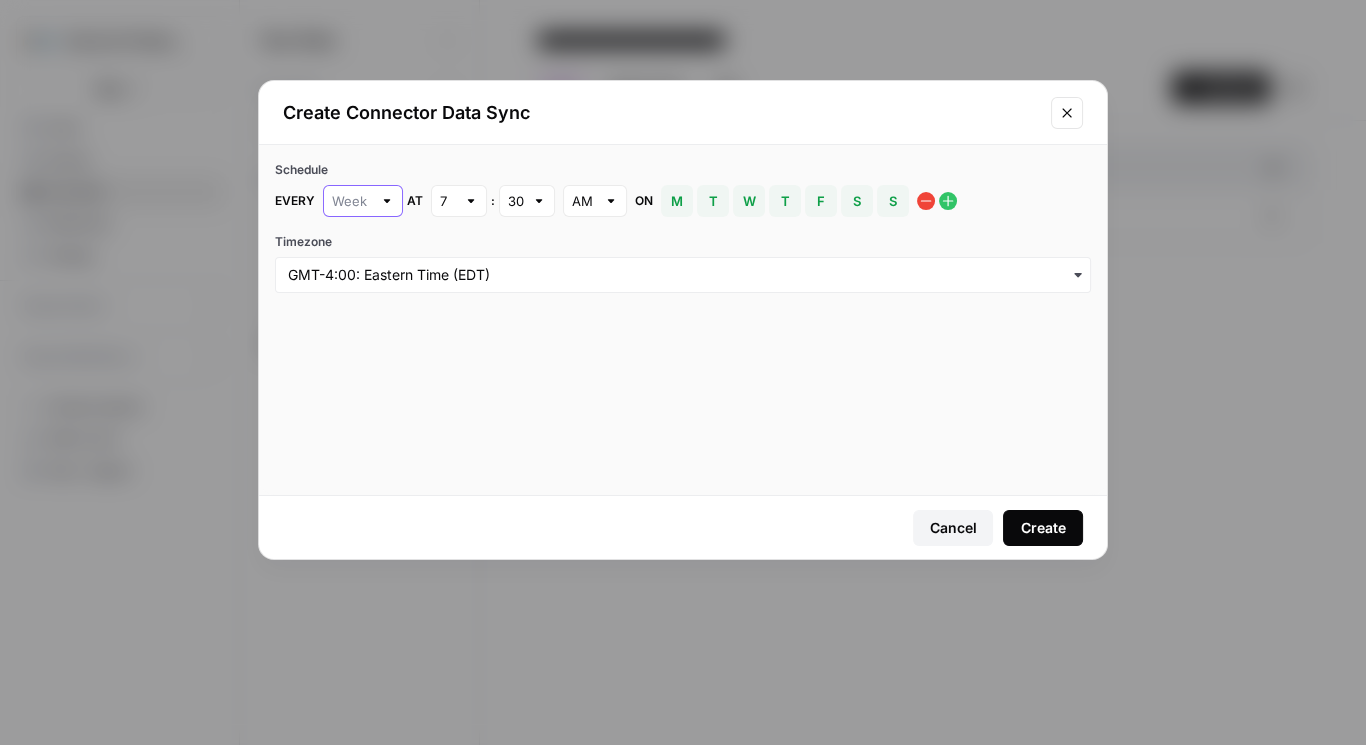 click at bounding box center [352, 201] 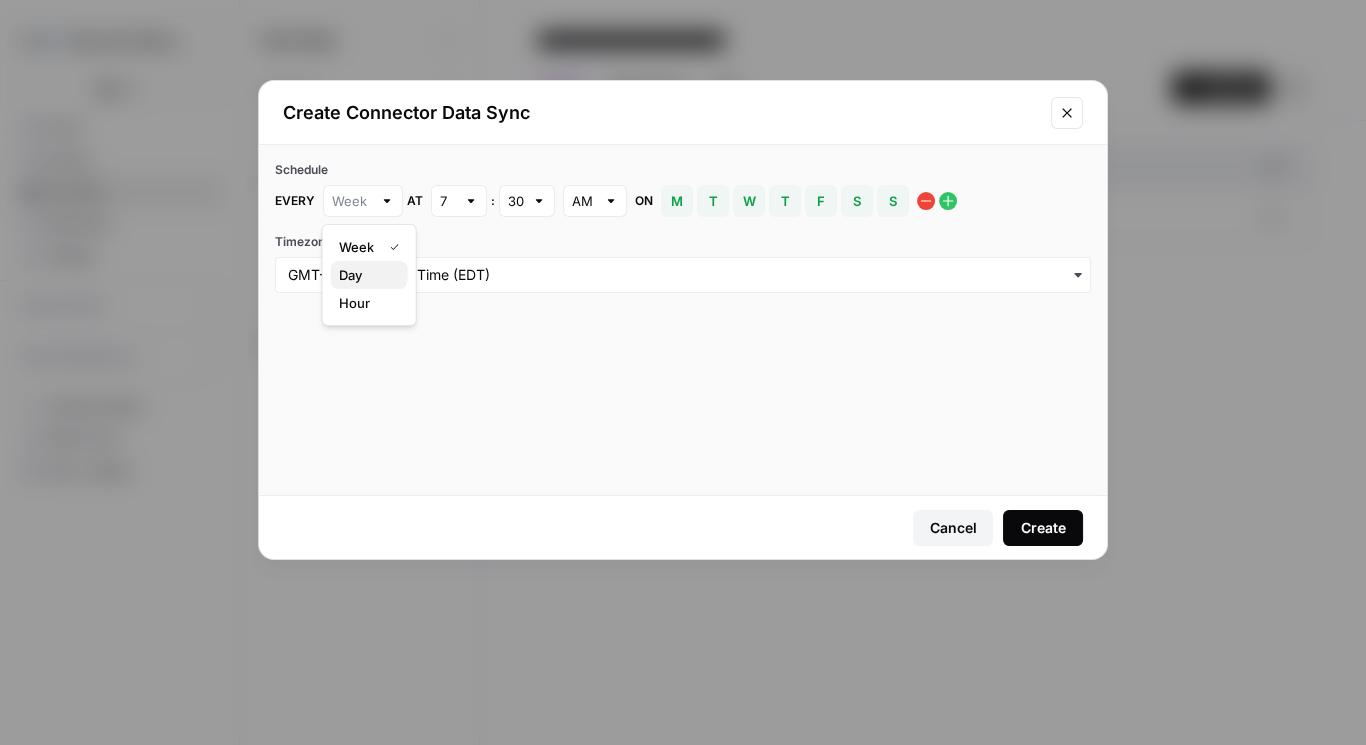 click on "Day" at bounding box center (365, 275) 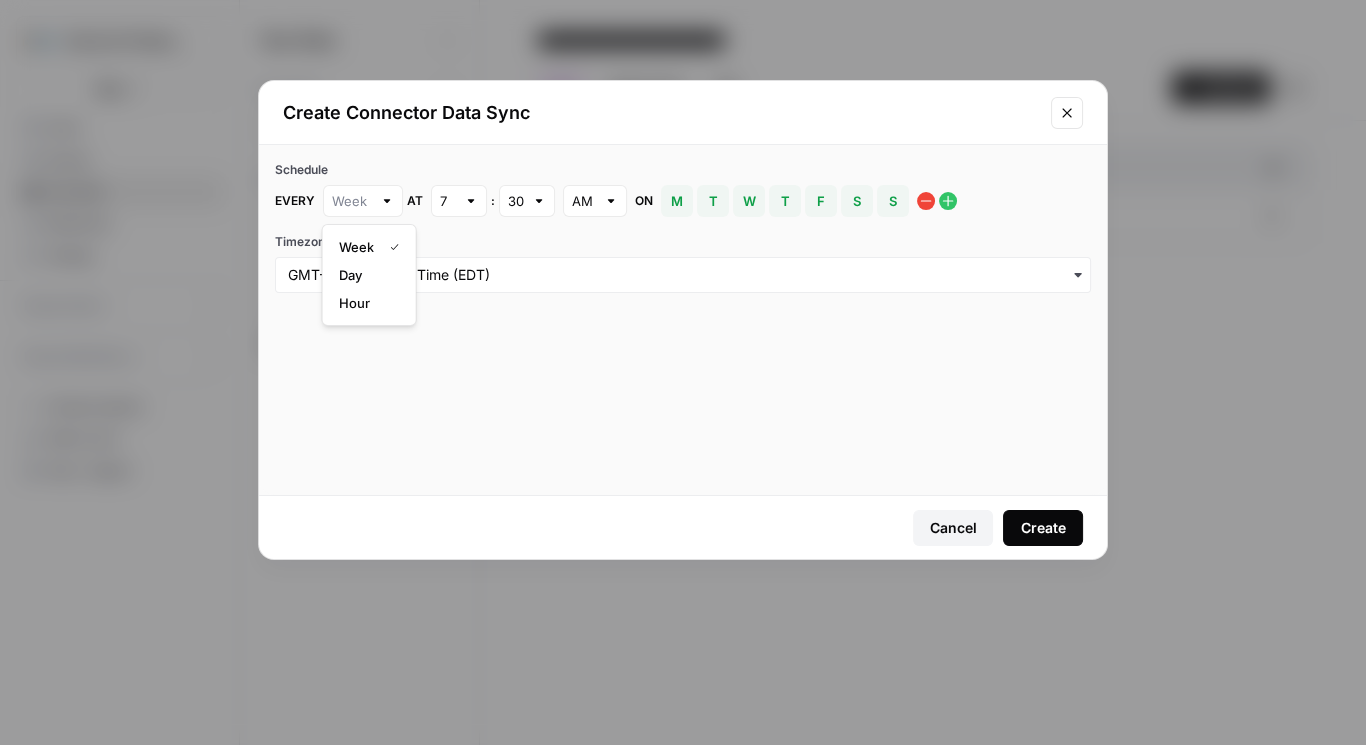 type on "Day" 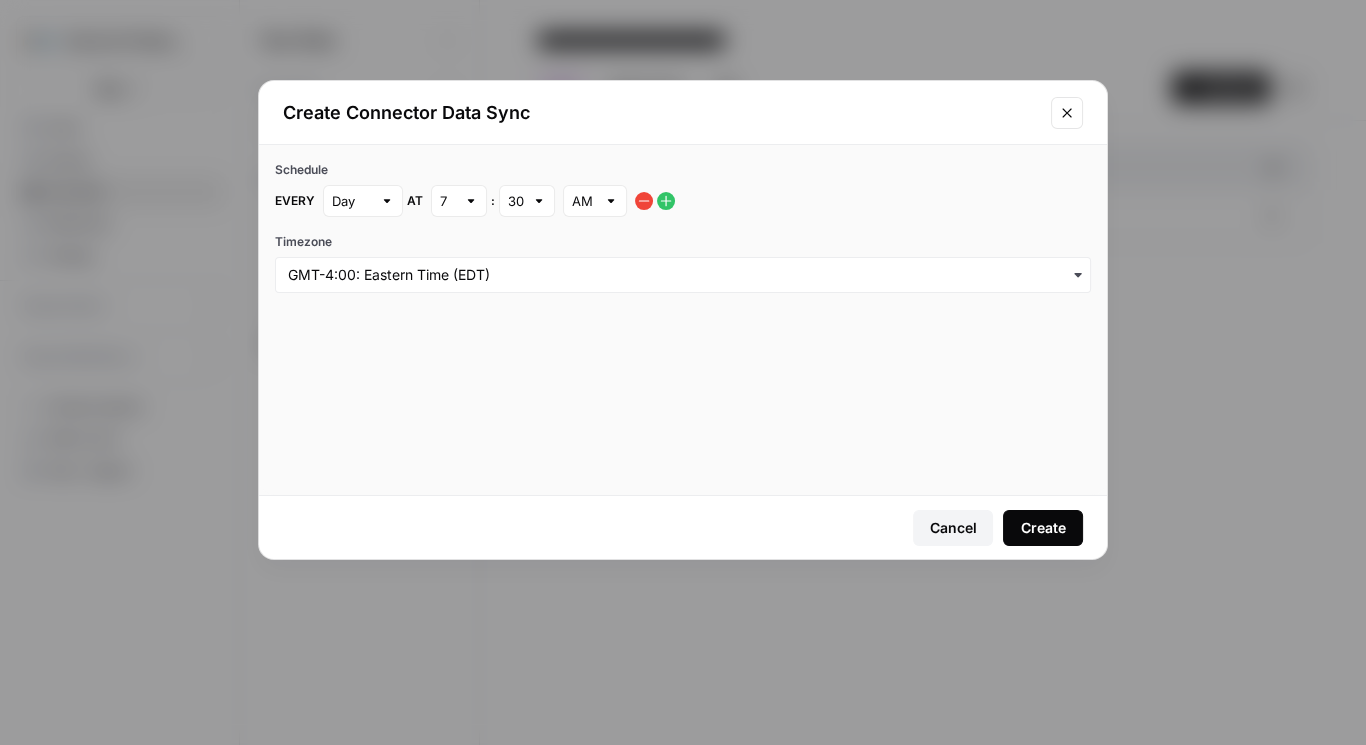 click on "Create" at bounding box center [1043, 528] 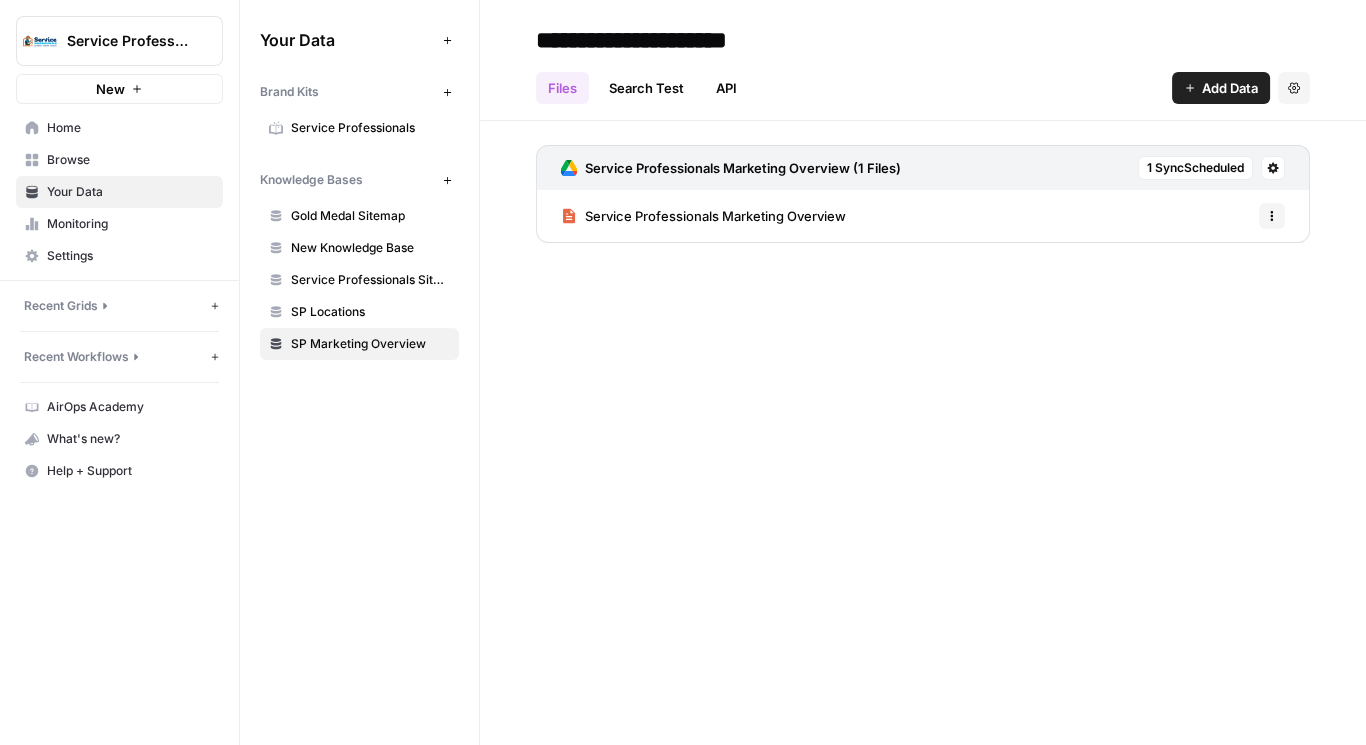 click on "Service Professionals Sitemap" at bounding box center [370, 280] 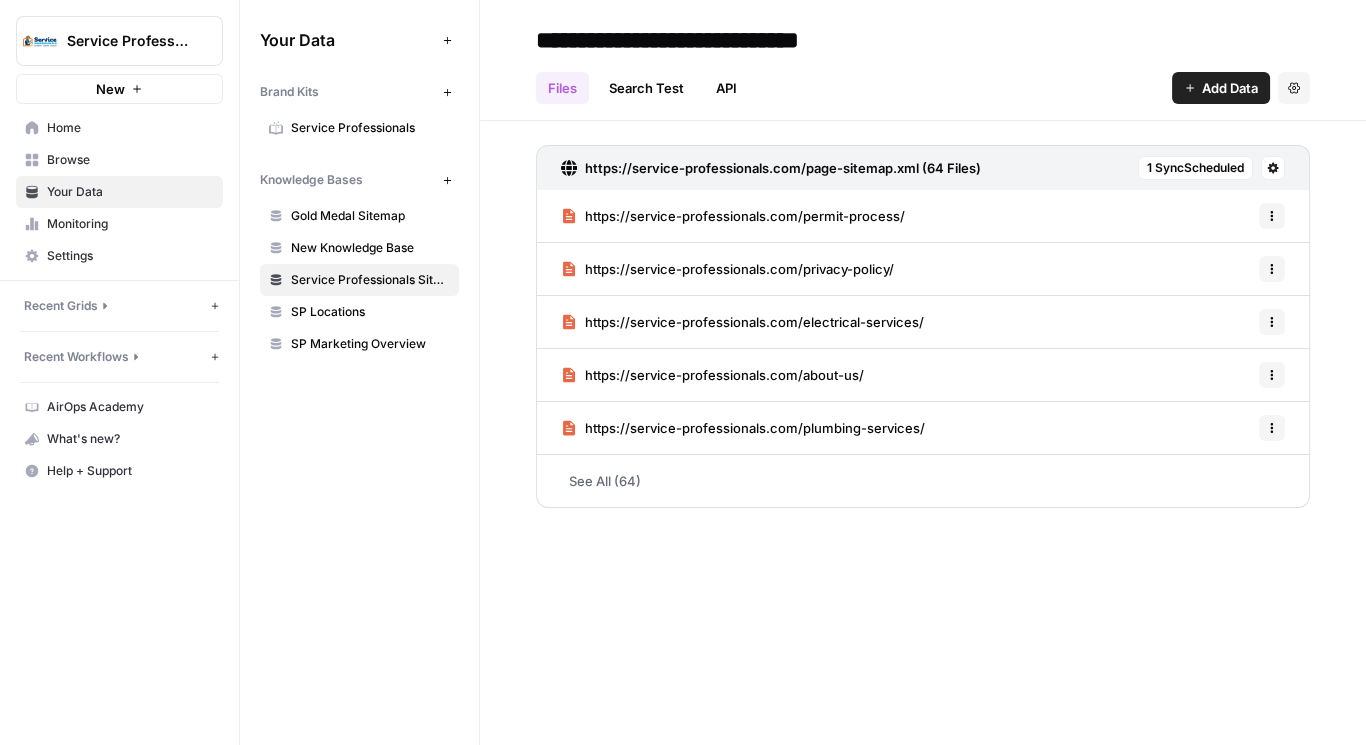 click on "1   Sync  Scheduled" at bounding box center (1195, 168) 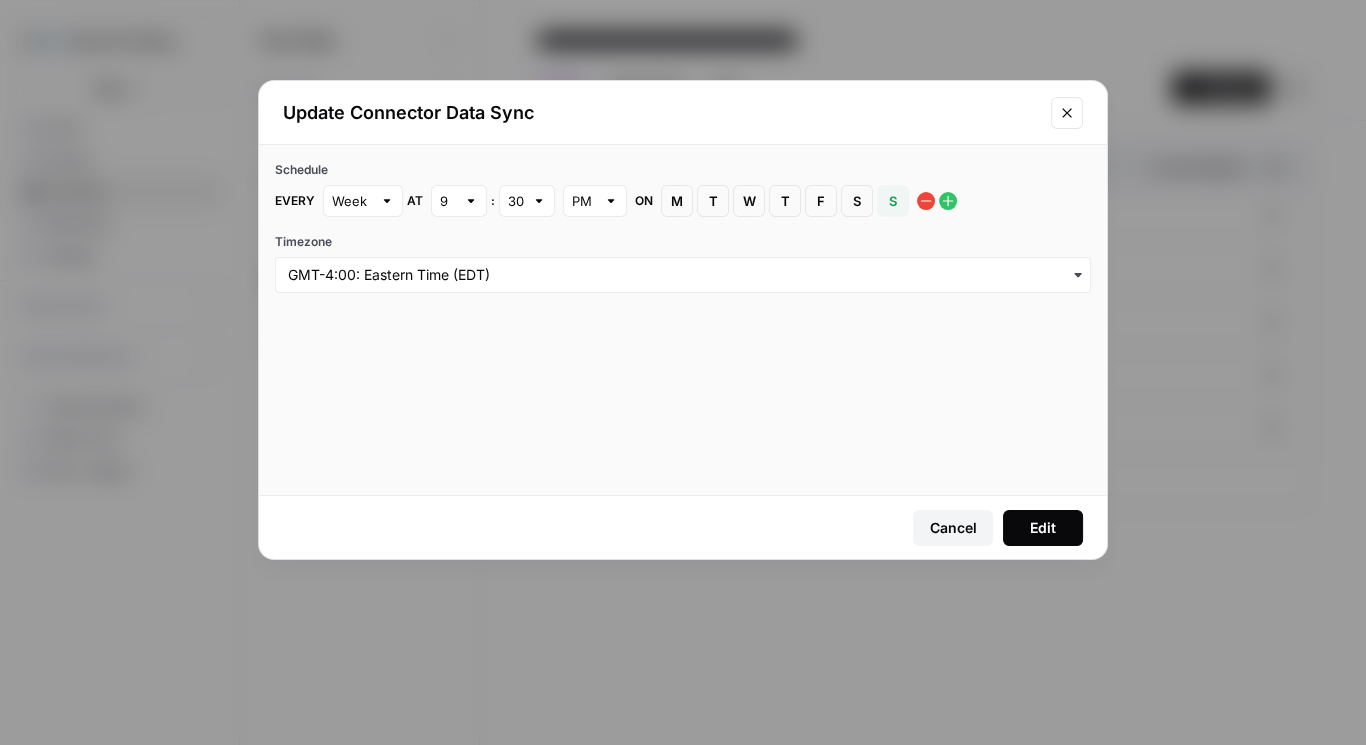 click 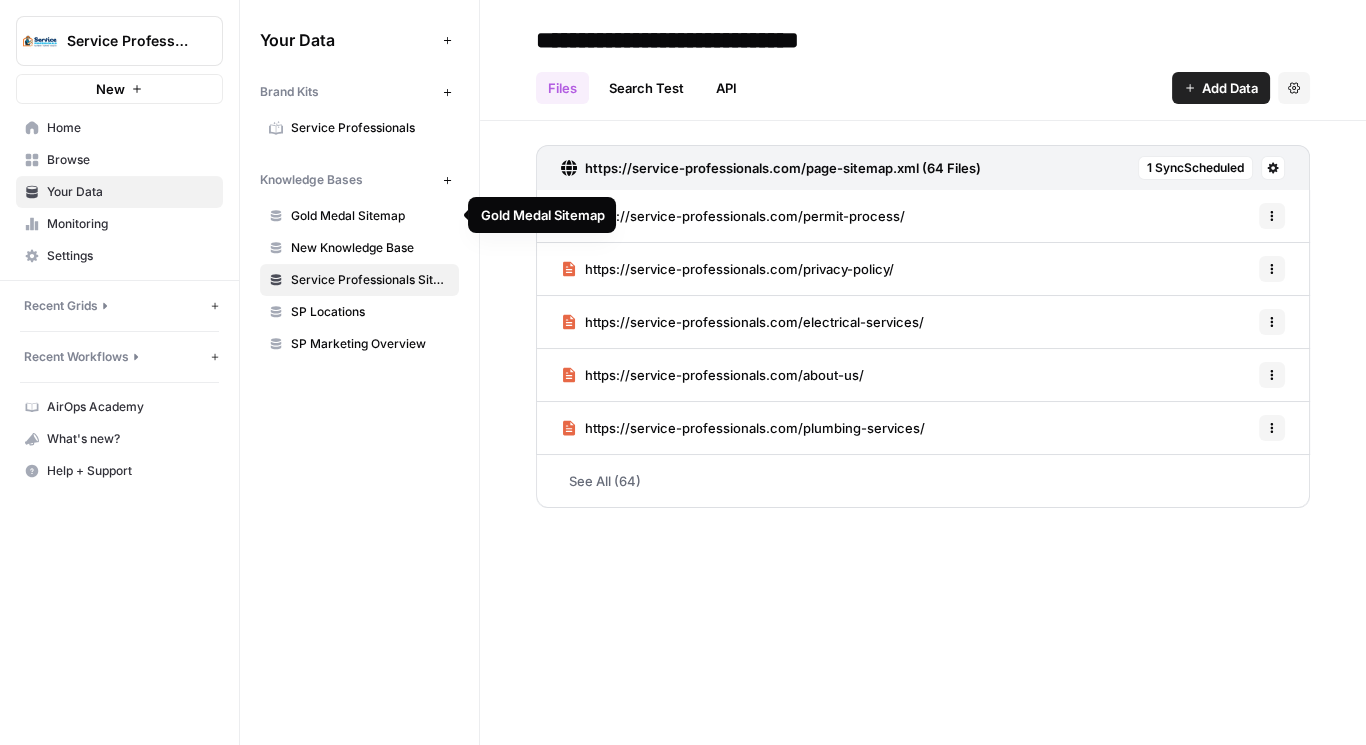 click on "Gold Medal Sitemap" at bounding box center [370, 216] 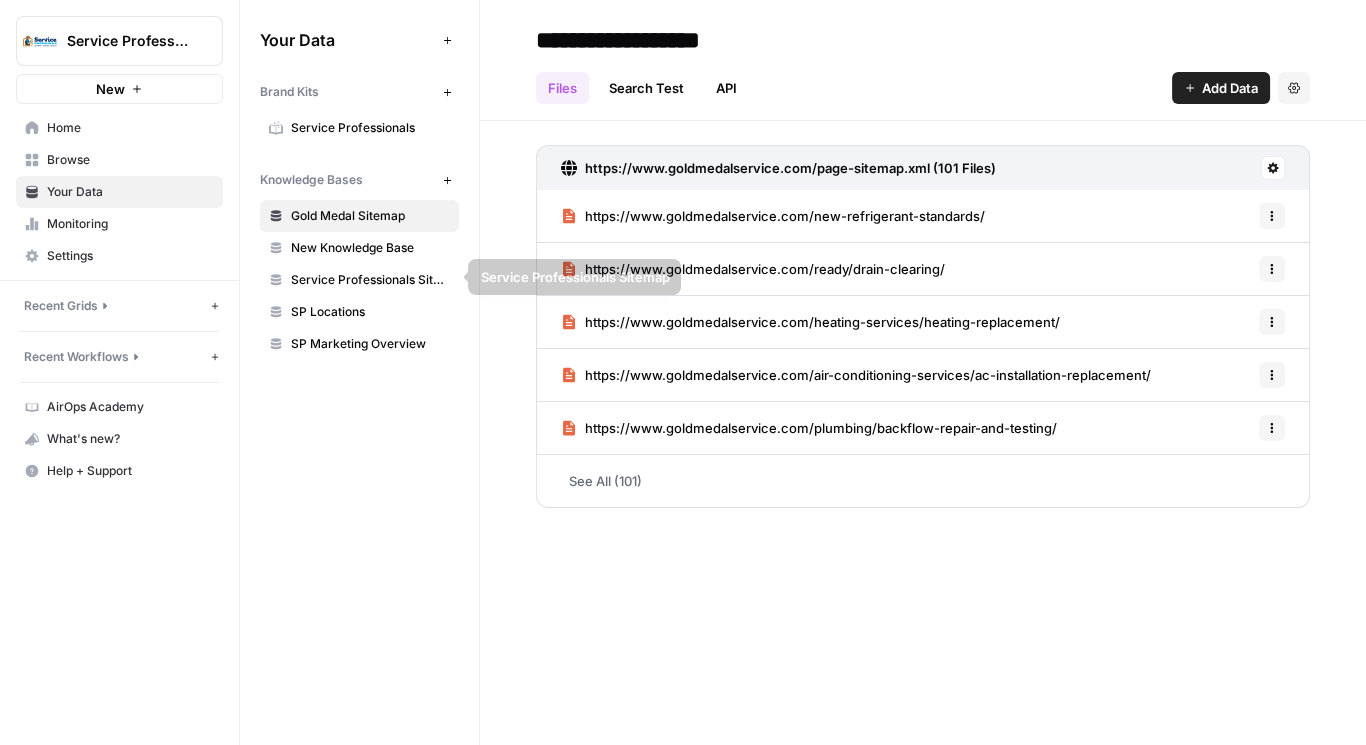 click on "New Knowledge Base" at bounding box center [370, 248] 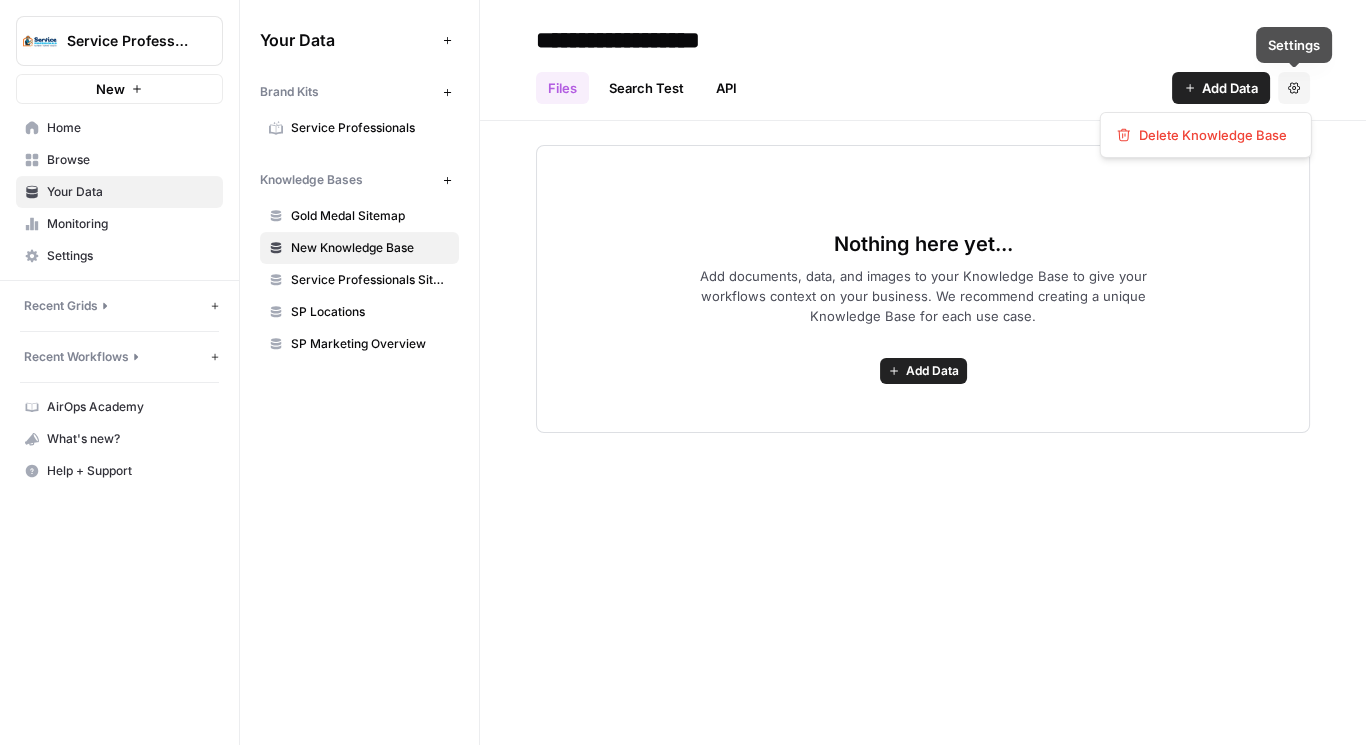 click 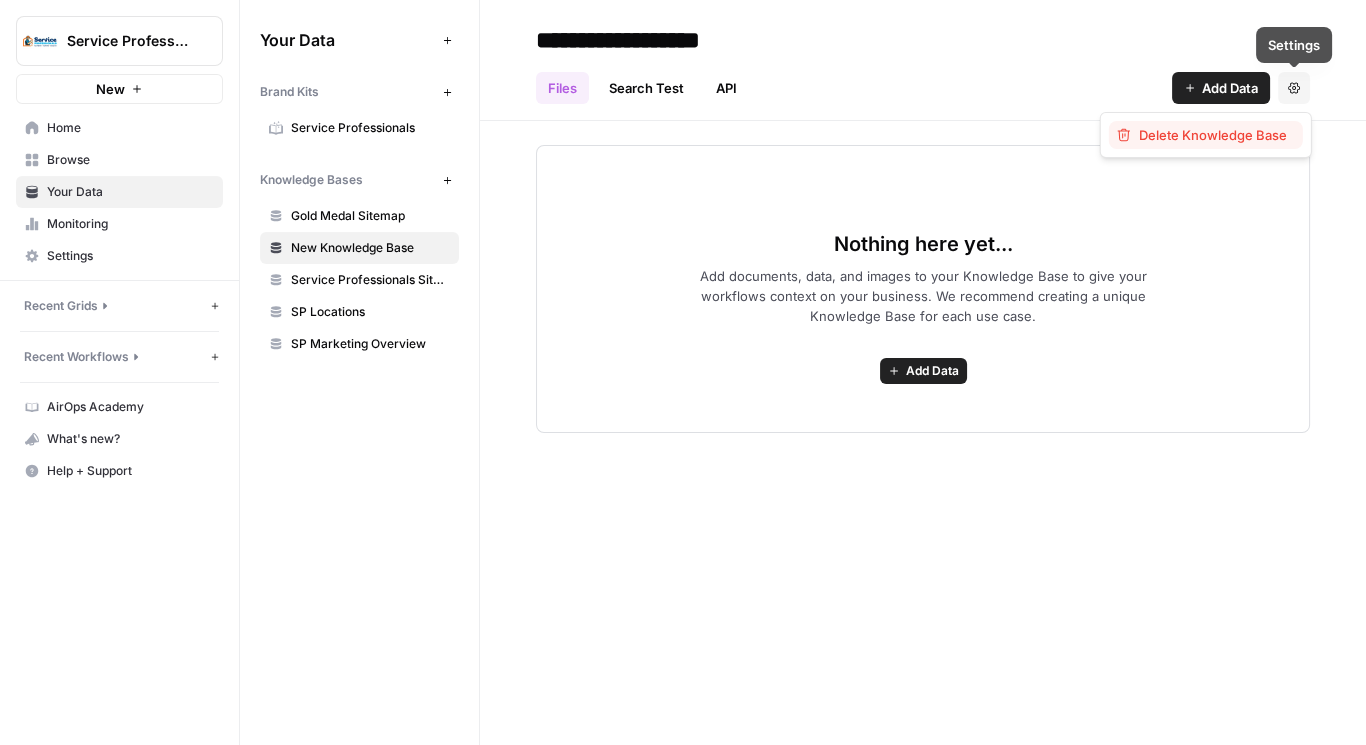 click on "Delete Knowledge Base" at bounding box center (1213, 135) 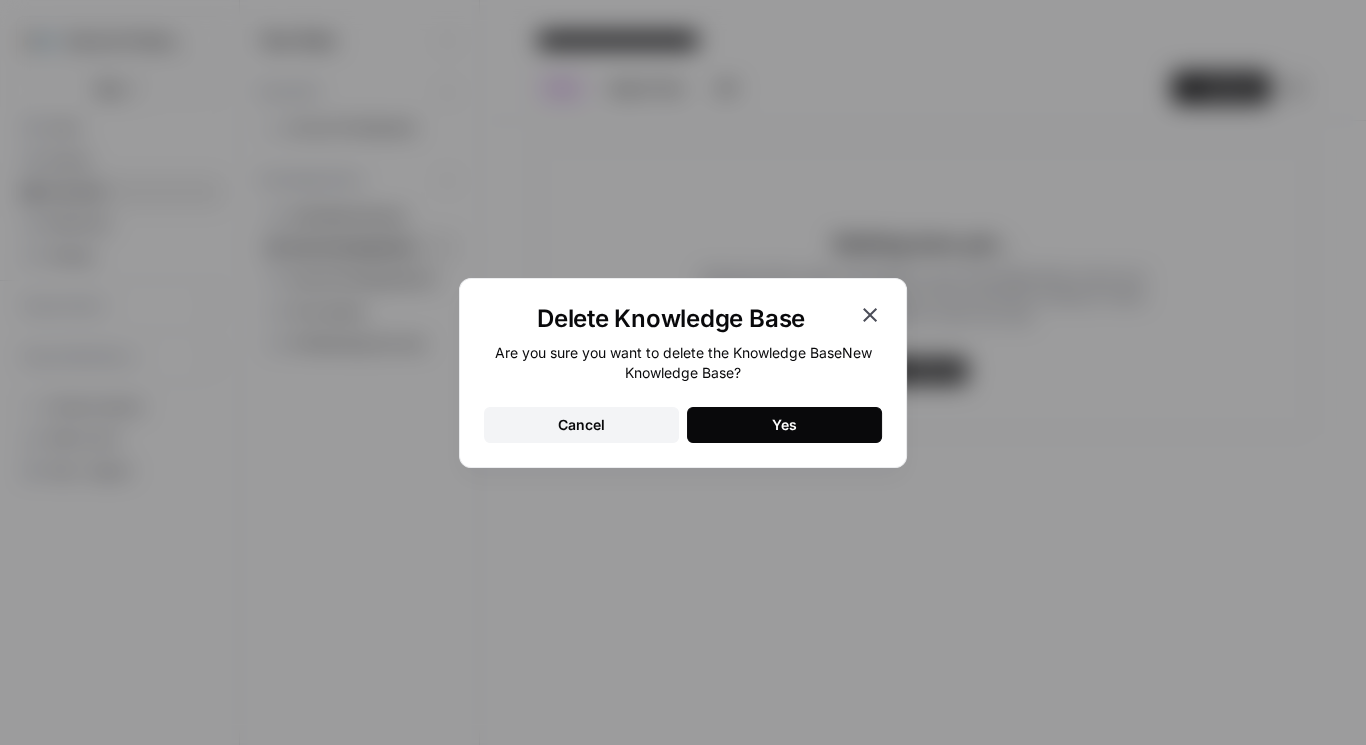 click 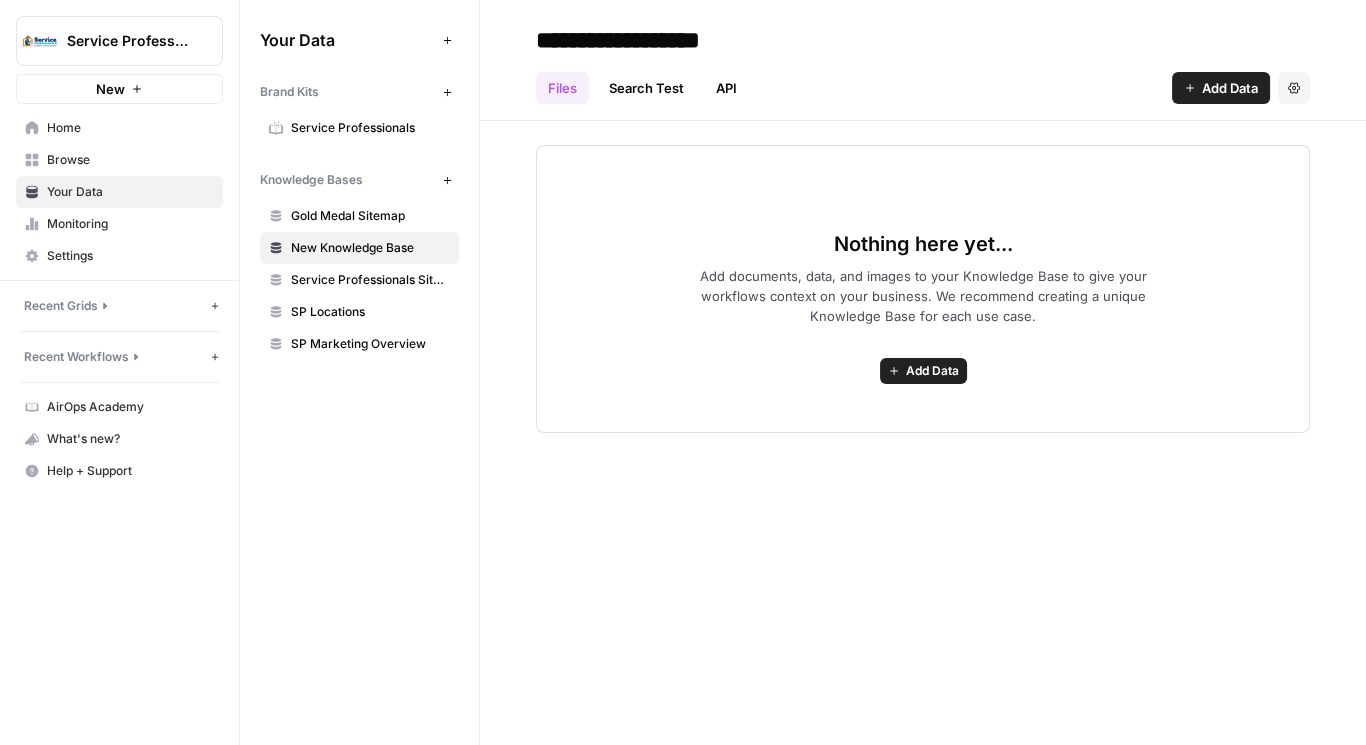 click on "Add Data" at bounding box center (1221, 88) 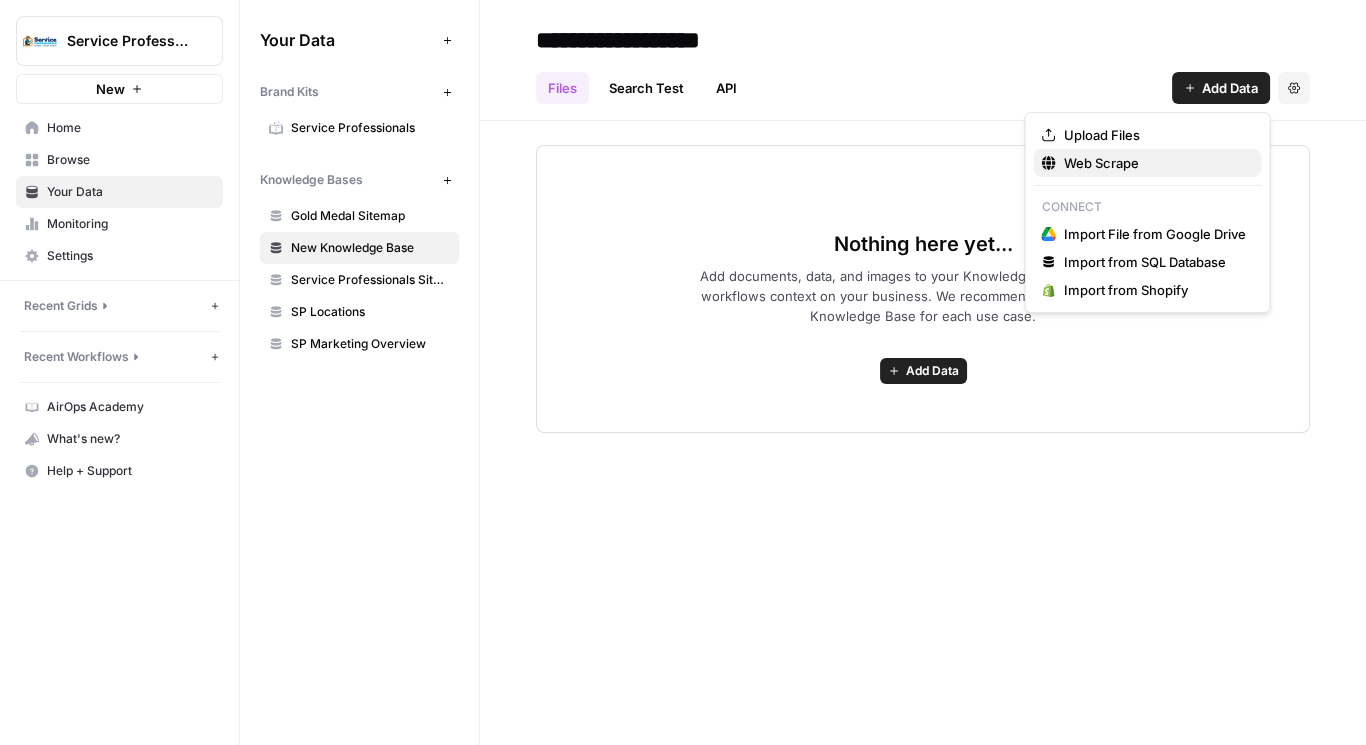 click on "Web Scrape" at bounding box center [1155, 163] 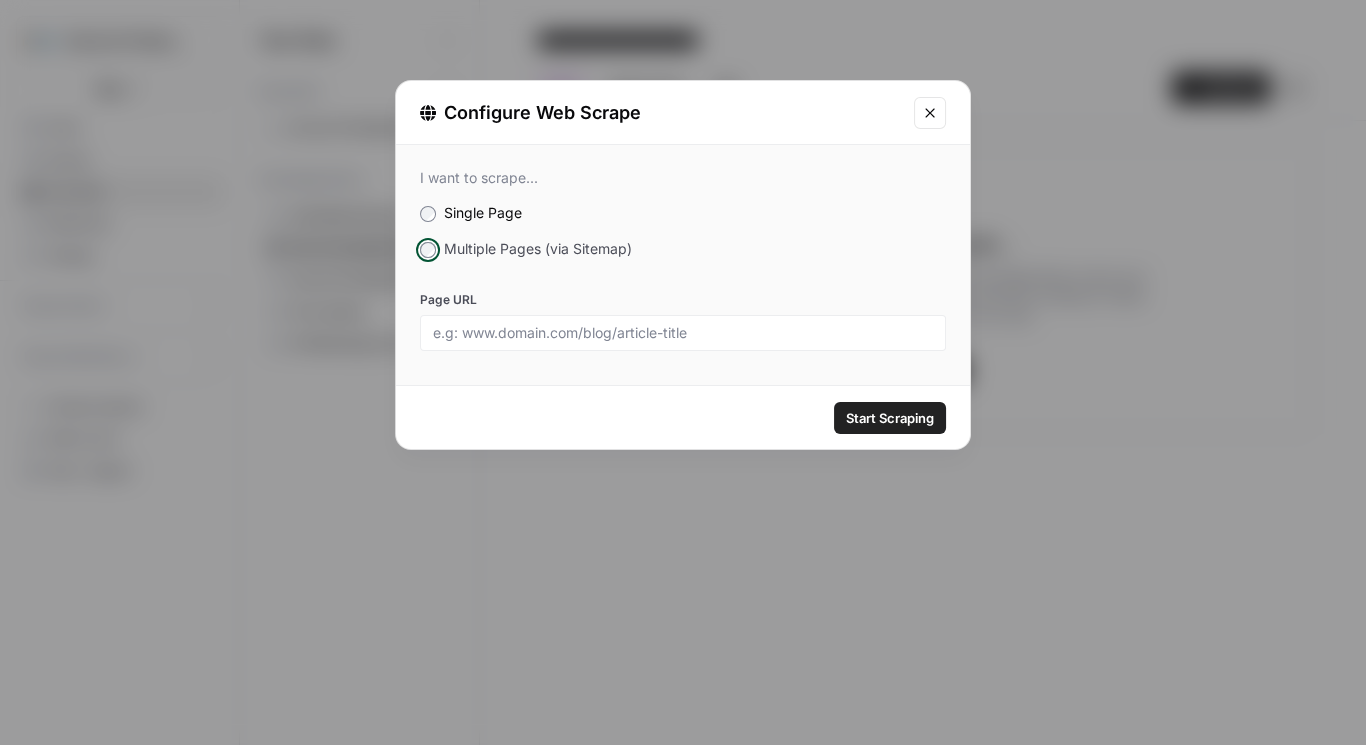 click on "Multiple Pages (via Sitemap)" at bounding box center [683, 249] 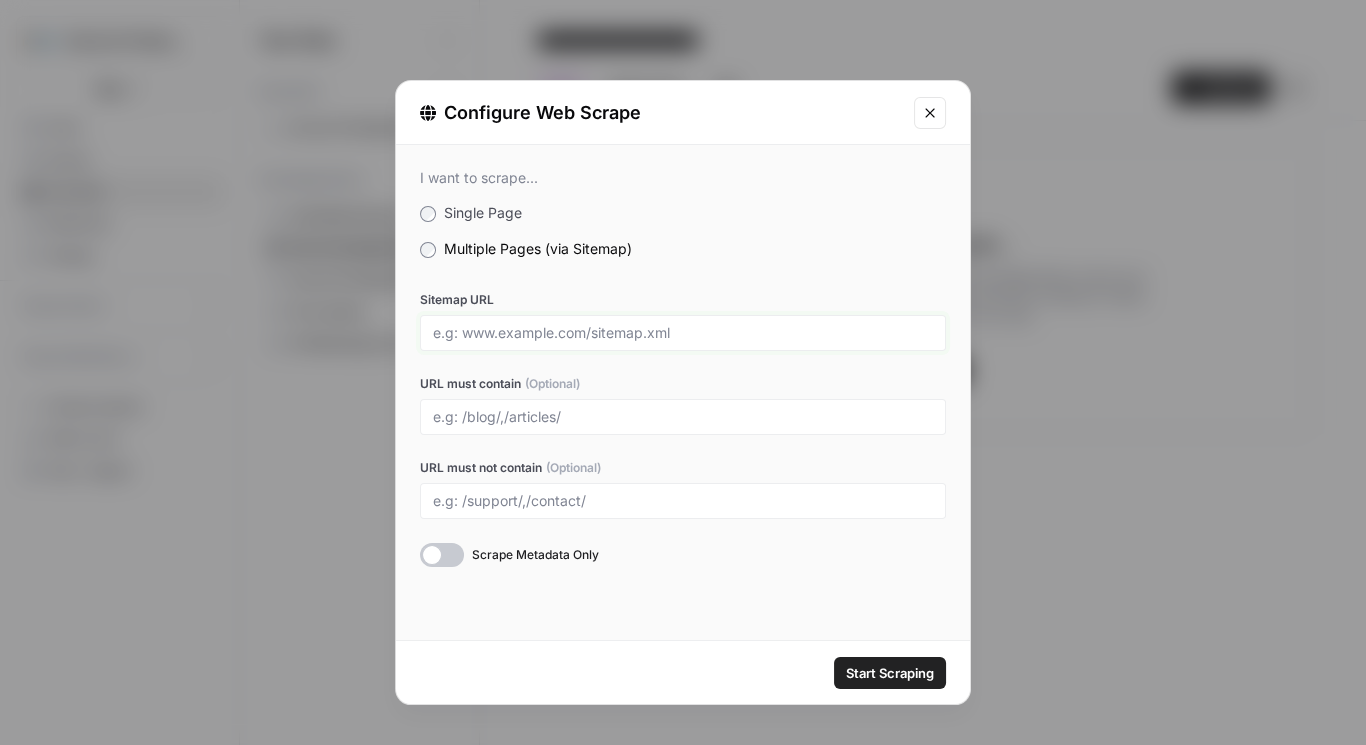 click on "Sitemap URL" at bounding box center [683, 333] 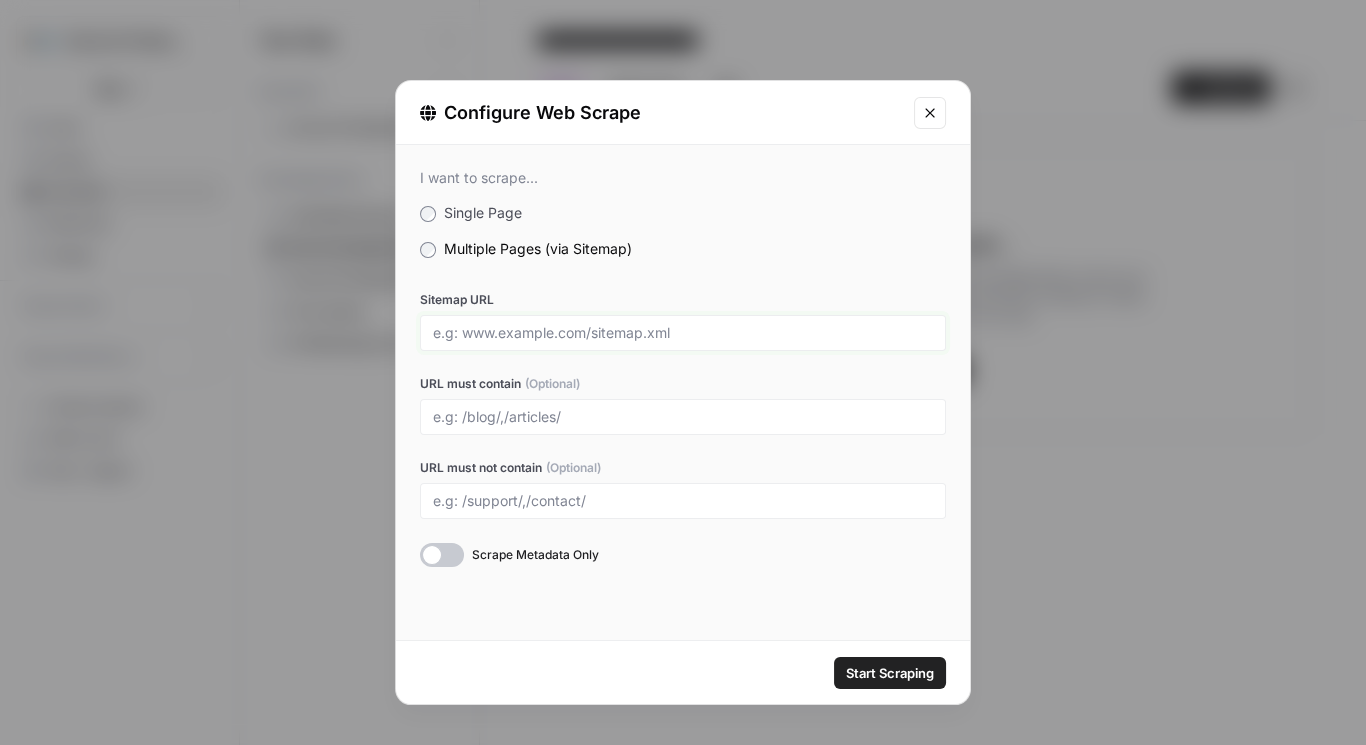 paste on "https://www.ajperri.com/sitemap.xml" 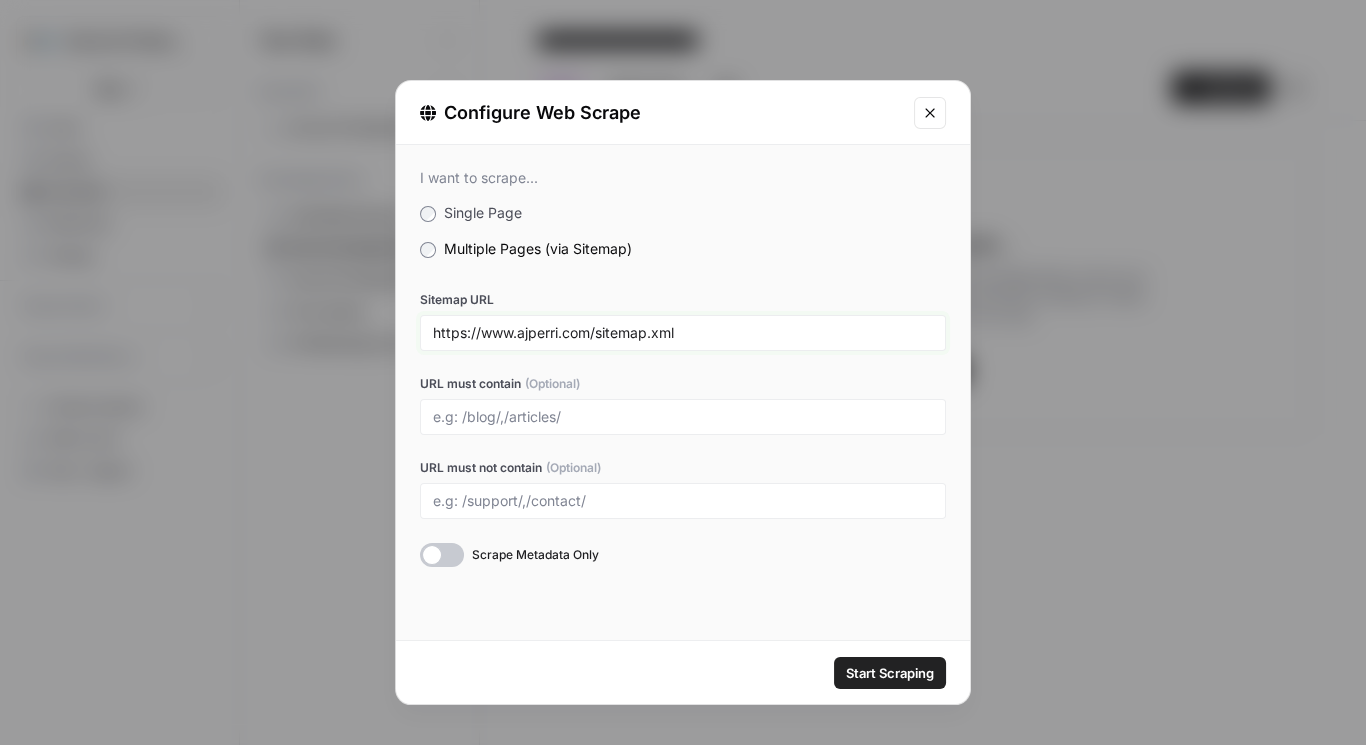 type on "https://www.ajperri.com/sitemap.xml" 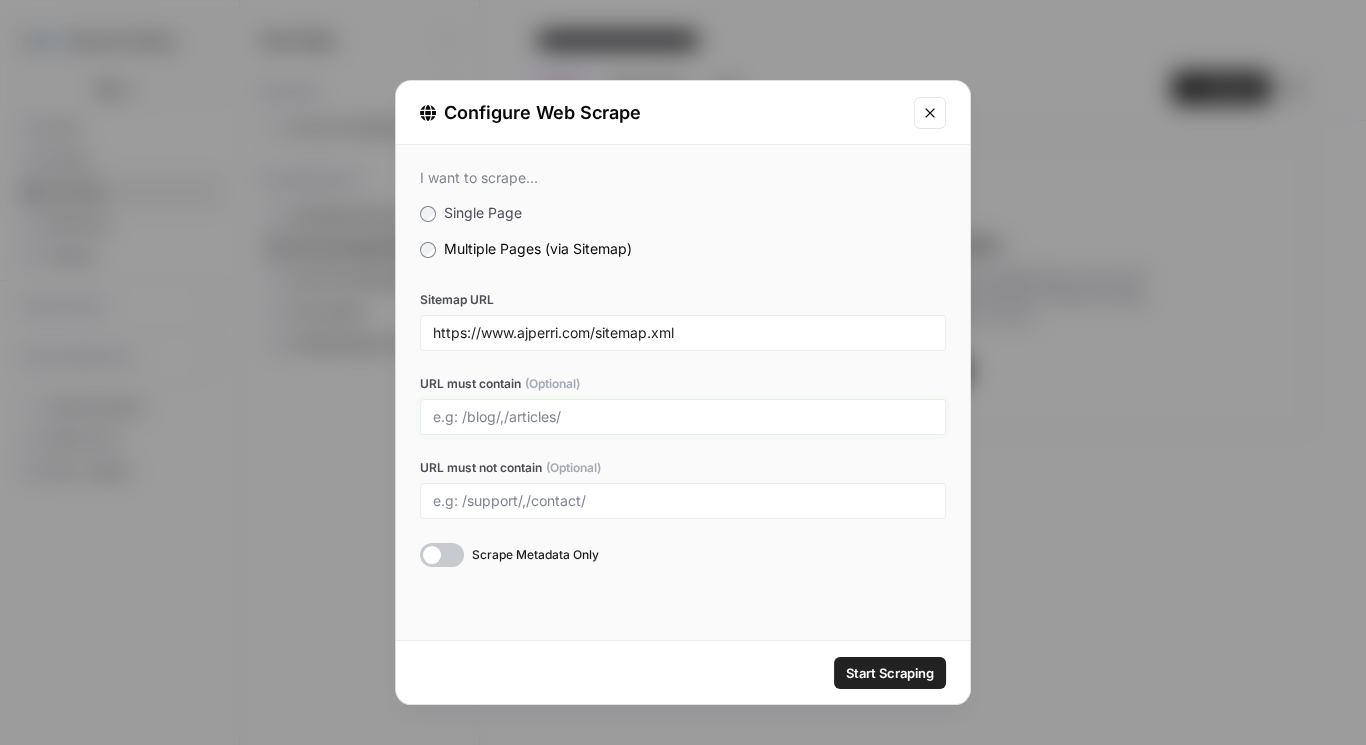 click on "URL must contain (Optional)" at bounding box center [683, 417] 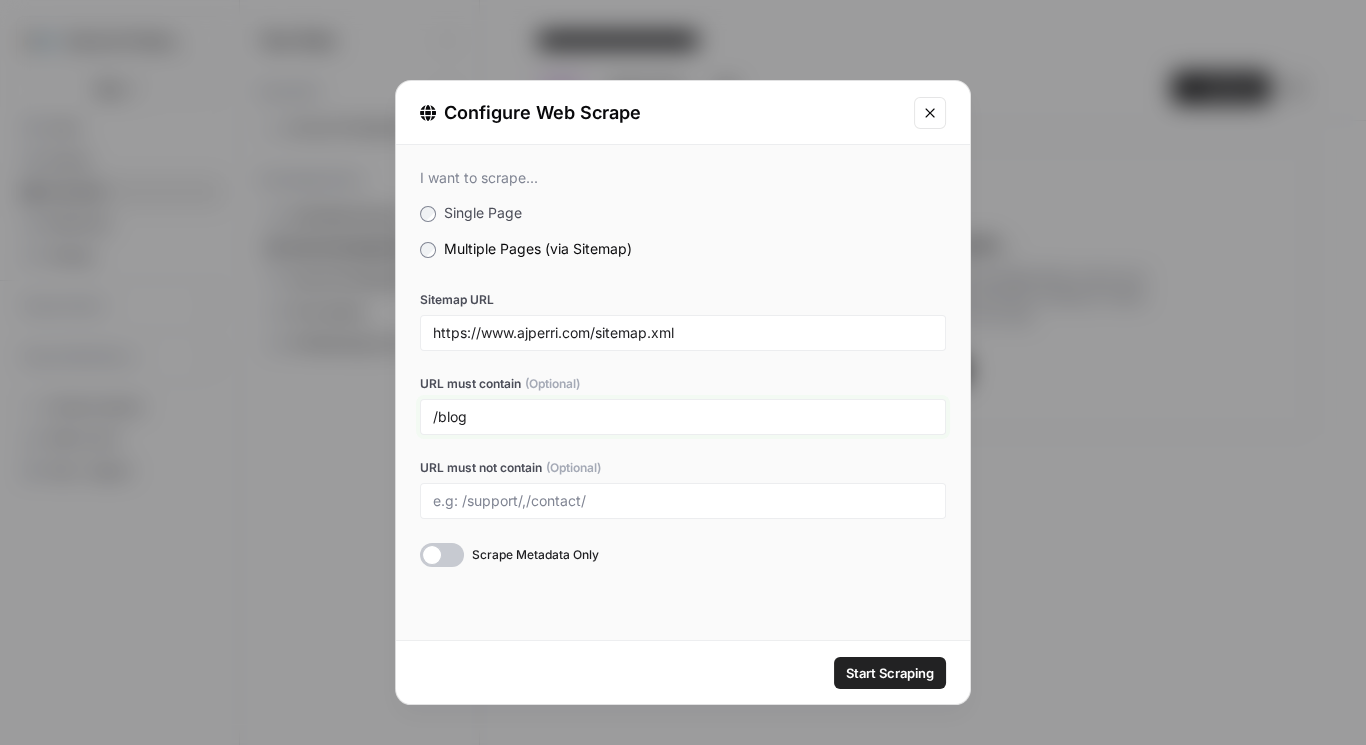 type on "/blog" 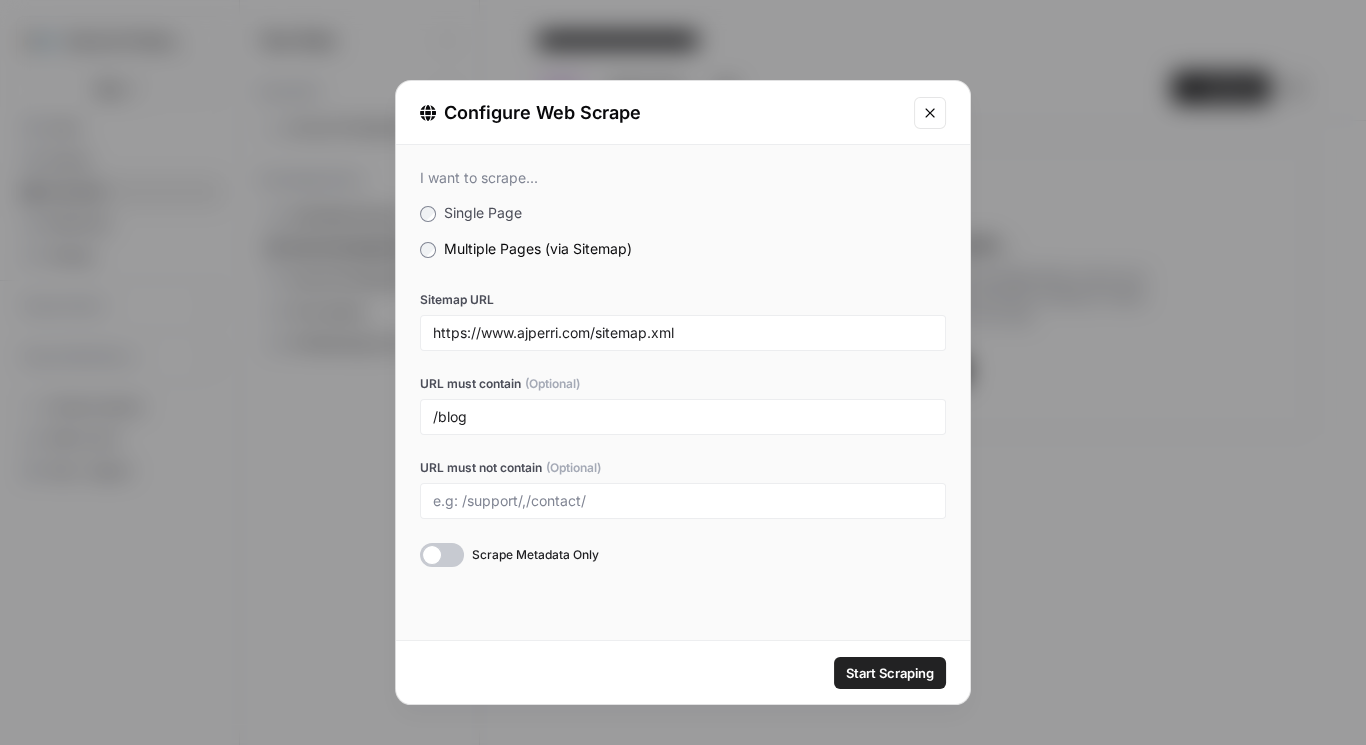 click on "Start Scraping" at bounding box center [890, 673] 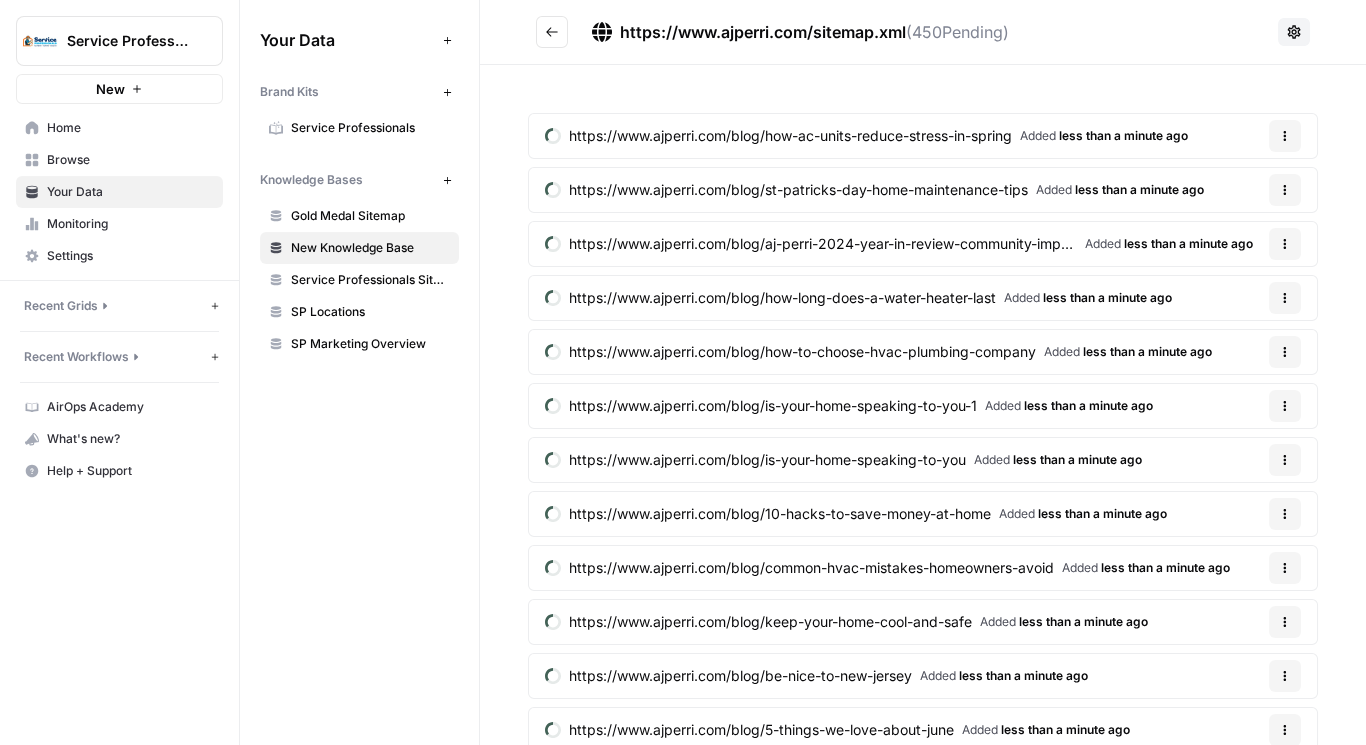 click at bounding box center (552, 32) 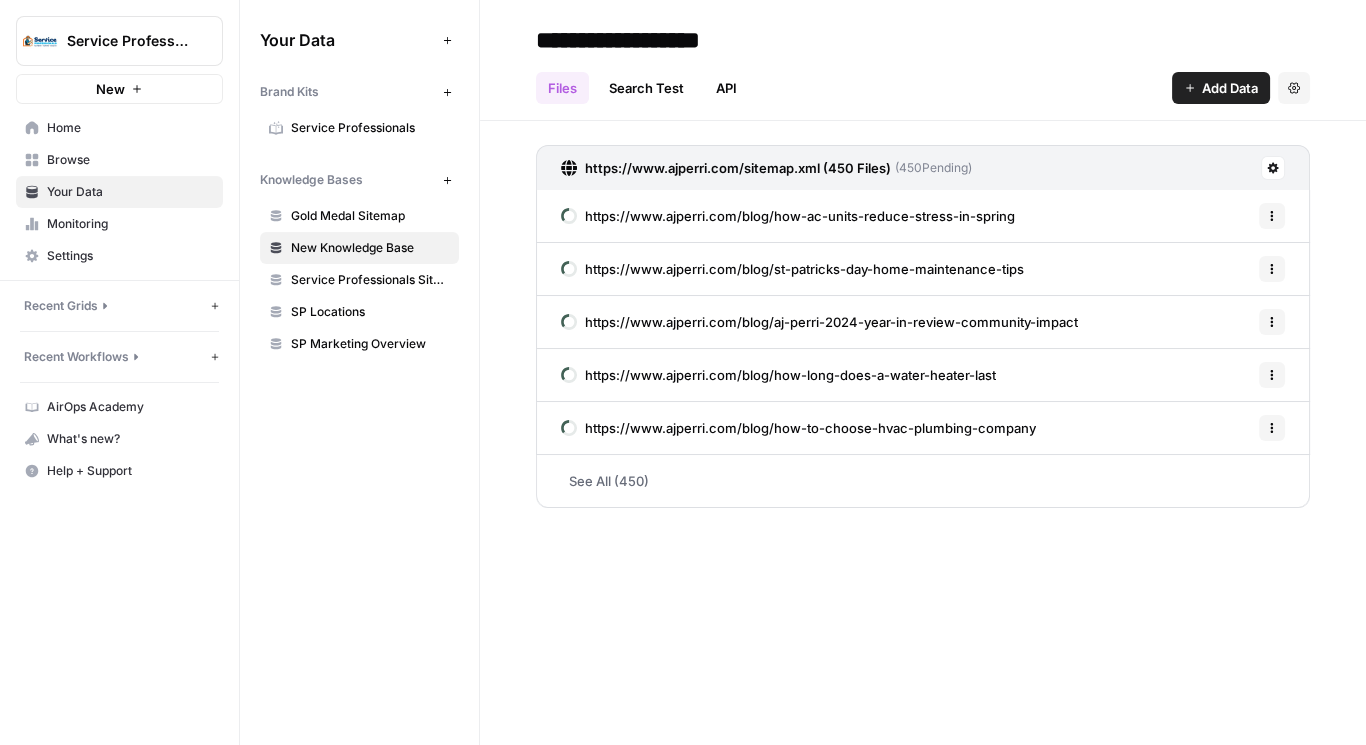 click on "https://www.ajperri.com/sitemap.xml (450 Files)" at bounding box center [738, 168] 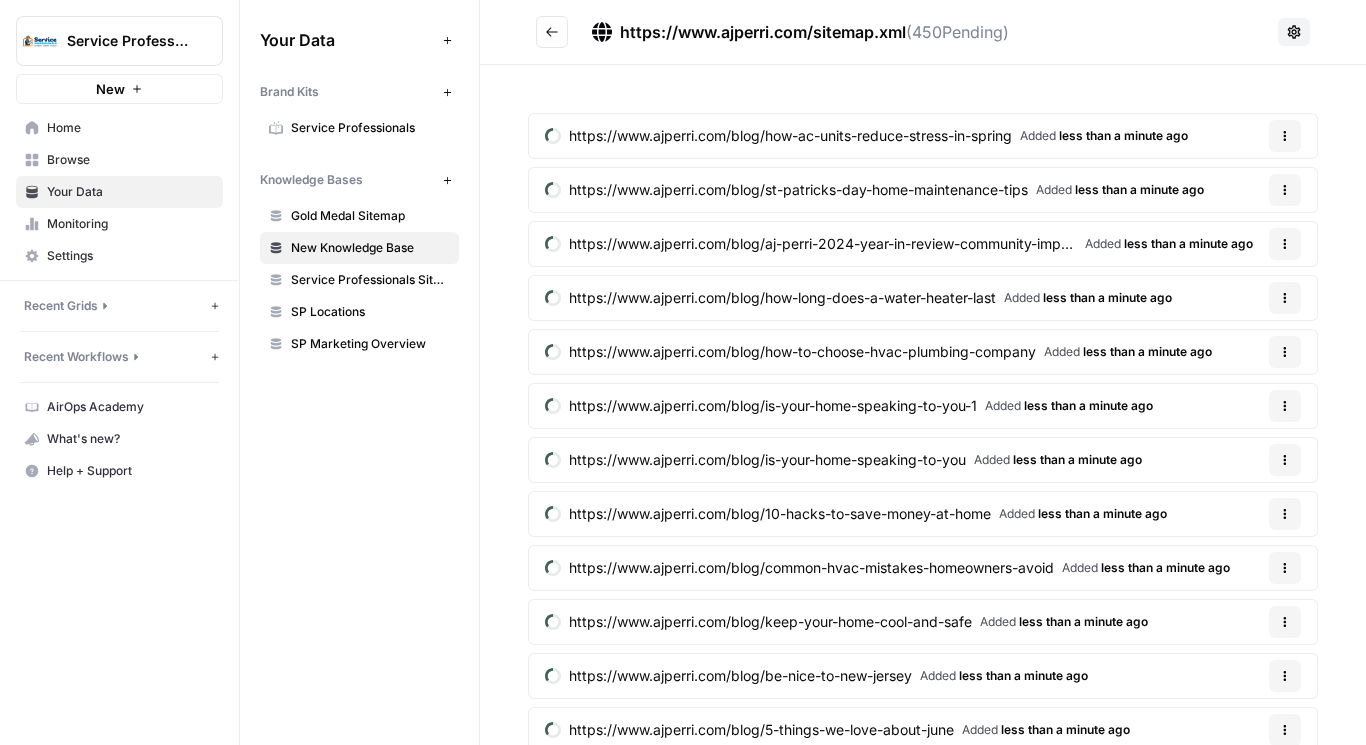 click at bounding box center [1294, 32] 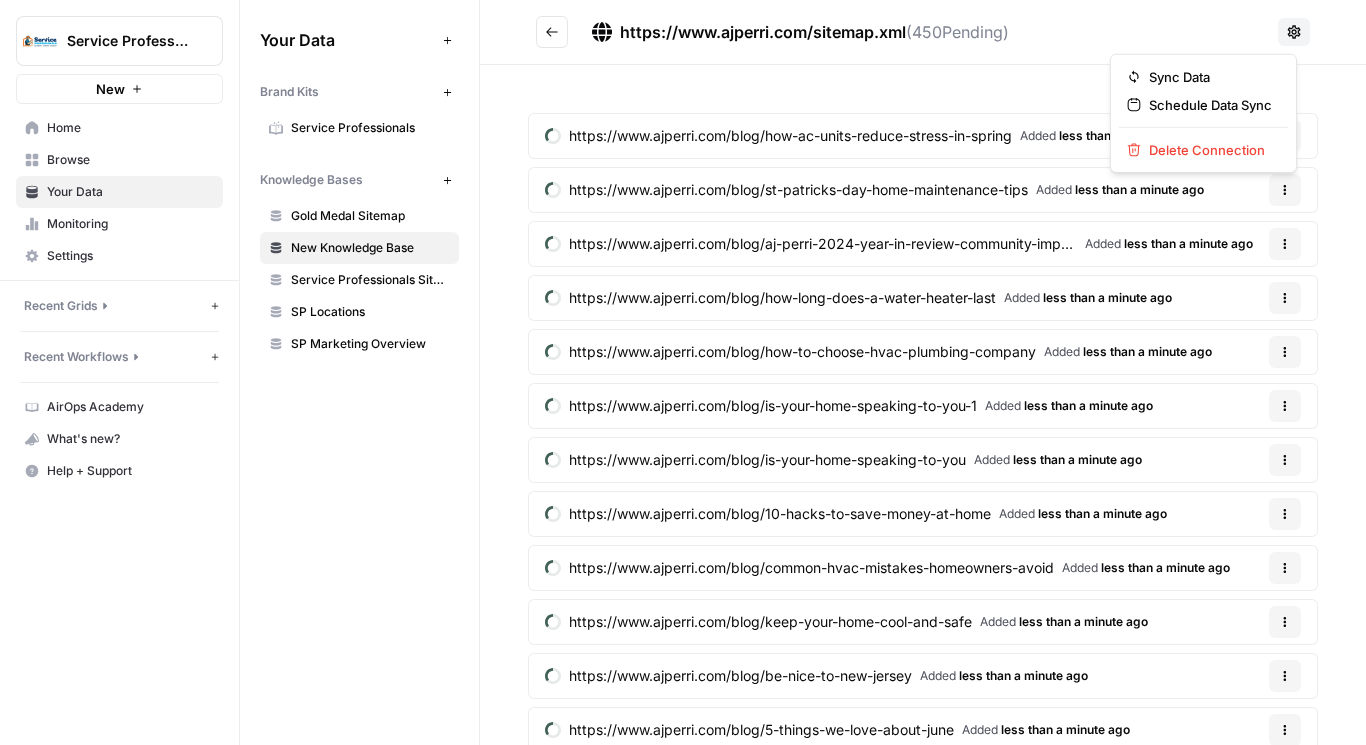 click on "https://www.ajperri.com/blog/how-ac-units-reduce-stress-in-spring Added   less than a minute ago Options https://www.ajperri.com/blog/st-patricks-day-home-maintenance-tips Added   less than a minute ago Options https://www.ajperri.com/blog/aj-perri-2024-year-in-review-community-impact Added   less than a minute ago Options https://www.ajperri.com/blog/how-long-does-a-water-heater-last Added   less than a minute ago Options https://www.ajperri.com/blog/how-to-choose-hvac-plumbing-company Added   less than a minute ago Options https://www.ajperri.com/blog/is-your-home-speaking-to-you-1 Added   less than a minute ago Options https://www.ajperri.com/blog/is-your-home-speaking-to-you Added   less than a minute ago Options https://www.ajperri.com/blog/10-hacks-to-save-money-at-home Added   less than a minute ago Options https://www.ajperri.com/blog/common-hvac-mistakes-homeowners-avoid Added   less than a minute ago Options https://www.ajperri.com/blog/keep-your-home-cool-and-safe Added   less than a minute ago" at bounding box center (923, 653) 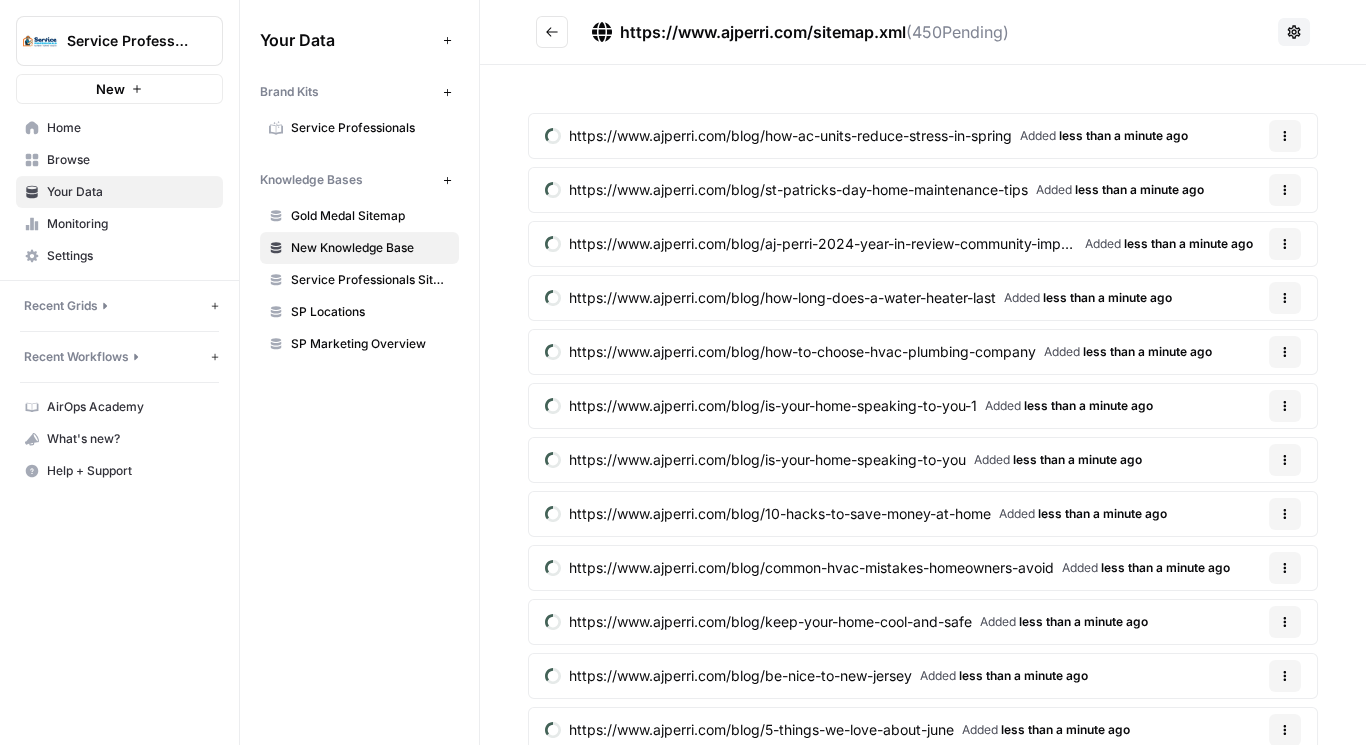 click at bounding box center [552, 32] 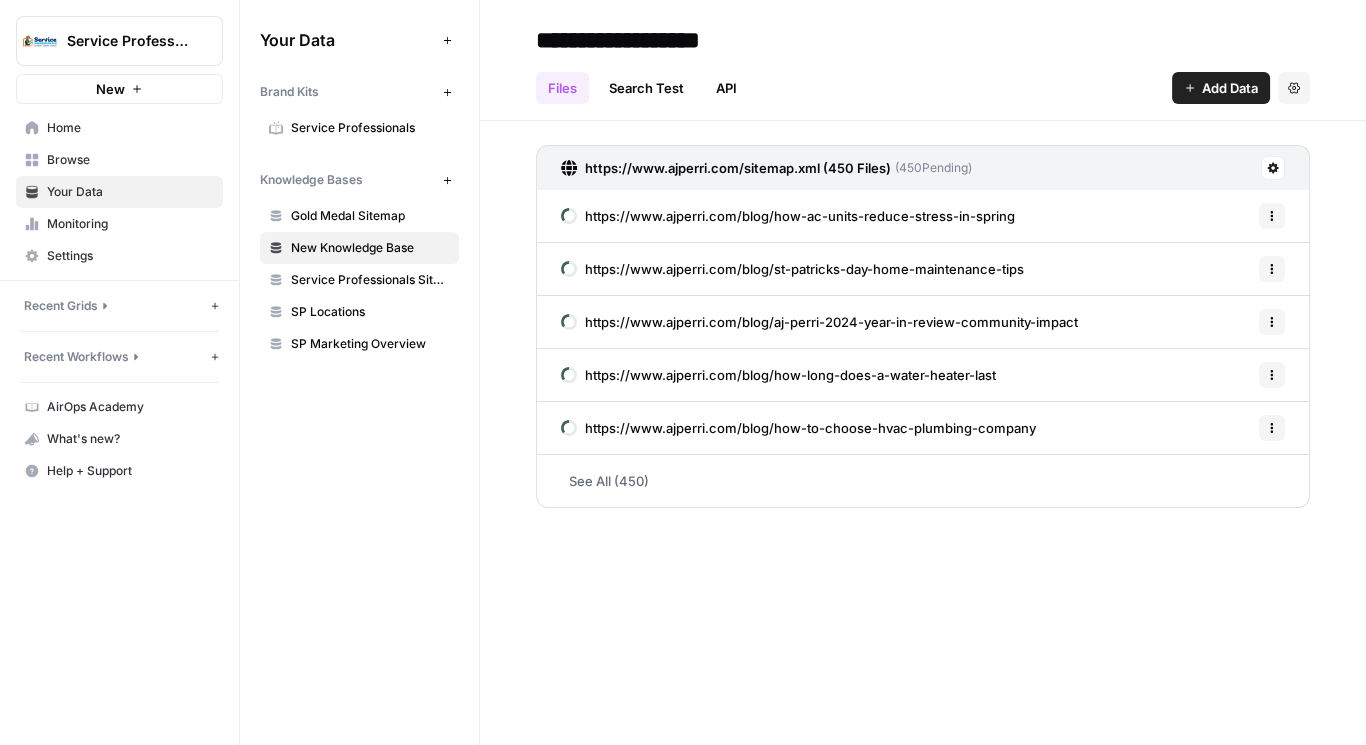 click on "**********" at bounding box center [688, 40] 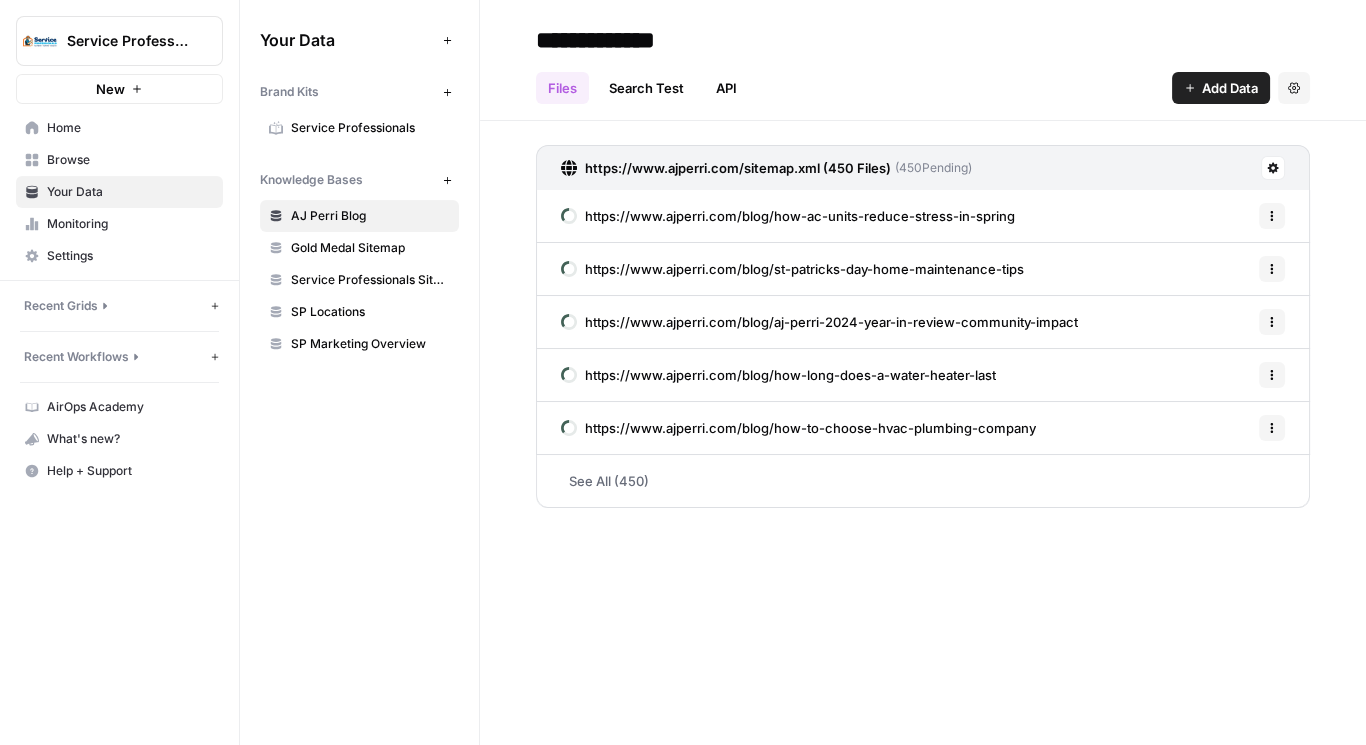 type on "**********" 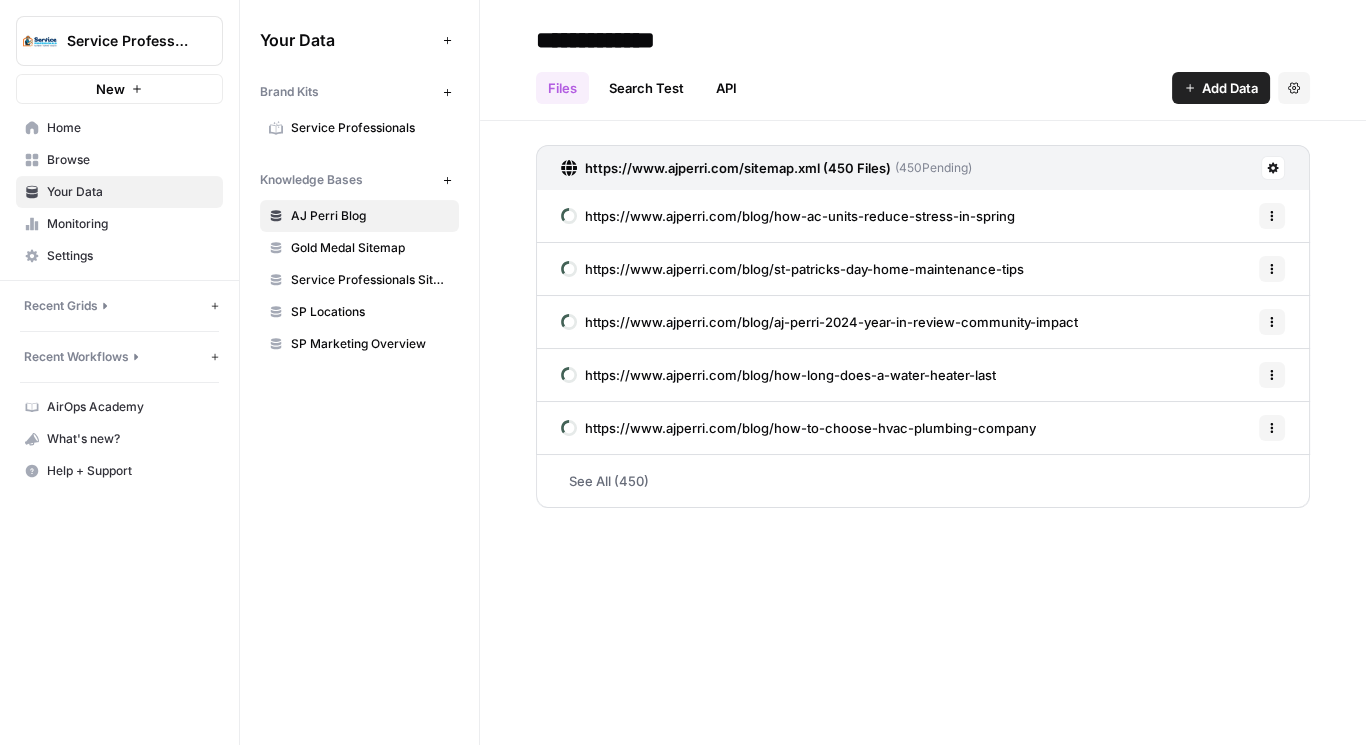 click on "New" at bounding box center (447, 180) 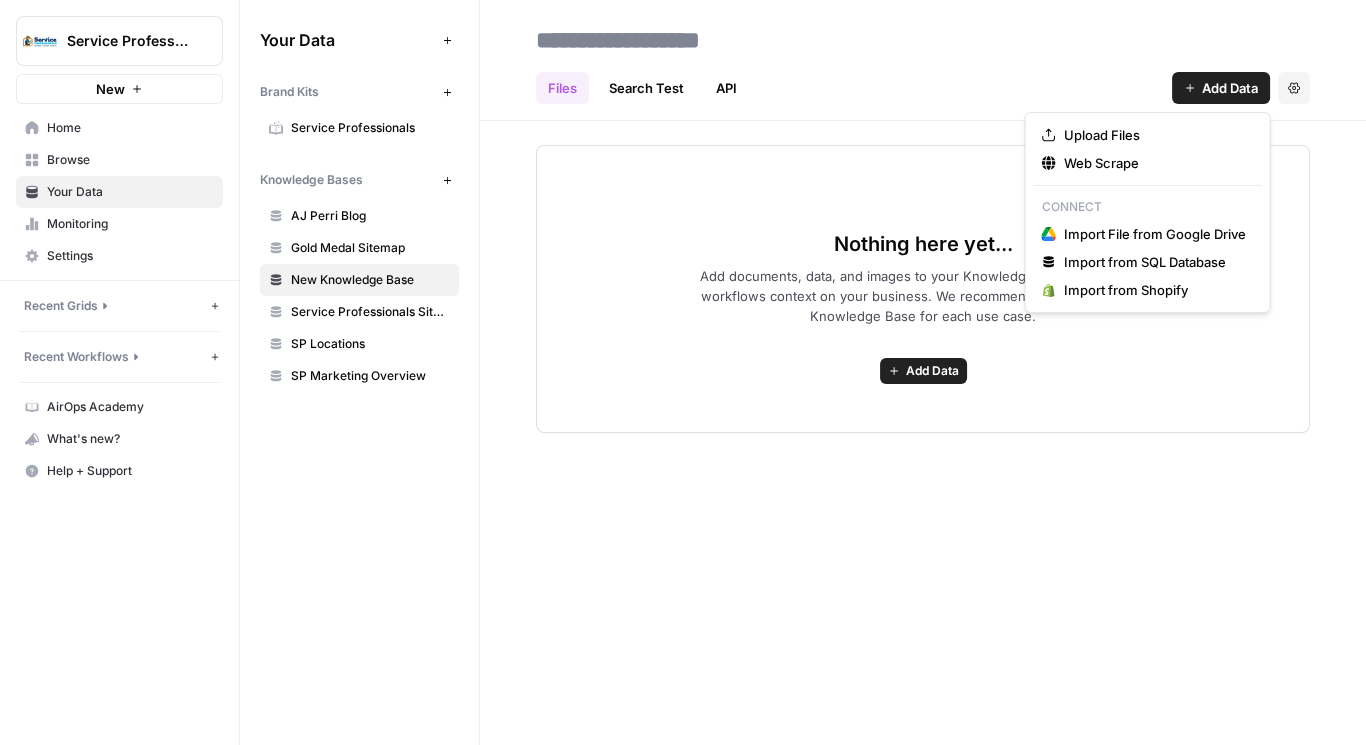 click on "Add Data" at bounding box center [1230, 88] 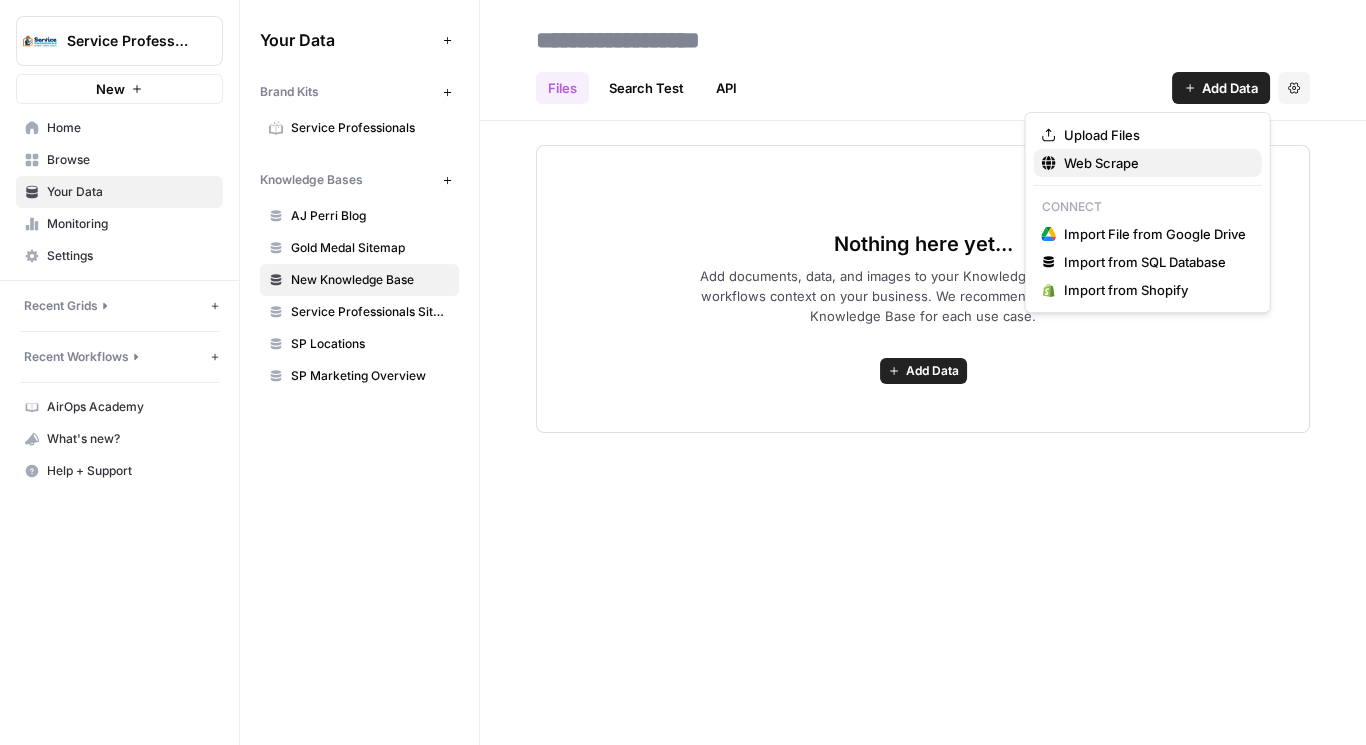 click on "Web Scrape" at bounding box center (1155, 163) 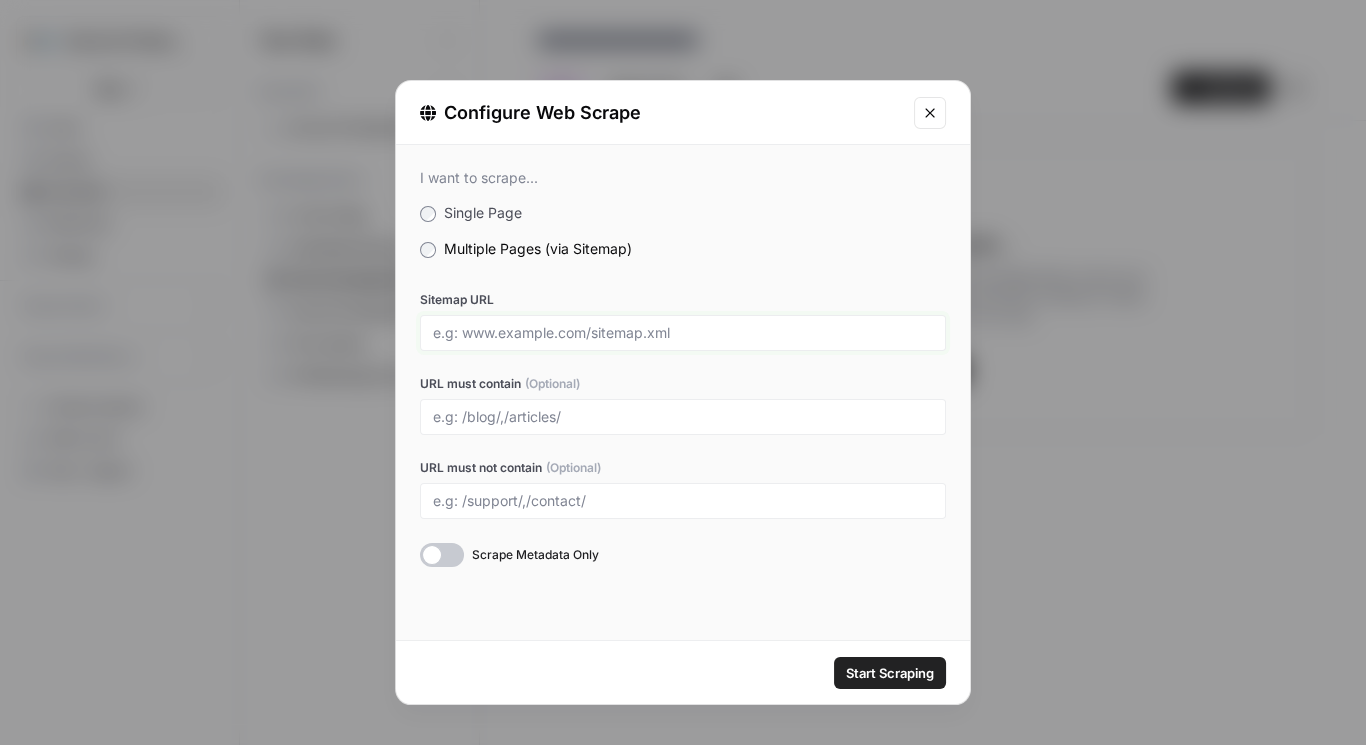 click on "Sitemap URL" at bounding box center (683, 333) 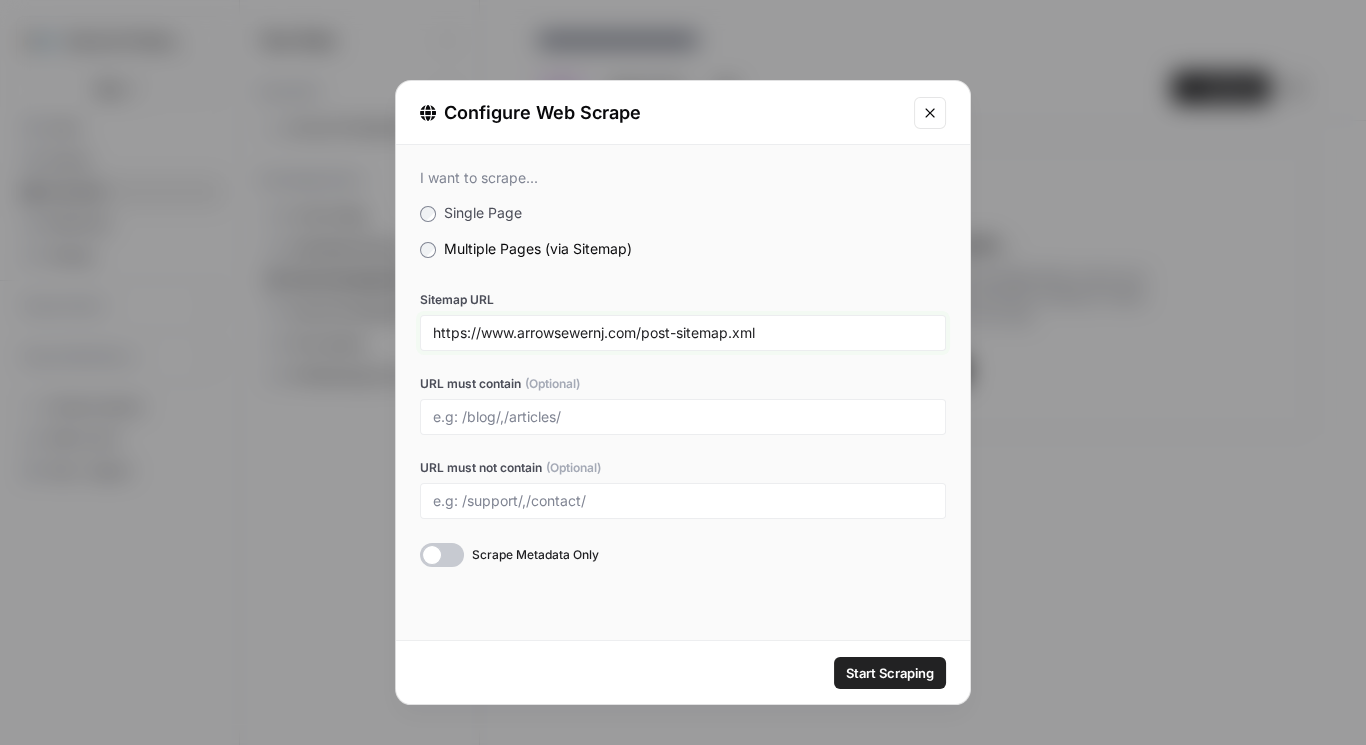 type on "https://www.arrowsewernj.com/post-sitemap.xml" 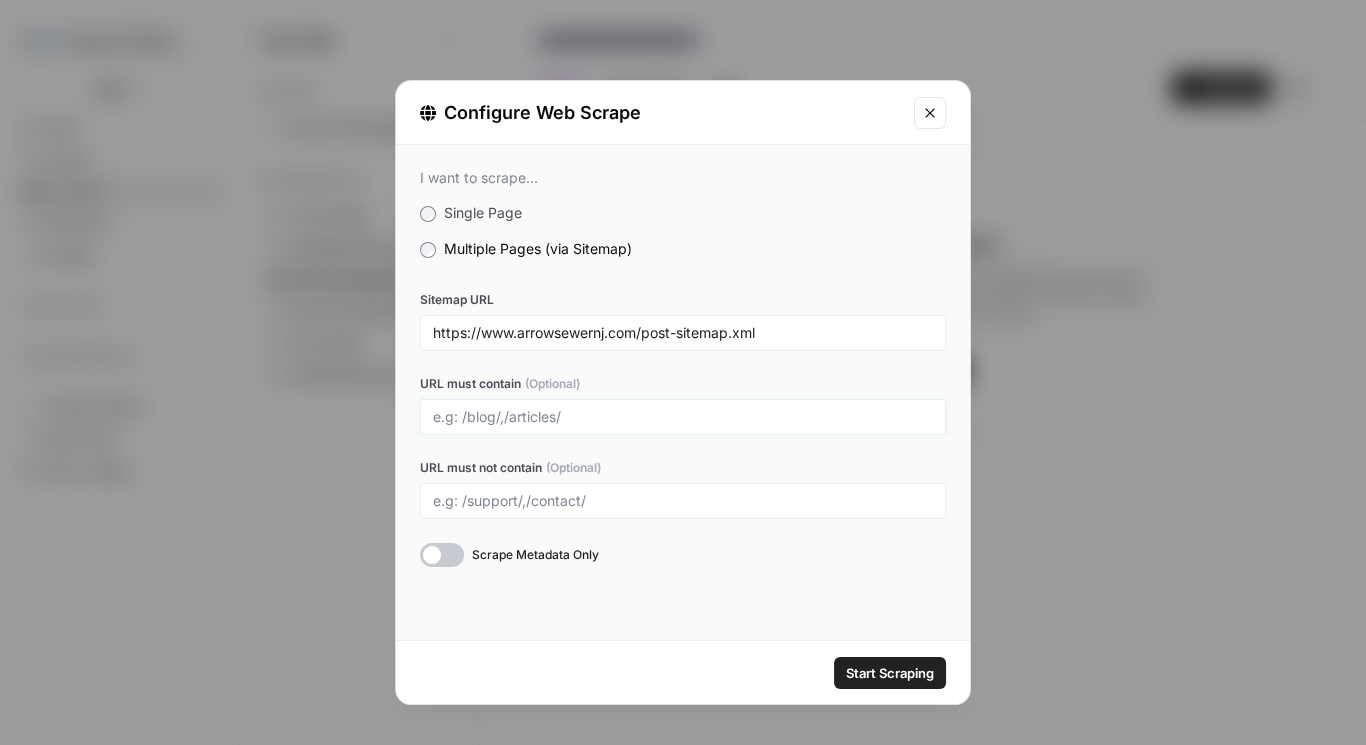 click on "URL must contain (Optional)" at bounding box center [683, 417] 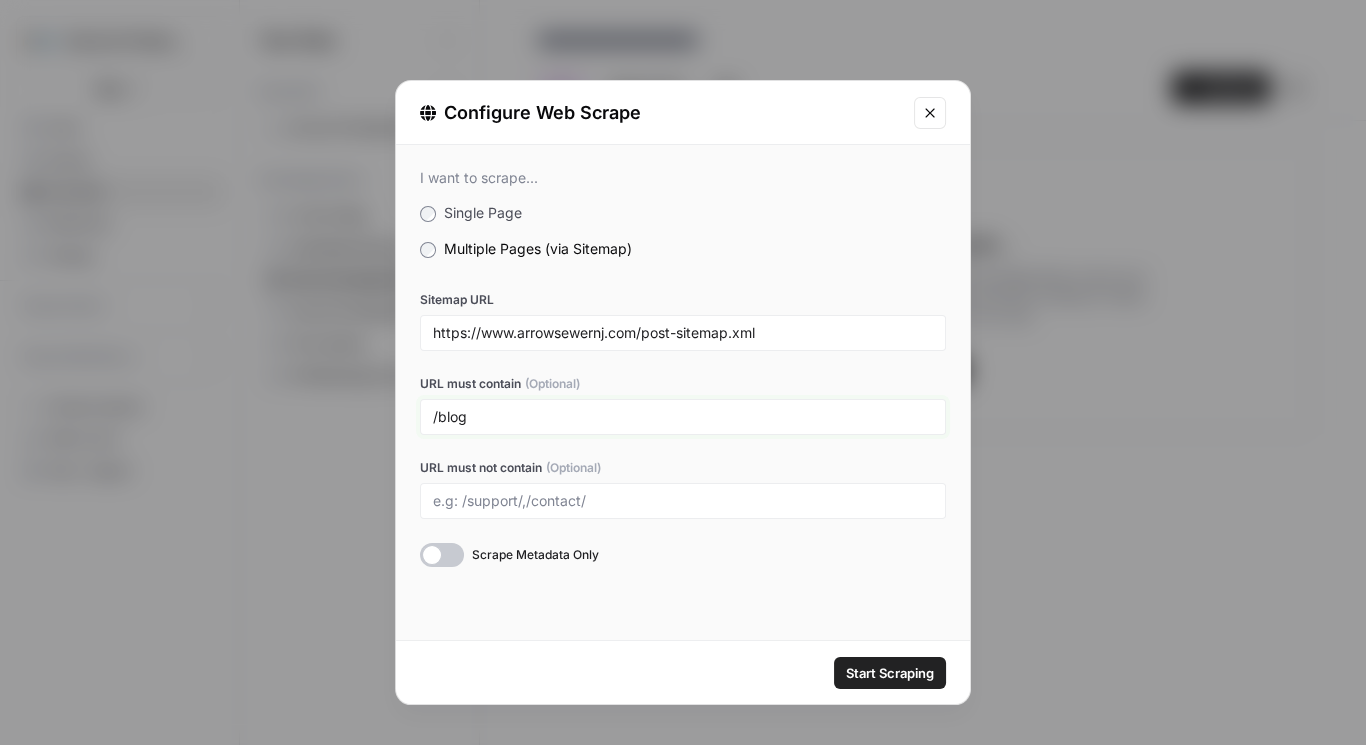 type on "/blog" 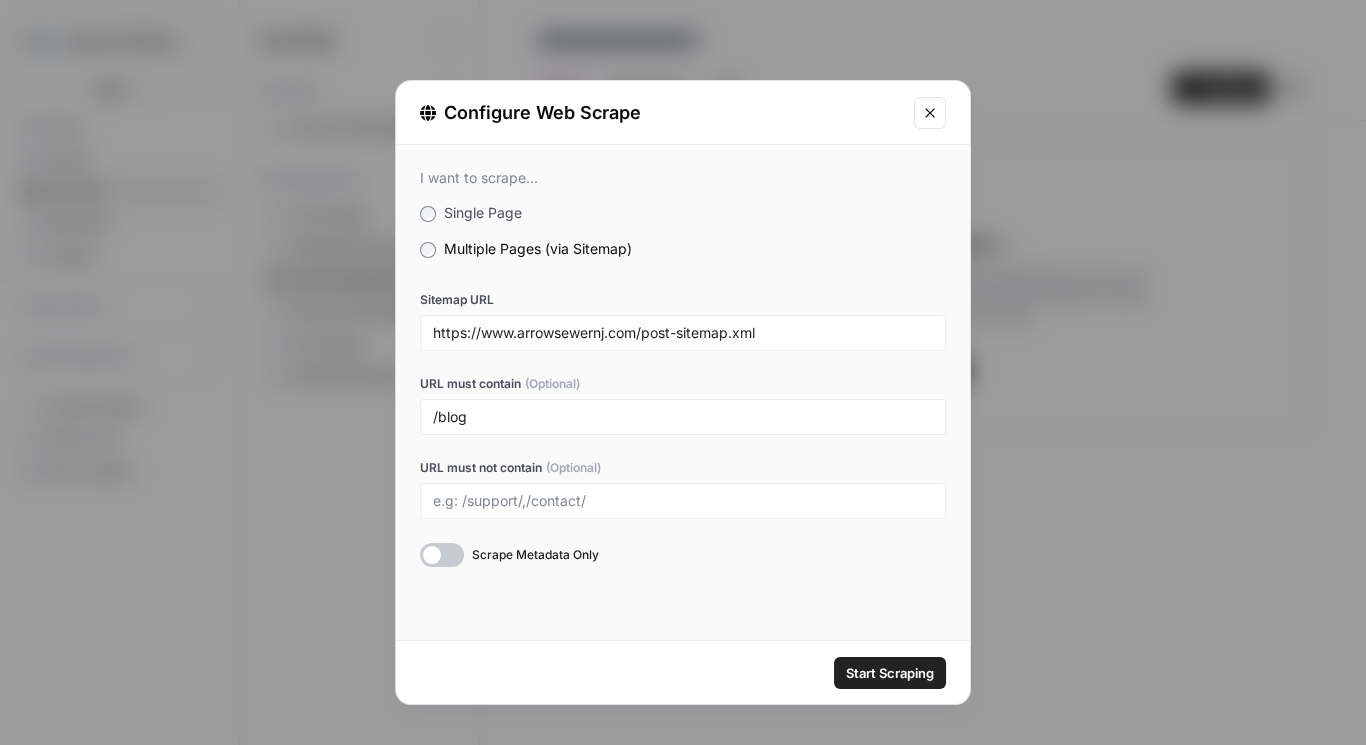 click on "Start Scraping" at bounding box center (890, 673) 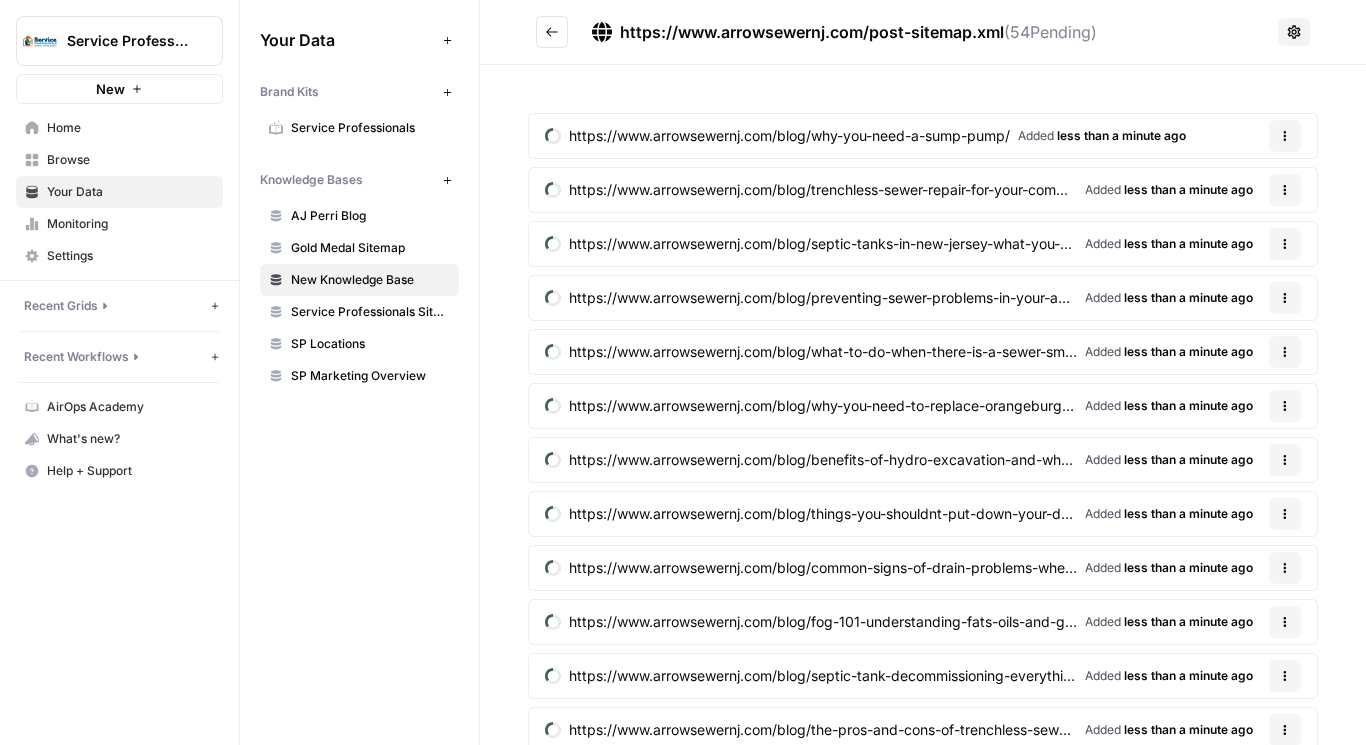 click 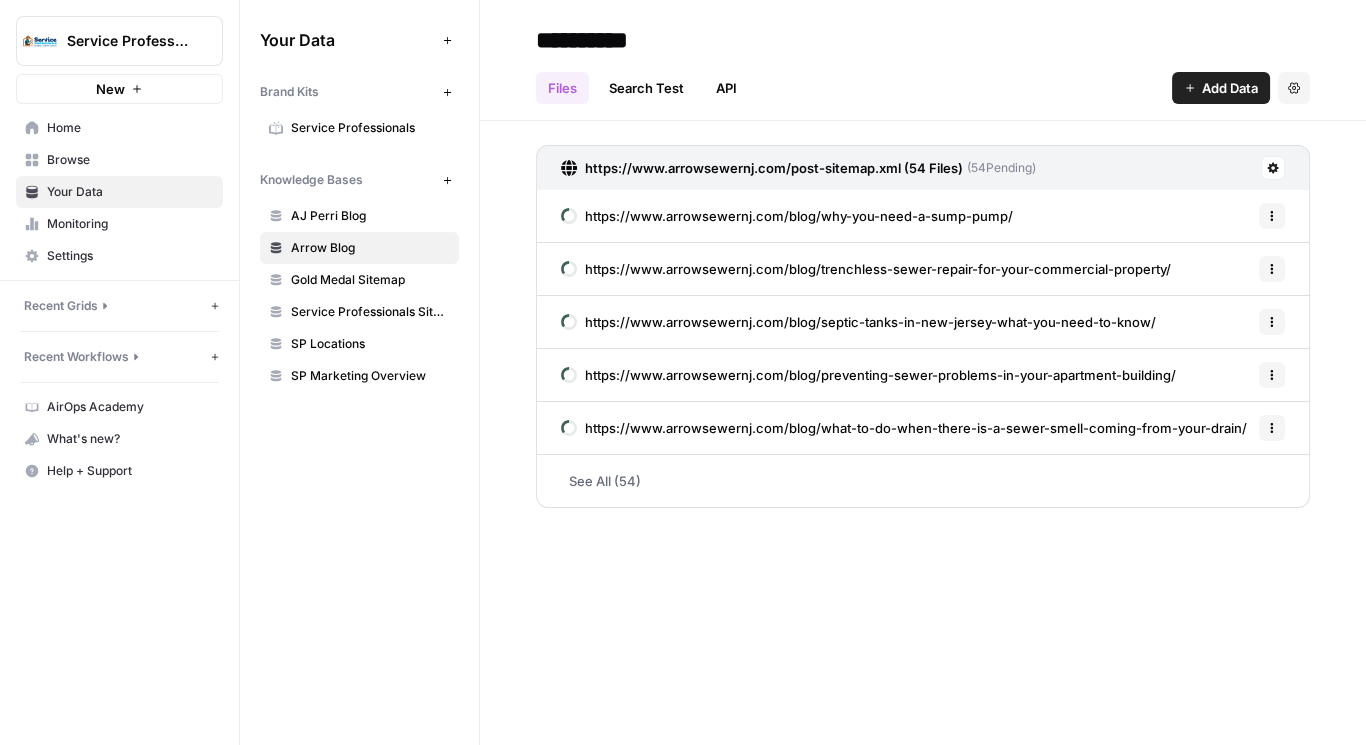 type on "**********" 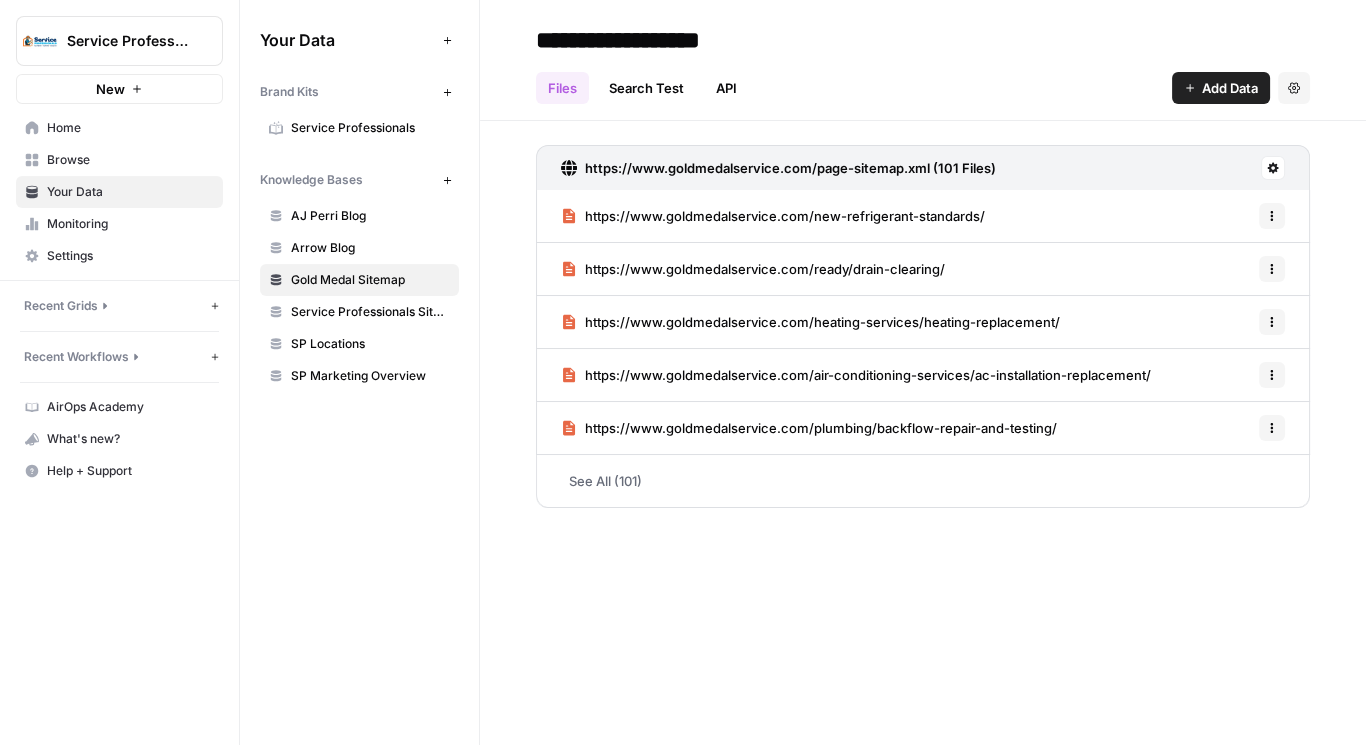 click on "Settings" at bounding box center (1294, 88) 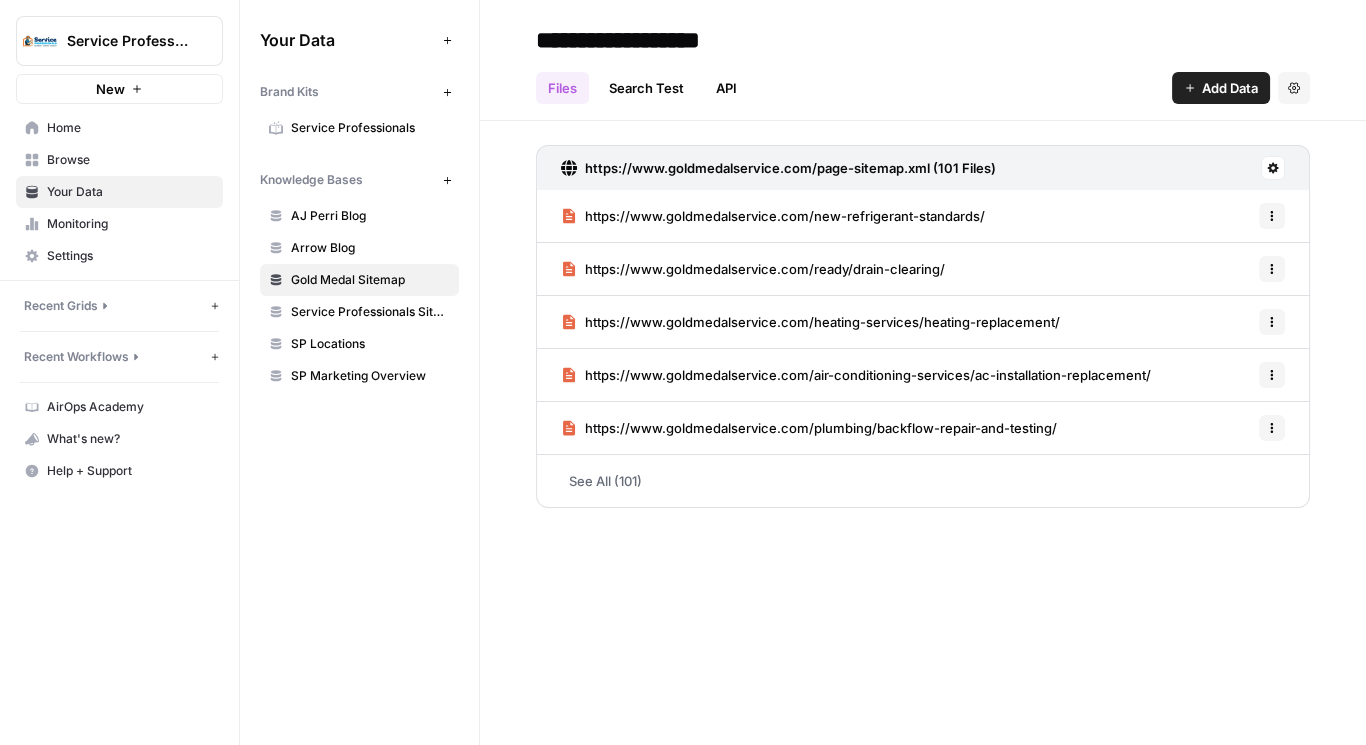 click on "**********" at bounding box center [923, 372] 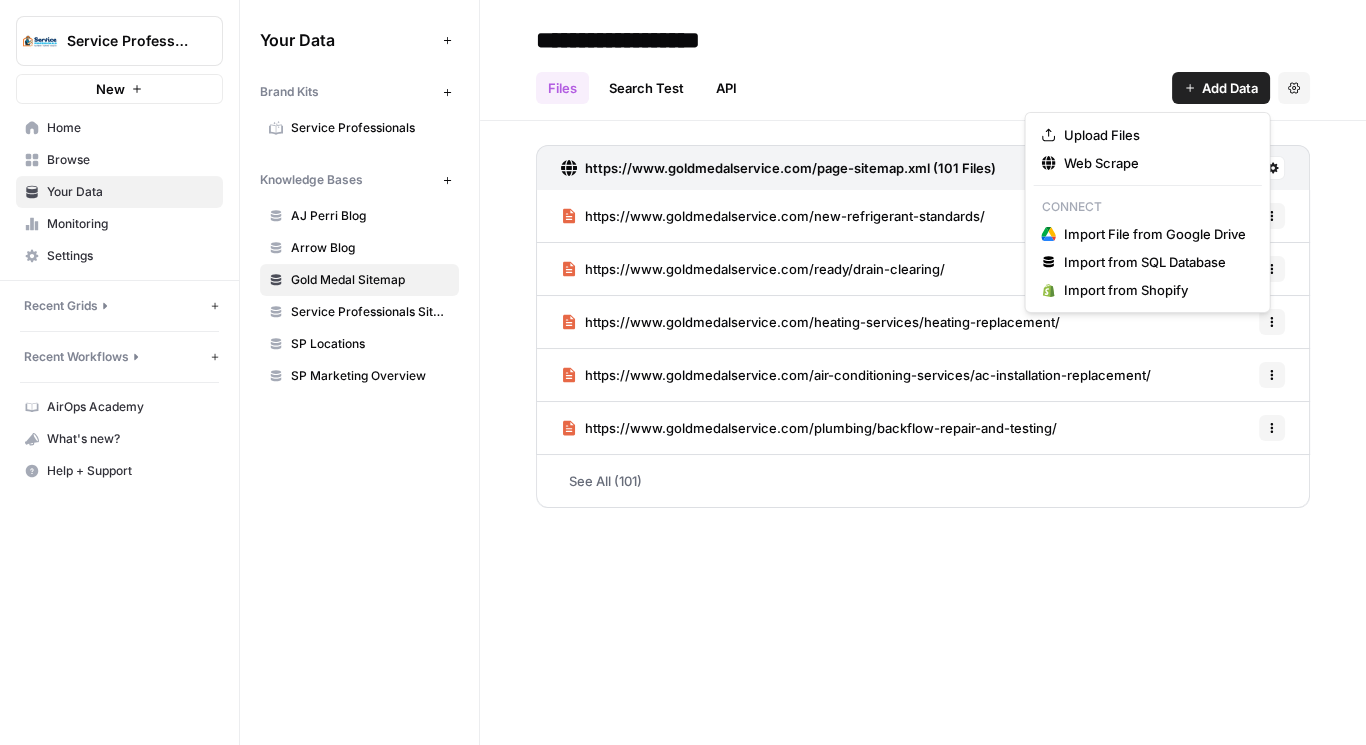 click on "Add Data" at bounding box center (1221, 88) 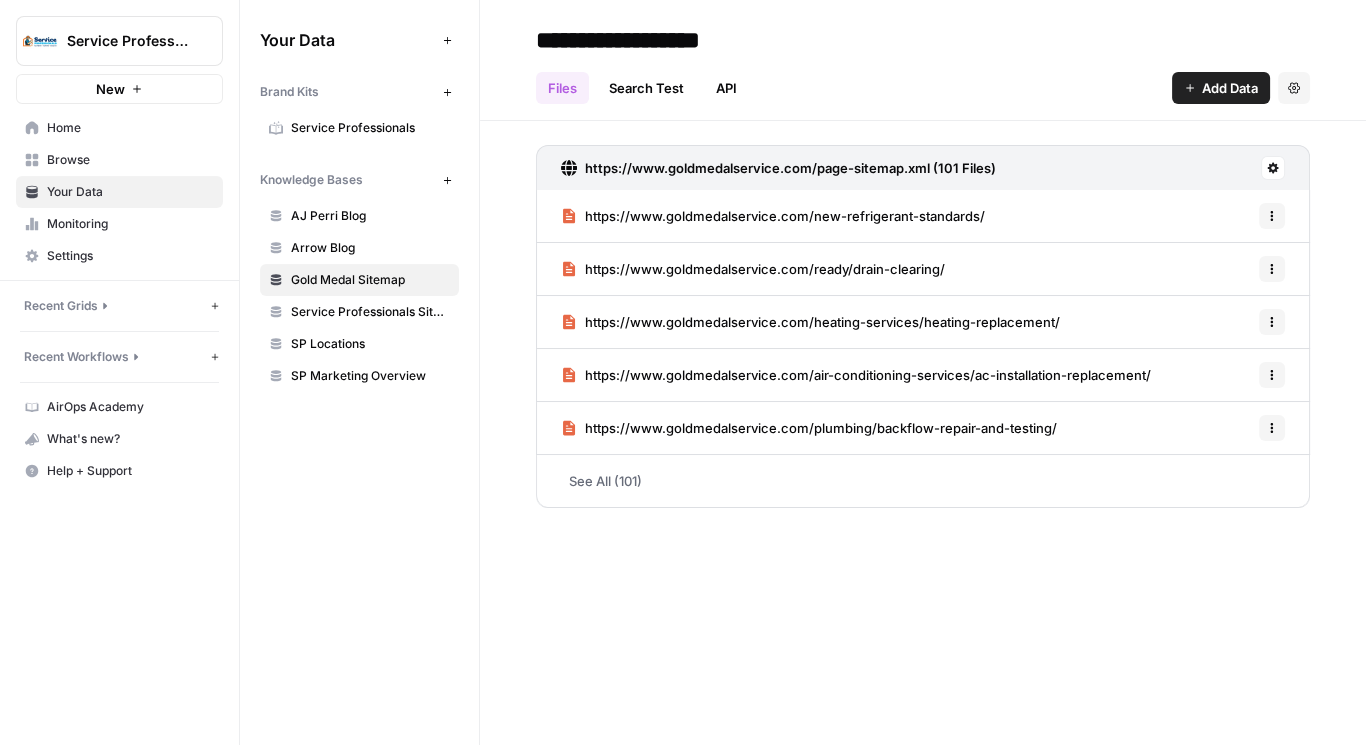 drag, startPoint x: 968, startPoint y: 74, endPoint x: 600, endPoint y: 386, distance: 482.46036 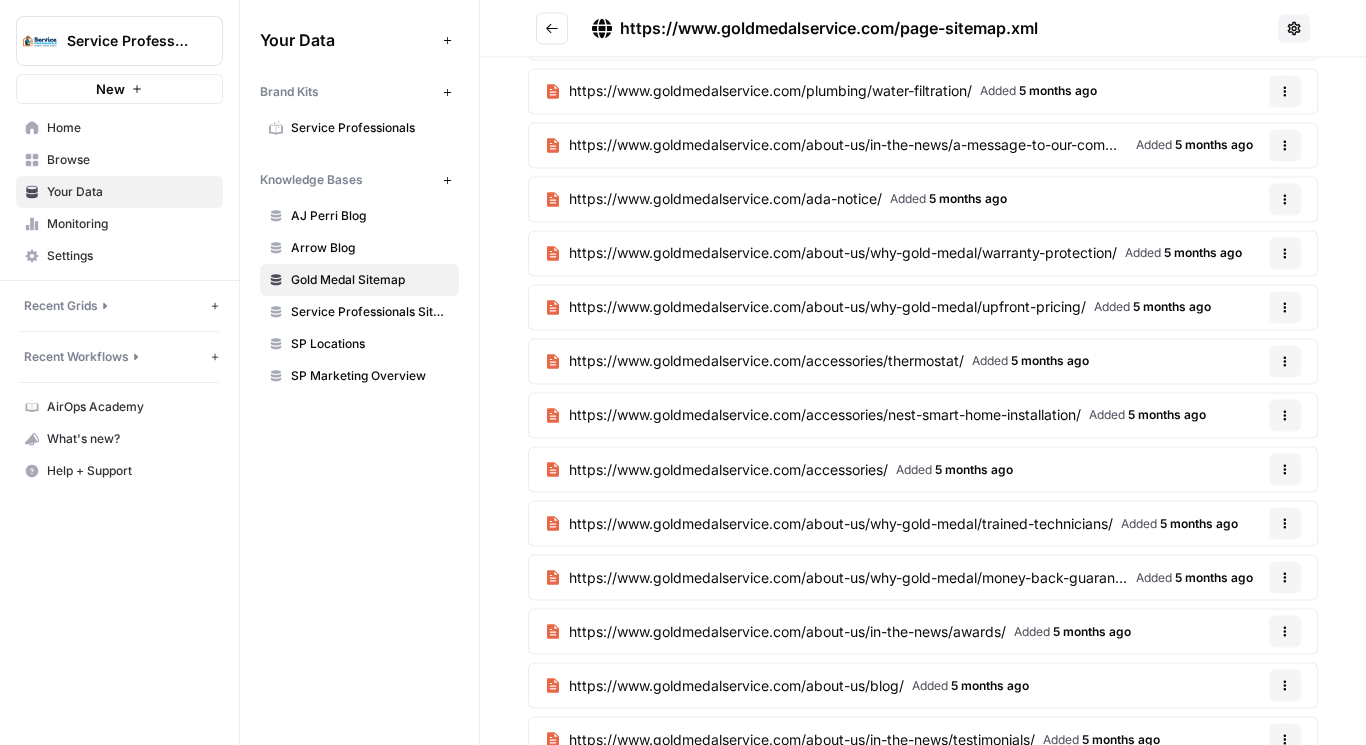 scroll, scrollTop: 4774, scrollLeft: 0, axis: vertical 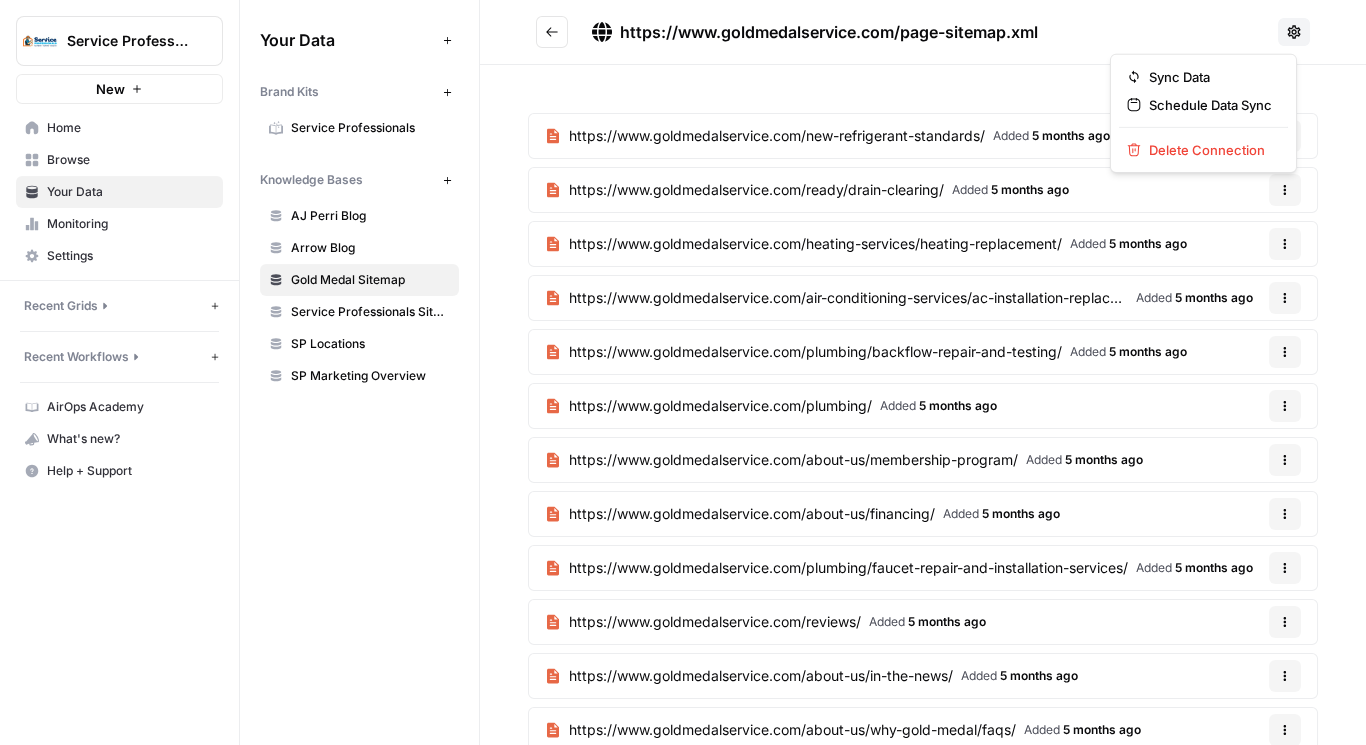 click 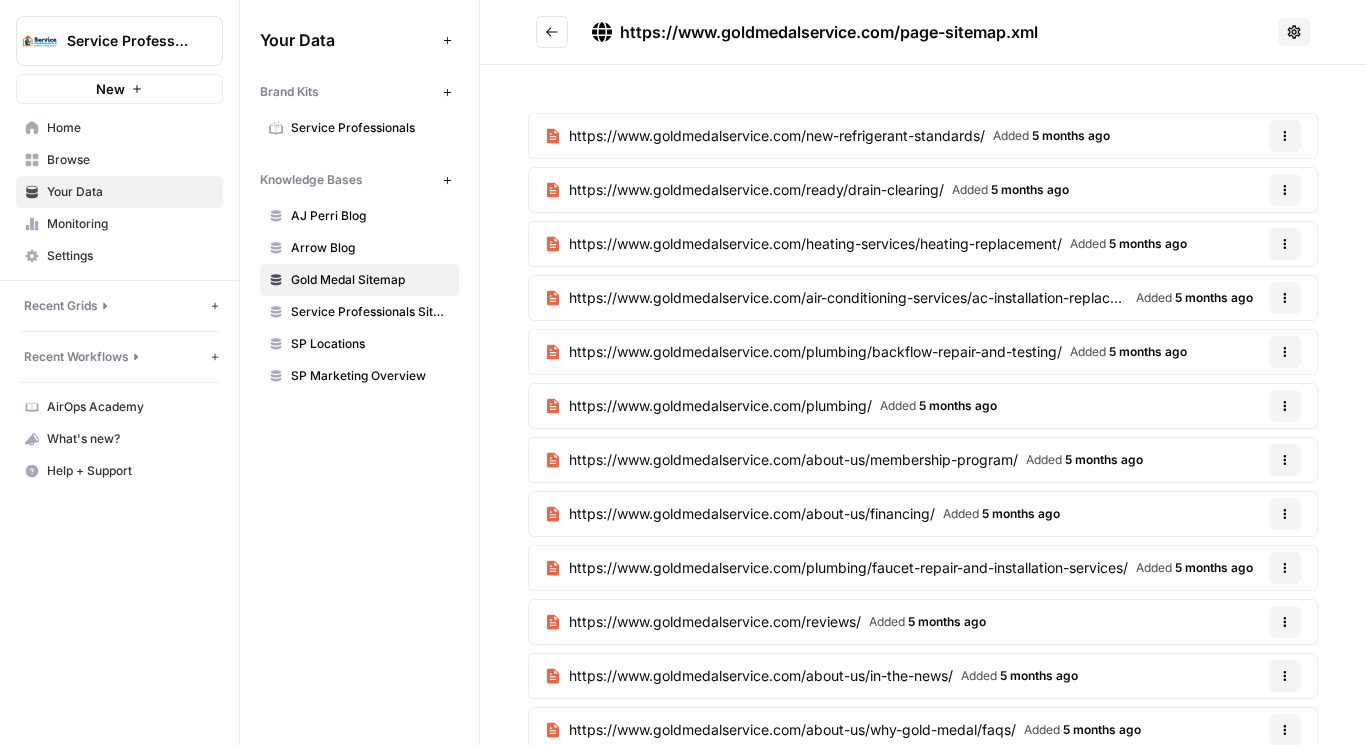 click 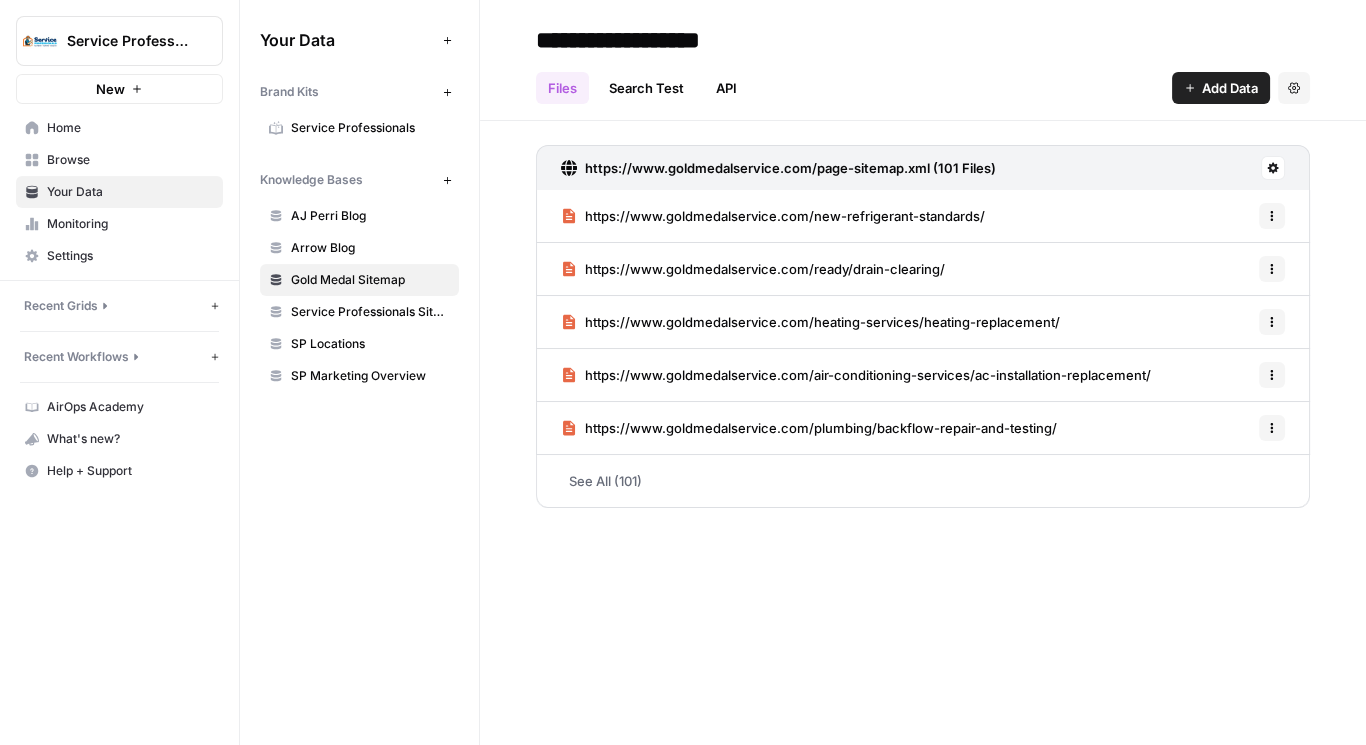 click on "Add Data" at bounding box center [1221, 88] 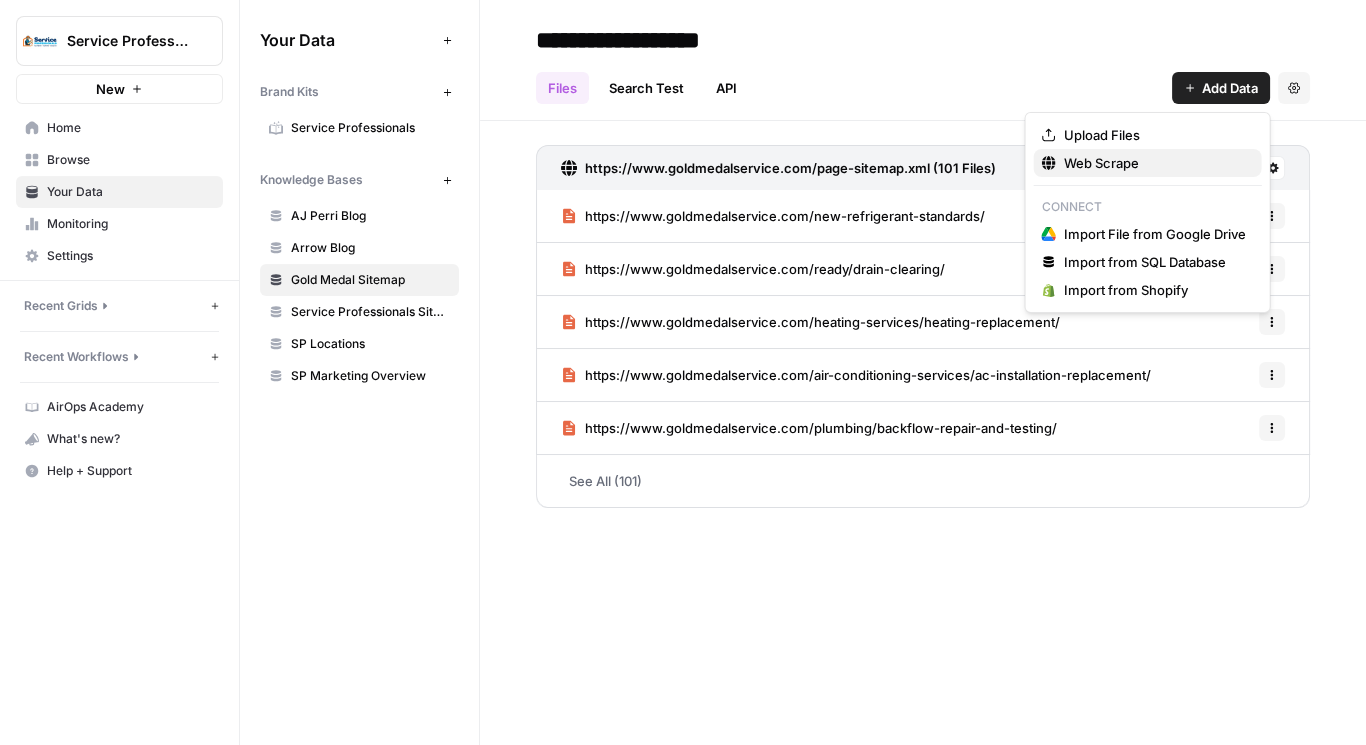 click on "Web Scrape" at bounding box center [1155, 163] 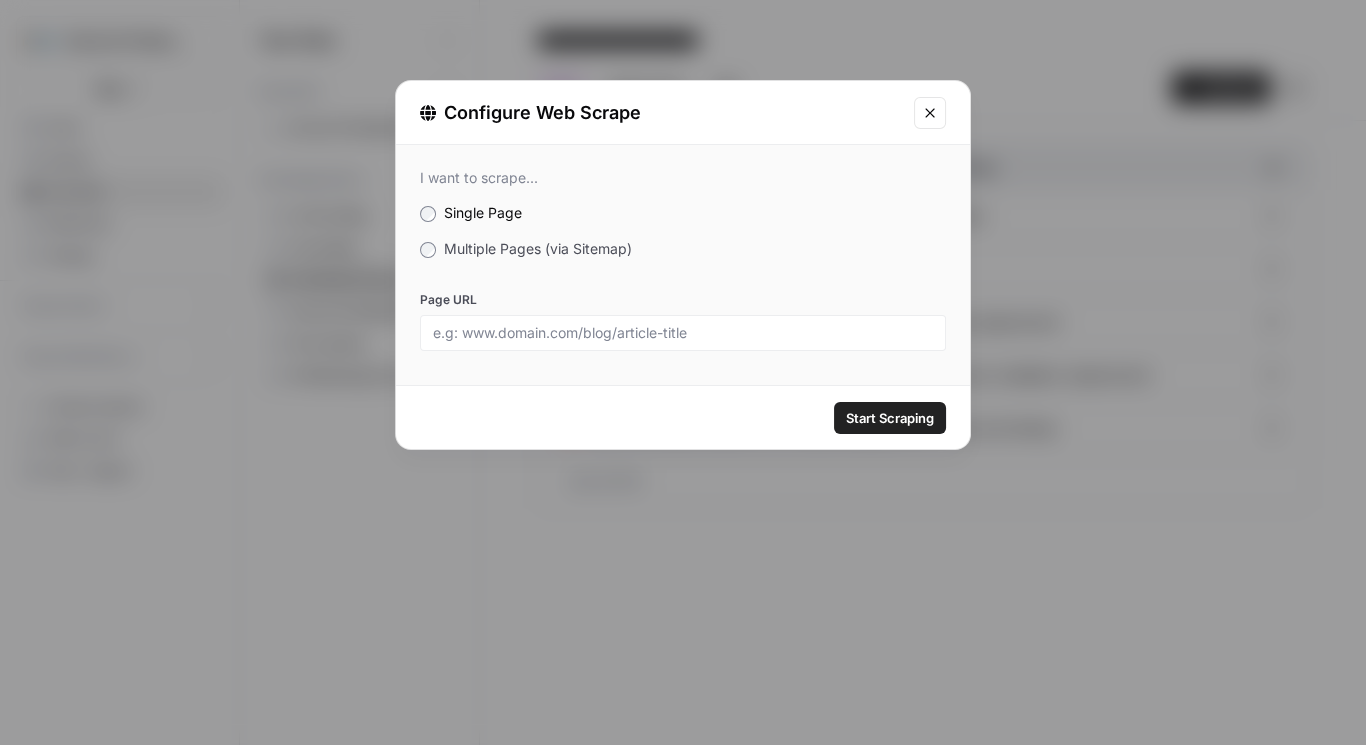 click on "Multiple Pages (via Sitemap)" at bounding box center (538, 248) 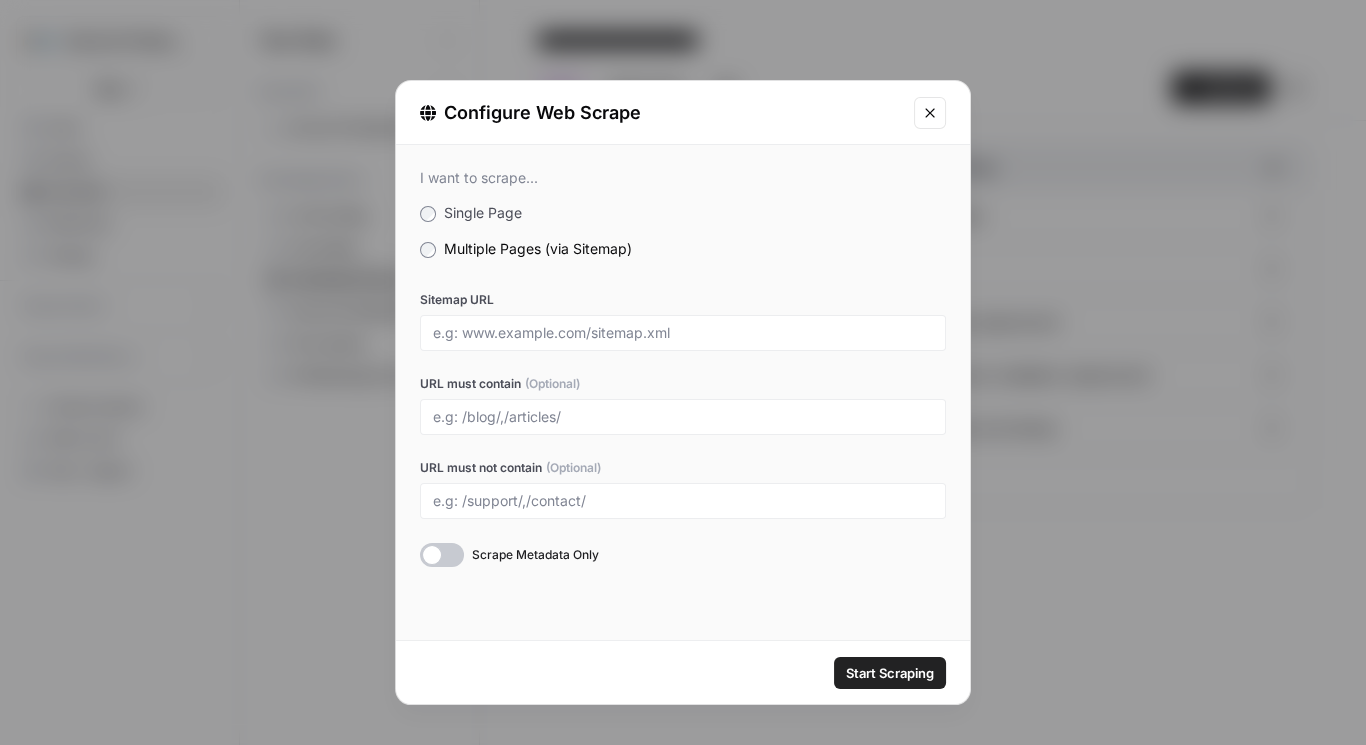 click at bounding box center [683, 333] 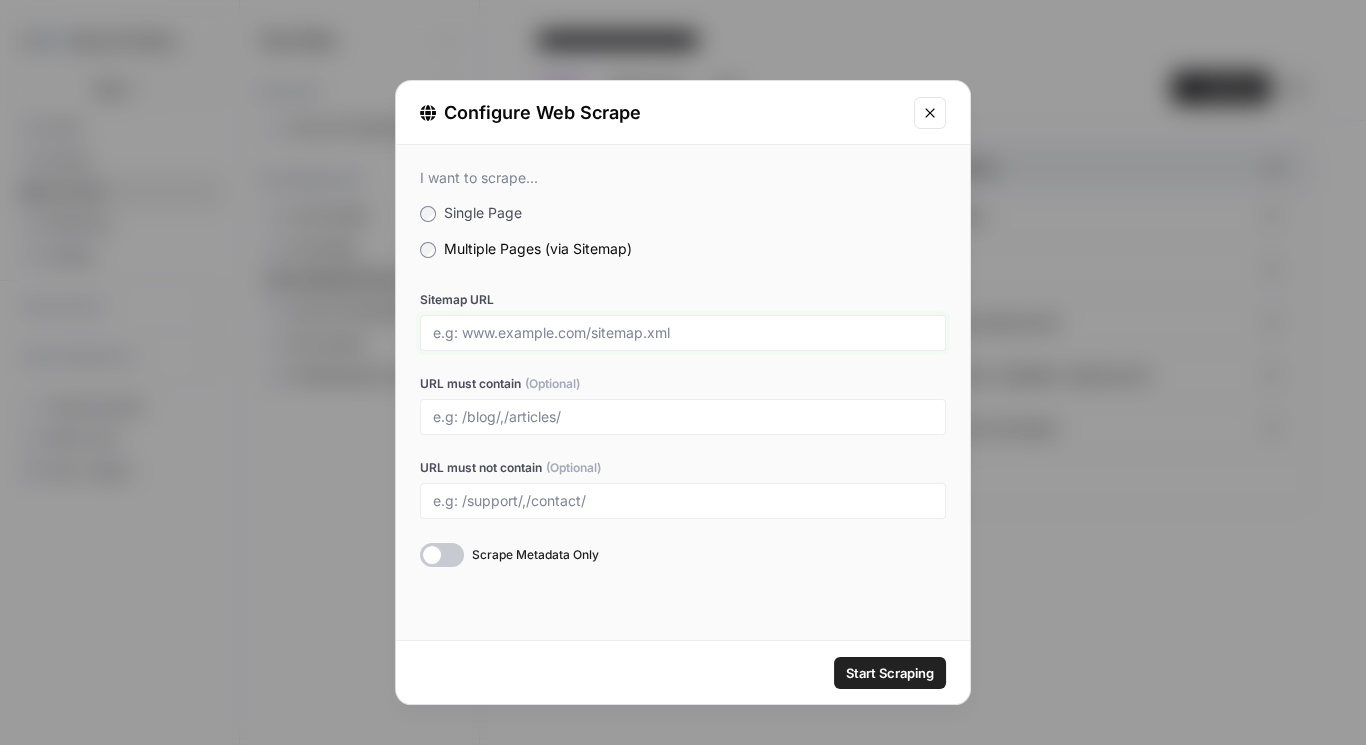 click on "Sitemap URL" at bounding box center [683, 333] 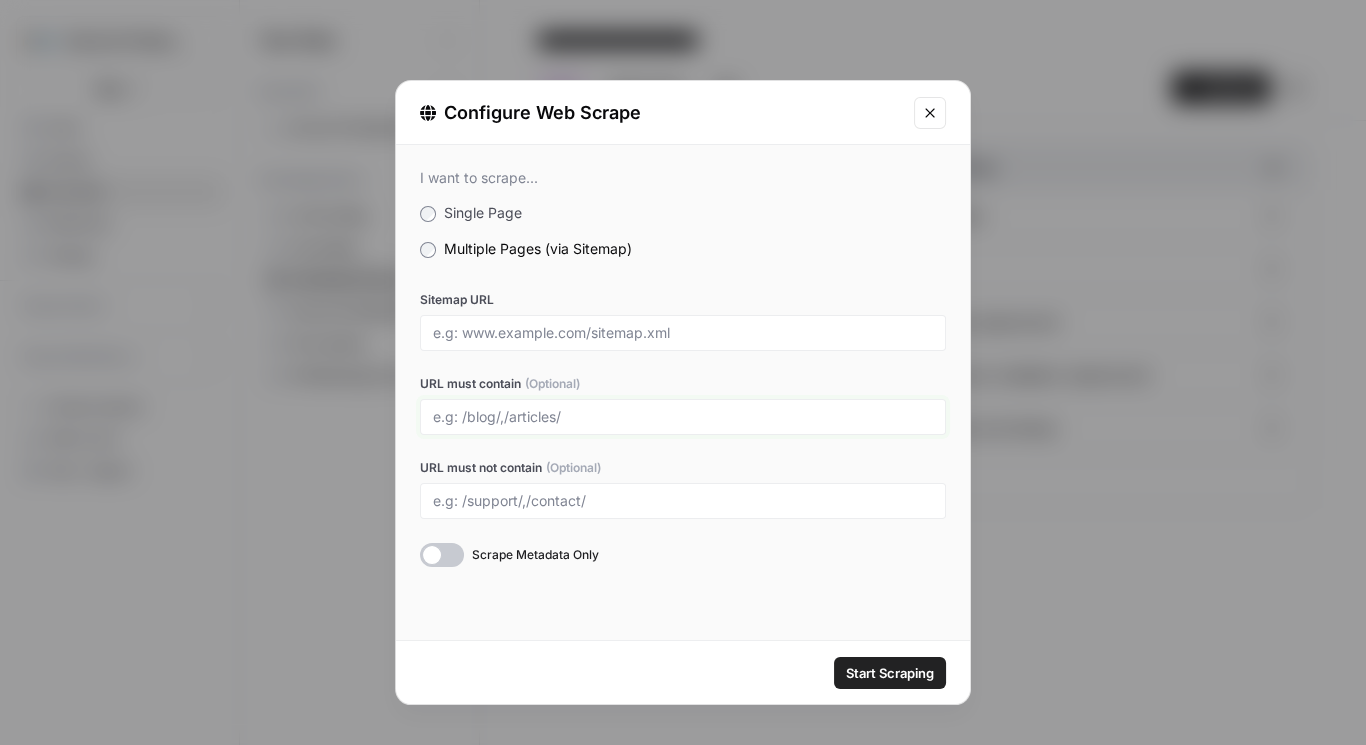 click on "URL must contain (Optional)" at bounding box center [683, 417] 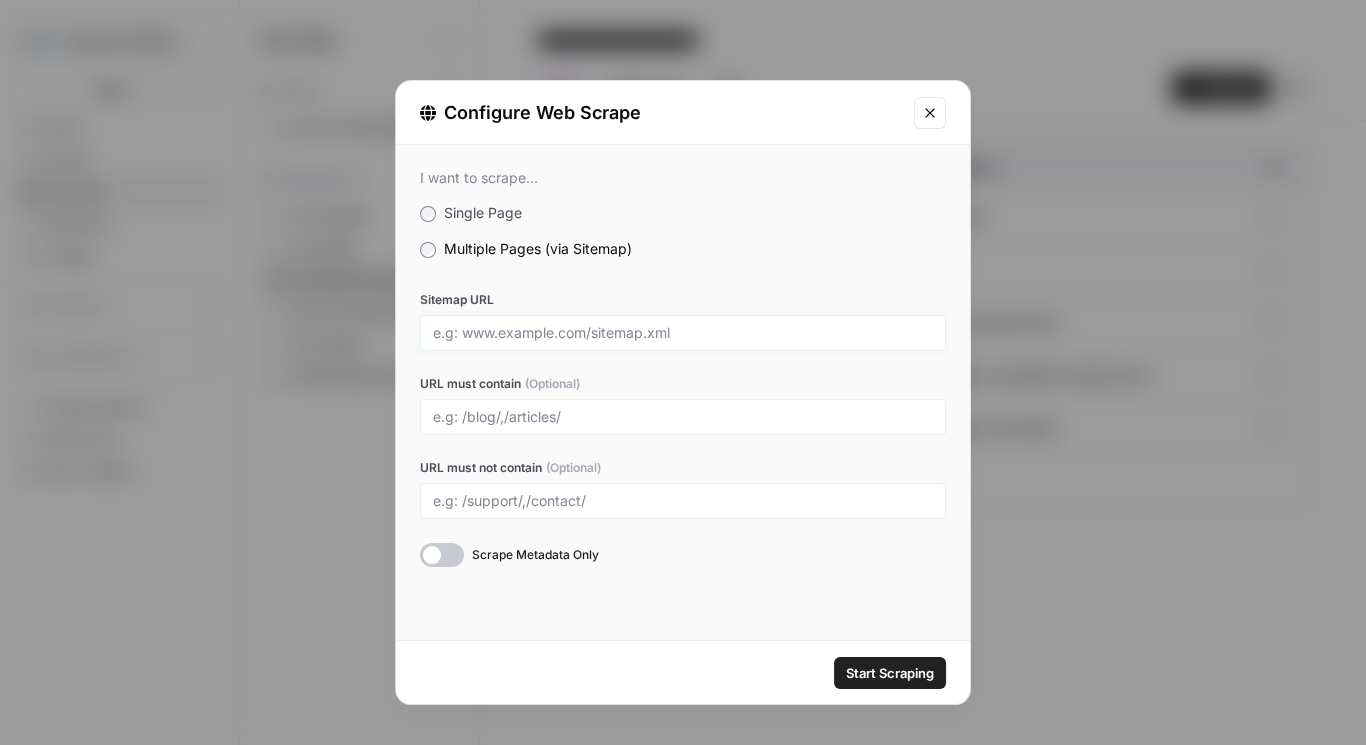 click on "Sitemap URL" at bounding box center (683, 333) 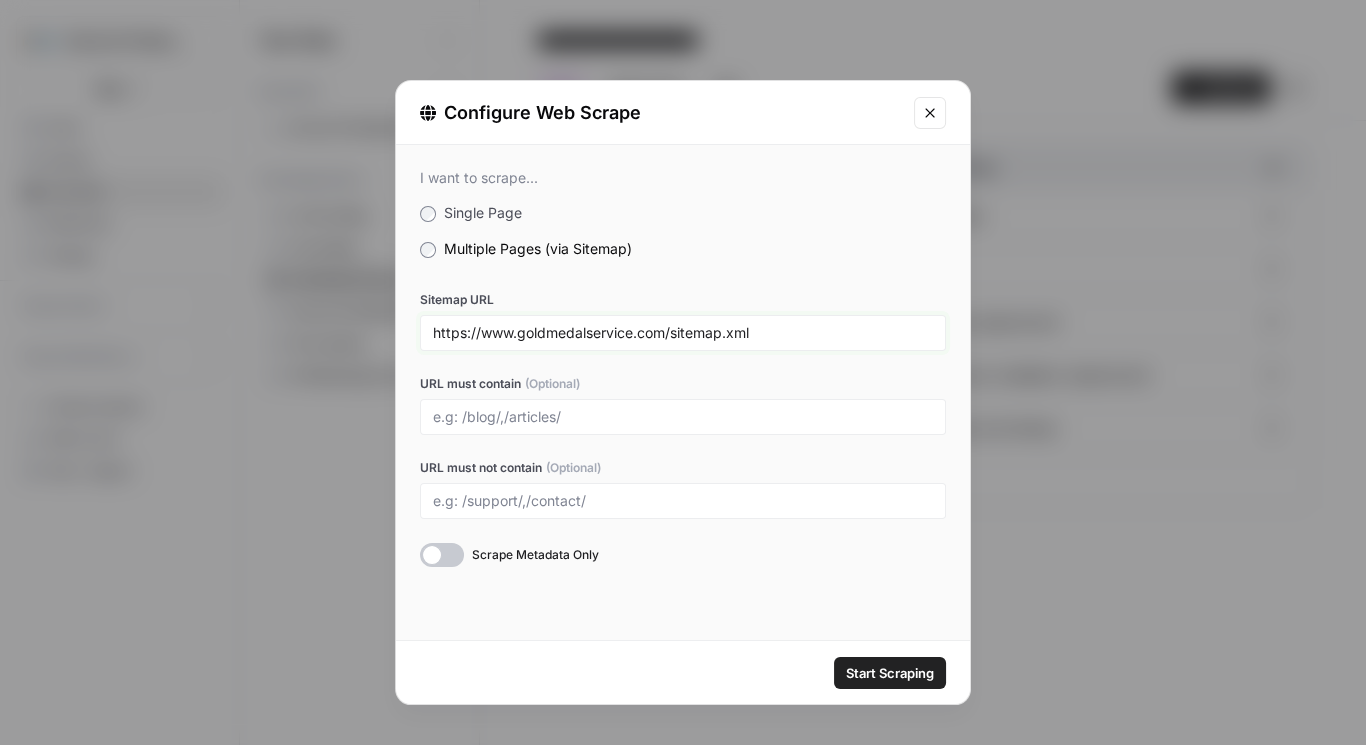 type on "https://www.goldmedalservice.com/sitemap.xml" 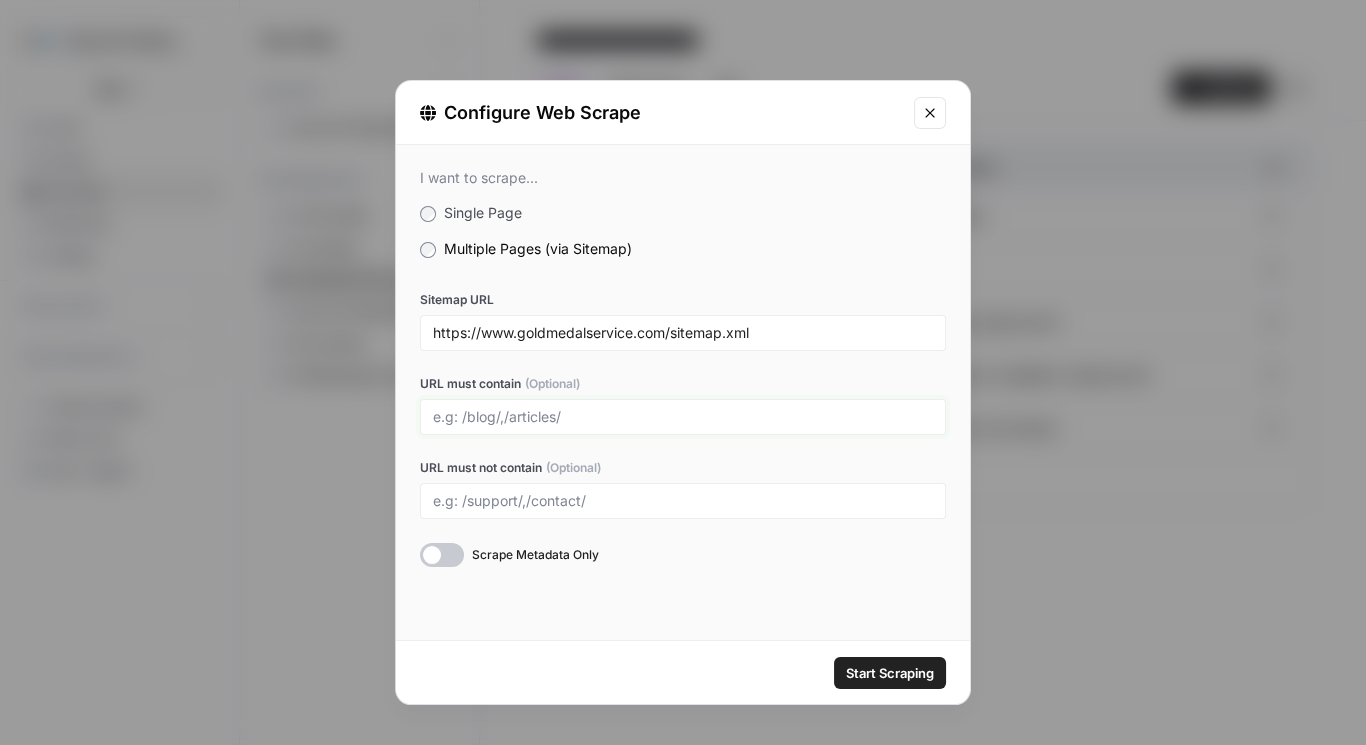 click on "URL must contain (Optional)" at bounding box center [683, 417] 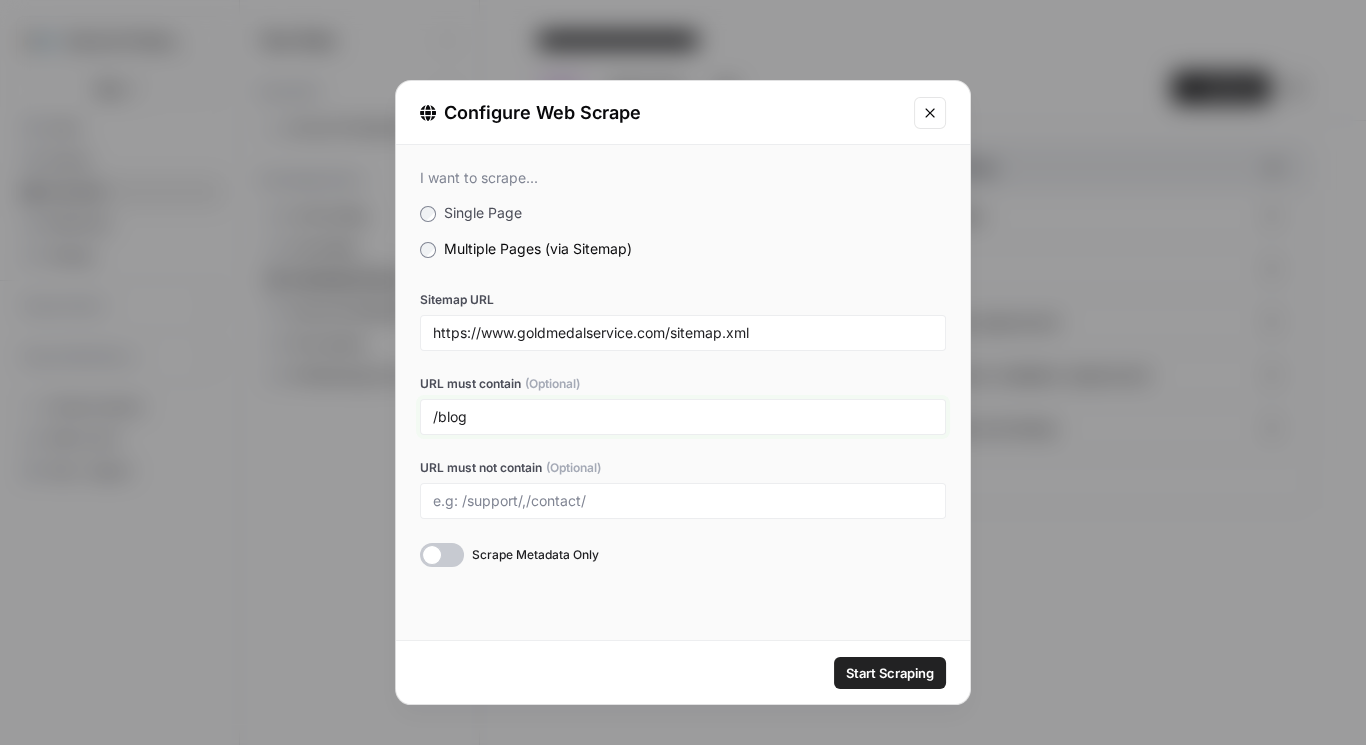 type on "/blog" 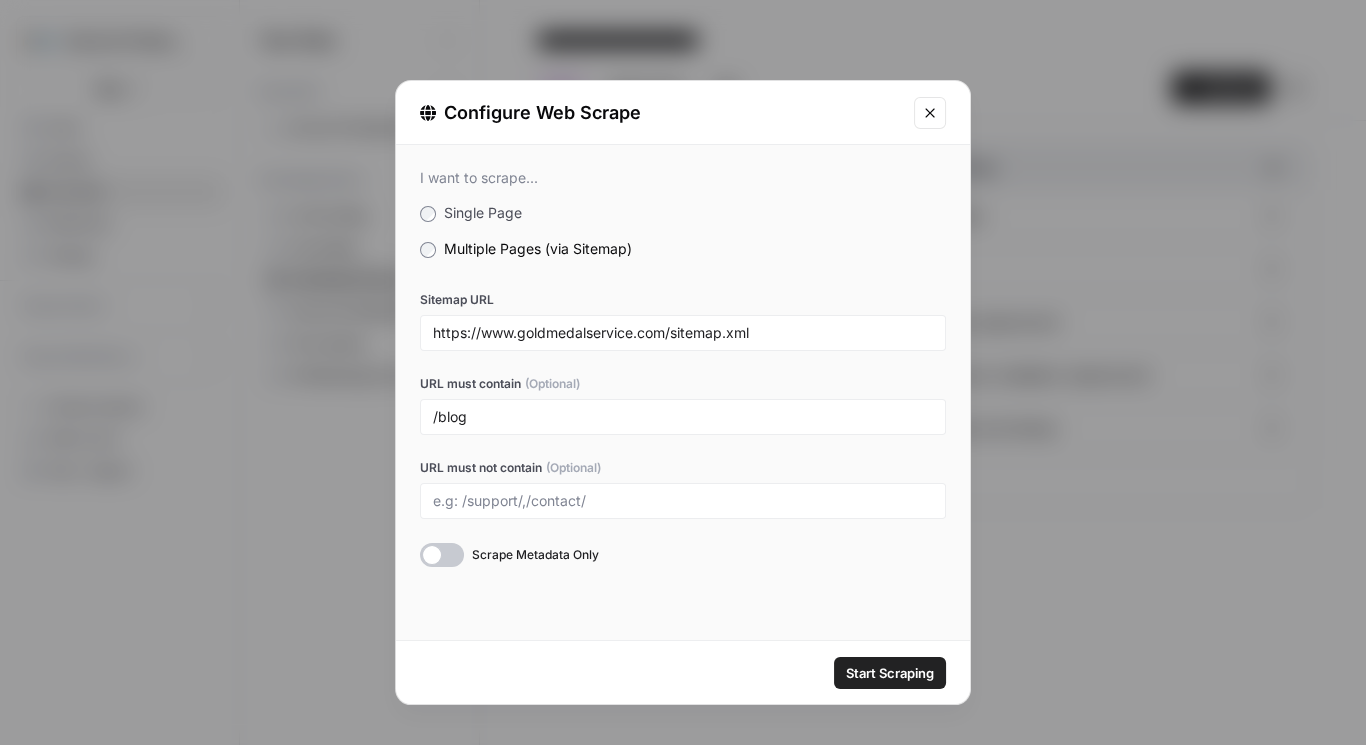 click on "Start Scraping" at bounding box center (890, 673) 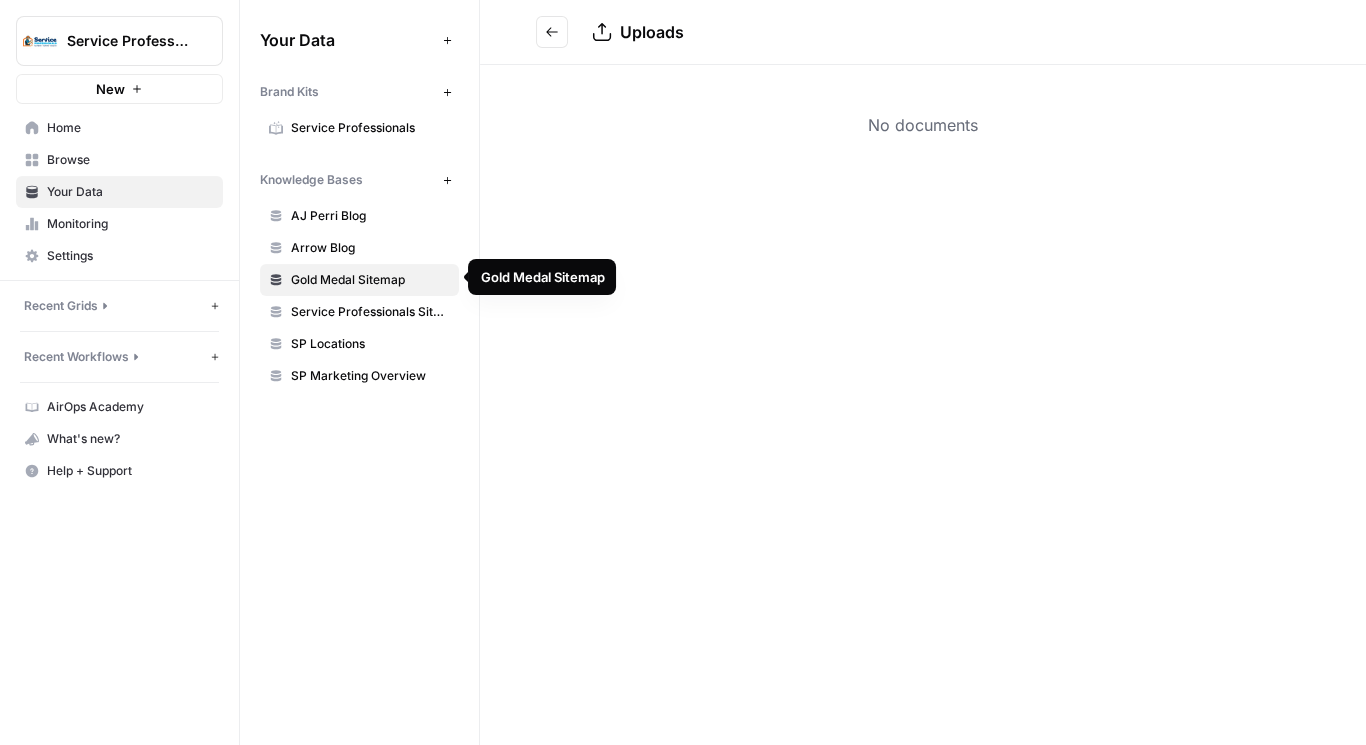 click on "Gold Medal Sitemap" at bounding box center (370, 280) 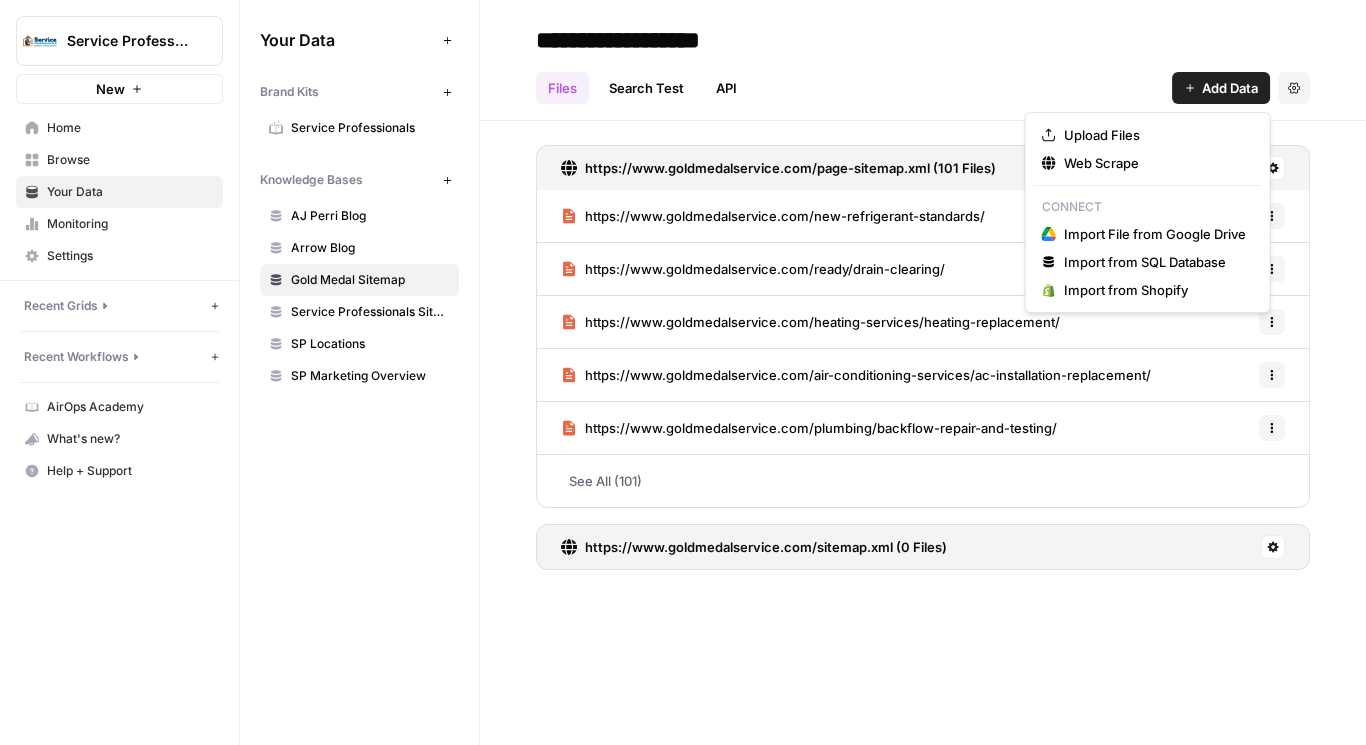 click on "Add Data" at bounding box center [1230, 88] 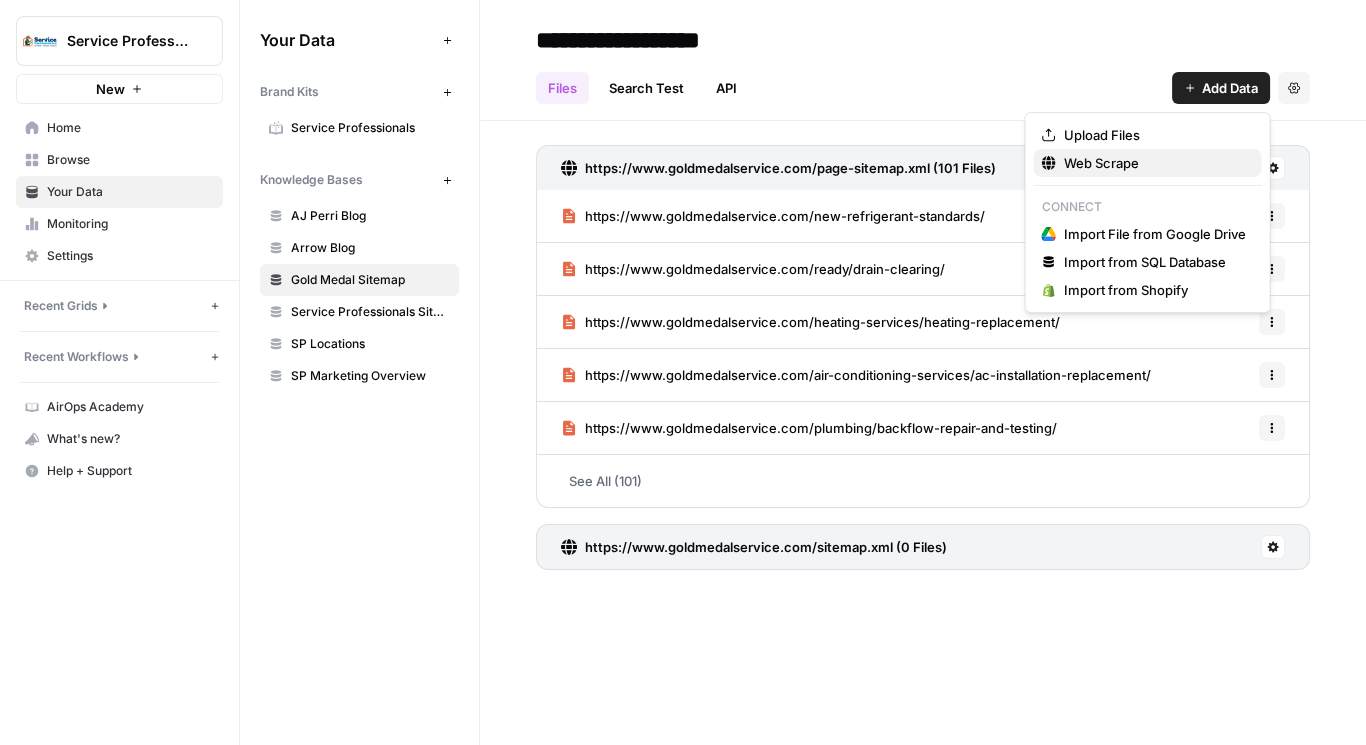 click on "Web Scrape" at bounding box center (1155, 163) 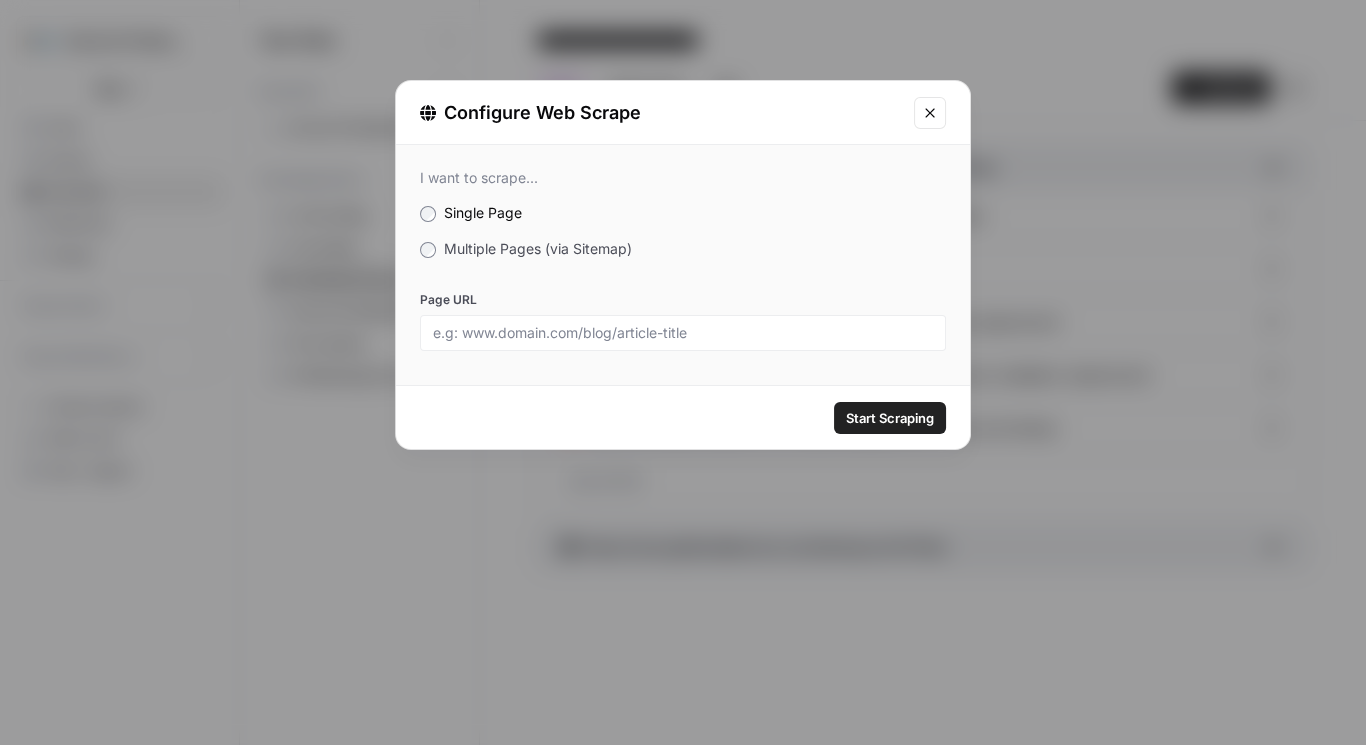 click on "Multiple Pages (via Sitemap)" at bounding box center [683, 249] 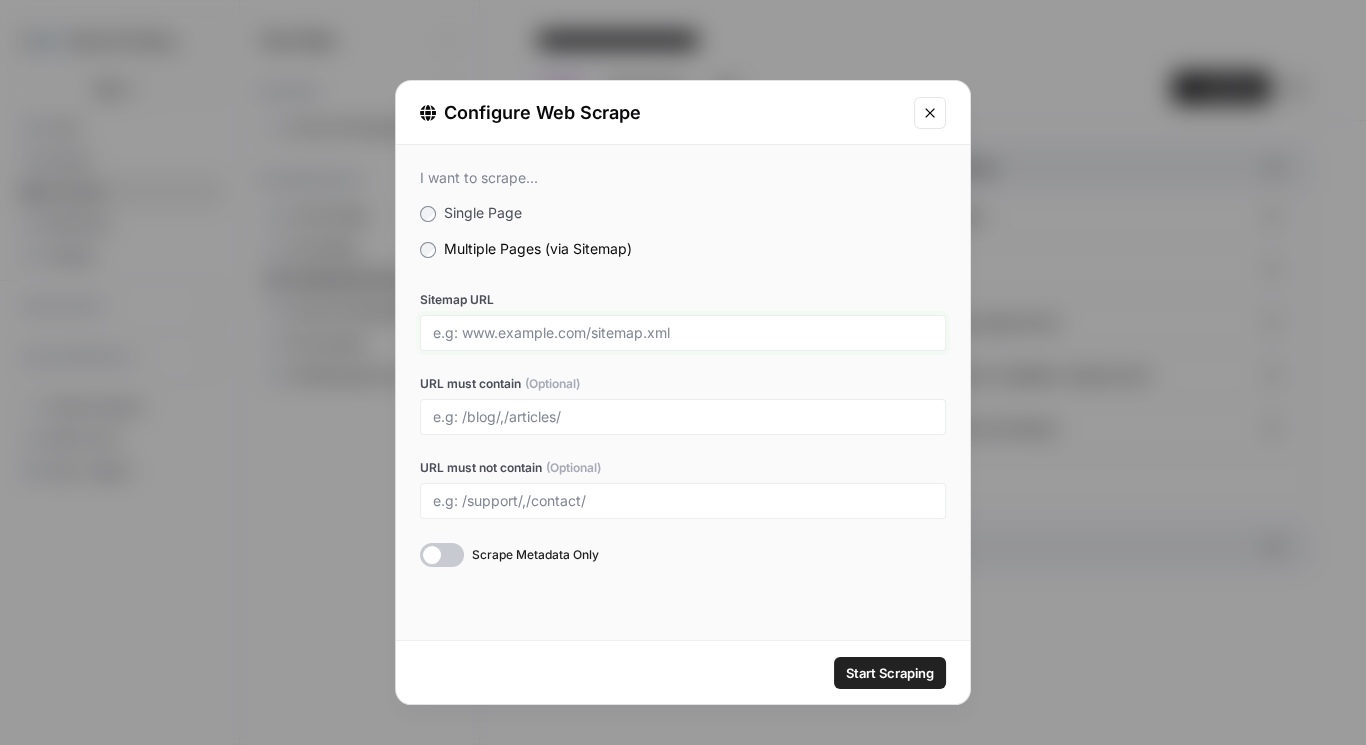click on "Sitemap URL" at bounding box center [683, 333] 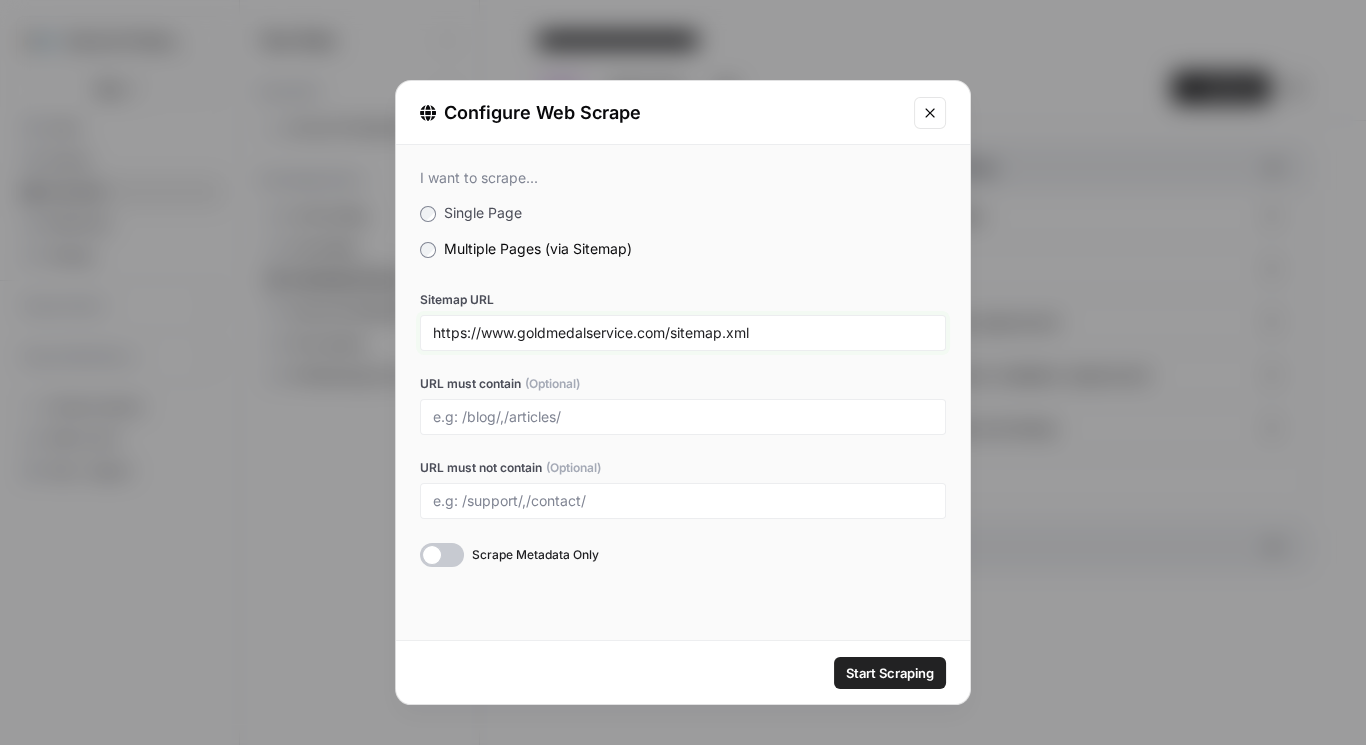 type on "https://www.goldmedalservice.com/sitemap.xml" 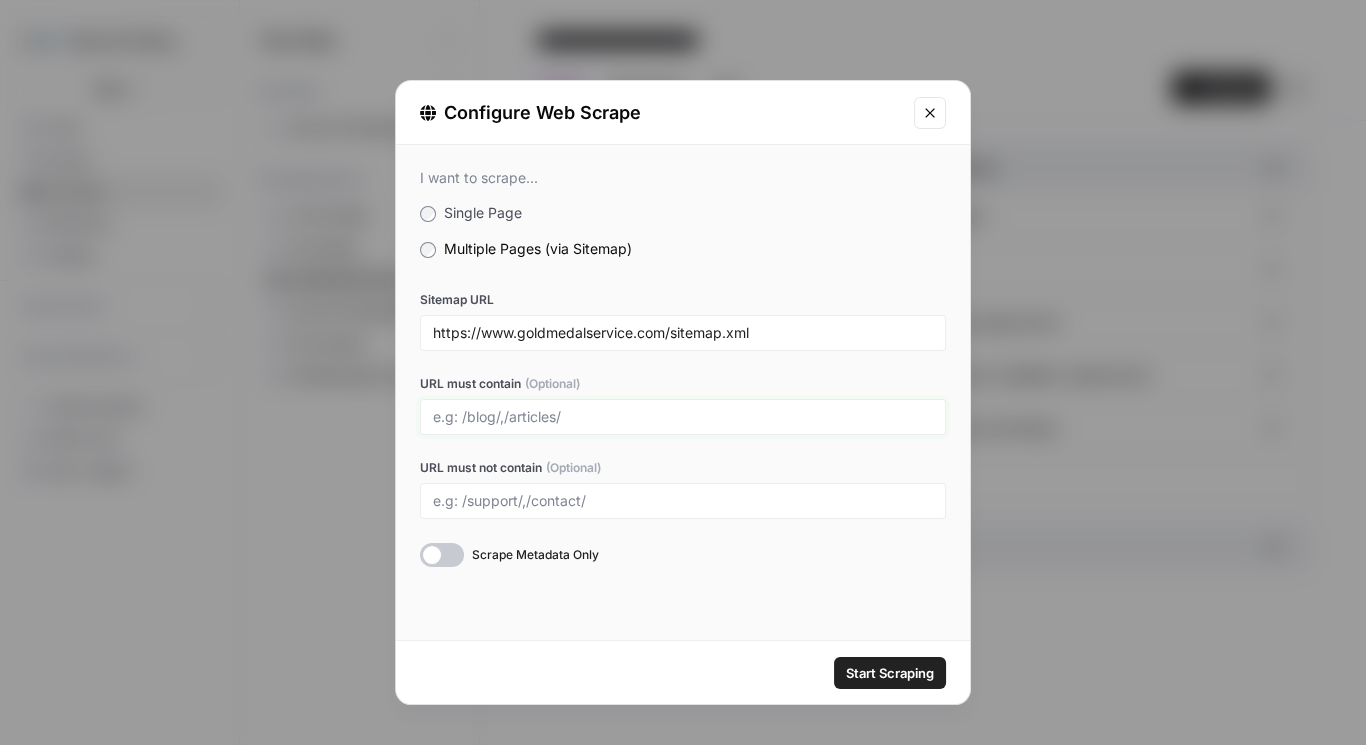 click on "URL must contain (Optional)" at bounding box center [683, 417] 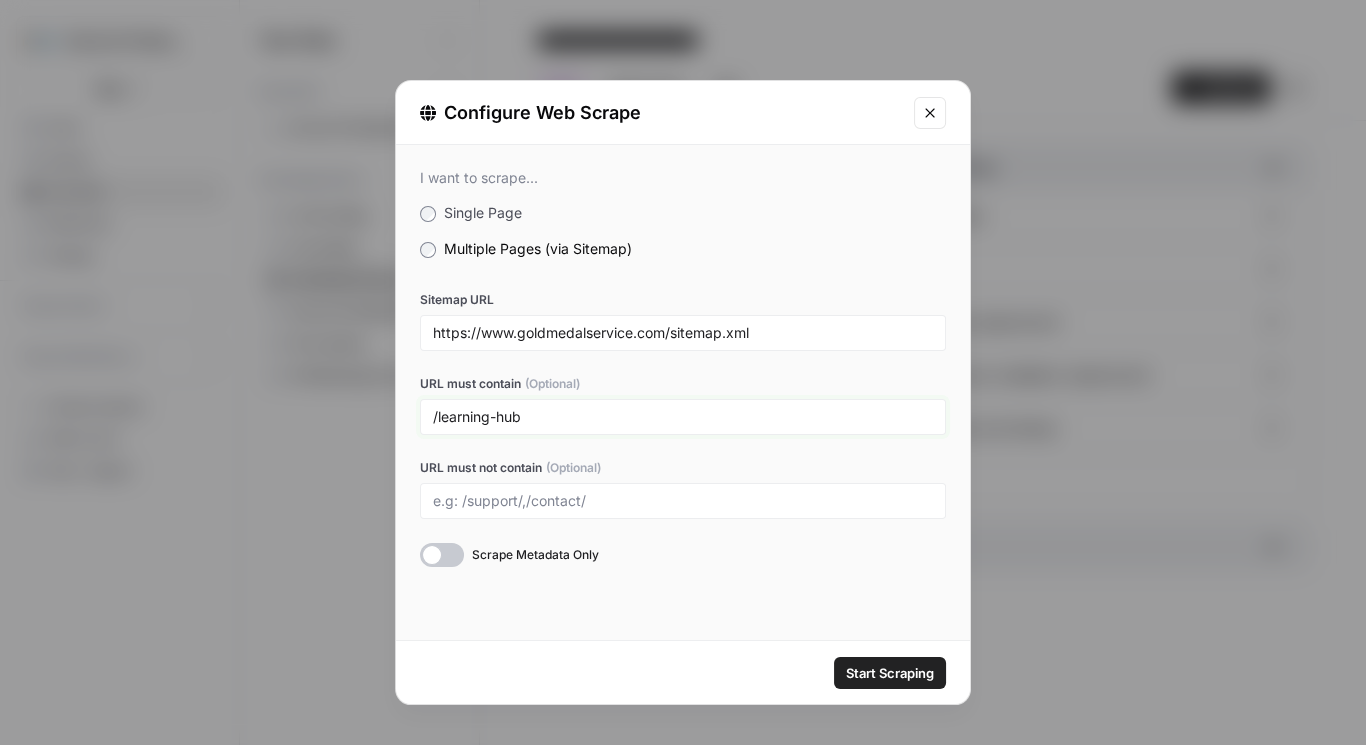type on "/learning-hub" 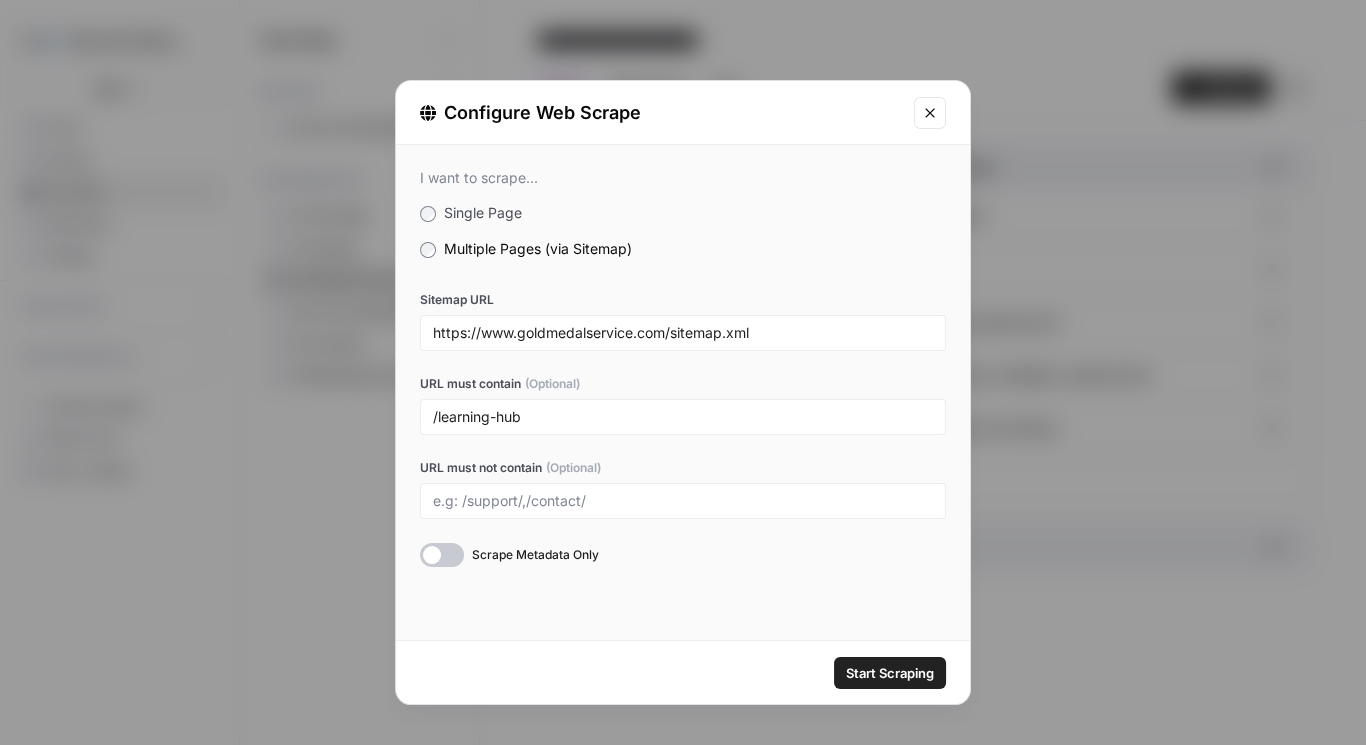 click on "Start Scraping" at bounding box center (890, 673) 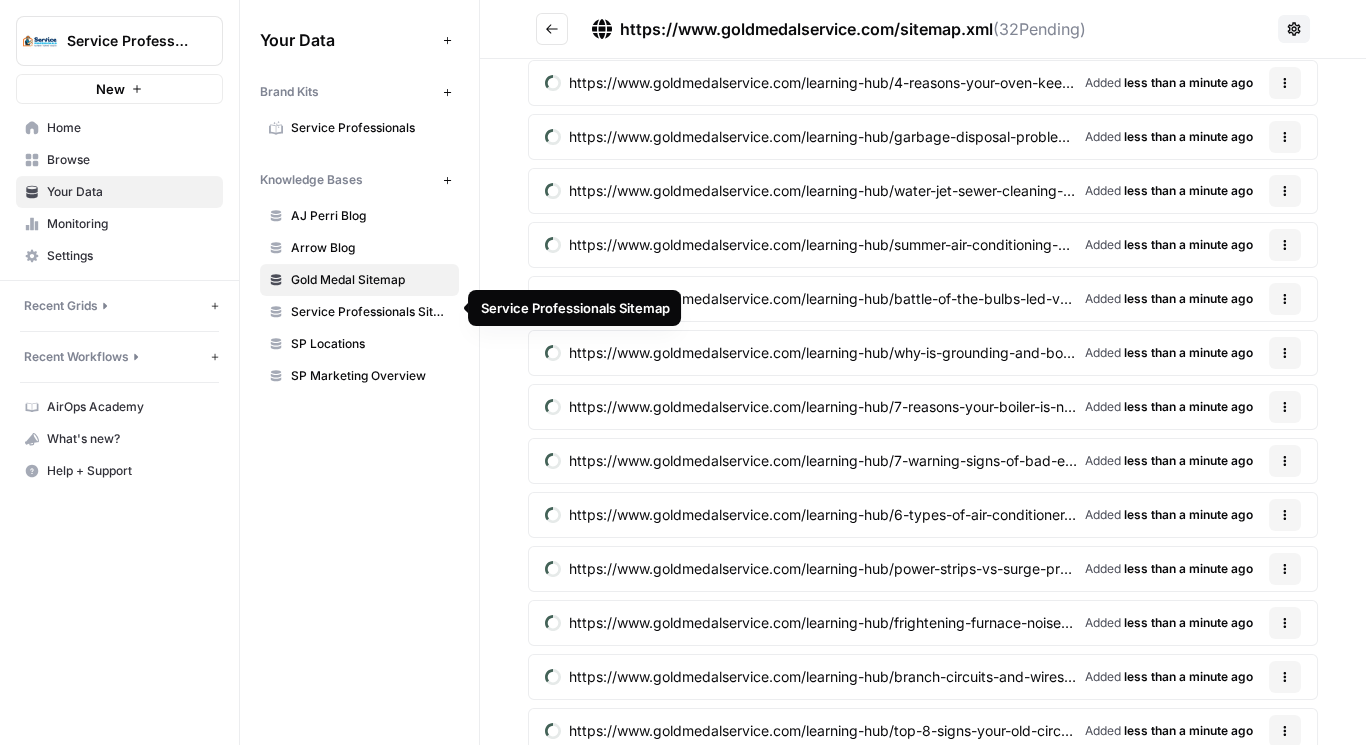 scroll, scrollTop: 0, scrollLeft: 0, axis: both 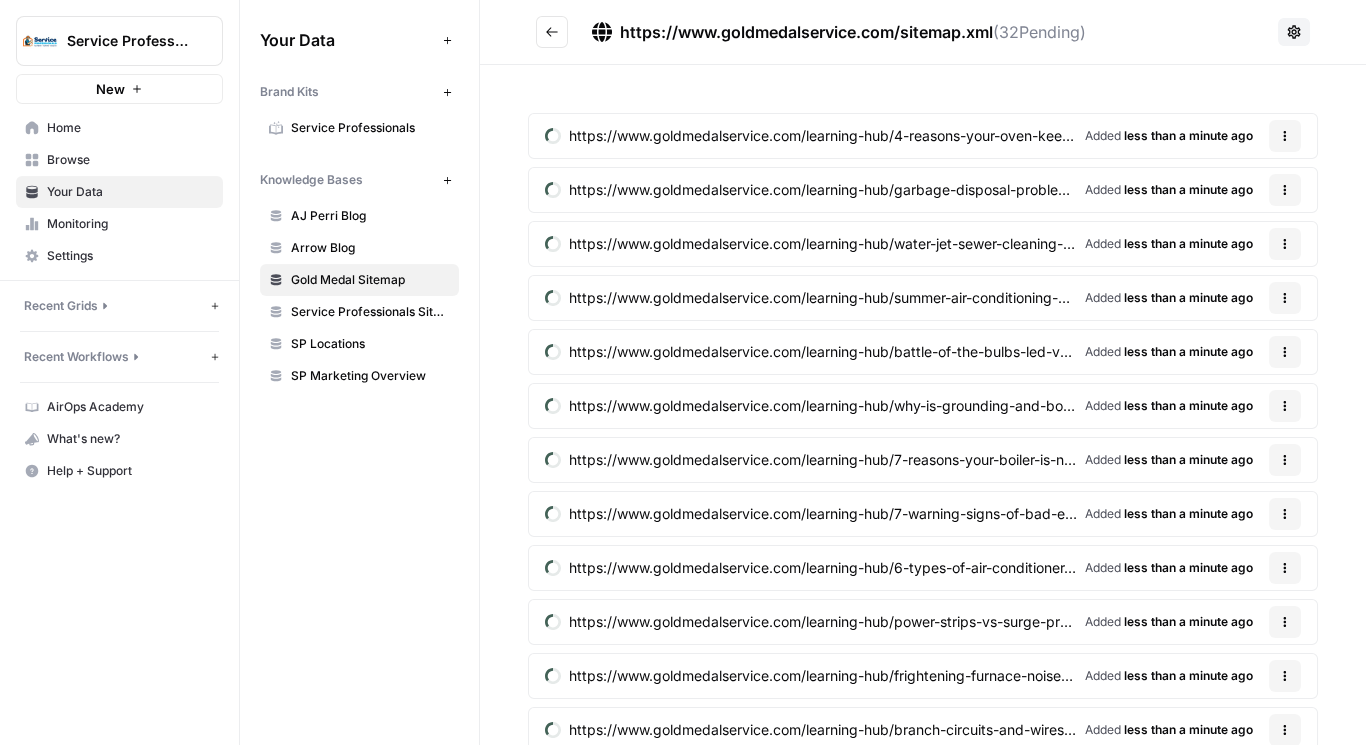 click 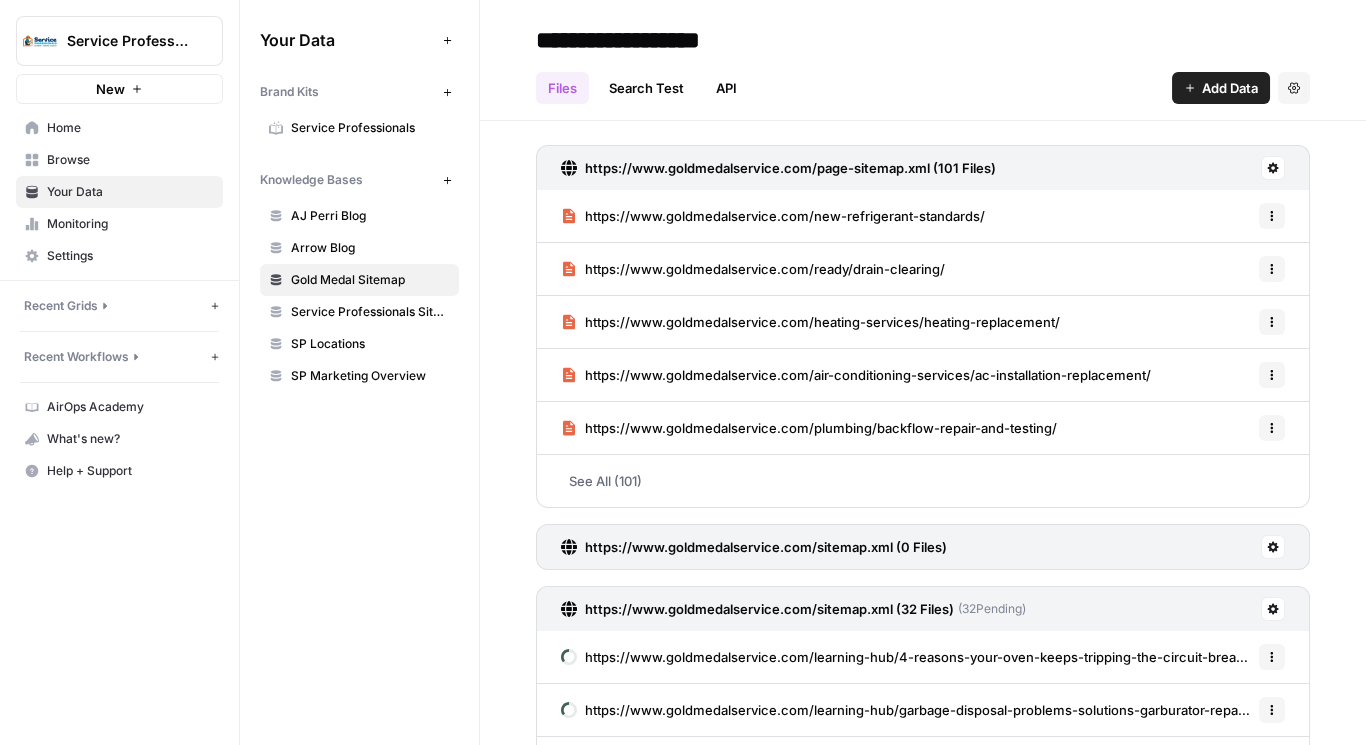 click 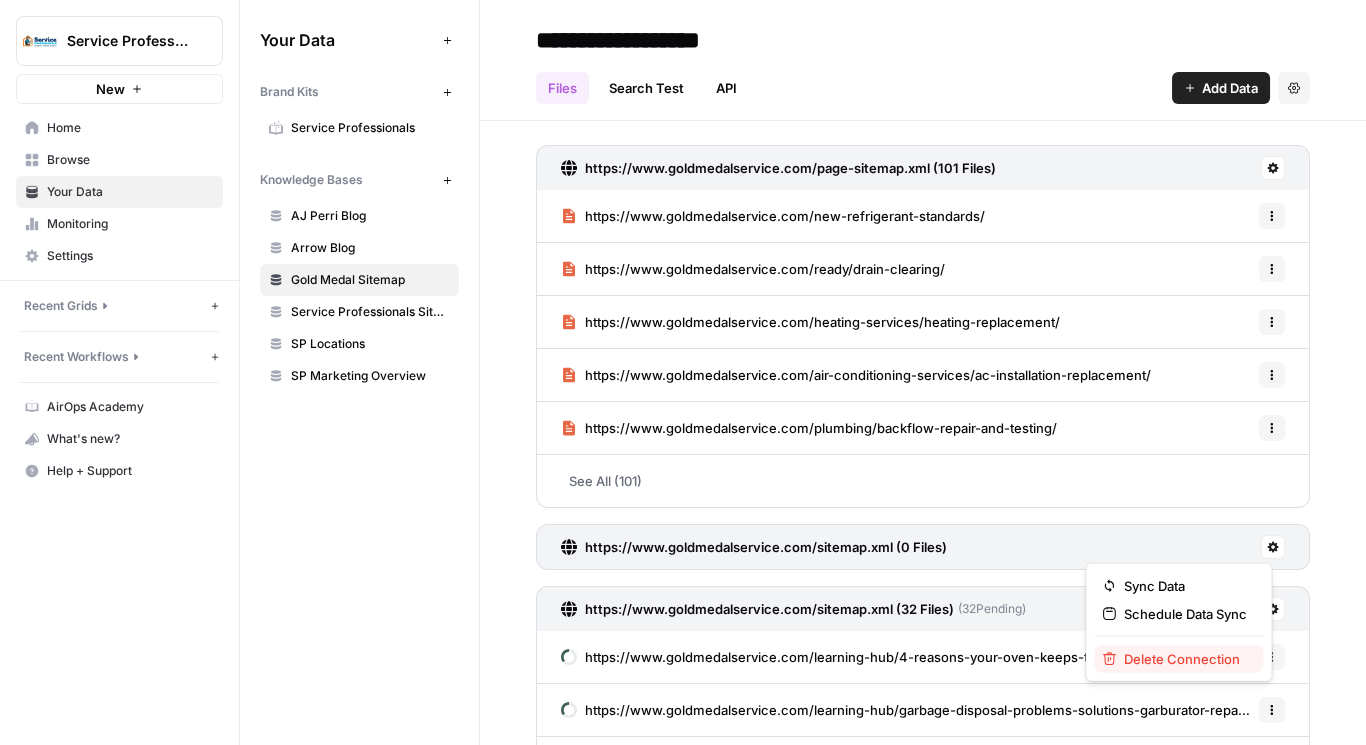 click on "Delete Connection" at bounding box center [1185, 659] 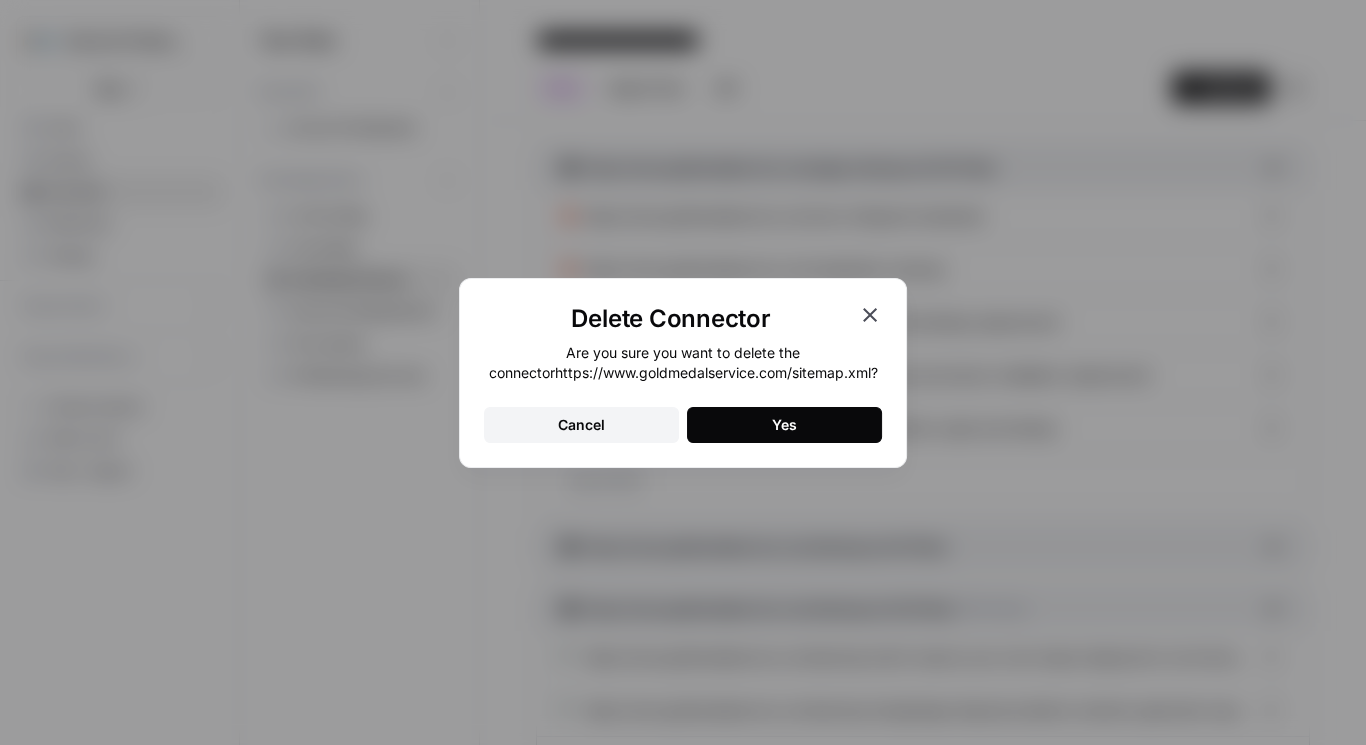click on "Yes" at bounding box center [784, 425] 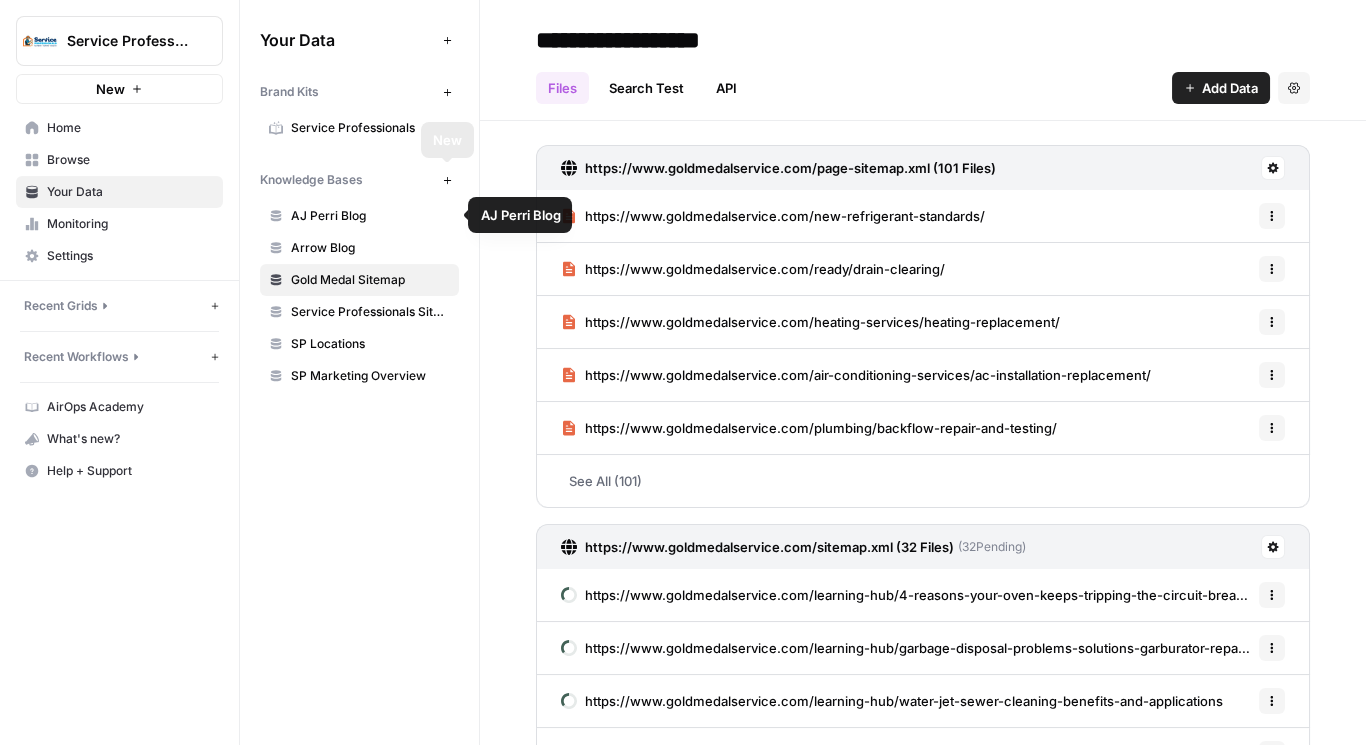 click 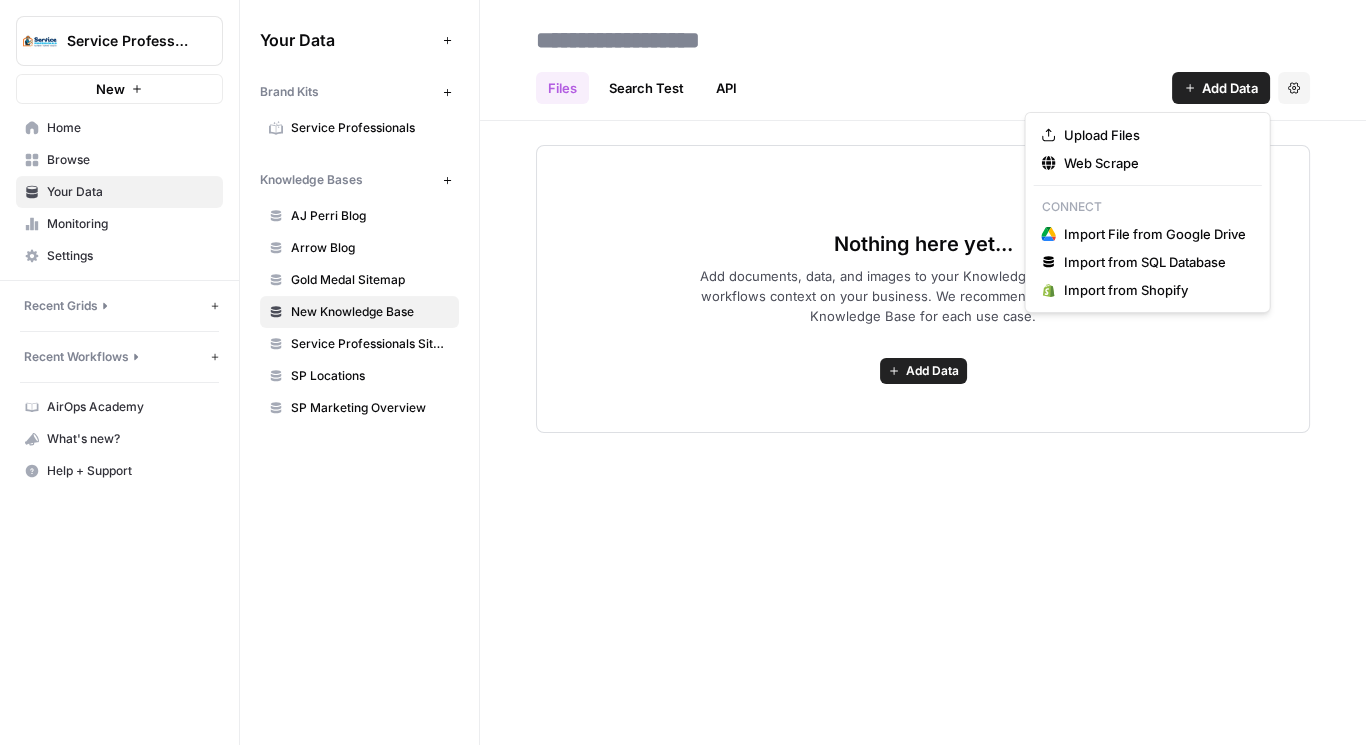 click on "Add Data" at bounding box center [1230, 88] 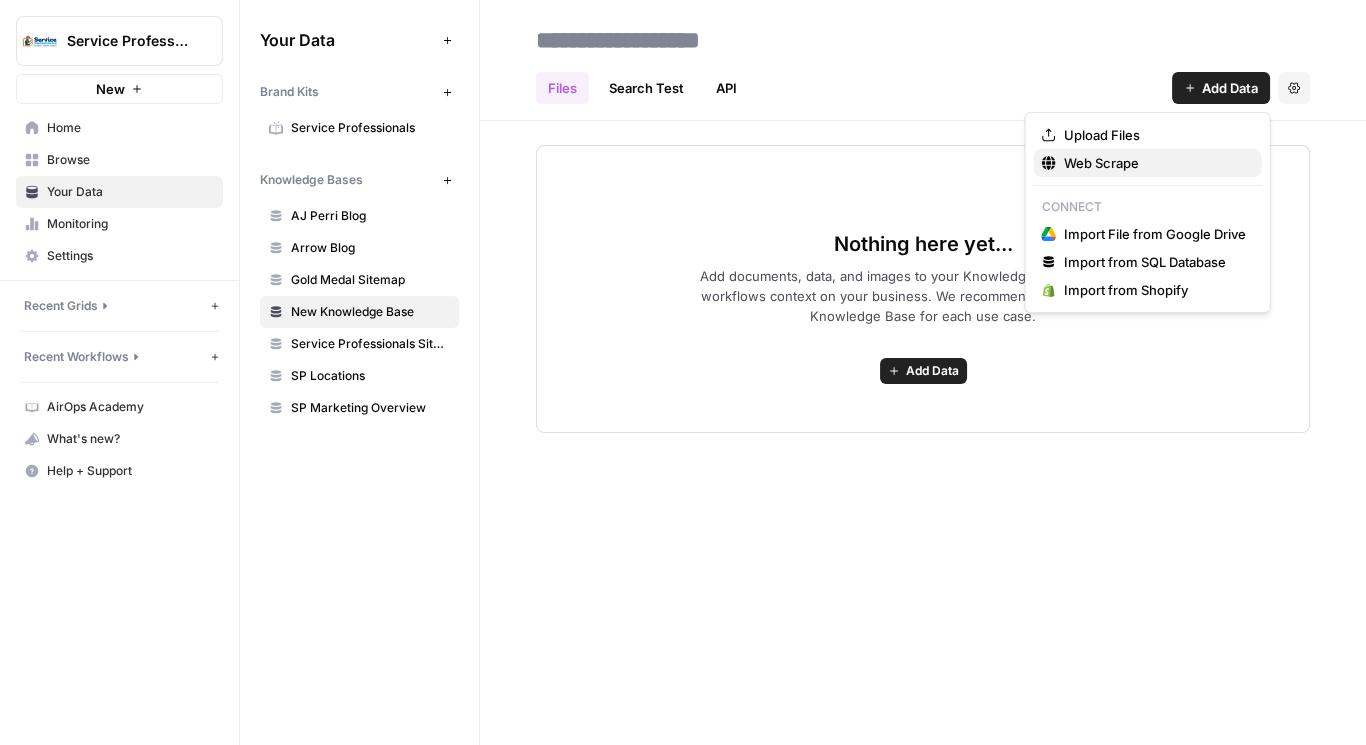 click on "Web Scrape" at bounding box center (1155, 163) 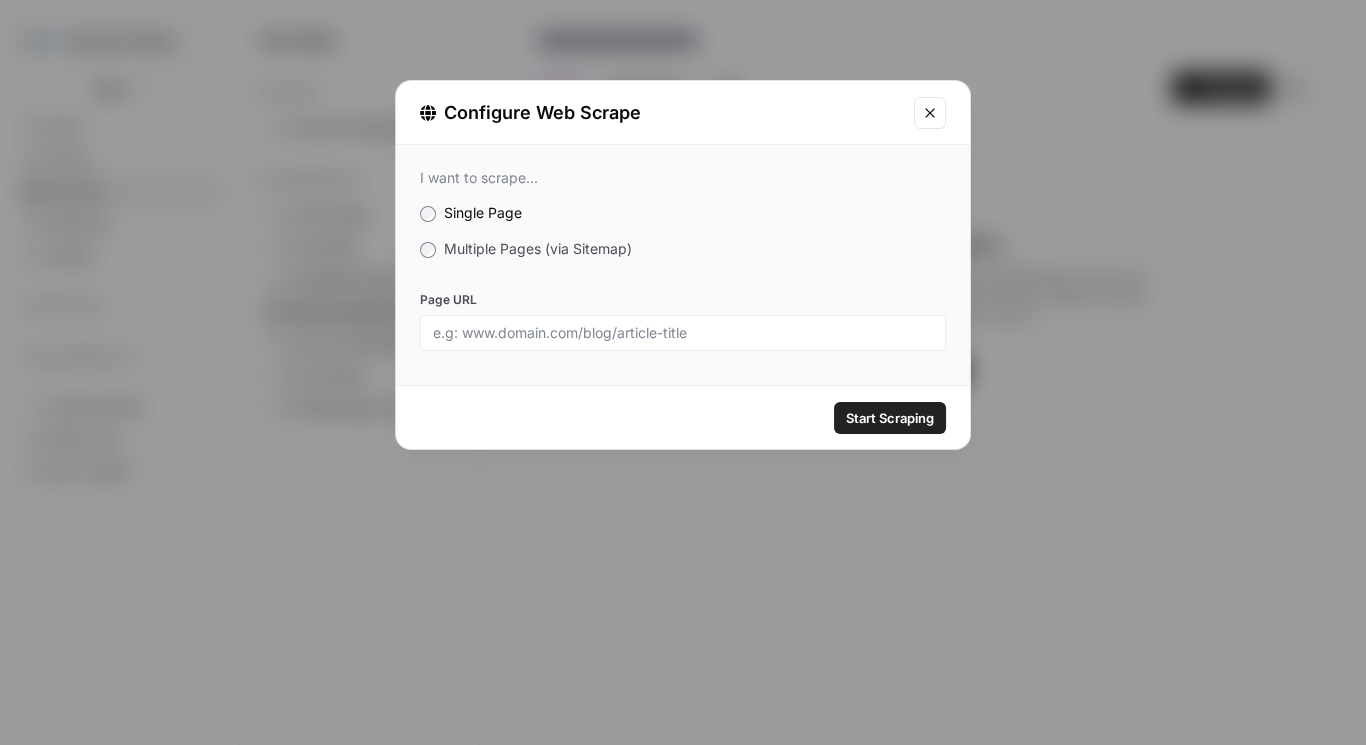 click on "I want to scrape... Single Page Multiple Pages (via Sitemap) Page URL" at bounding box center (683, 260) 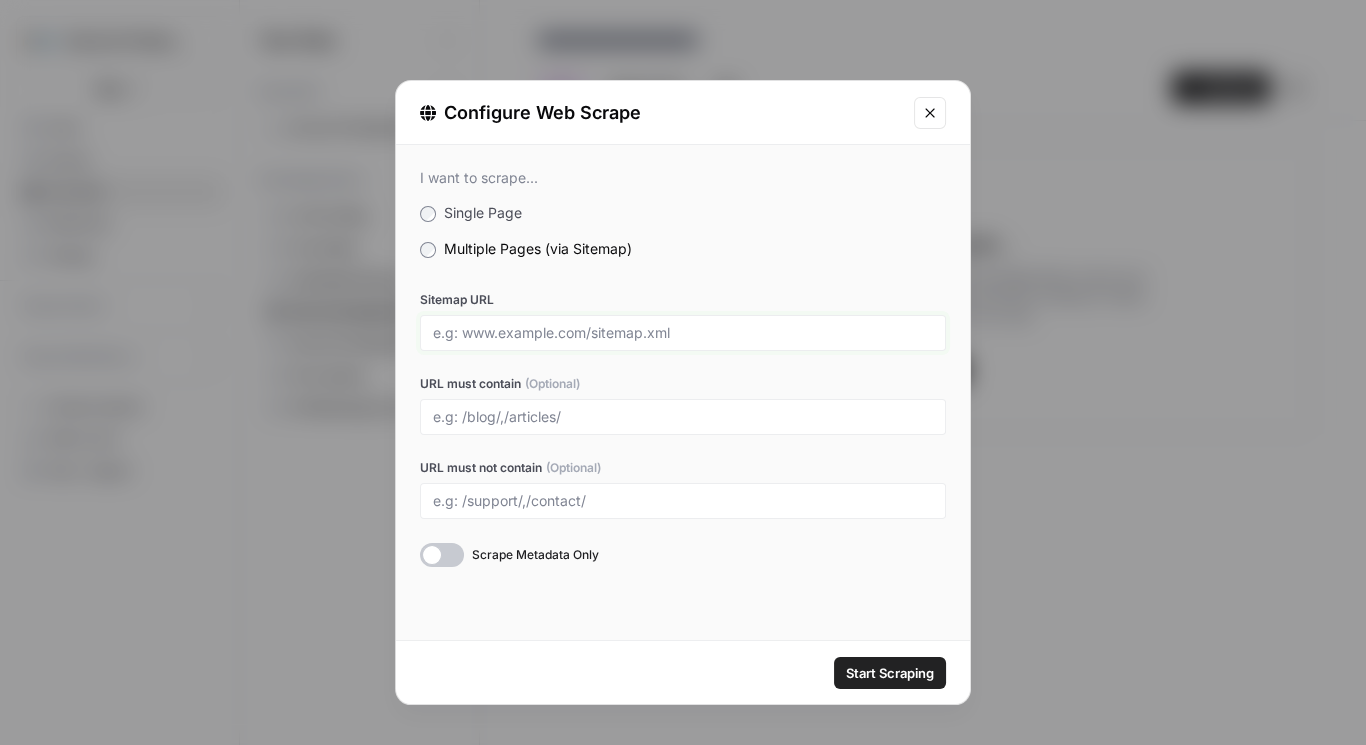 click at bounding box center (683, 333) 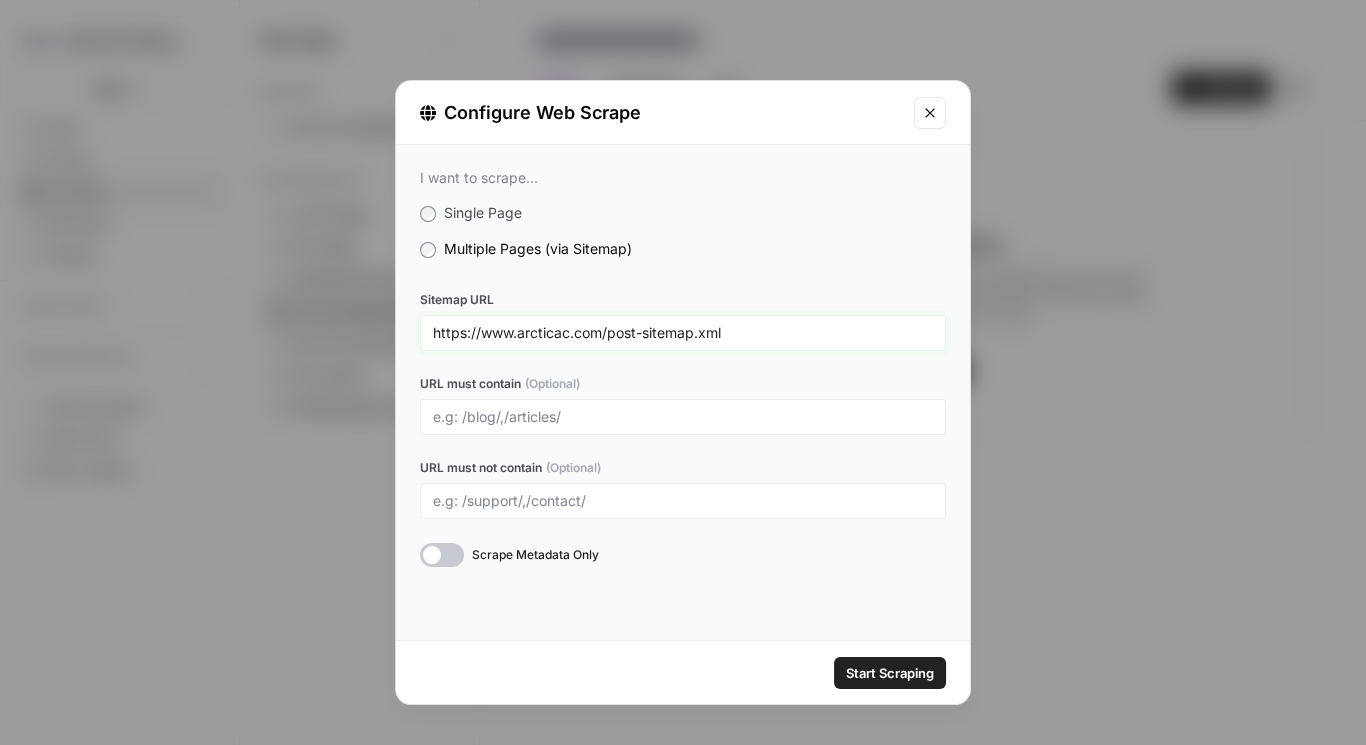 type on "https://www.arcticac.com/post-sitemap.xml" 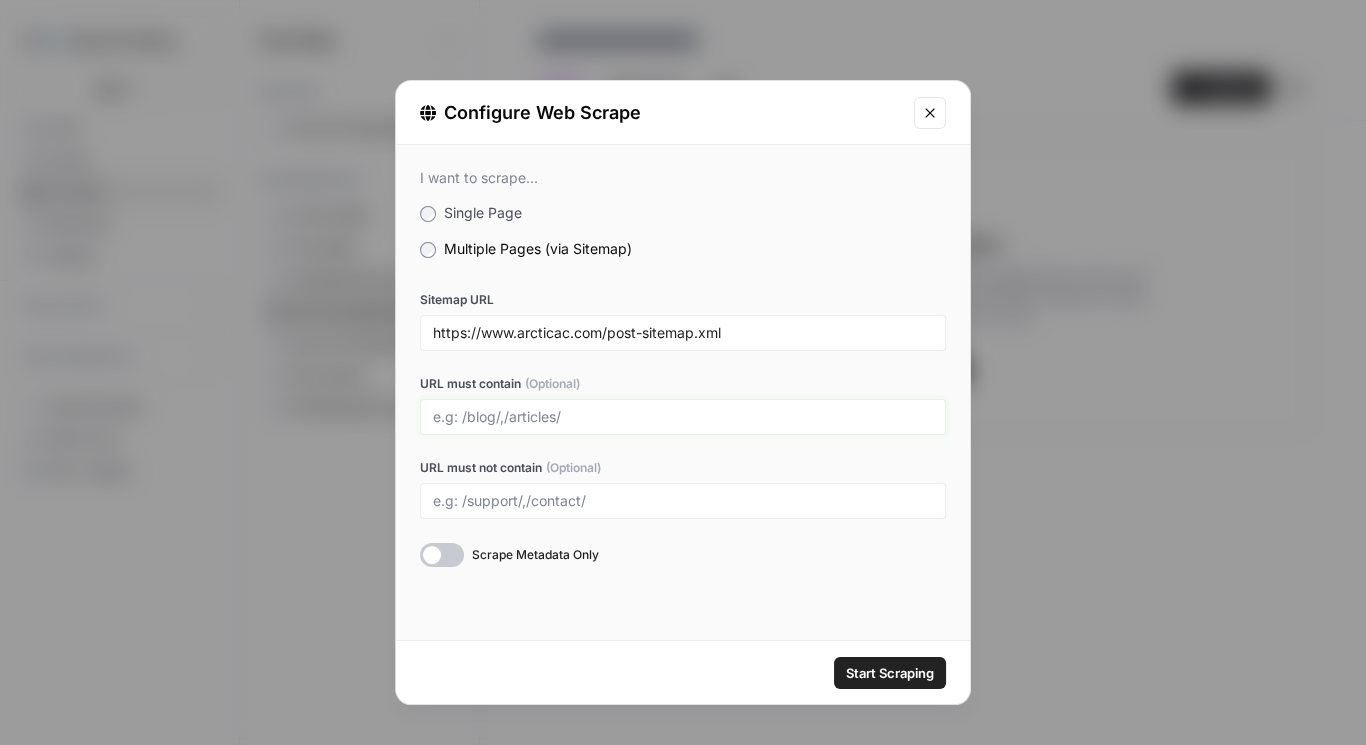 click on "URL must contain (Optional)" at bounding box center [683, 417] 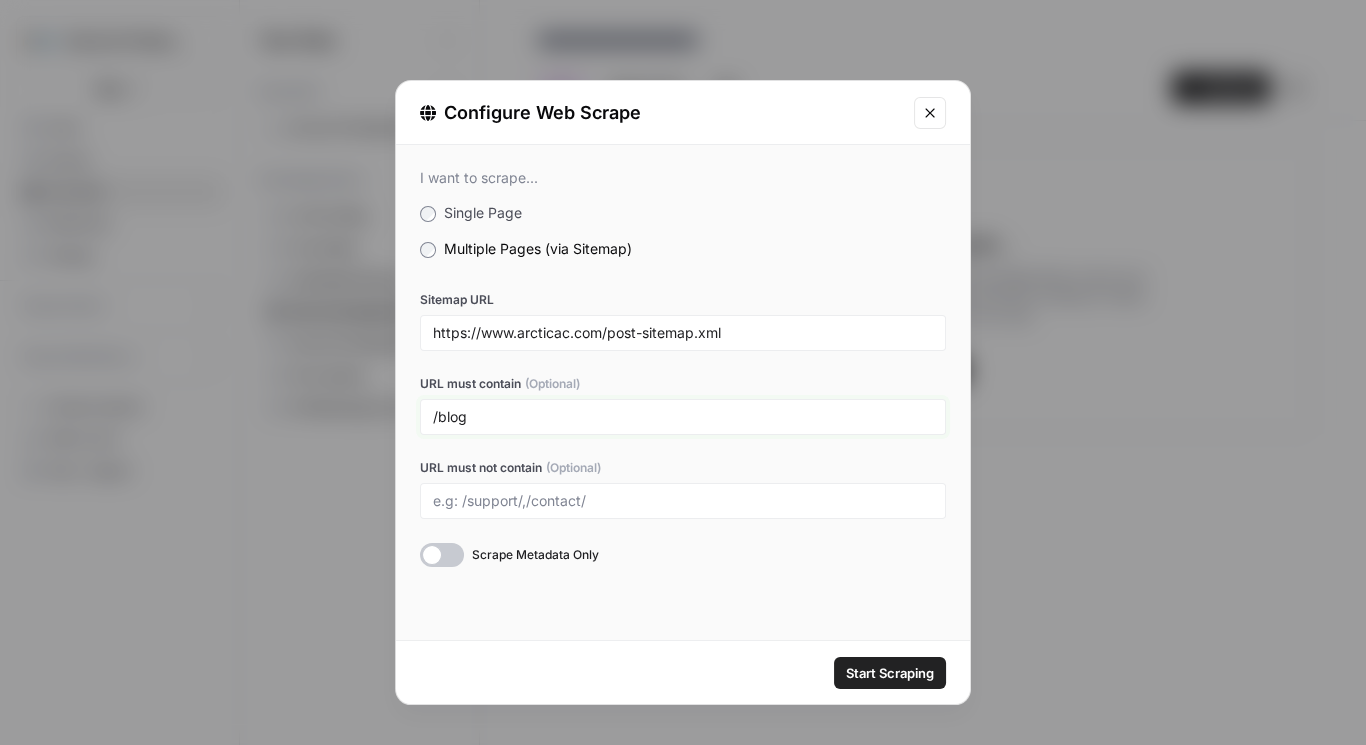 type on "/blog" 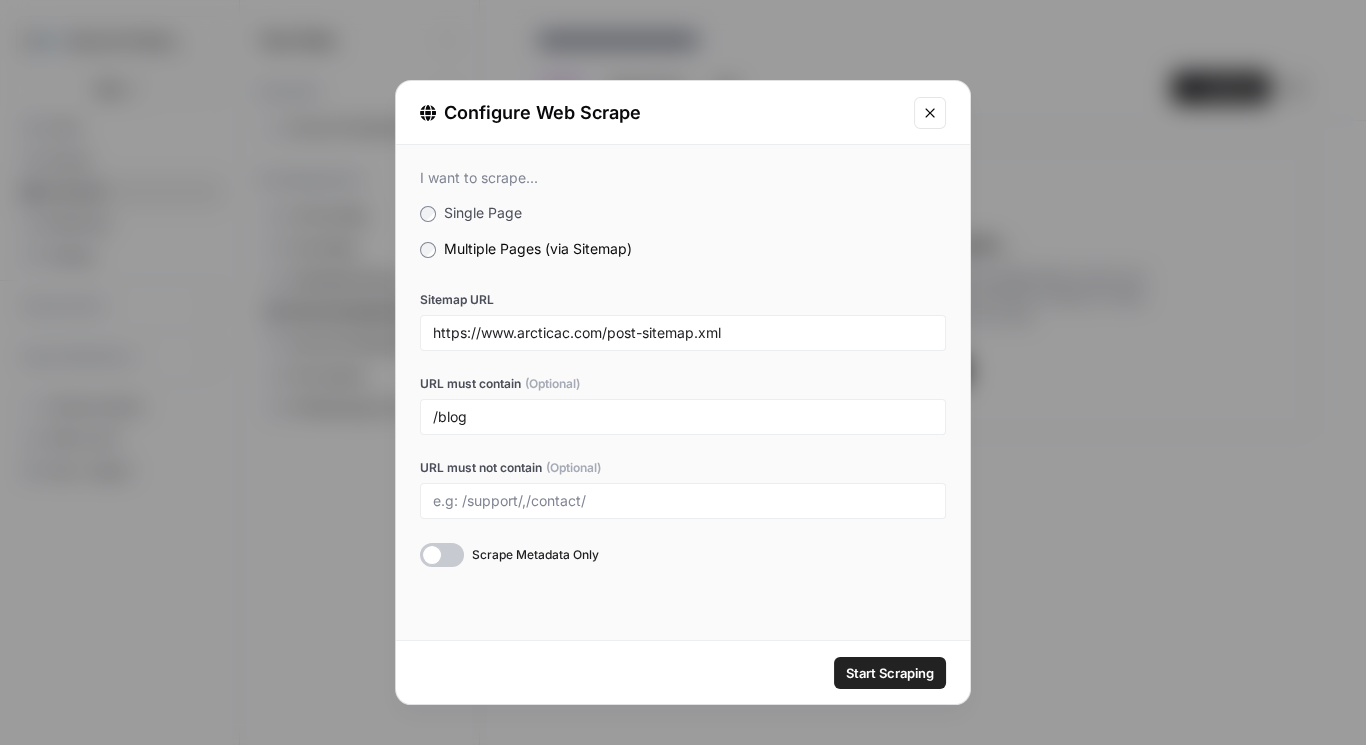click on "Start Scraping" at bounding box center (890, 673) 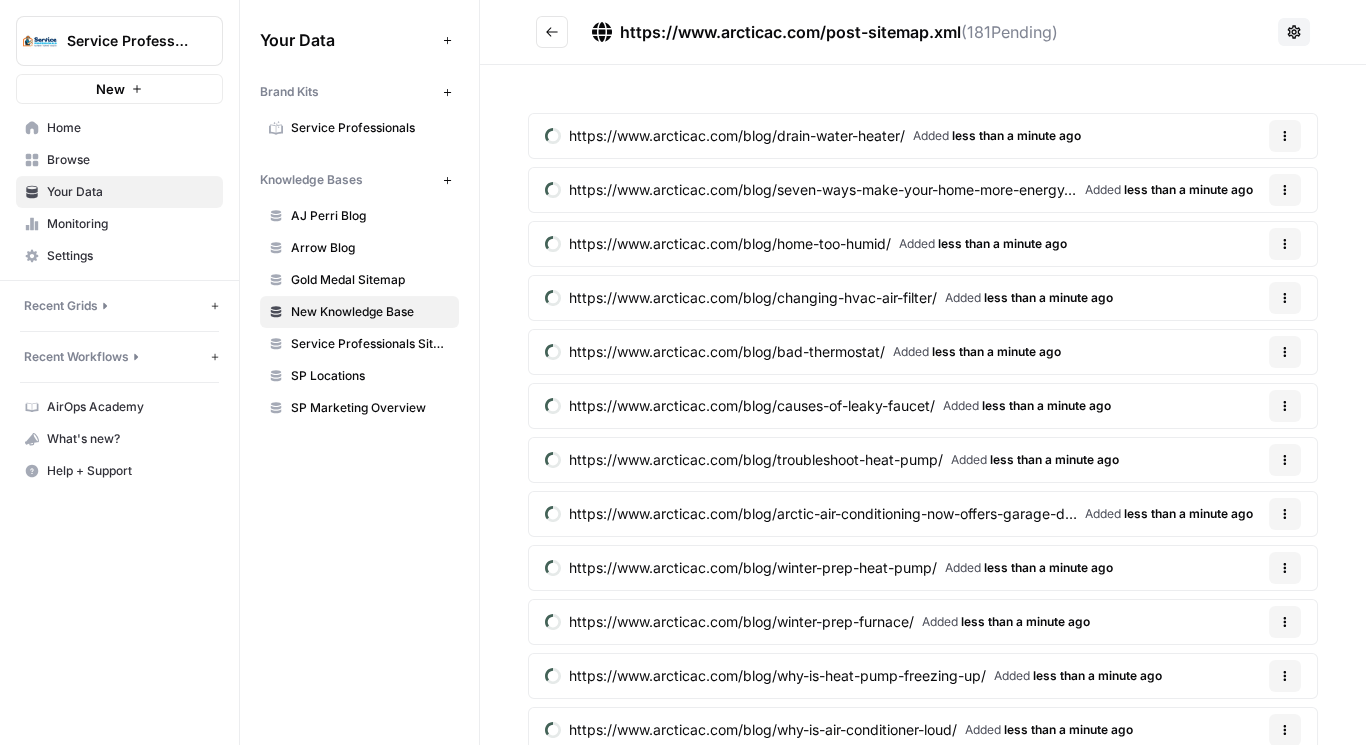 click at bounding box center [552, 32] 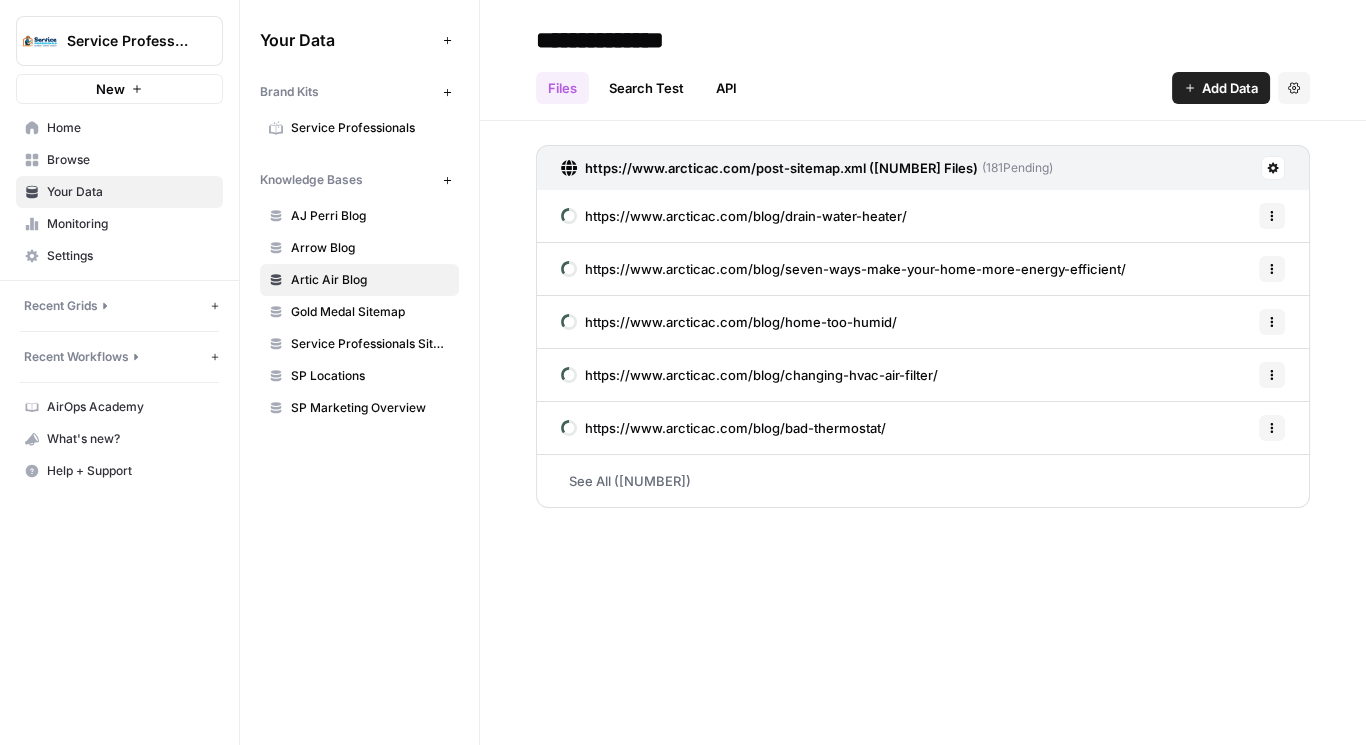 type on "**********" 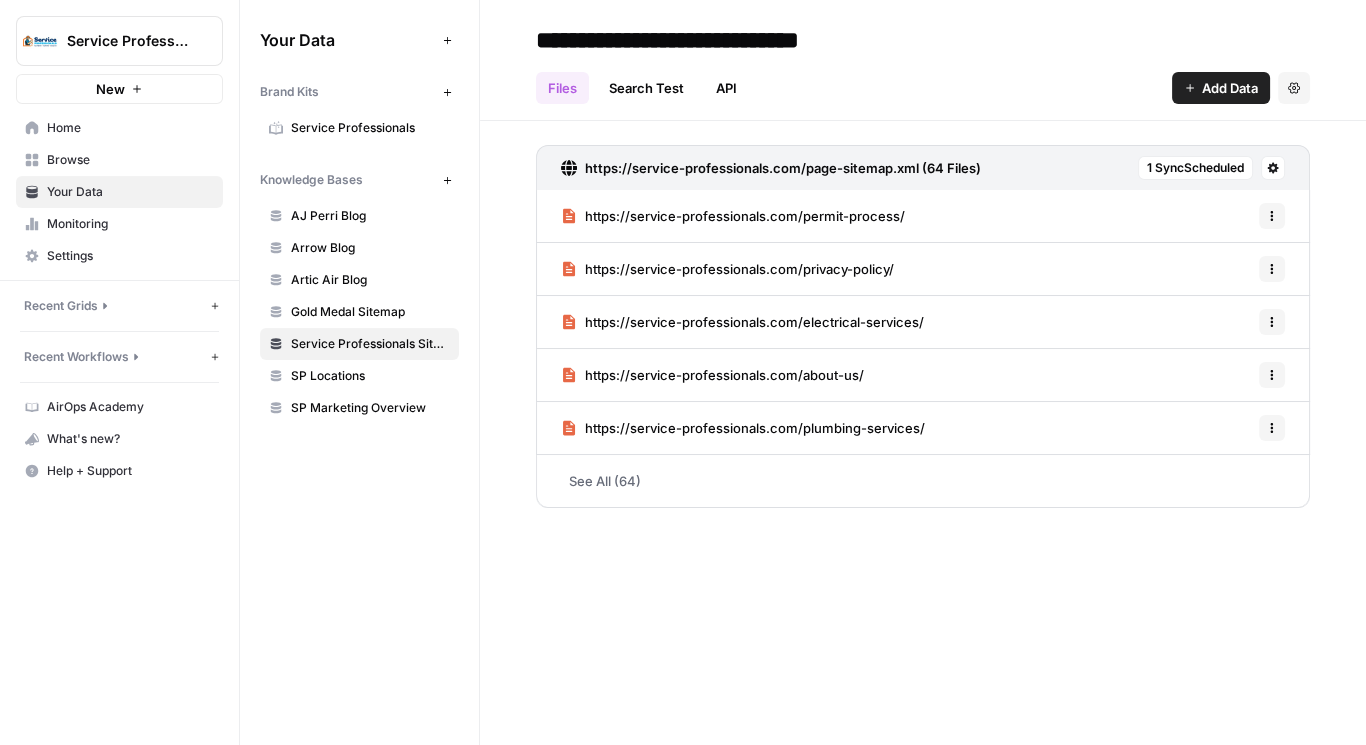 click on "See All (64)" at bounding box center (923, 481) 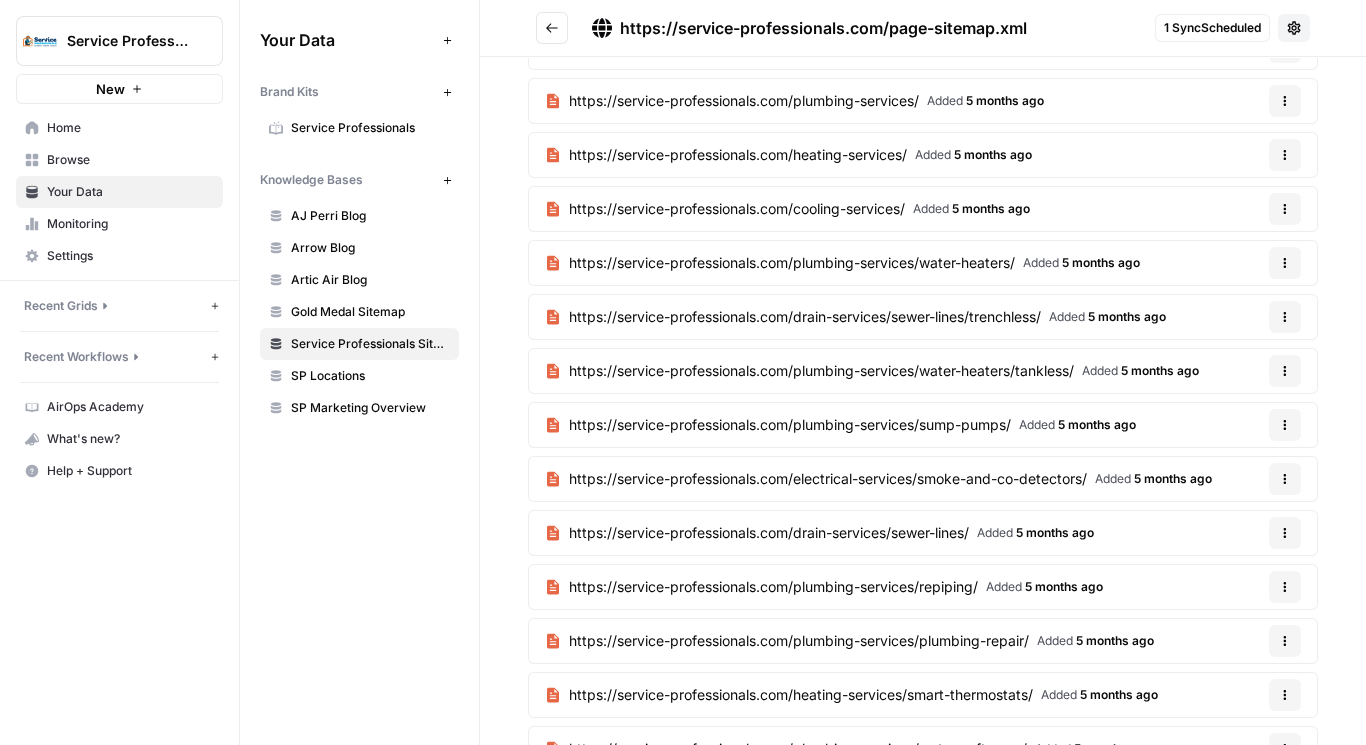 scroll, scrollTop: 0, scrollLeft: 0, axis: both 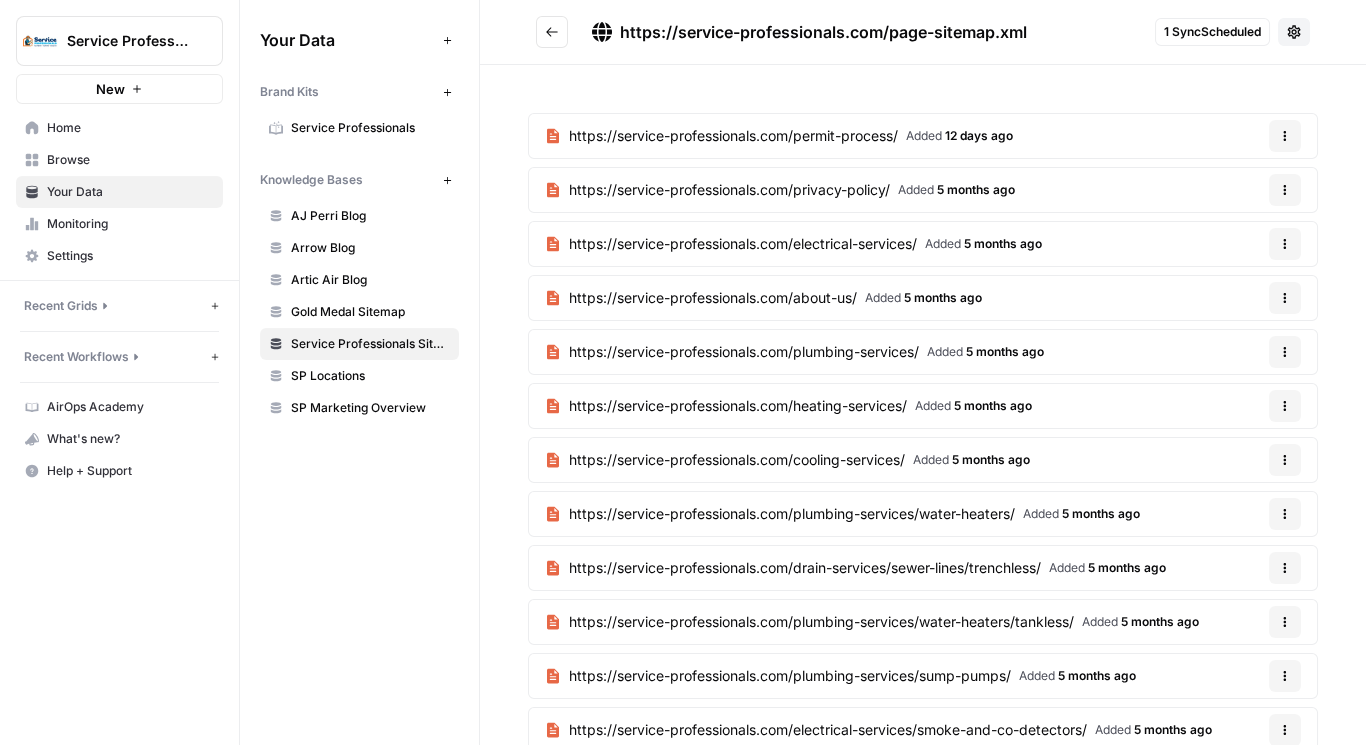 click 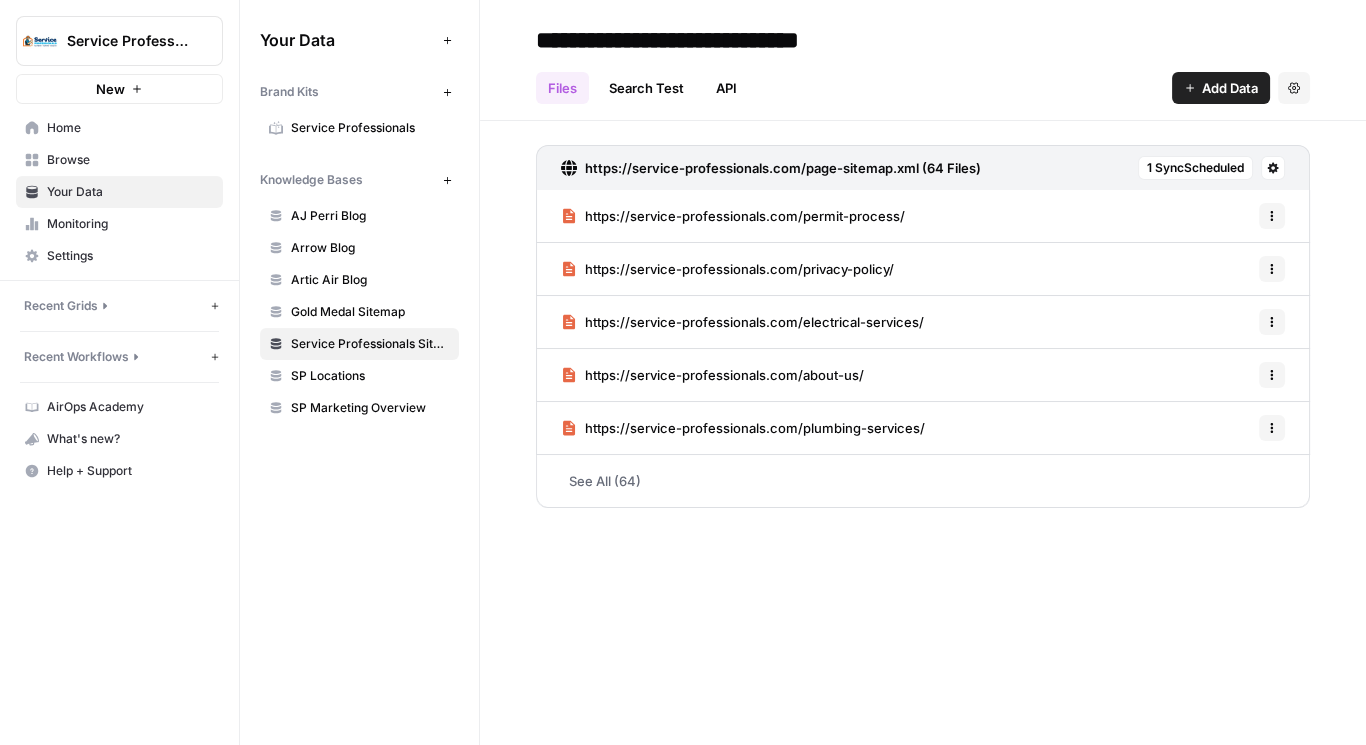 click on "Add Data" at bounding box center (1230, 88) 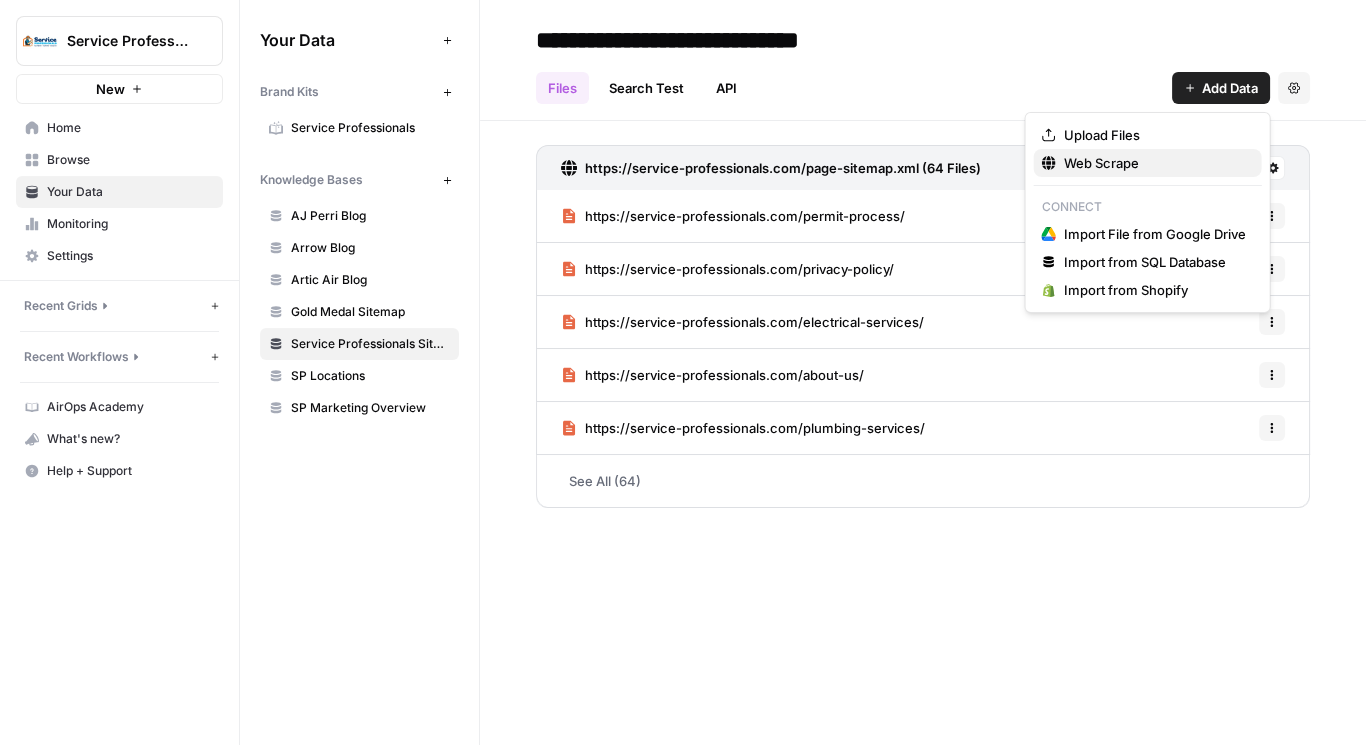click on "Web Scrape" at bounding box center (1148, 163) 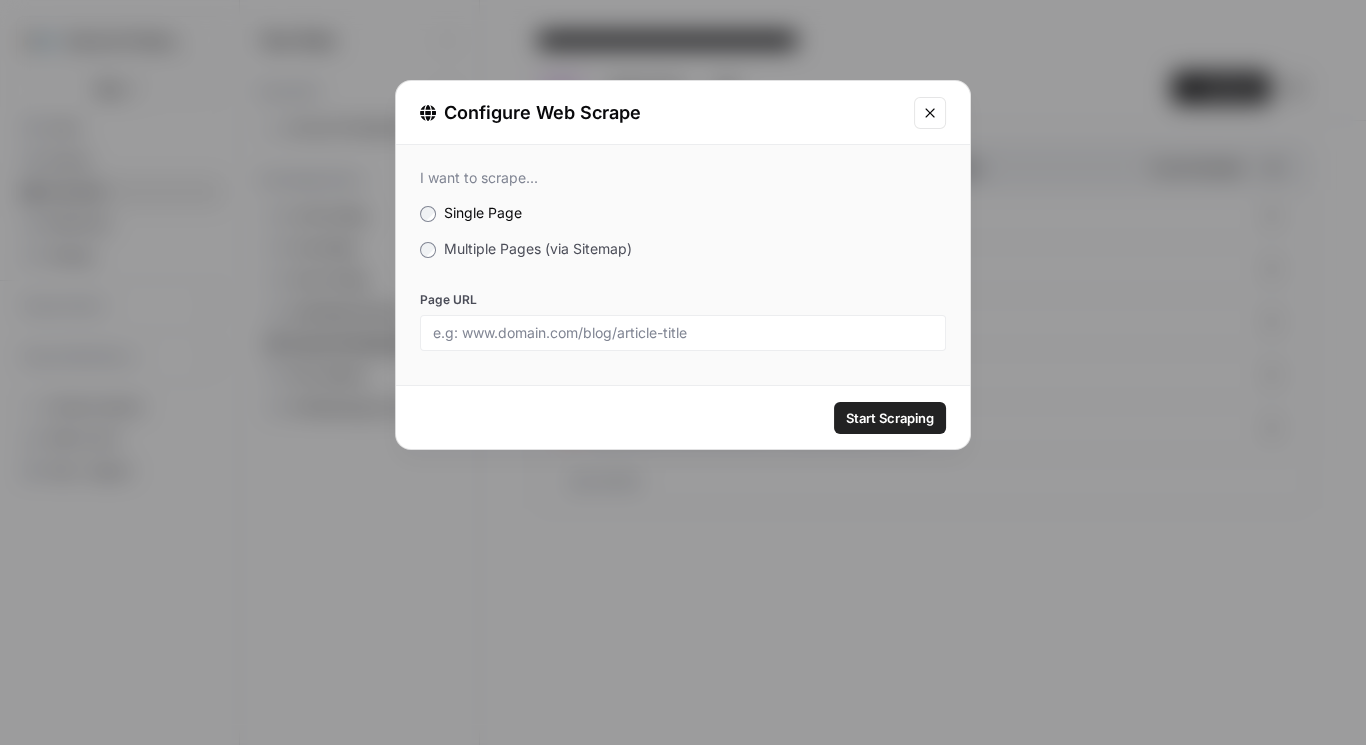 click on "Multiple Pages (via Sitemap)" at bounding box center (538, 248) 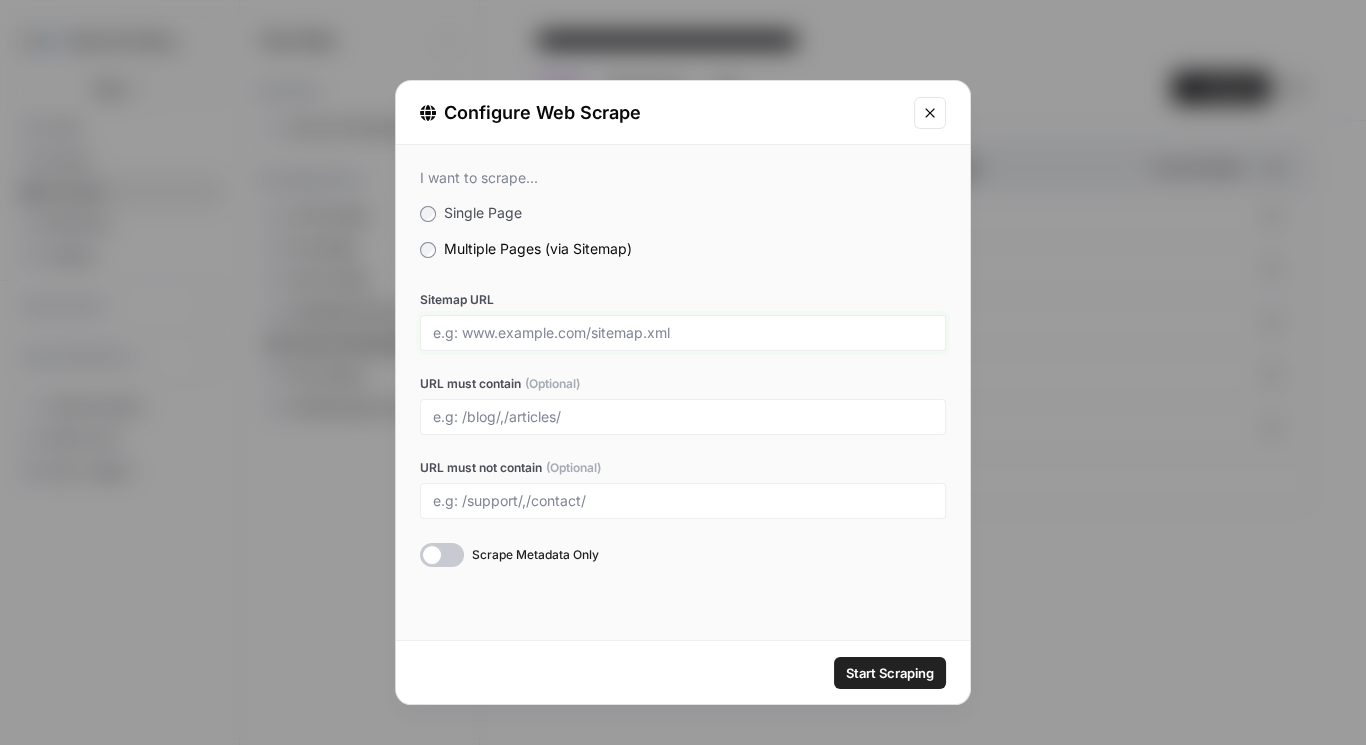 click on "Sitemap URL" at bounding box center [683, 333] 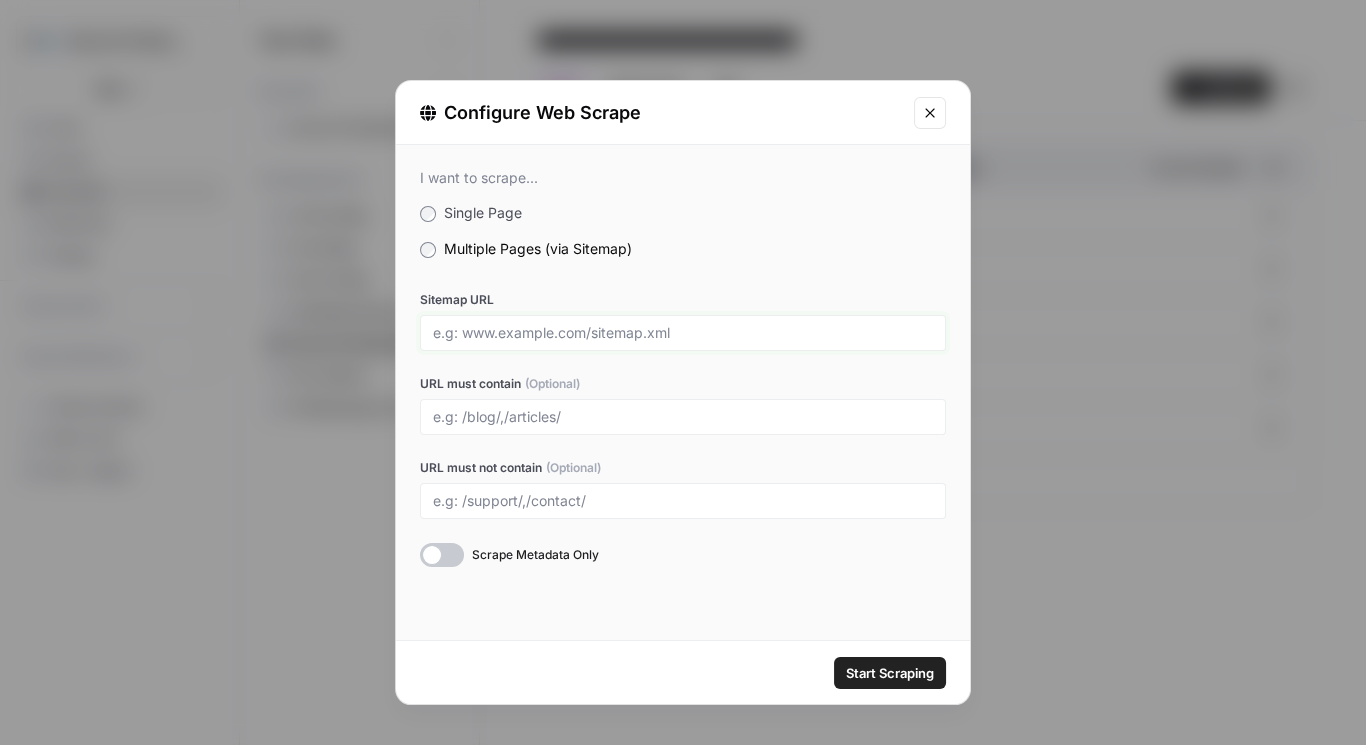 paste on "https://service-professionals.com/post-sitemap.xml" 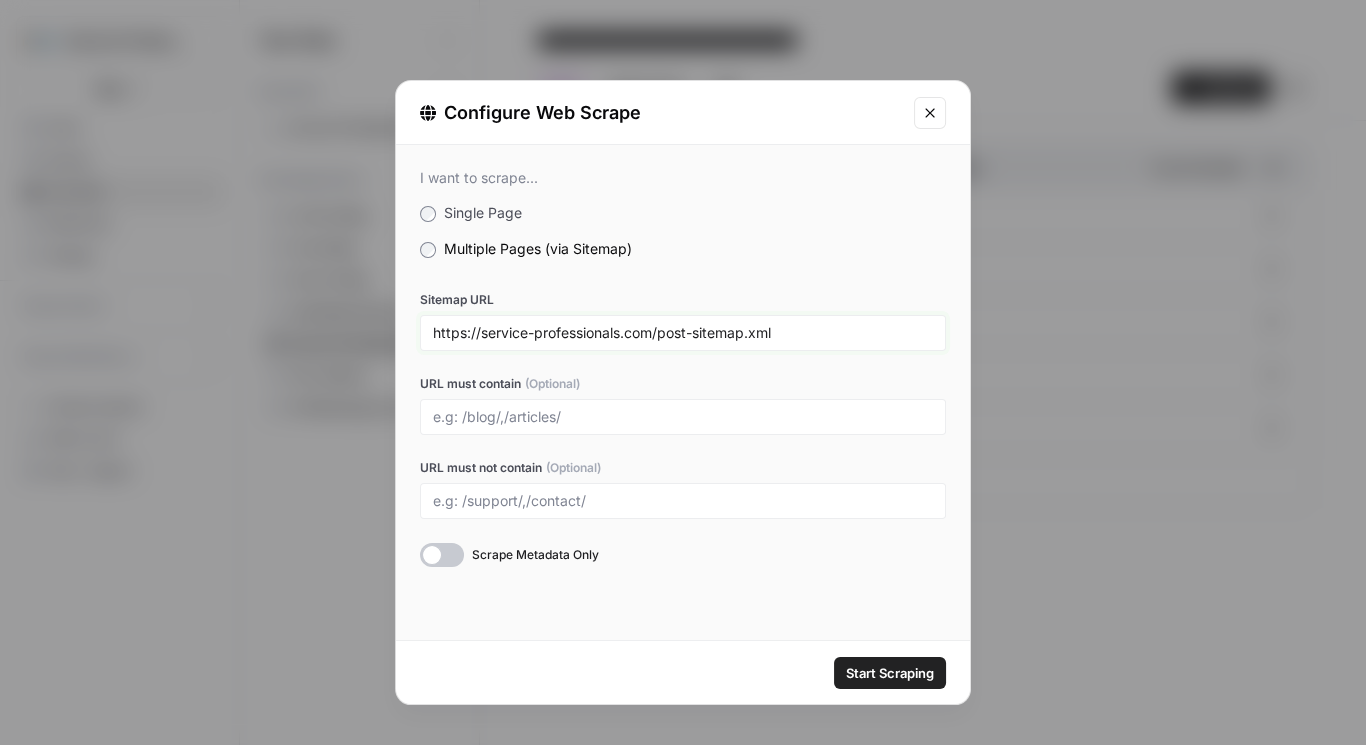type on "https://service-professionals.com/post-sitemap.xml" 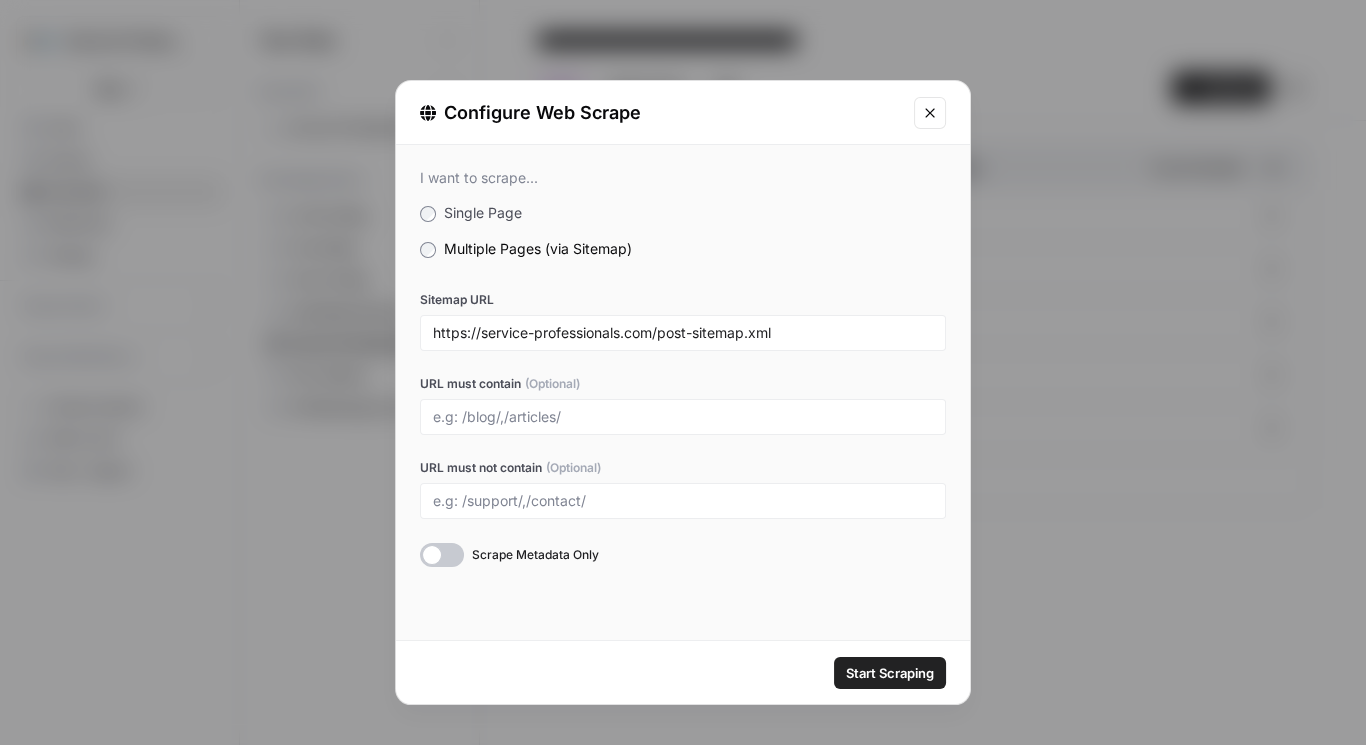 click on "Start Scraping" at bounding box center [890, 673] 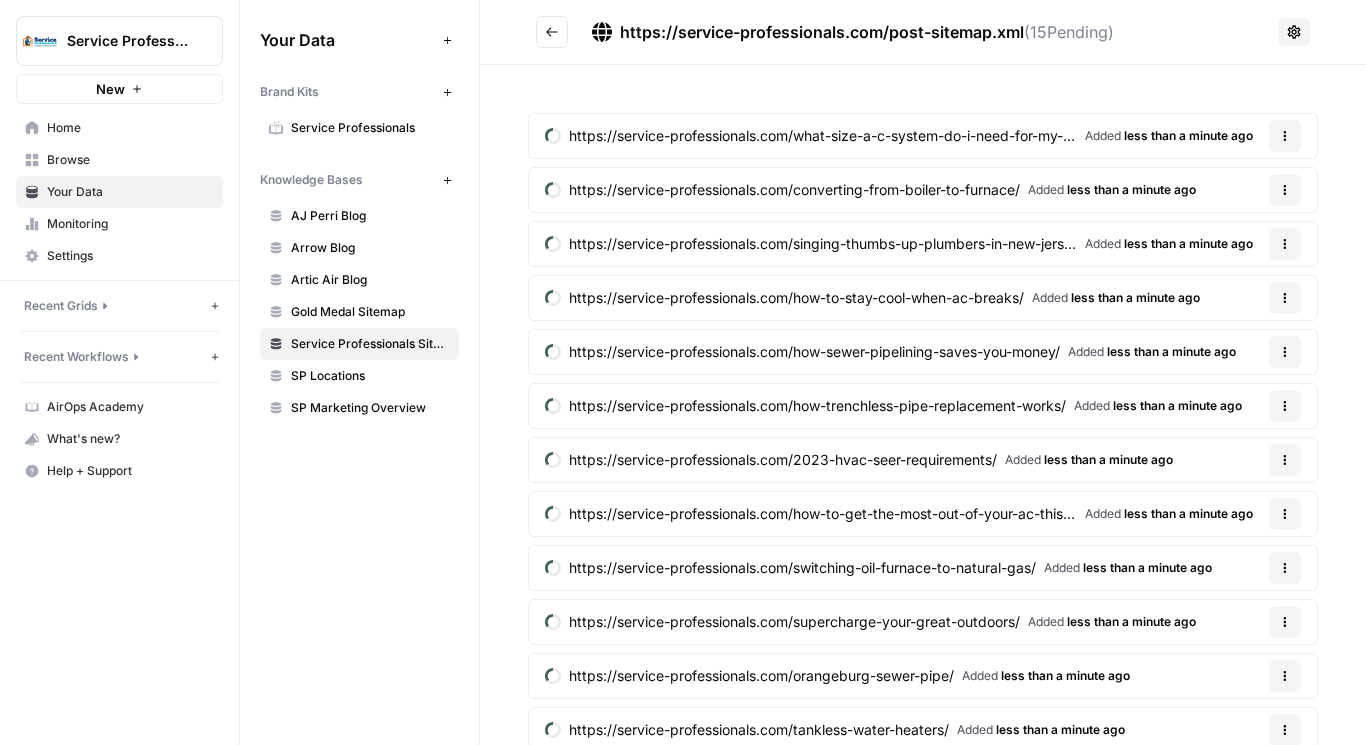 click 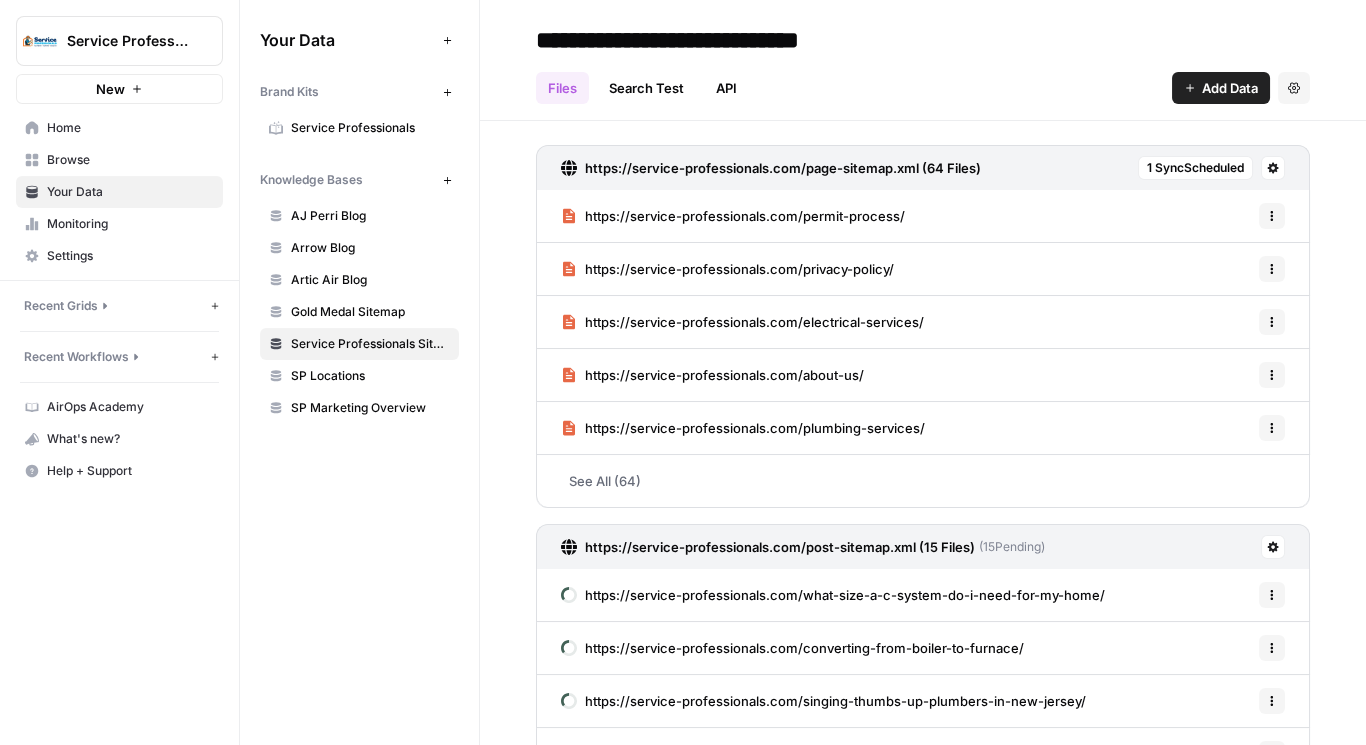 click 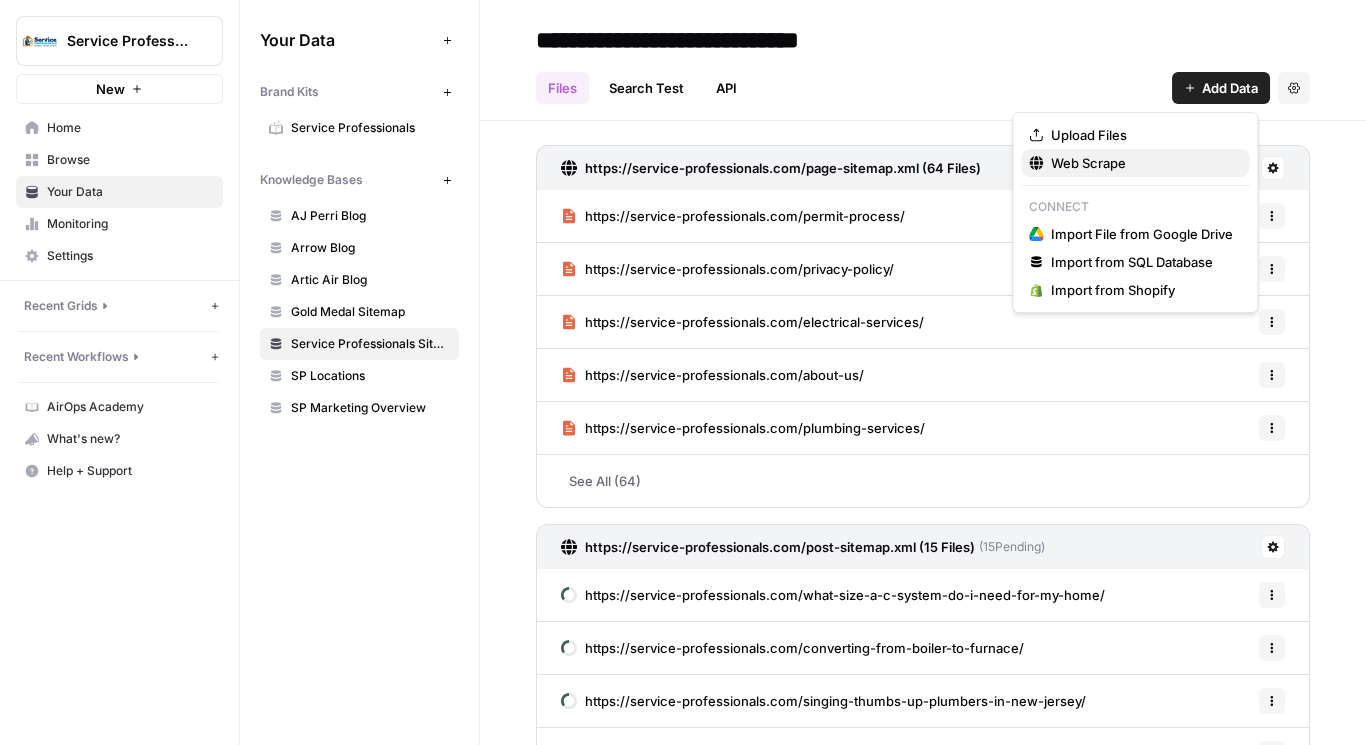 click on "Web Scrape" at bounding box center [1142, 163] 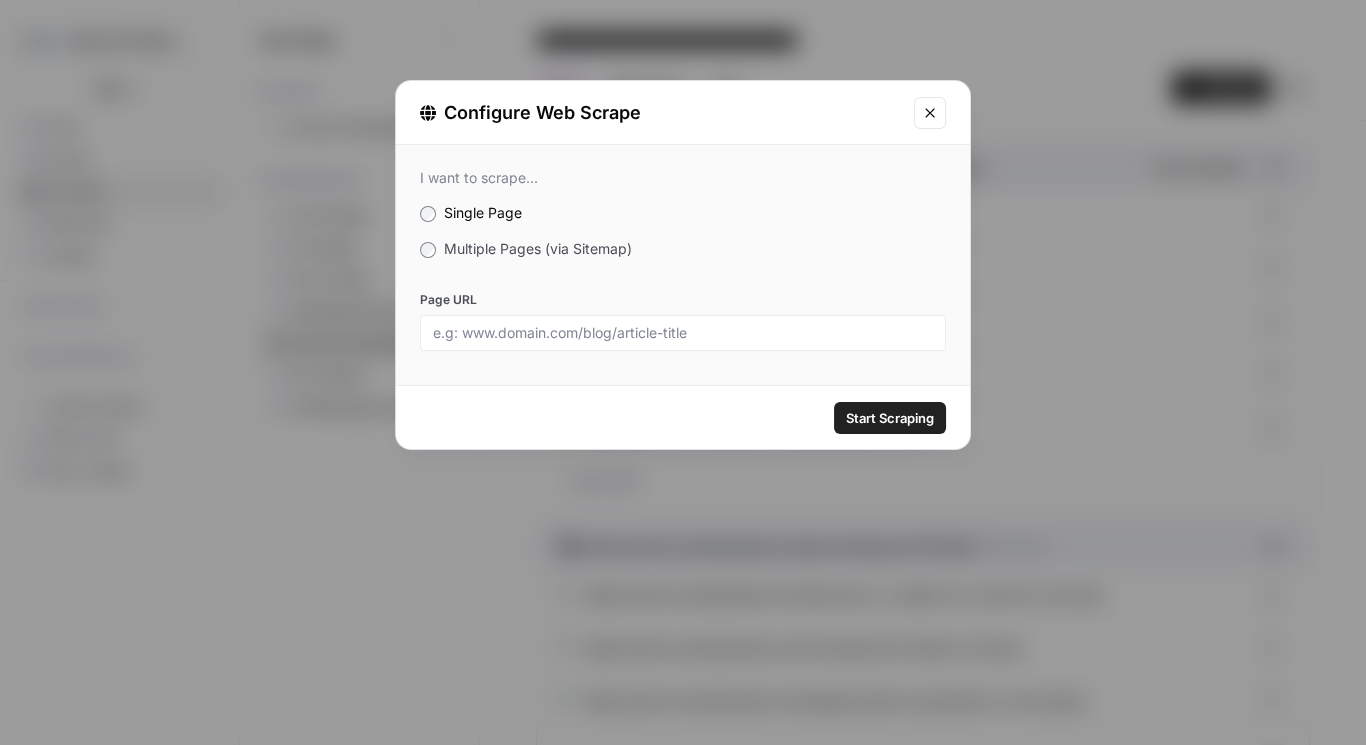 click on "Multiple Pages (via Sitemap)" at bounding box center [538, 248] 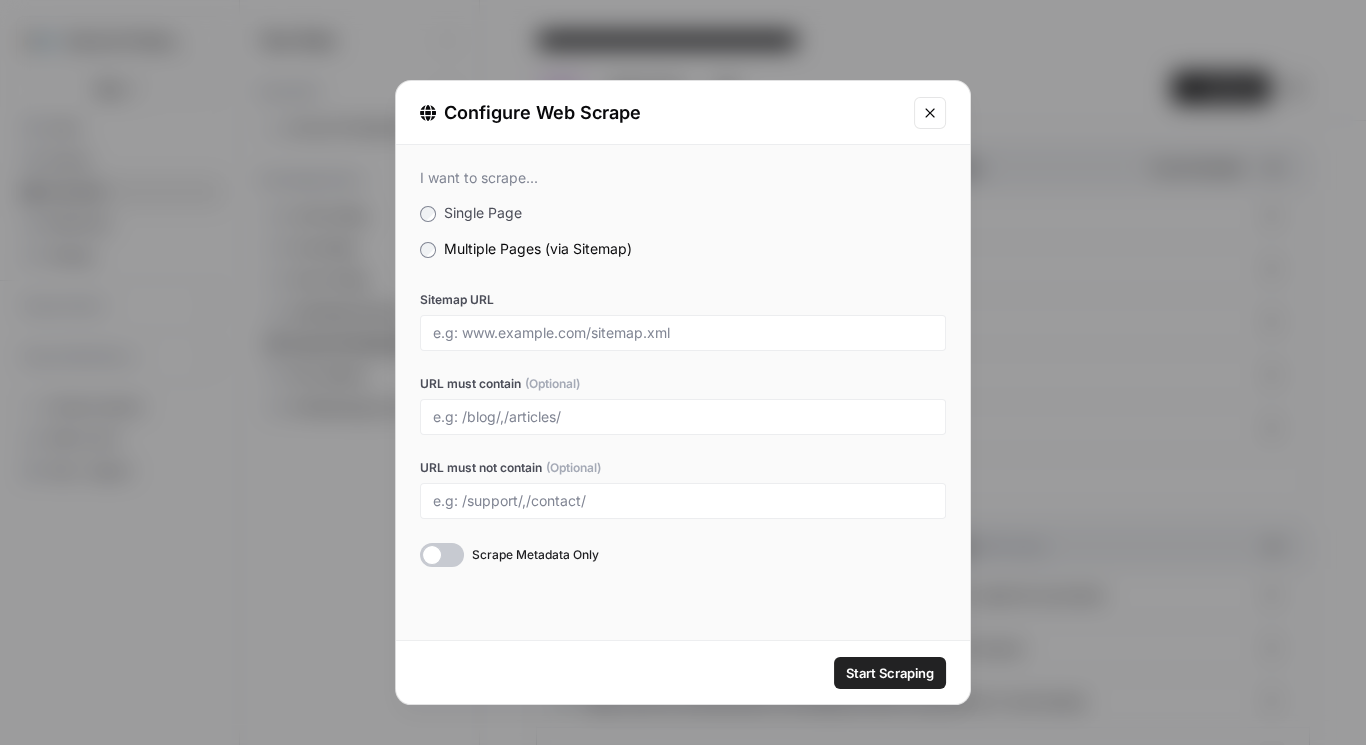 click at bounding box center [683, 333] 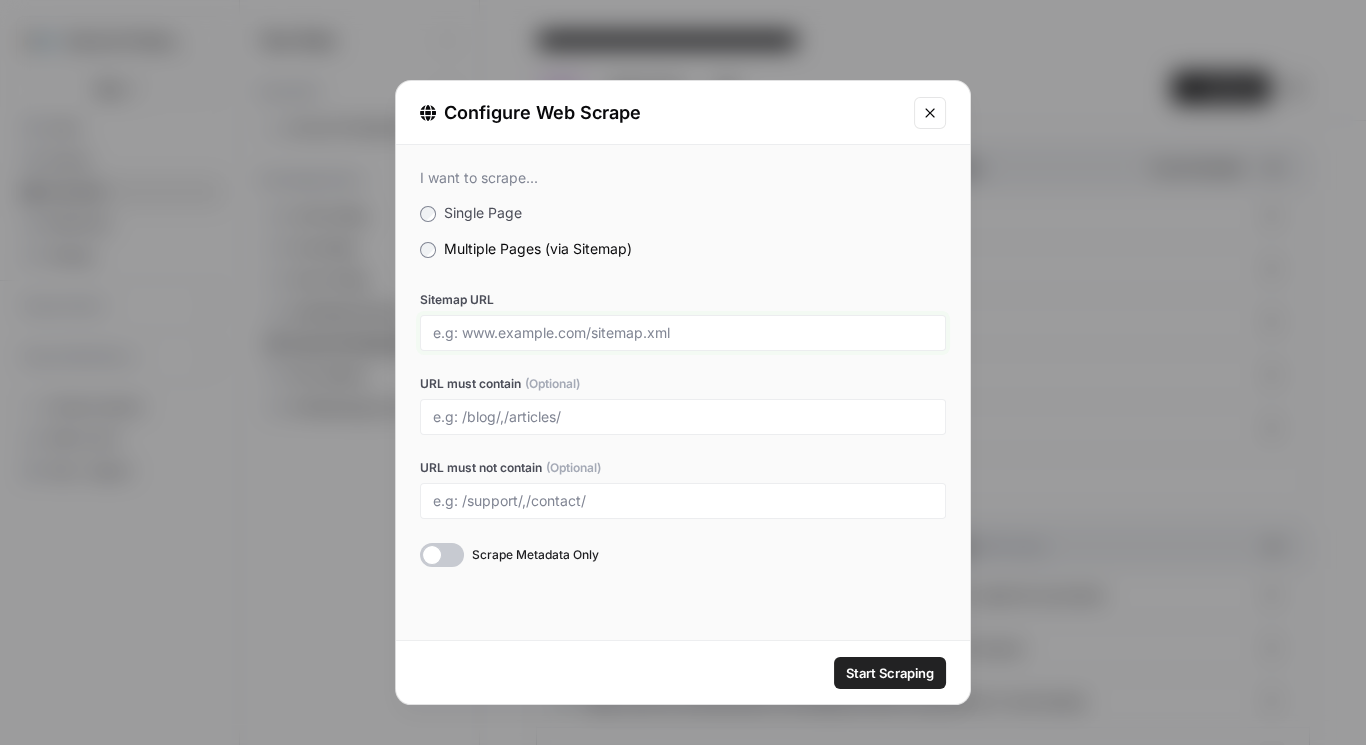 click on "Sitemap URL" at bounding box center (683, 333) 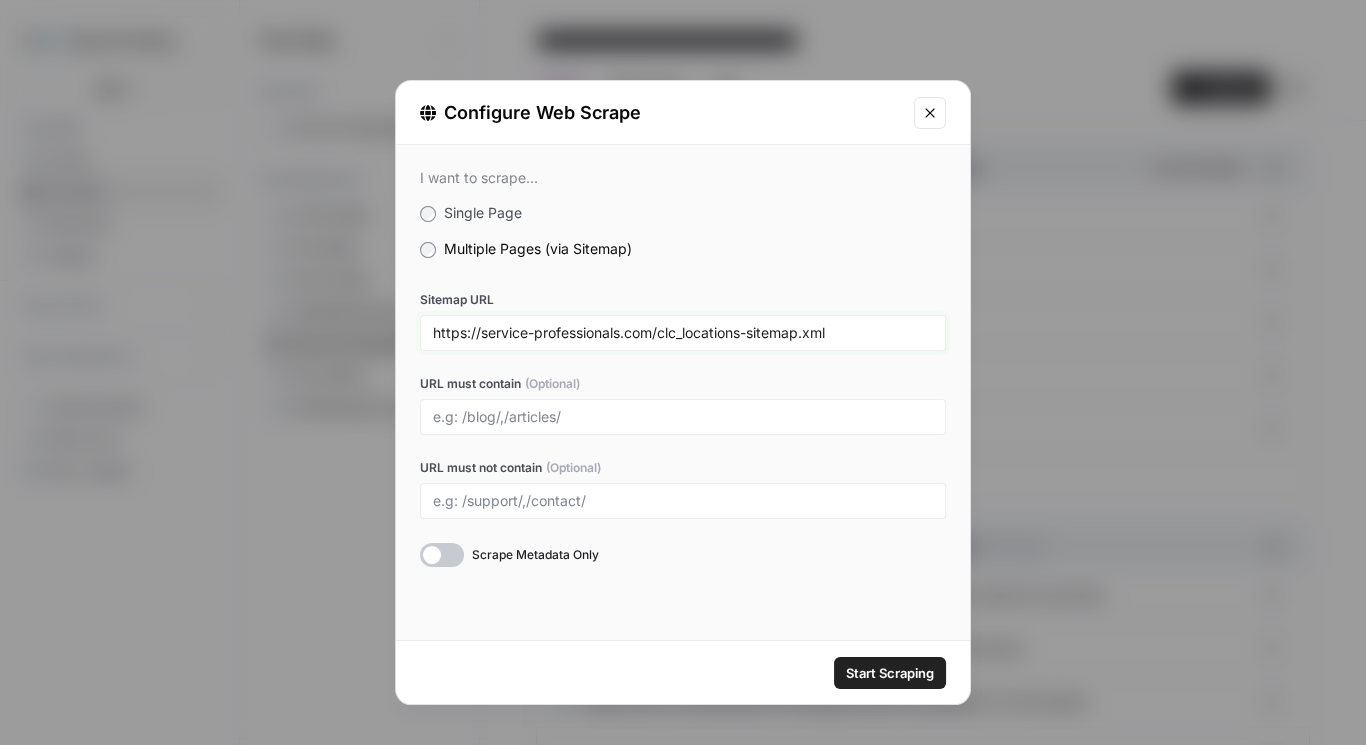 type on "https://service-professionals.com/clc_locations-sitemap.xml" 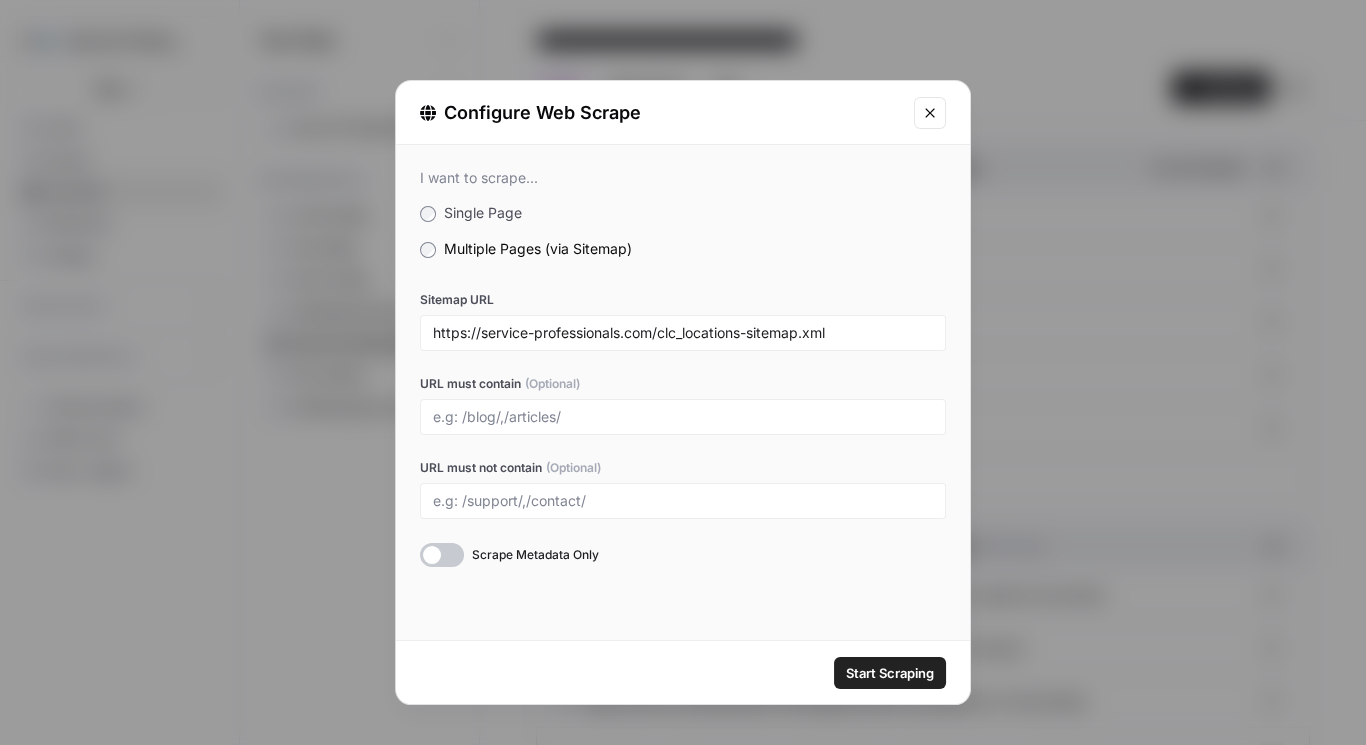 click on "Start Scraping" at bounding box center (890, 673) 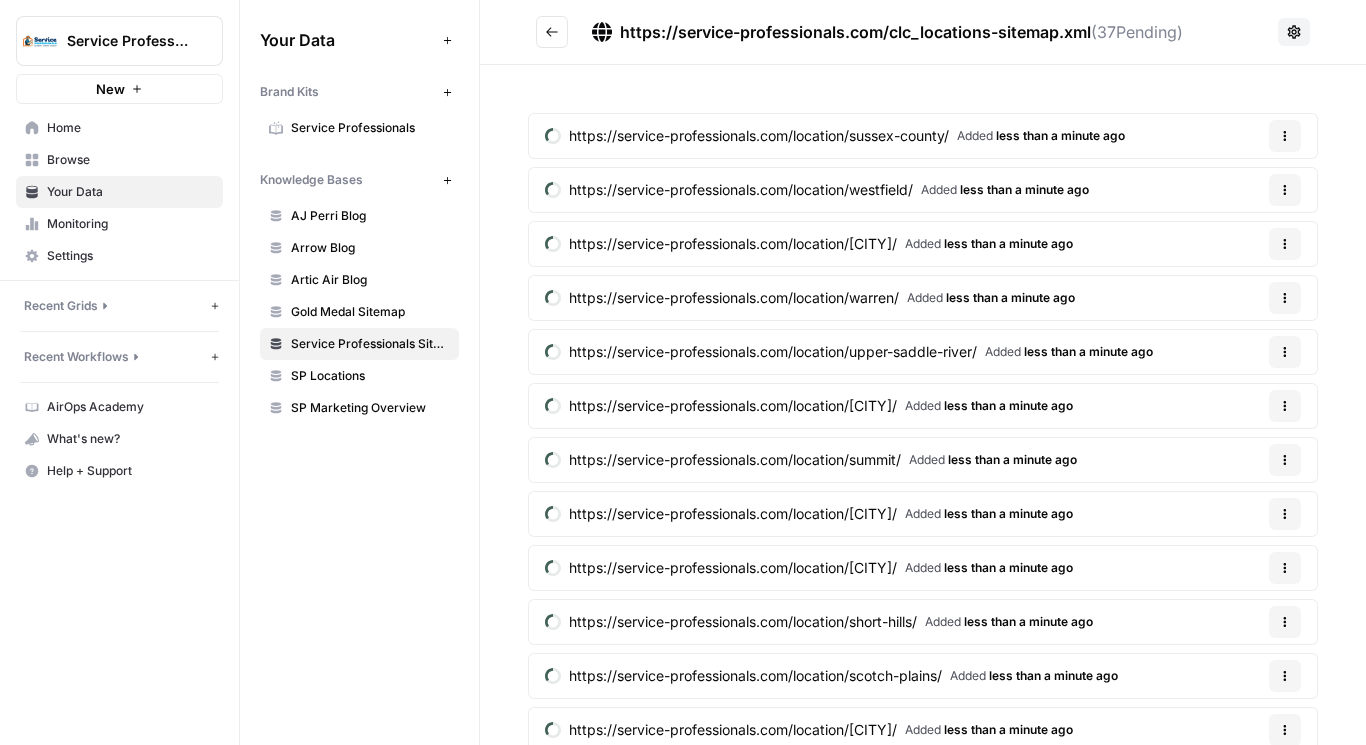 click at bounding box center [552, 32] 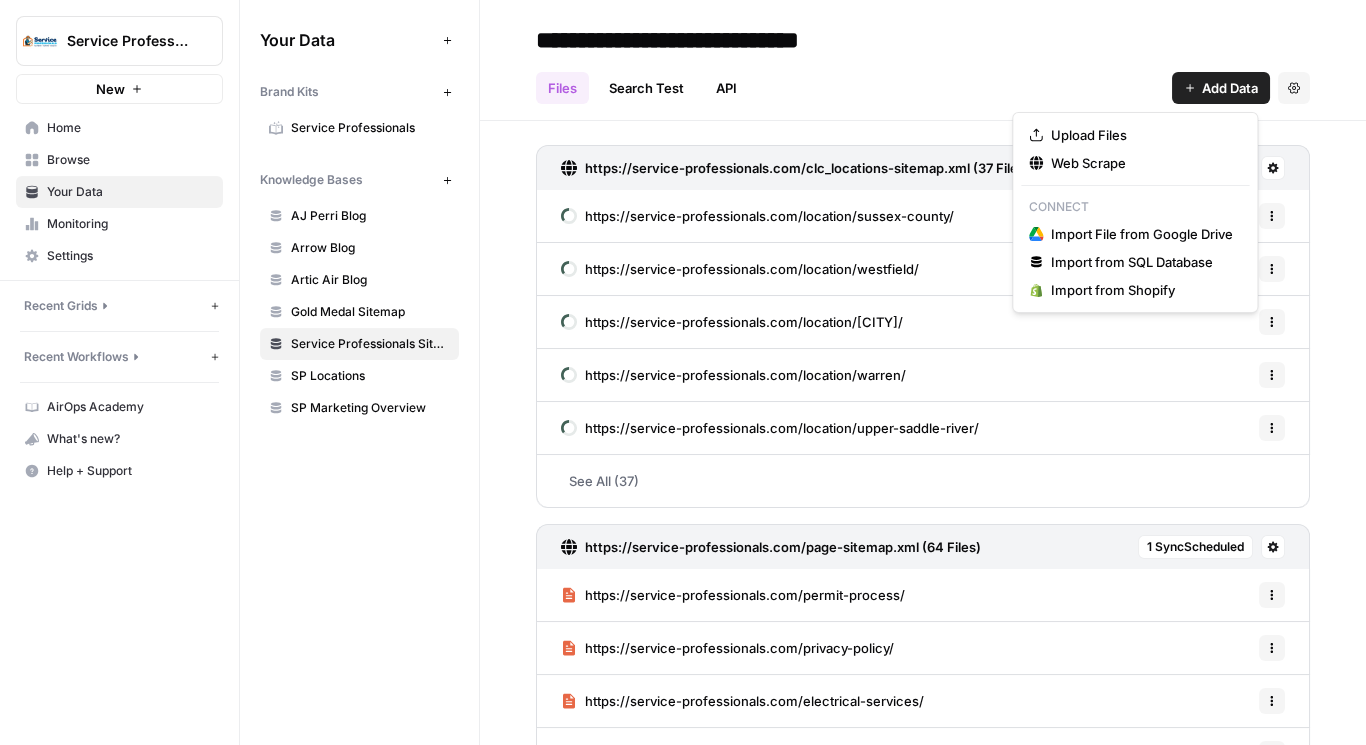 click 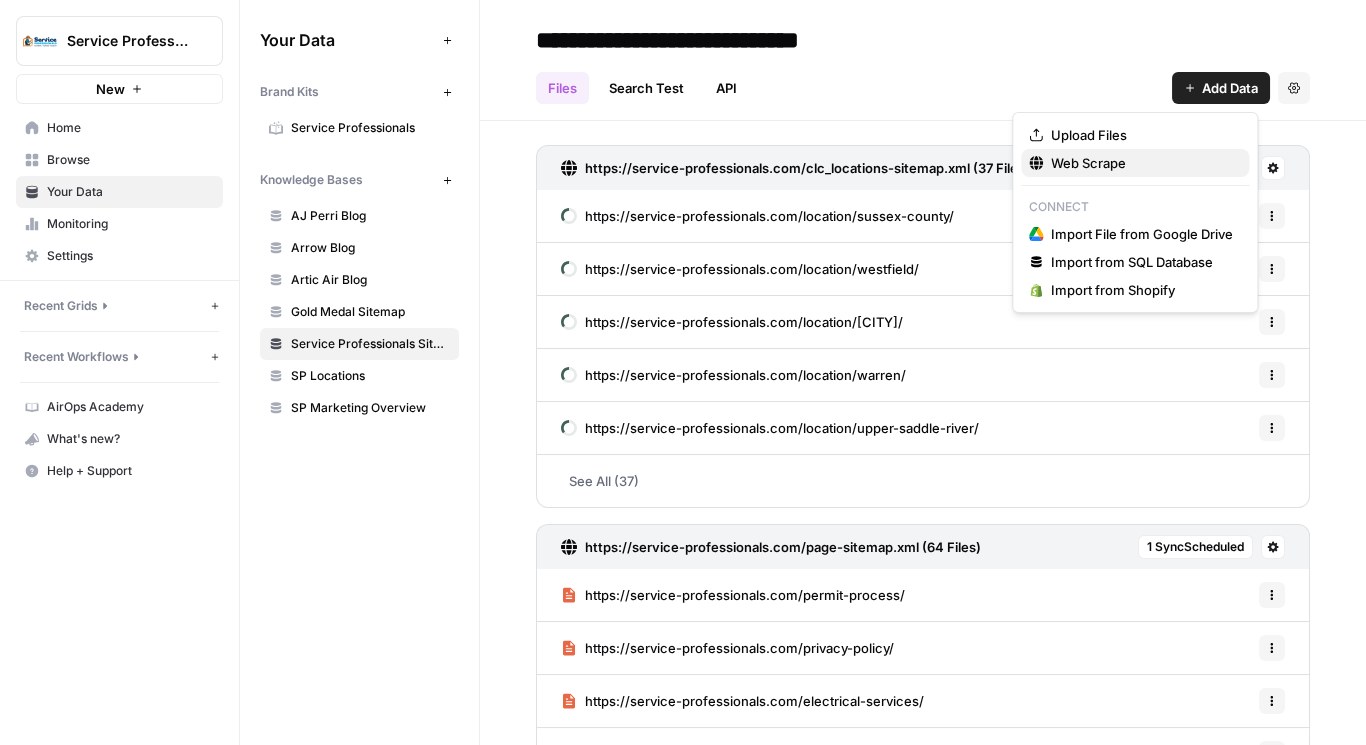 click on "Web Scrape" at bounding box center (1142, 163) 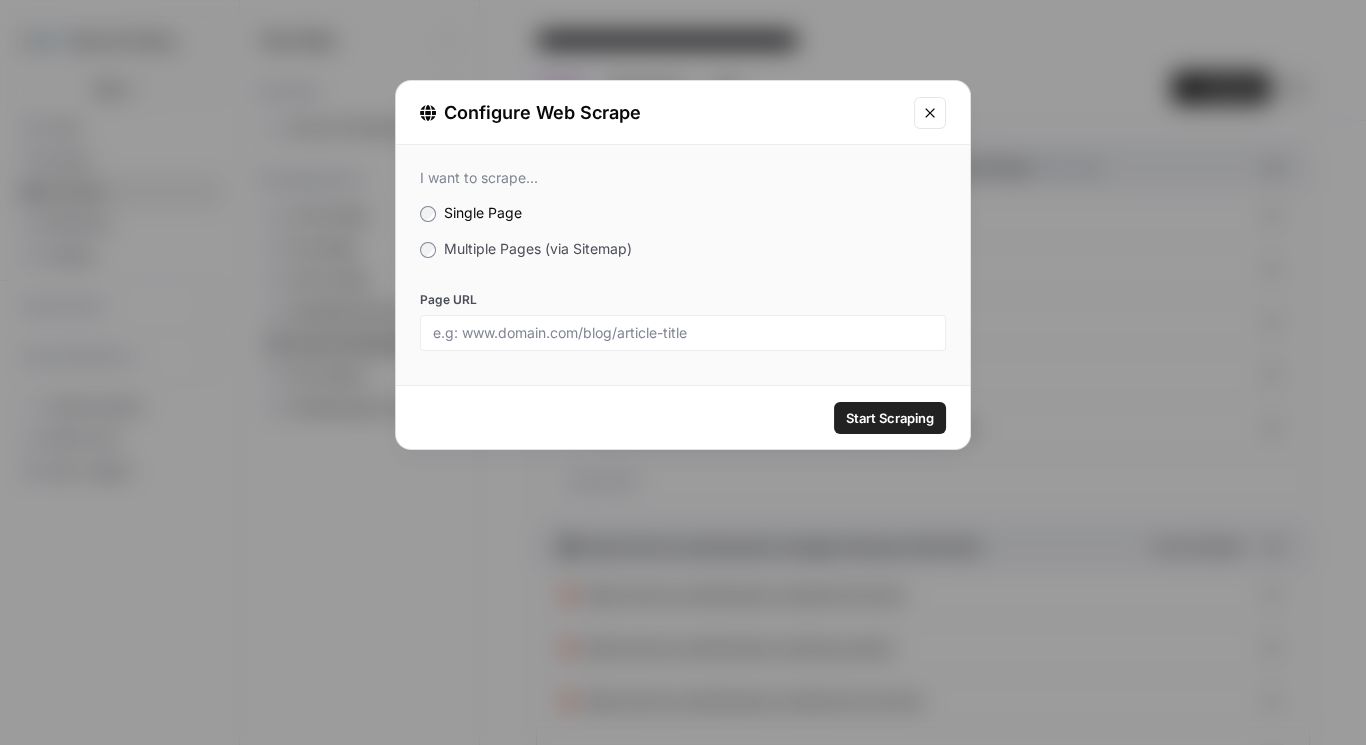 click on "Multiple Pages (via Sitemap)" at bounding box center (538, 248) 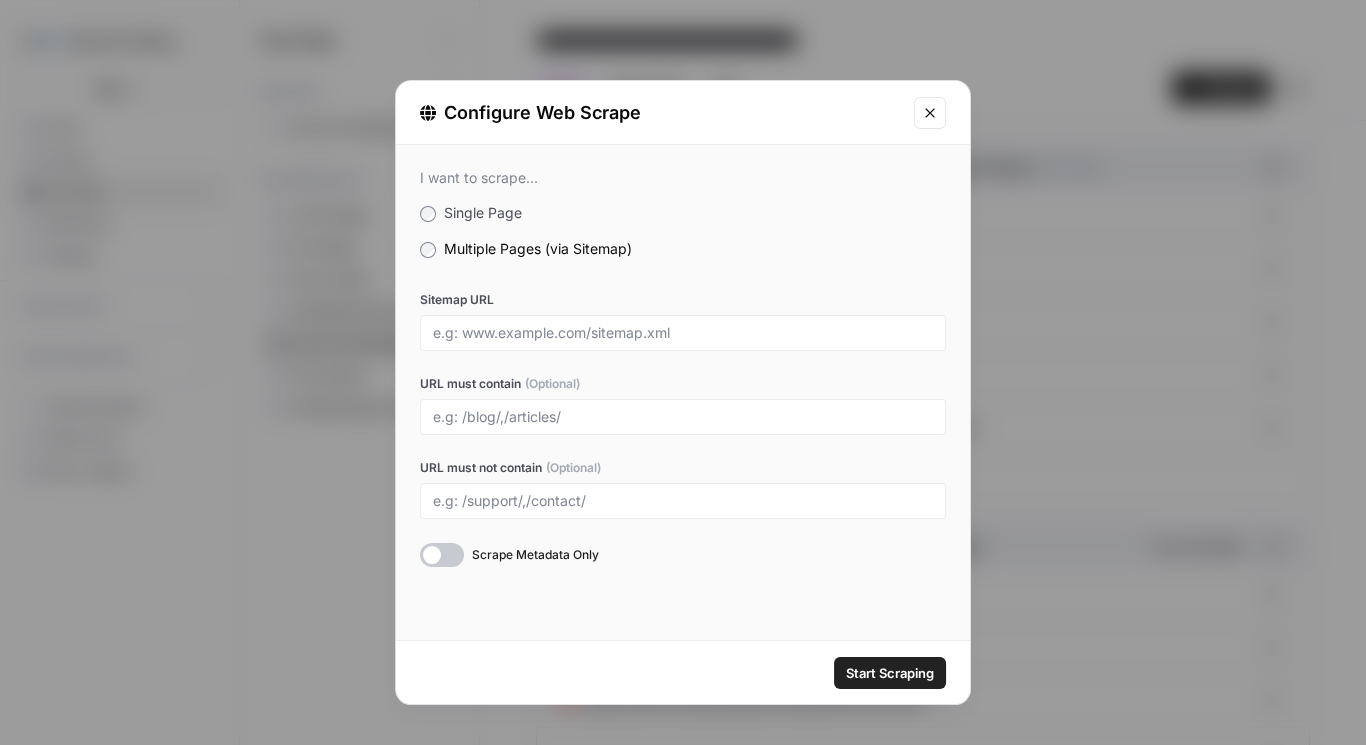 drag, startPoint x: 556, startPoint y: 312, endPoint x: 565, endPoint y: 325, distance: 15.811388 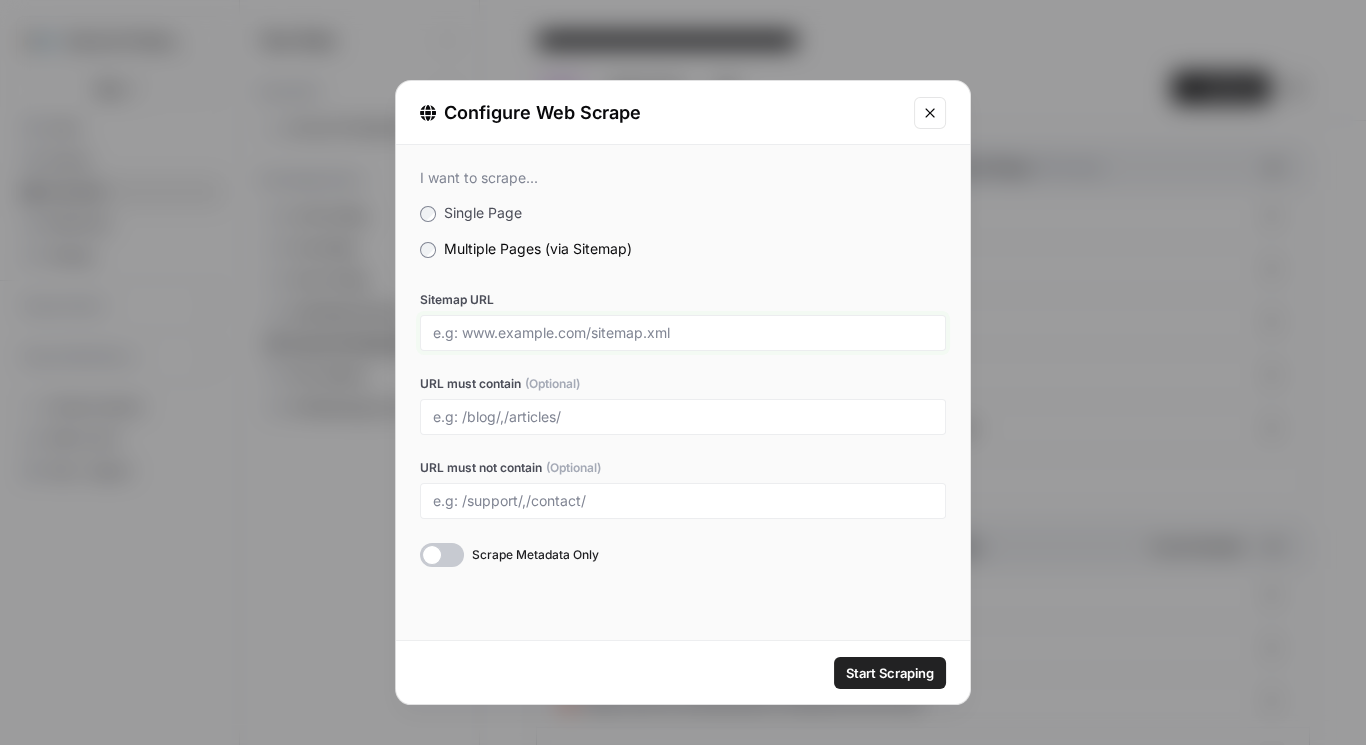 click on "Sitemap URL" at bounding box center [683, 333] 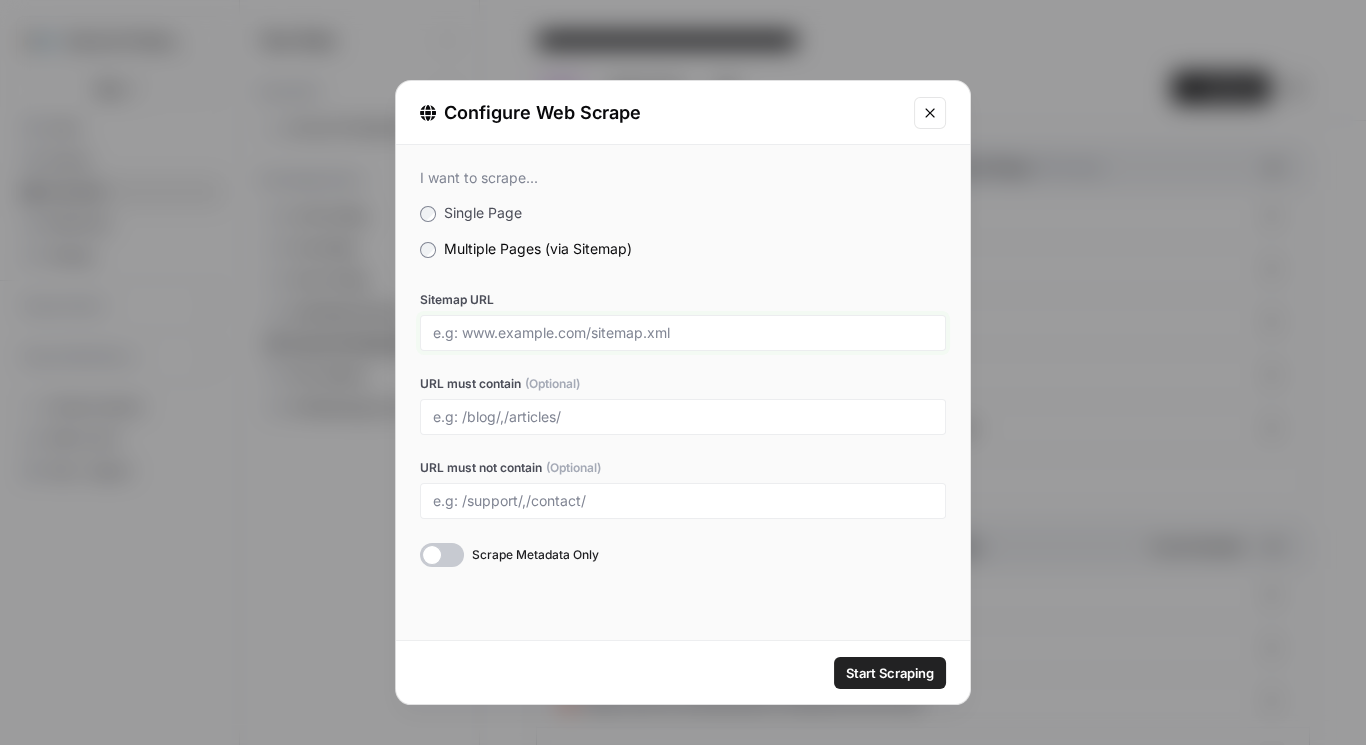 paste on "https://service-professionals.com/radio-ads-sitemap.xml" 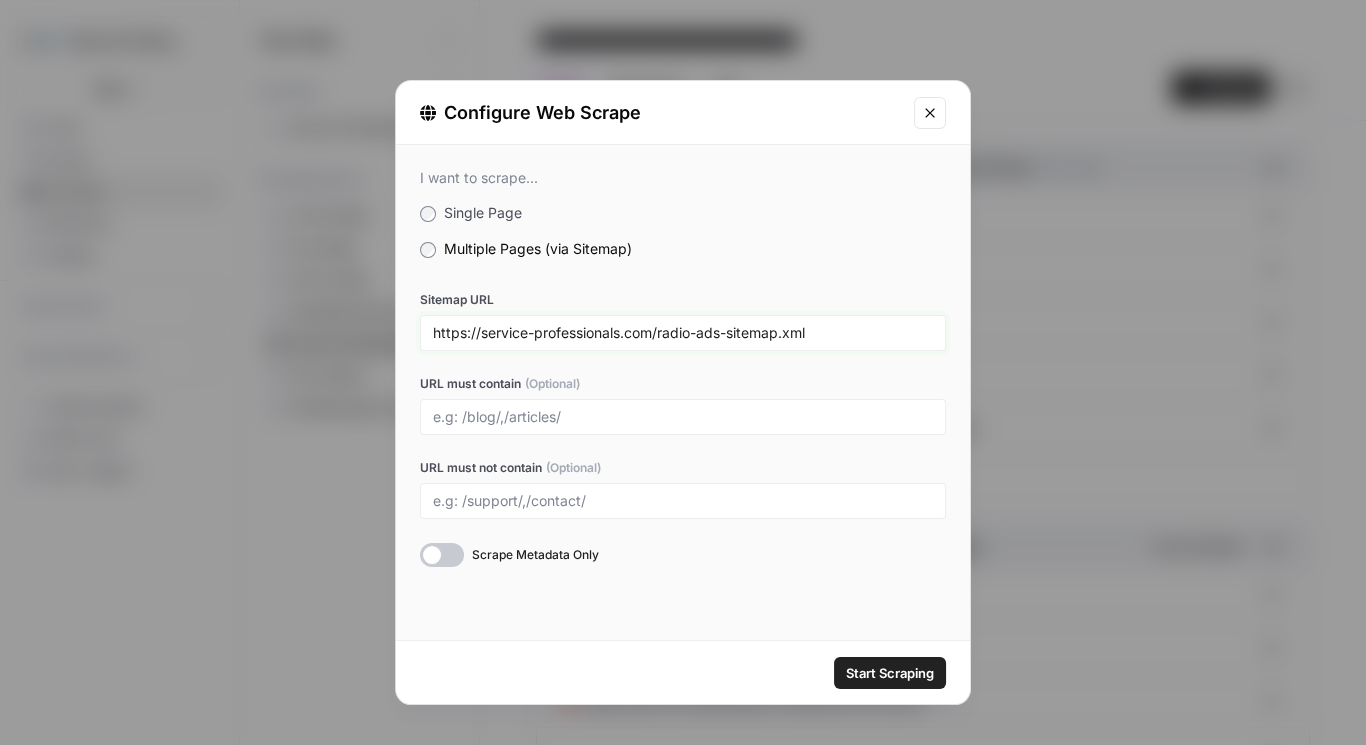 type on "https://service-professionals.com/radio-ads-sitemap.xml" 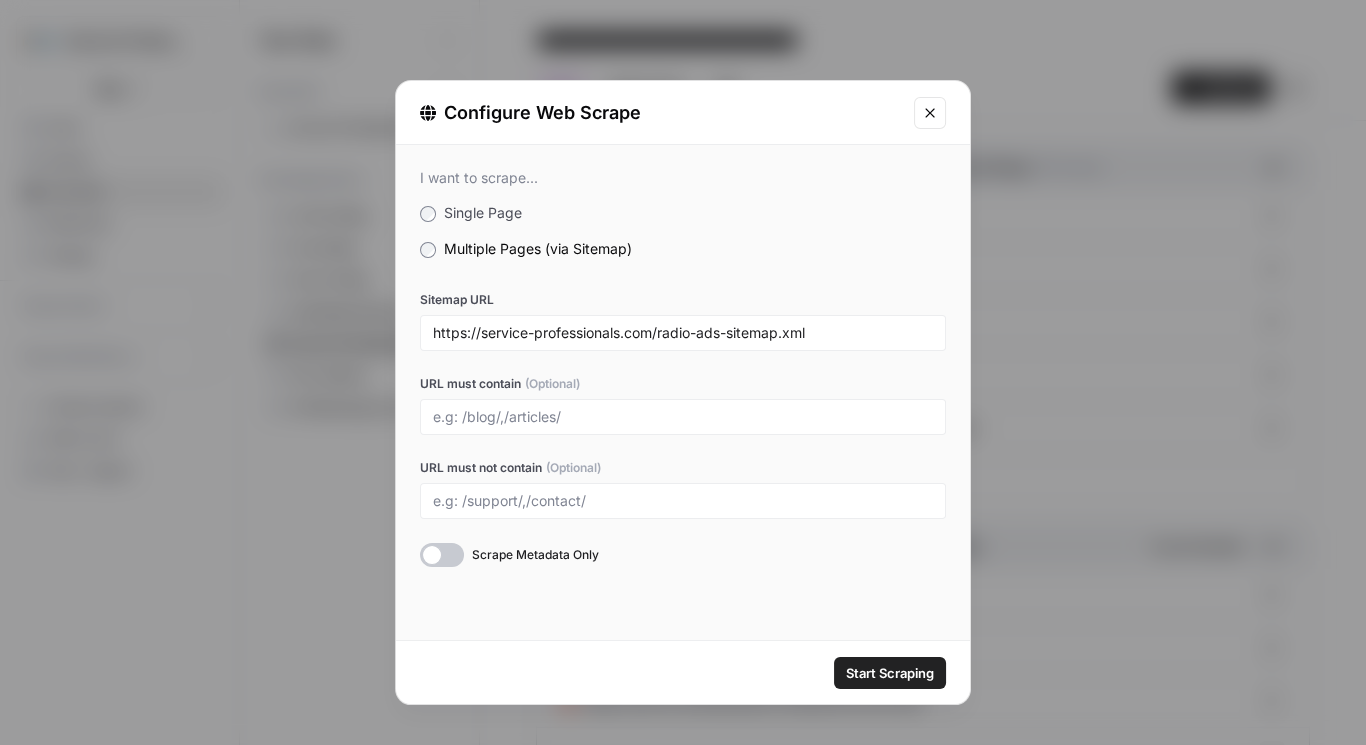click on "Start Scraping" at bounding box center (890, 673) 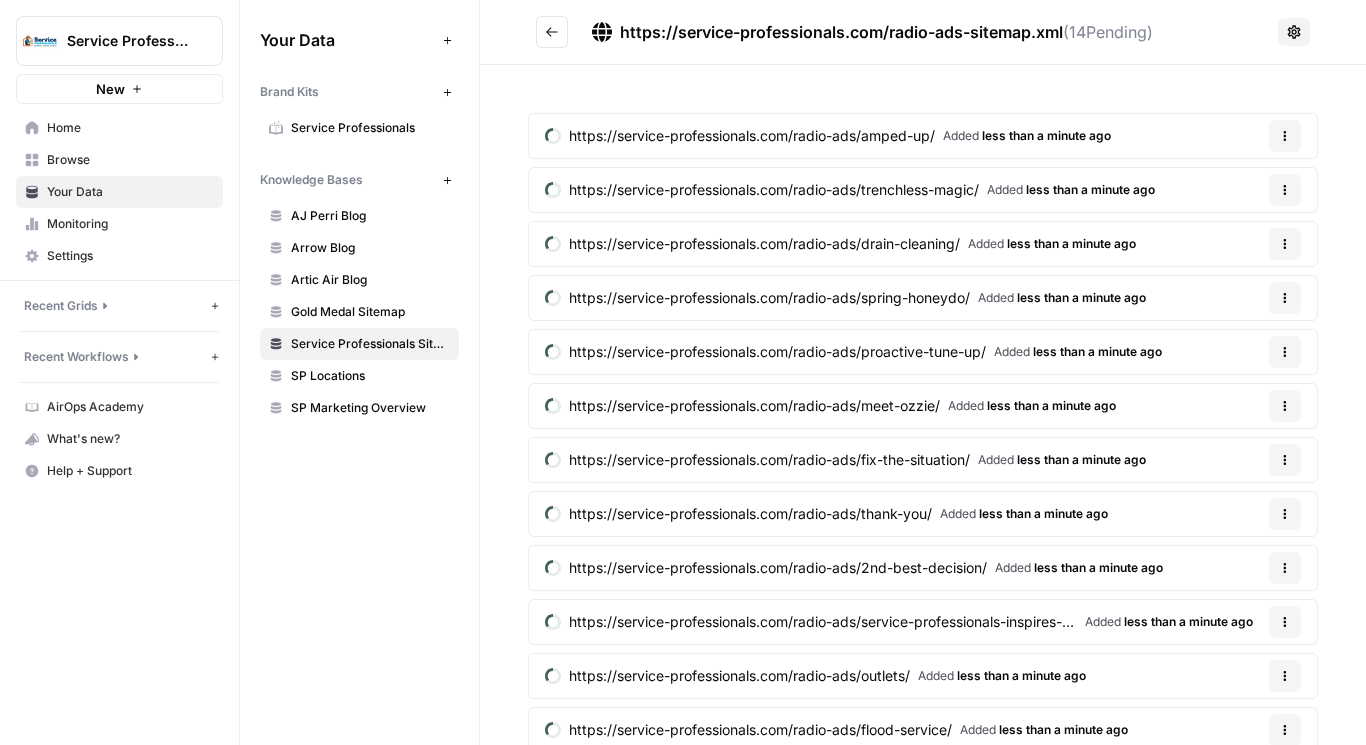 click at bounding box center (552, 32) 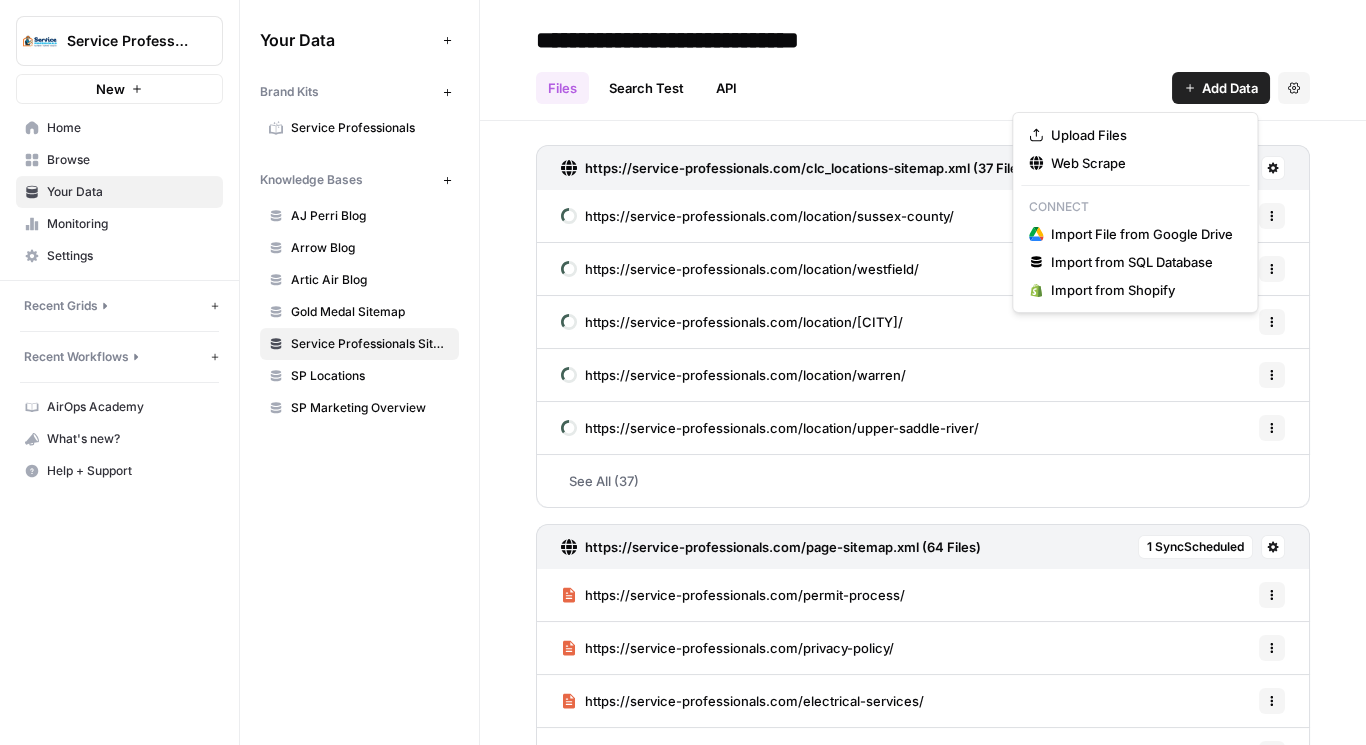 click on "Add Data" at bounding box center [1221, 88] 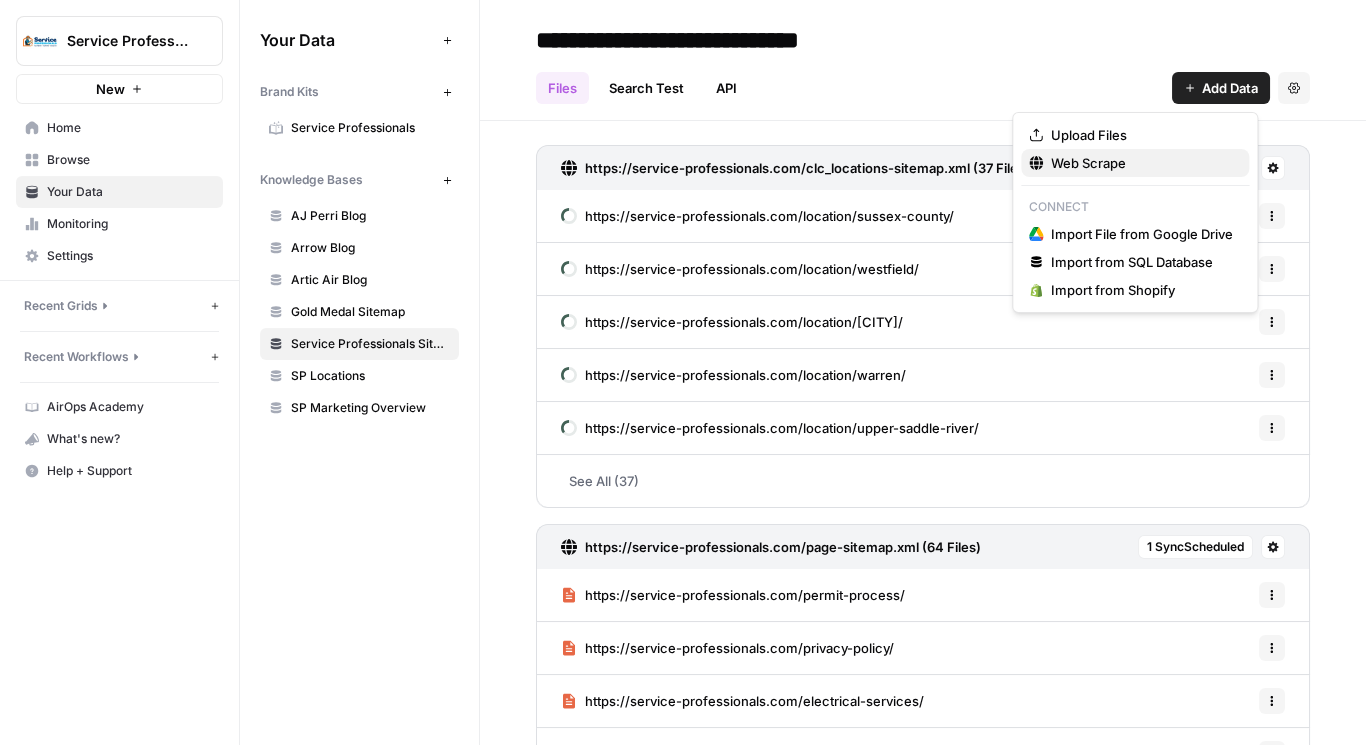 click on "Web Scrape" at bounding box center [1142, 163] 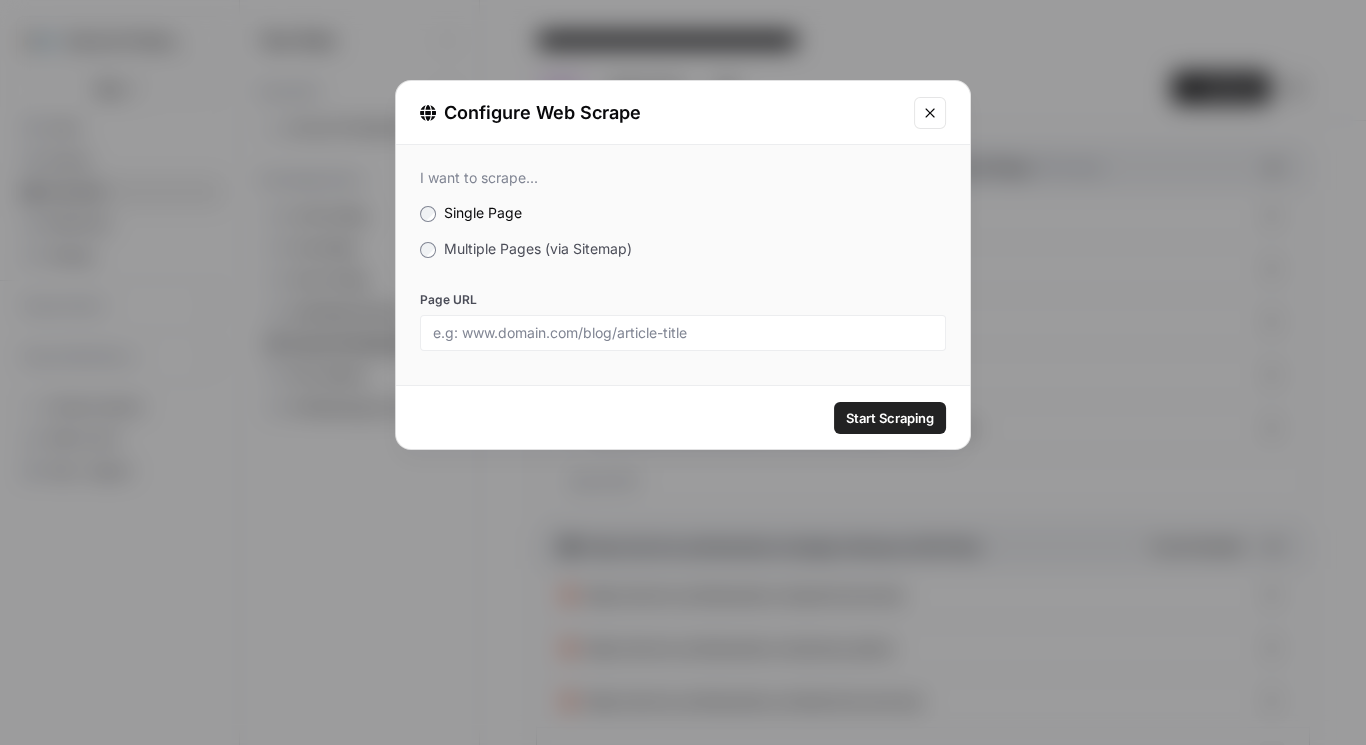 click on "Multiple Pages (via Sitemap)" at bounding box center [538, 248] 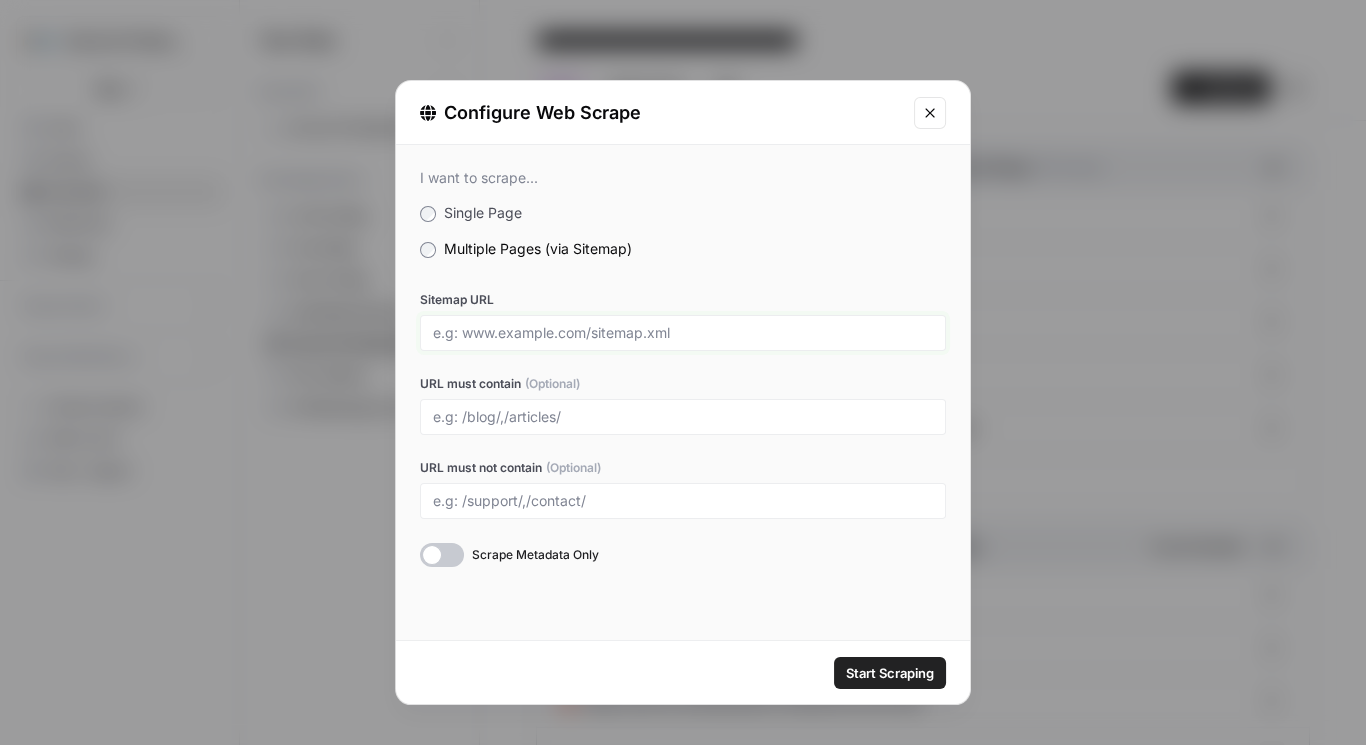 click on "Sitemap URL" at bounding box center [683, 333] 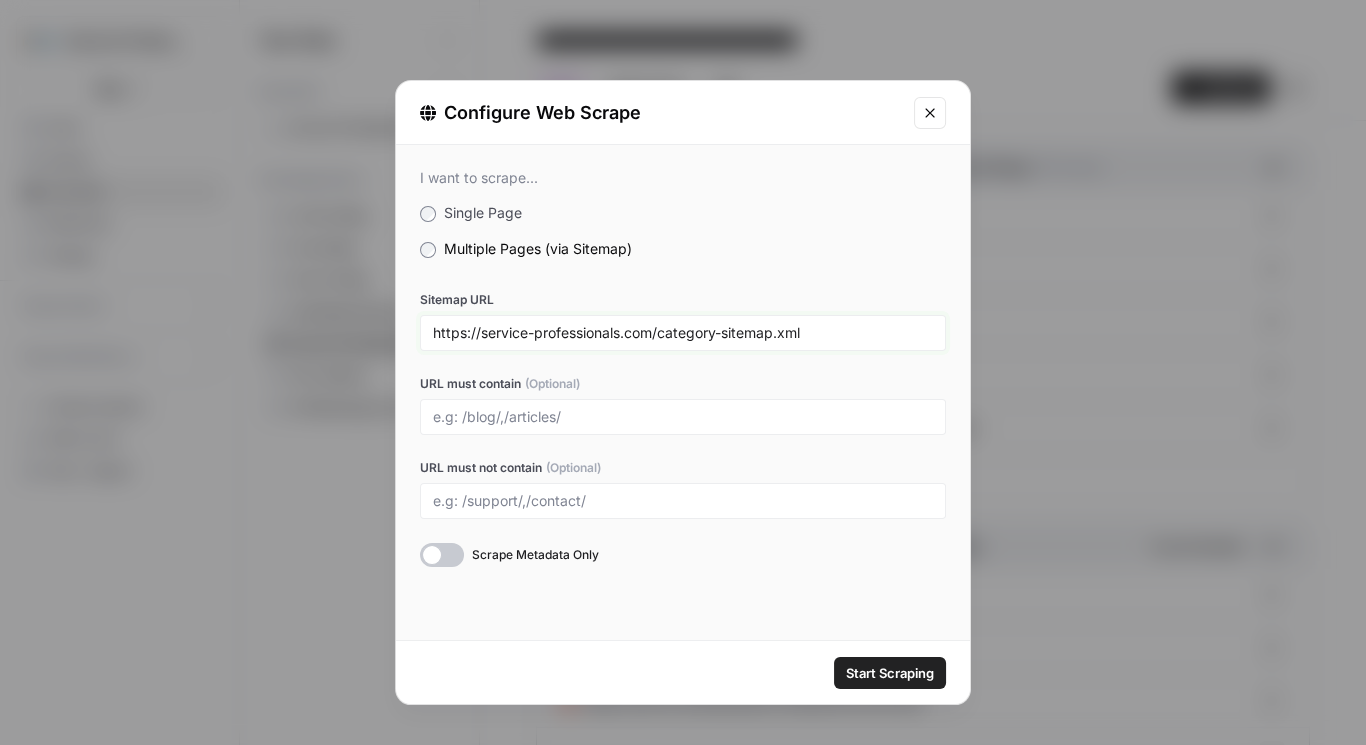 type on "https://service-professionals.com/category-sitemap.xml" 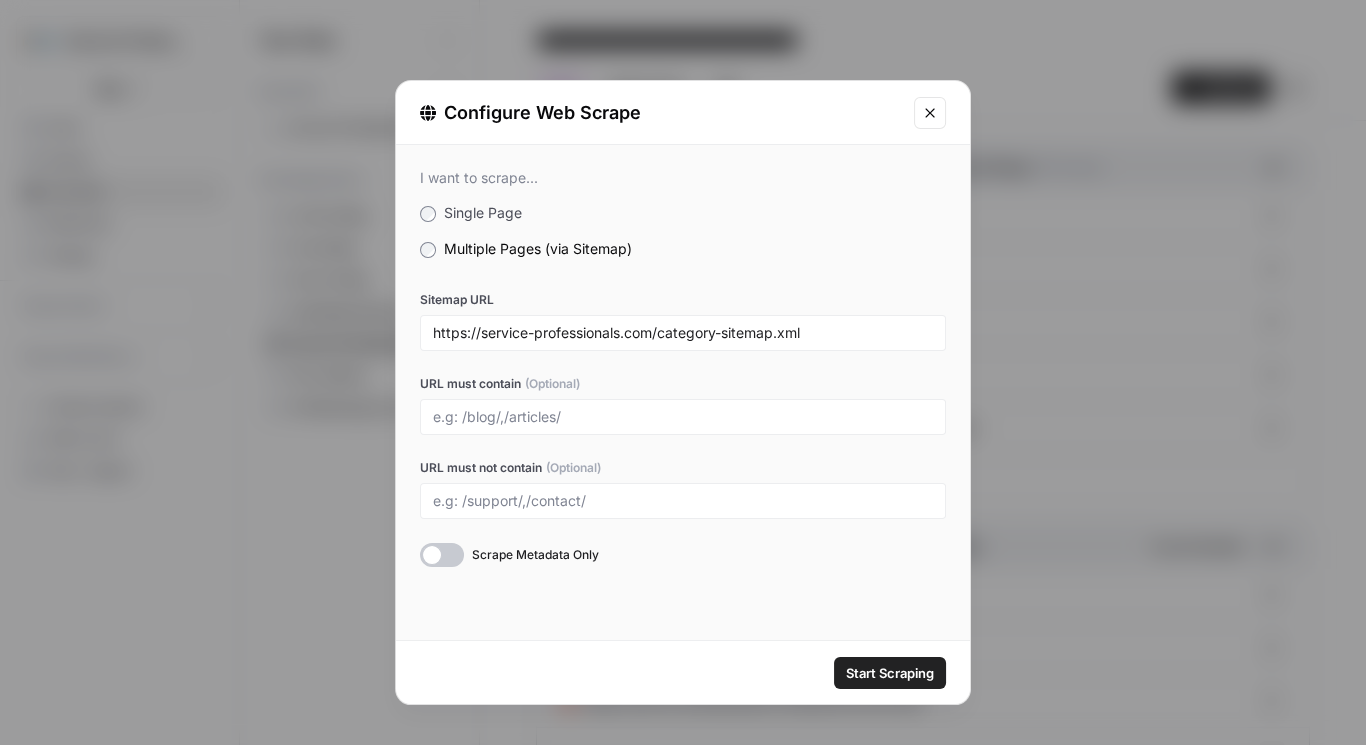 click on "Start Scraping" at bounding box center [890, 673] 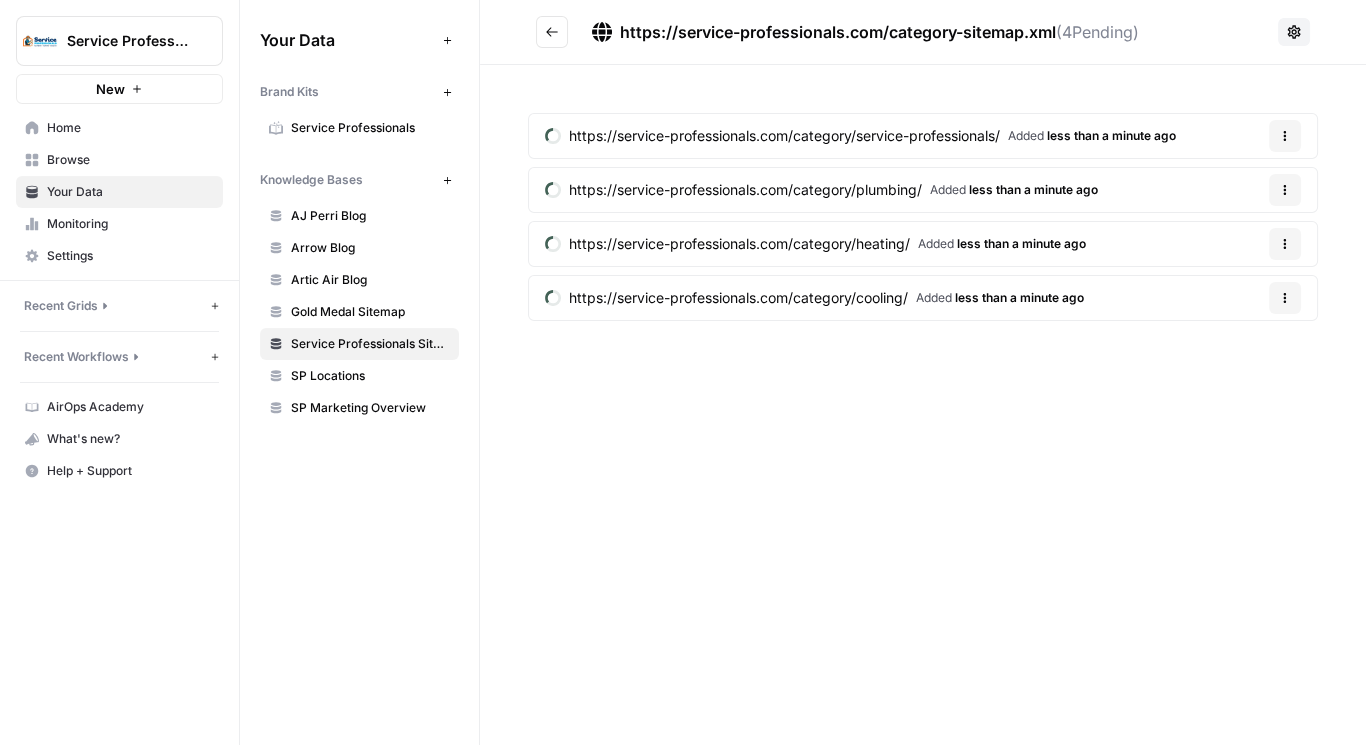 click at bounding box center [552, 32] 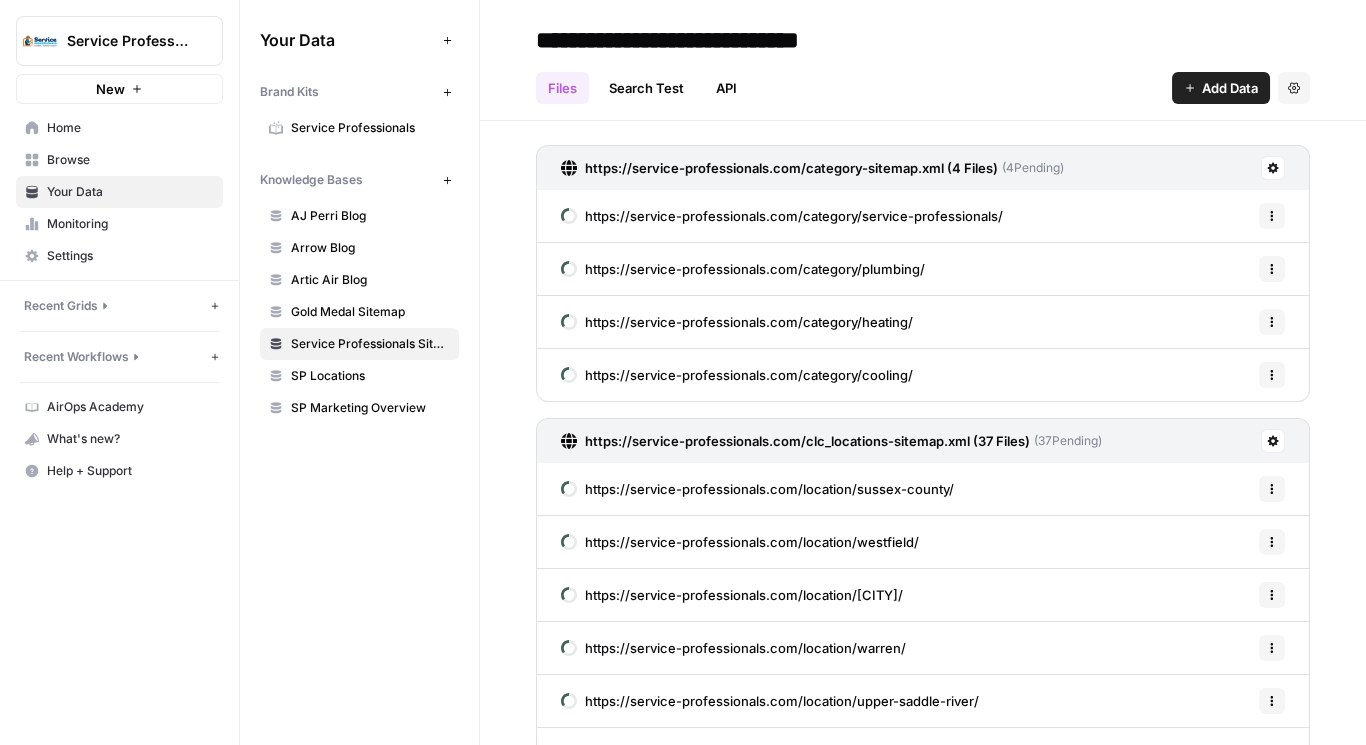 click on "Add Data" at bounding box center [1230, 88] 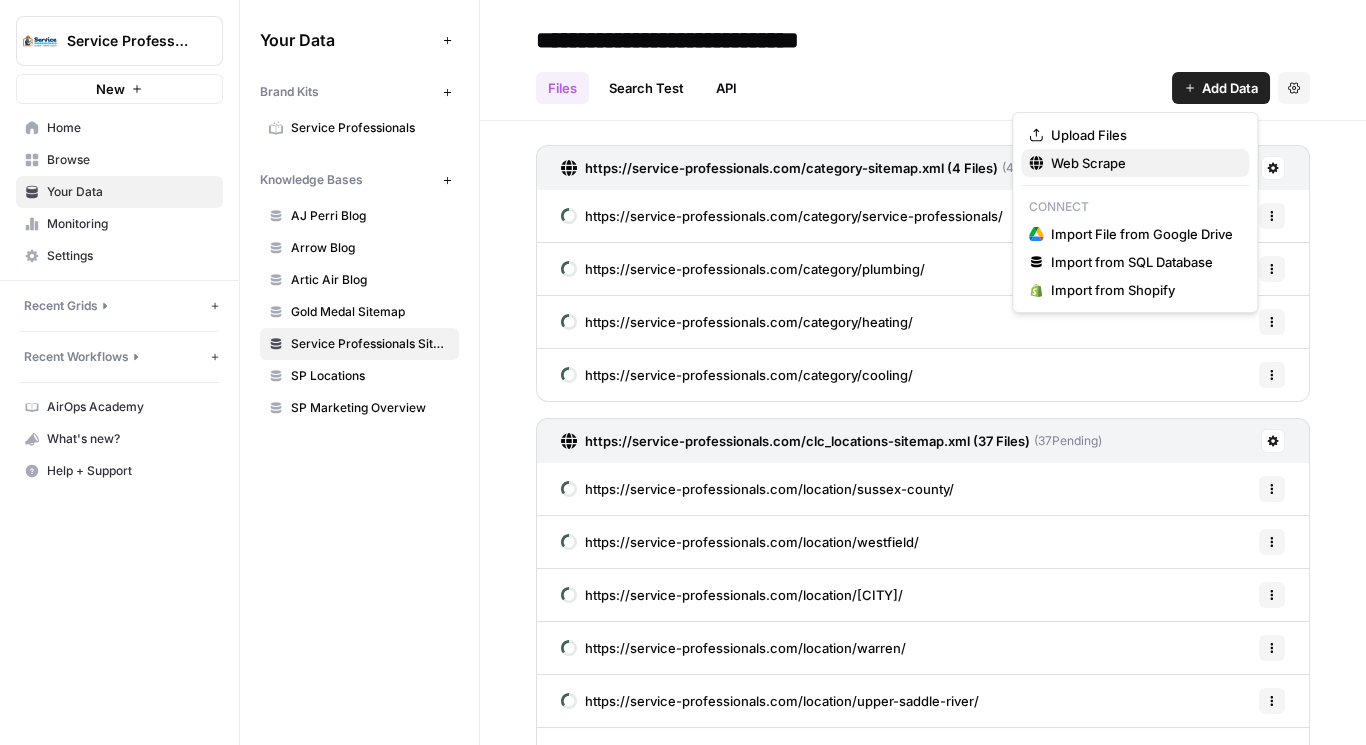 click on "Web Scrape" at bounding box center [1142, 163] 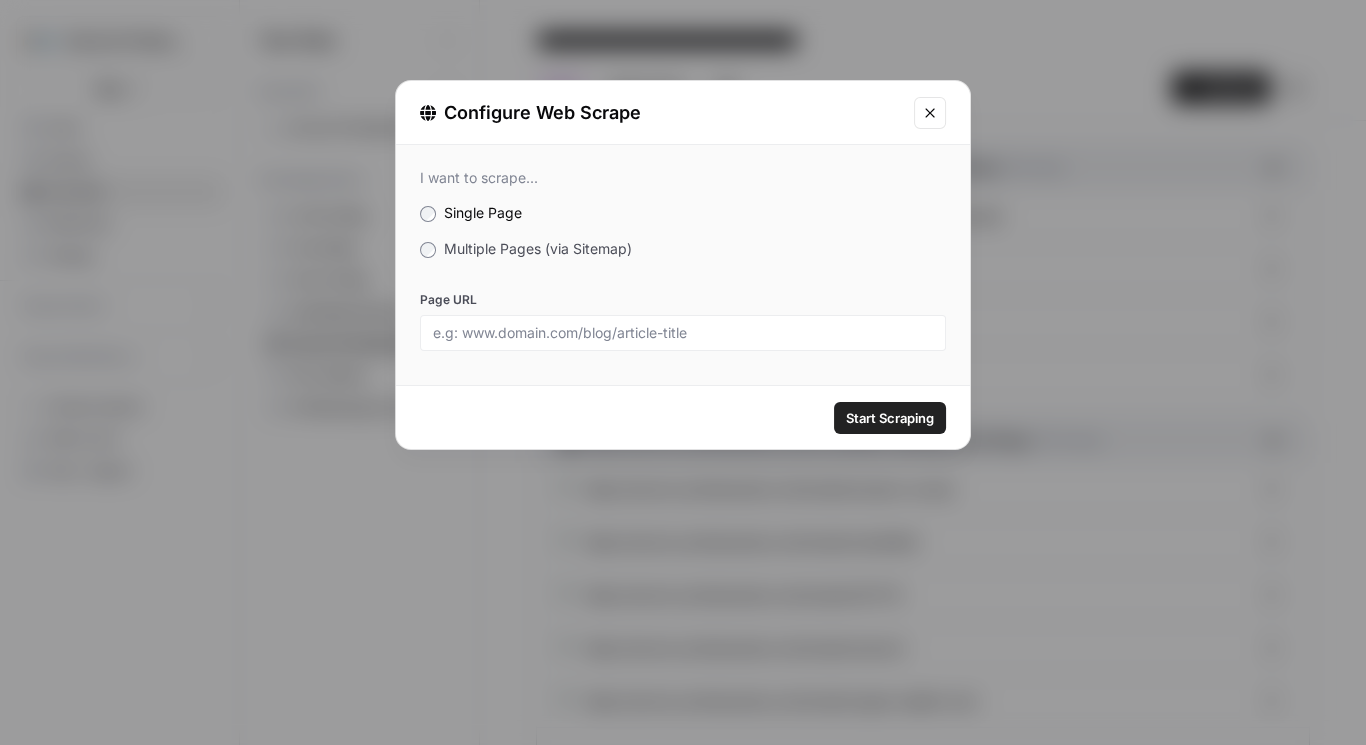click on "I want to scrape... Single Page Multiple Pages (via Sitemap) Page URL" at bounding box center (683, 260) 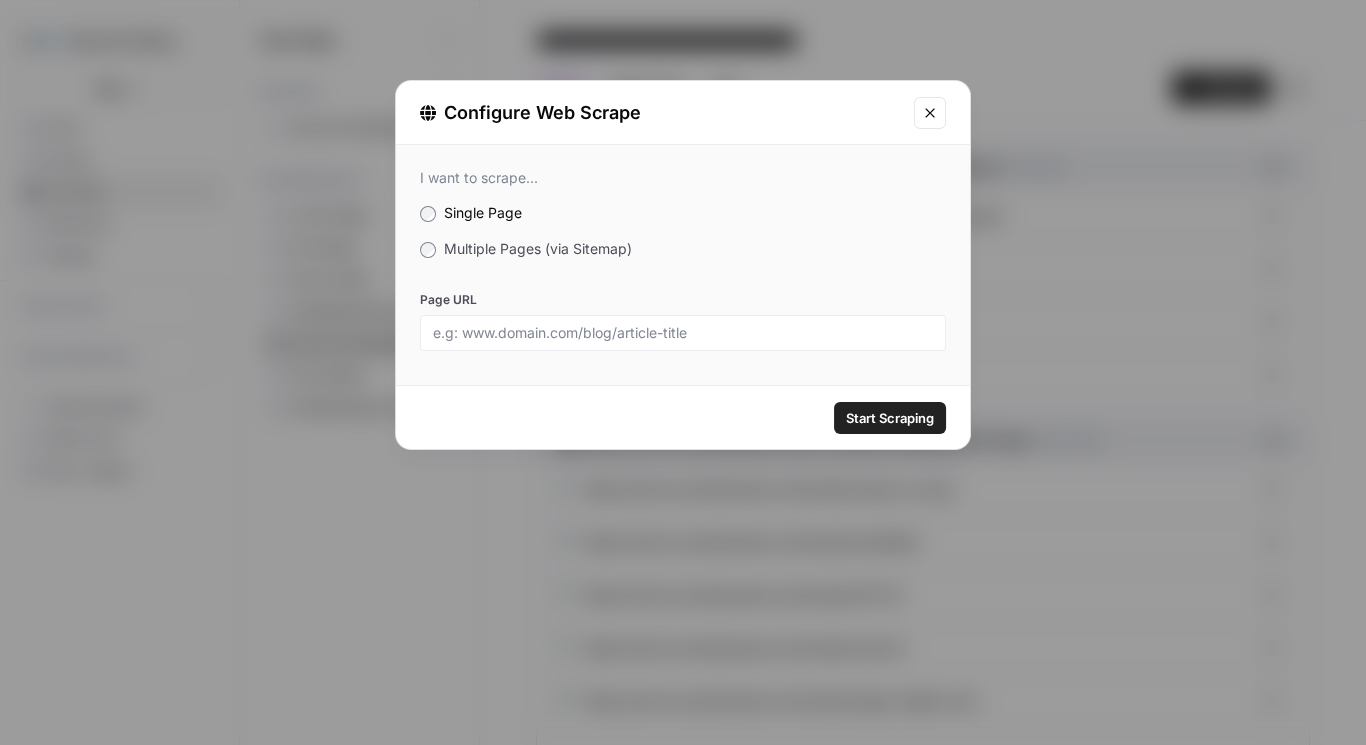 click on "Multiple Pages (via Sitemap)" at bounding box center [538, 248] 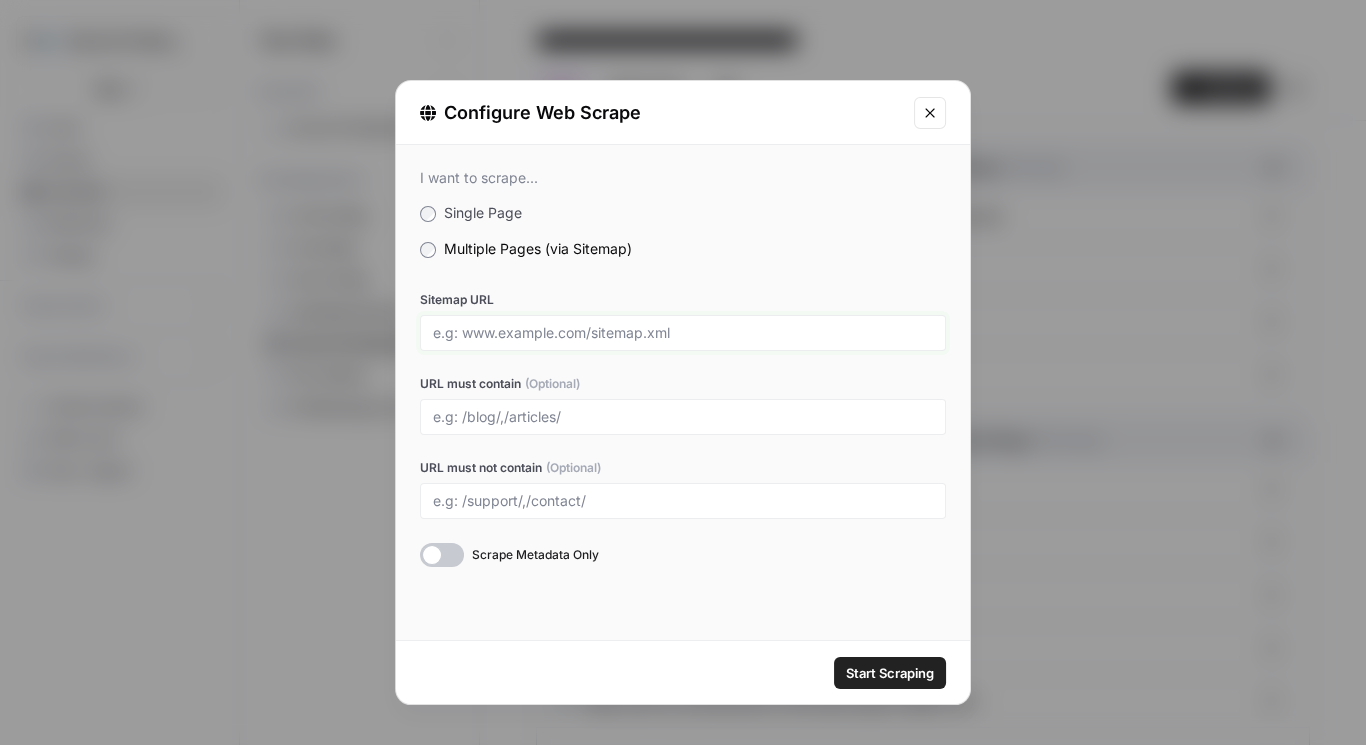click on "Sitemap URL" at bounding box center (683, 333) 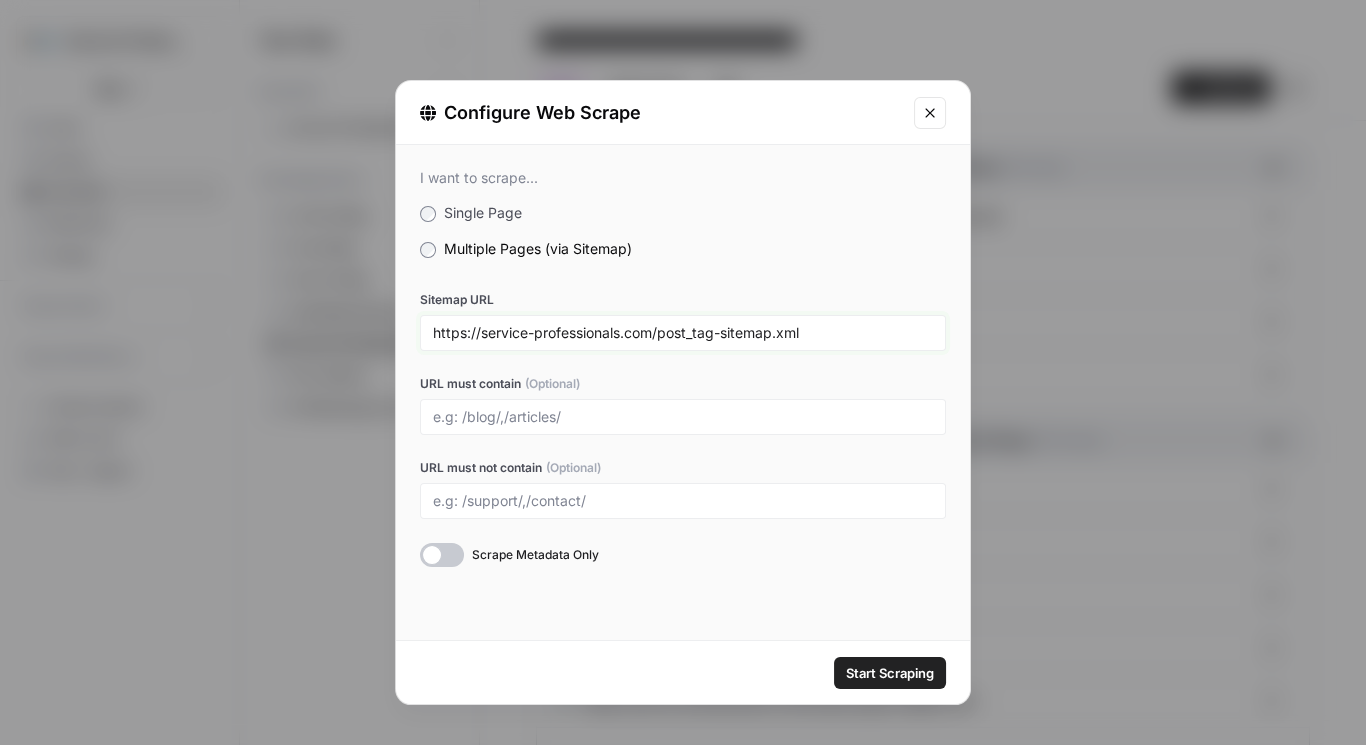 type on "https://service-professionals.com/post_tag-sitemap.xml" 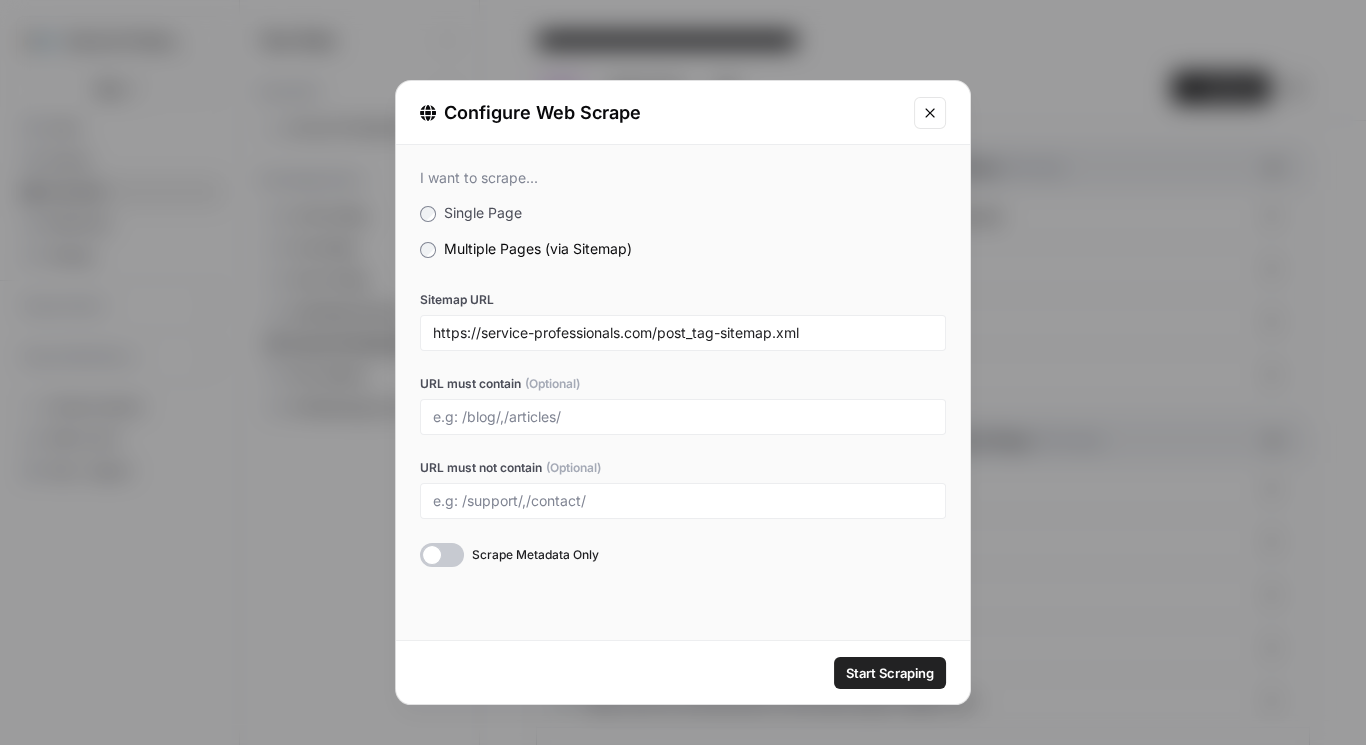 click on "Start Scraping" at bounding box center (890, 673) 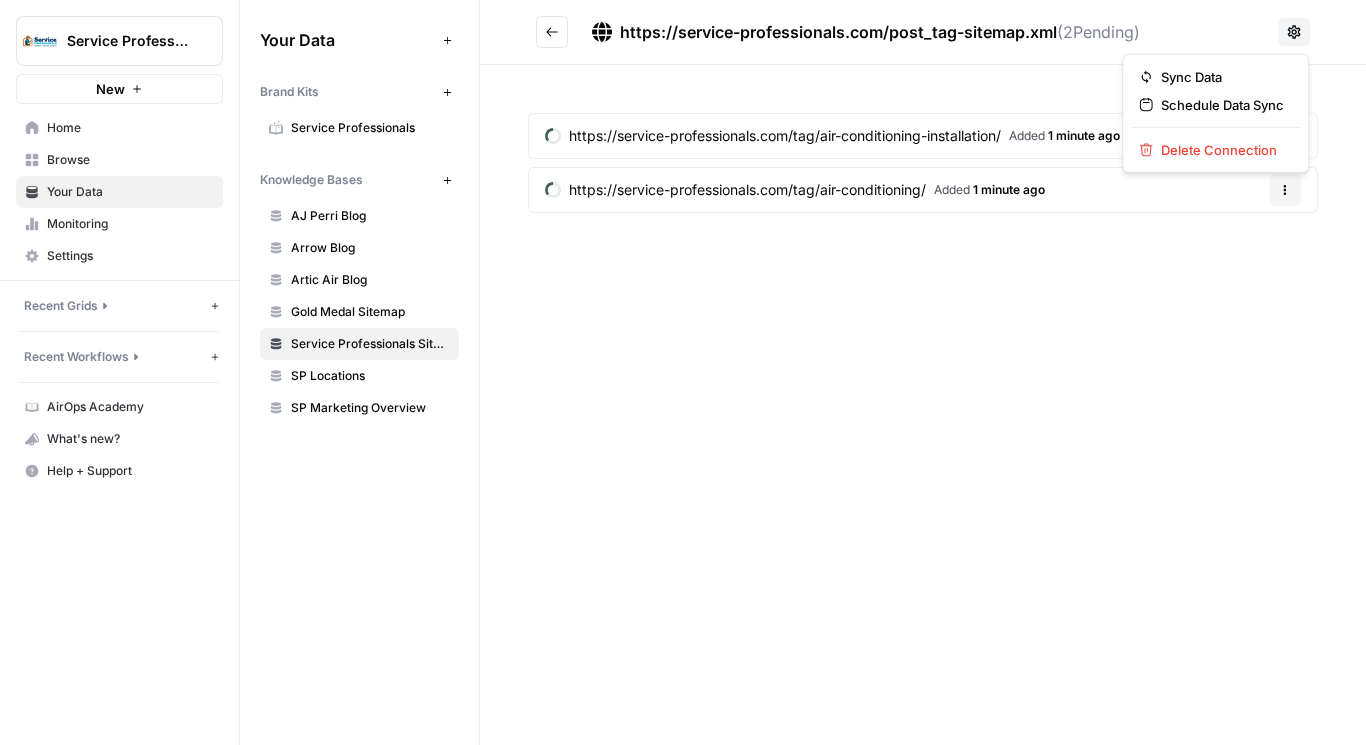 click at bounding box center (1294, 32) 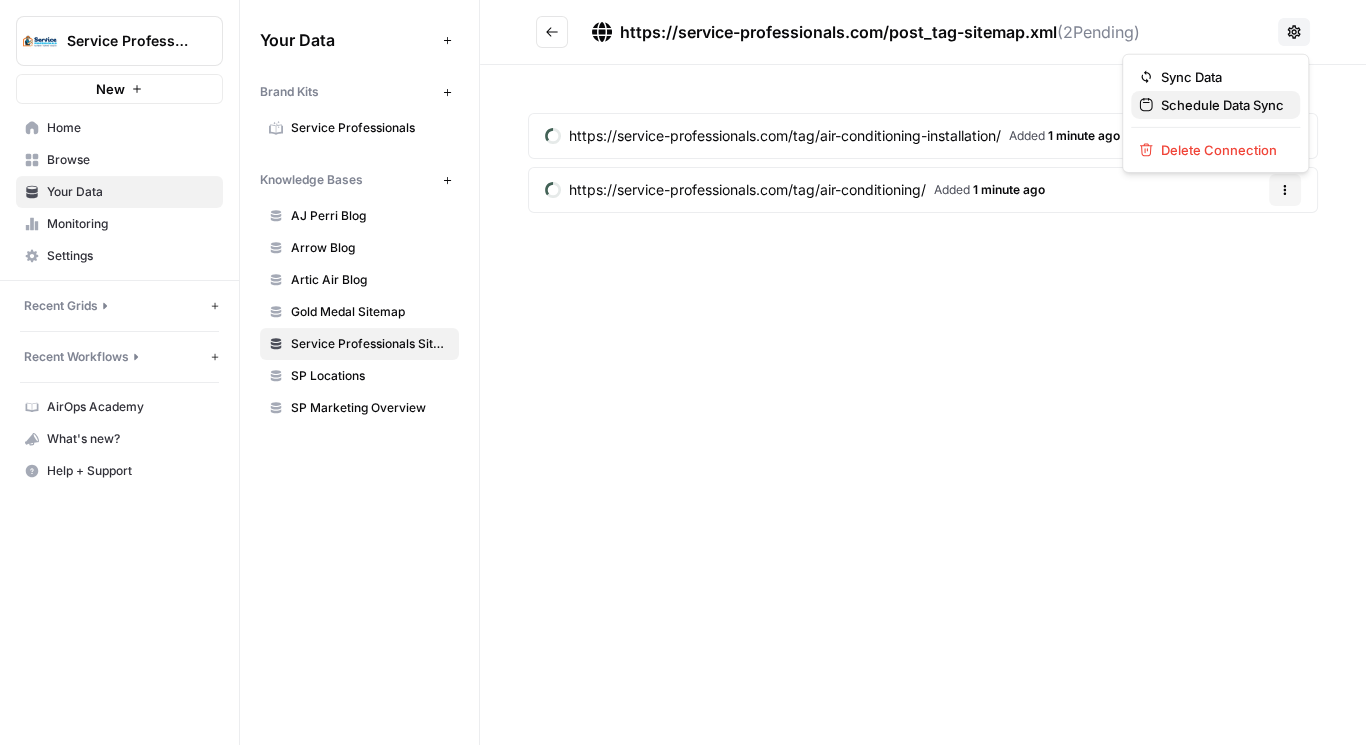 click on "Schedule Data Sync" at bounding box center (1222, 105) 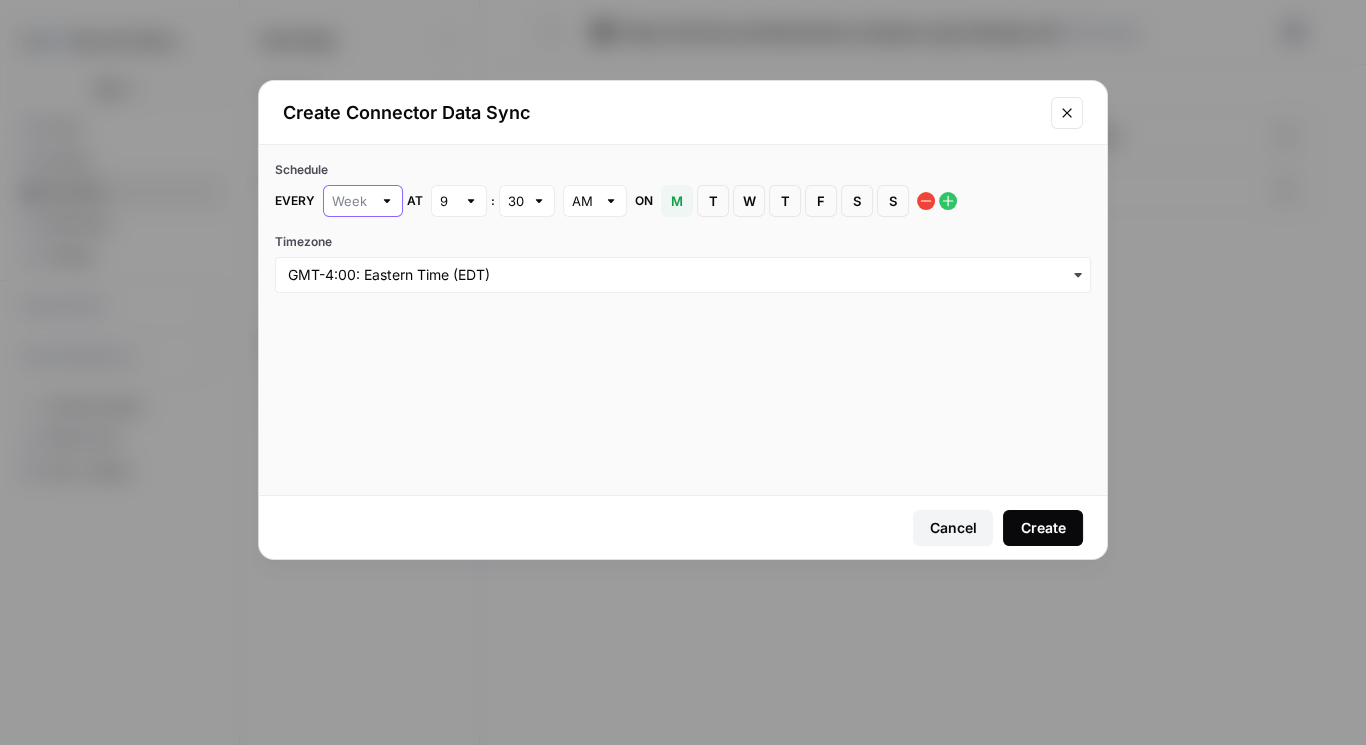 click at bounding box center [352, 201] 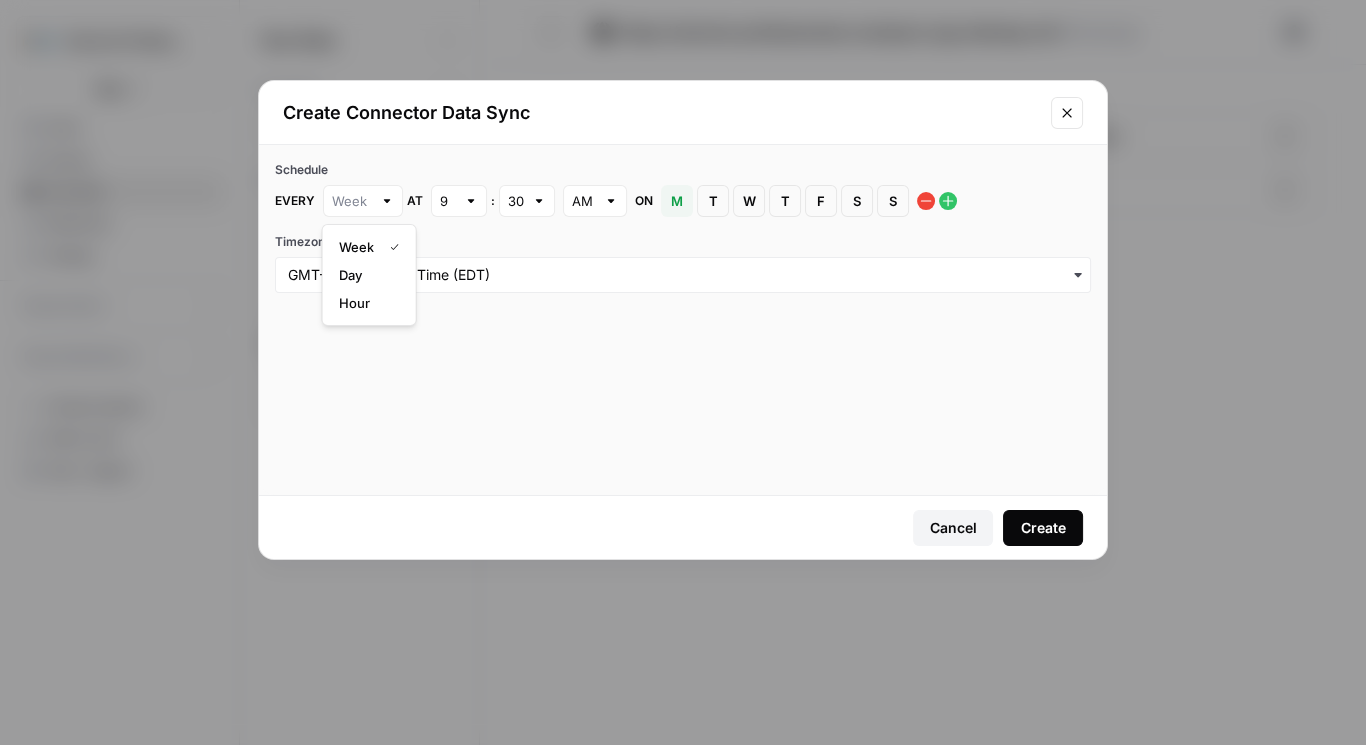 type on "Week" 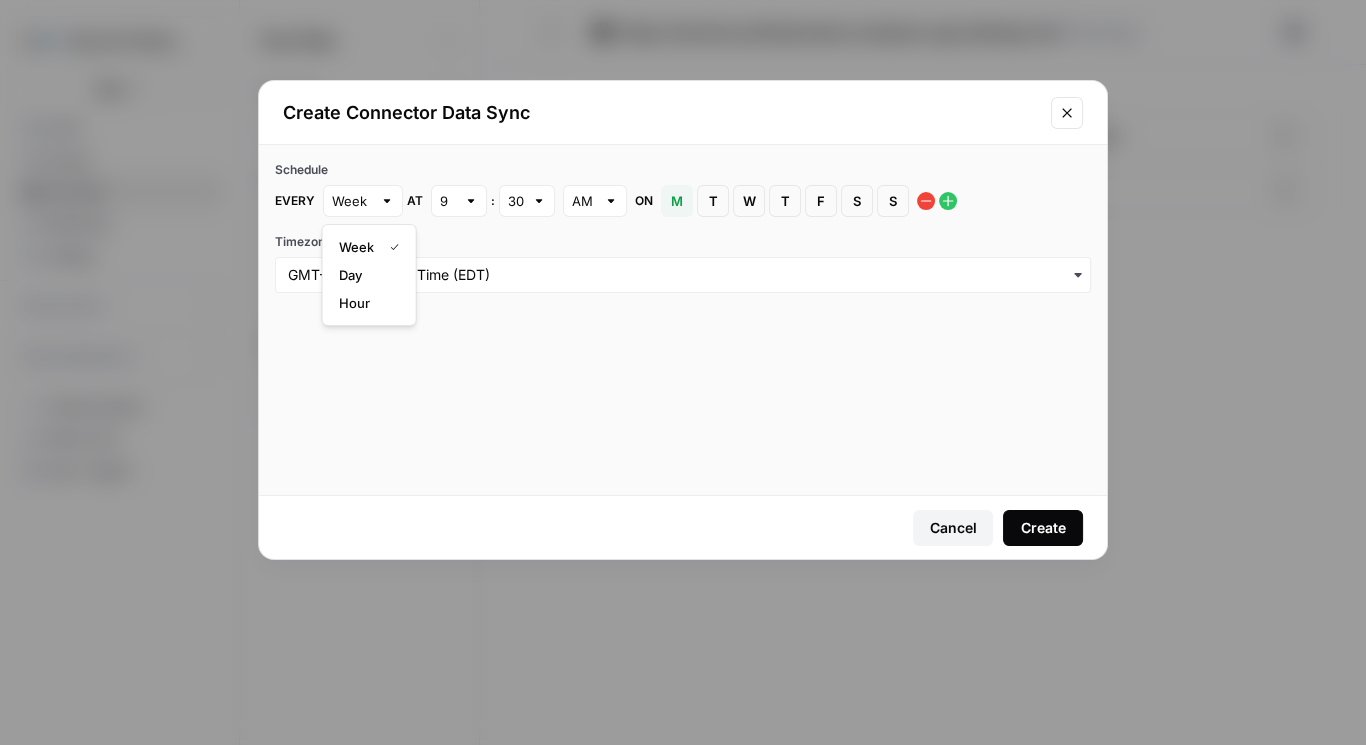 click on "Schedule Every Week at 9 : 30 AM on M Monday T Tuesday W Wednesday T Thursday F Friday S Saturday S Sunday Timezone" at bounding box center [683, 227] 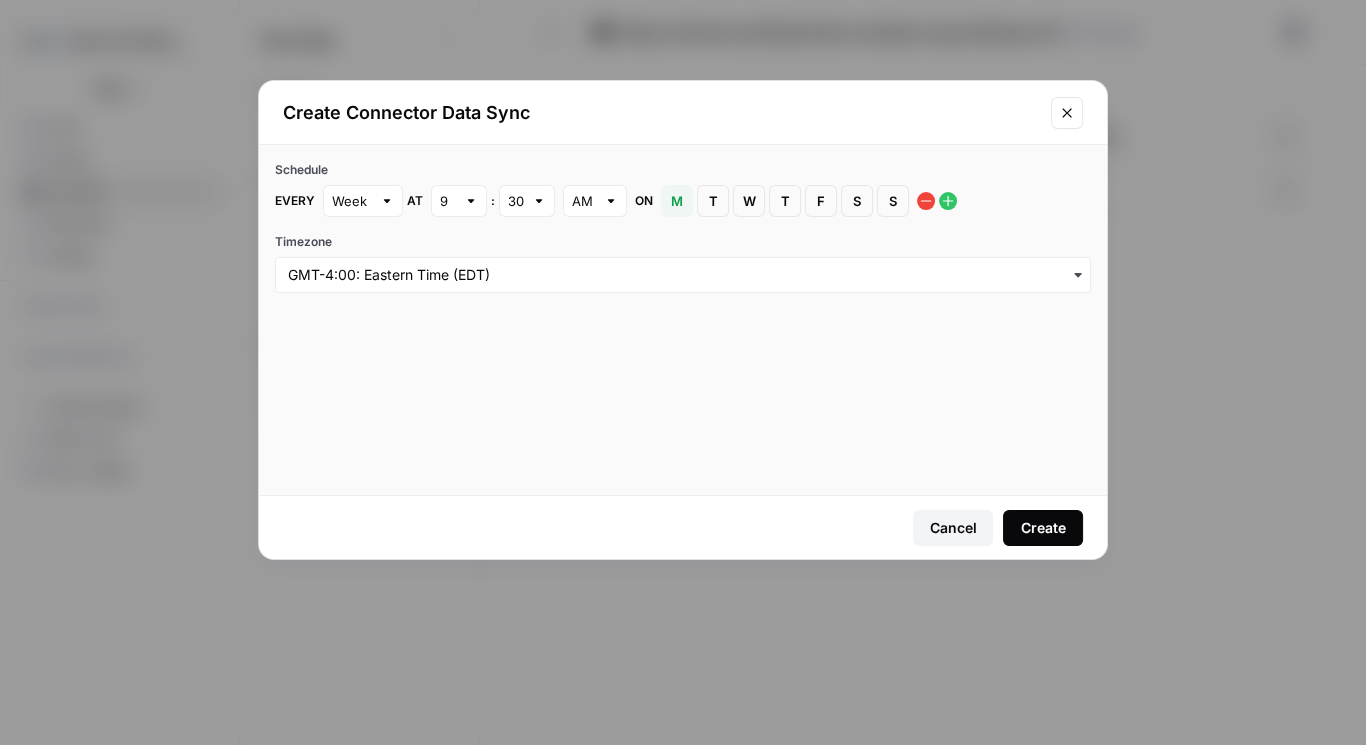 click on "S" at bounding box center [893, 201] 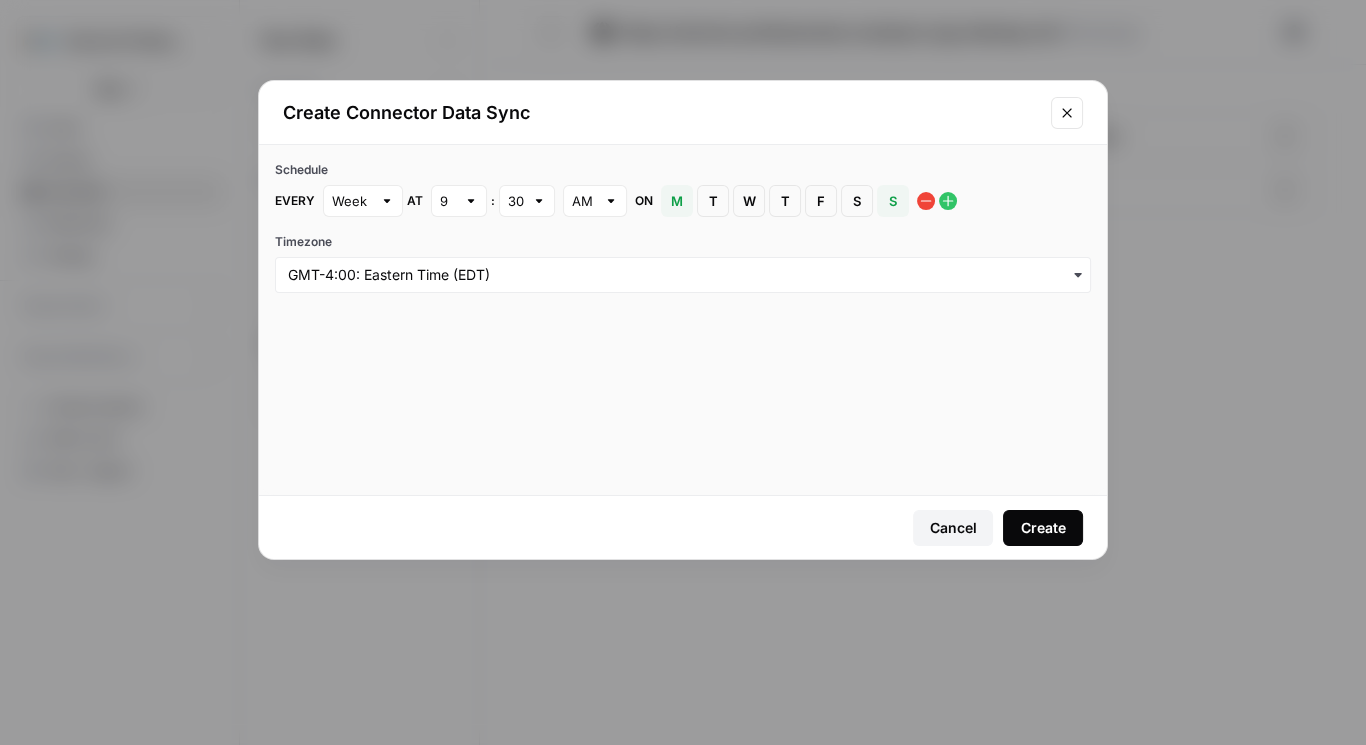 click on "M" at bounding box center (677, 201) 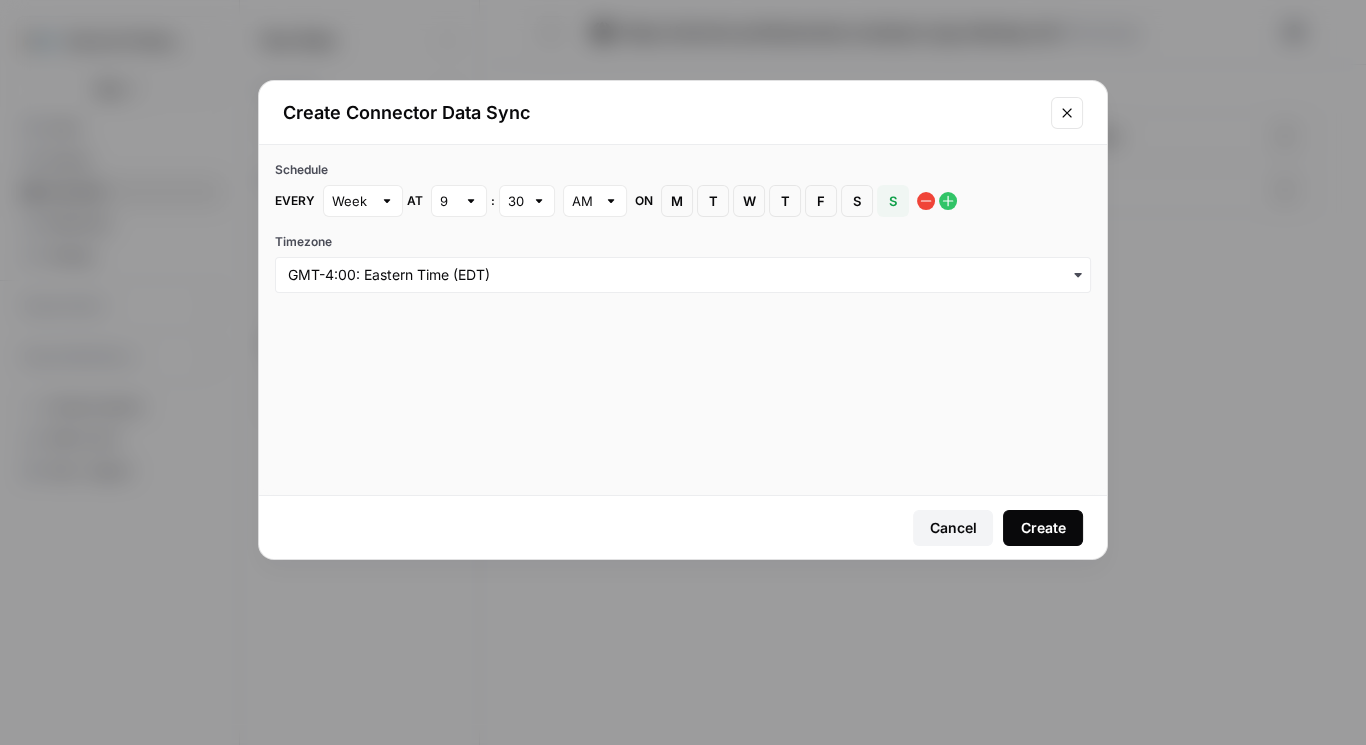 click on "AM" at bounding box center (595, 201) 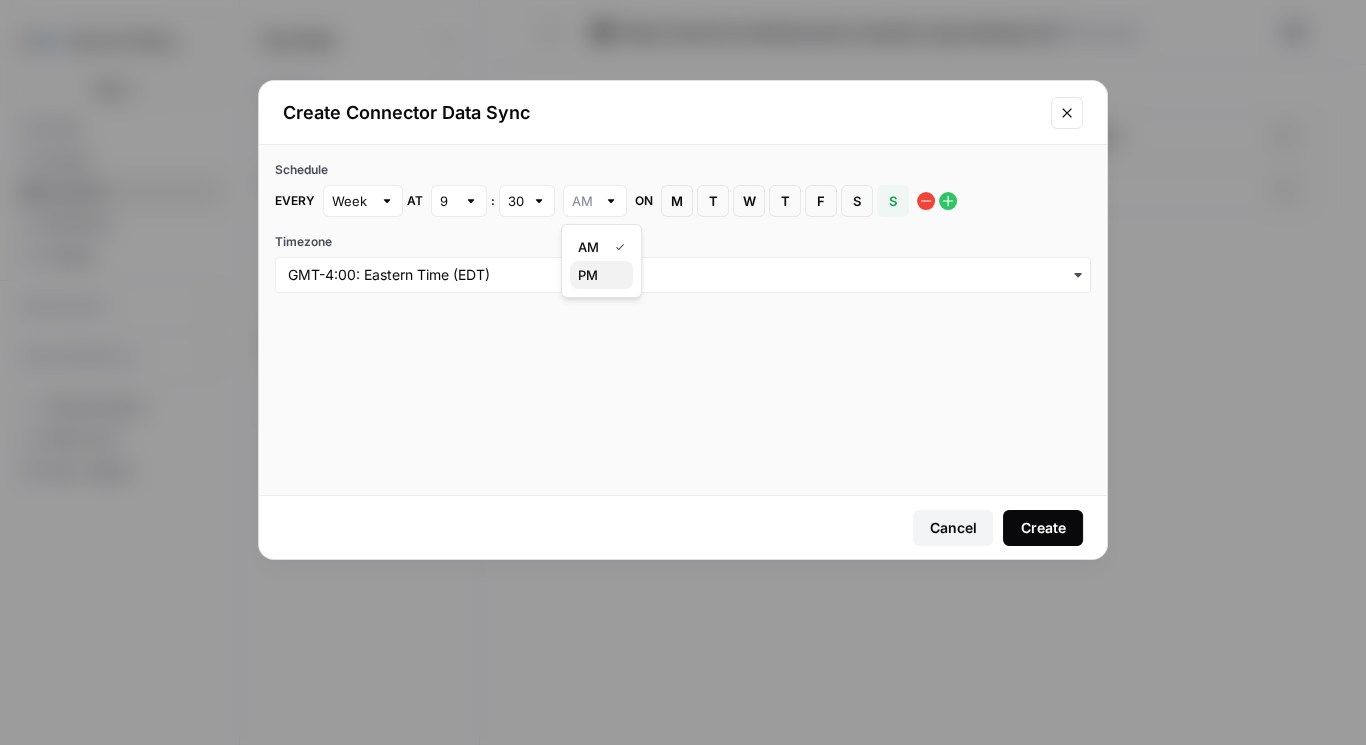 click on "PM" at bounding box center (597, 275) 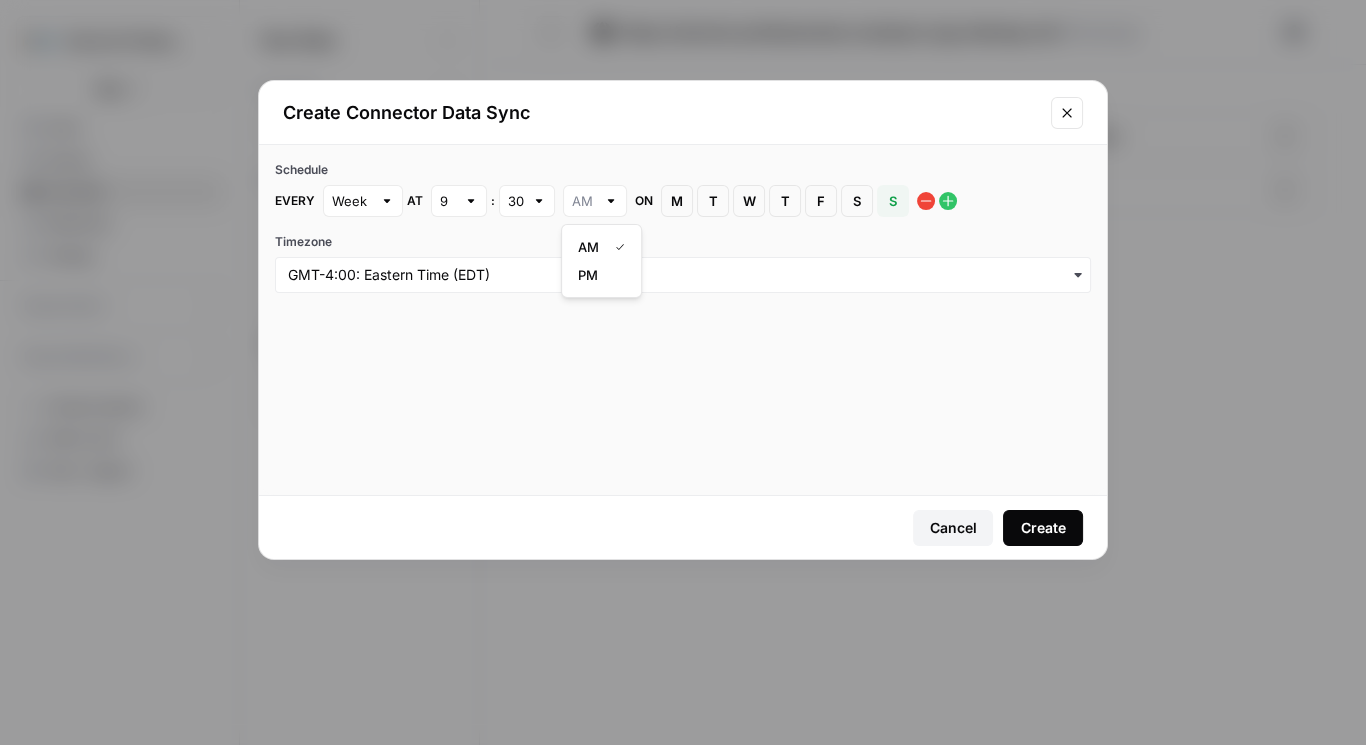 type on "PM" 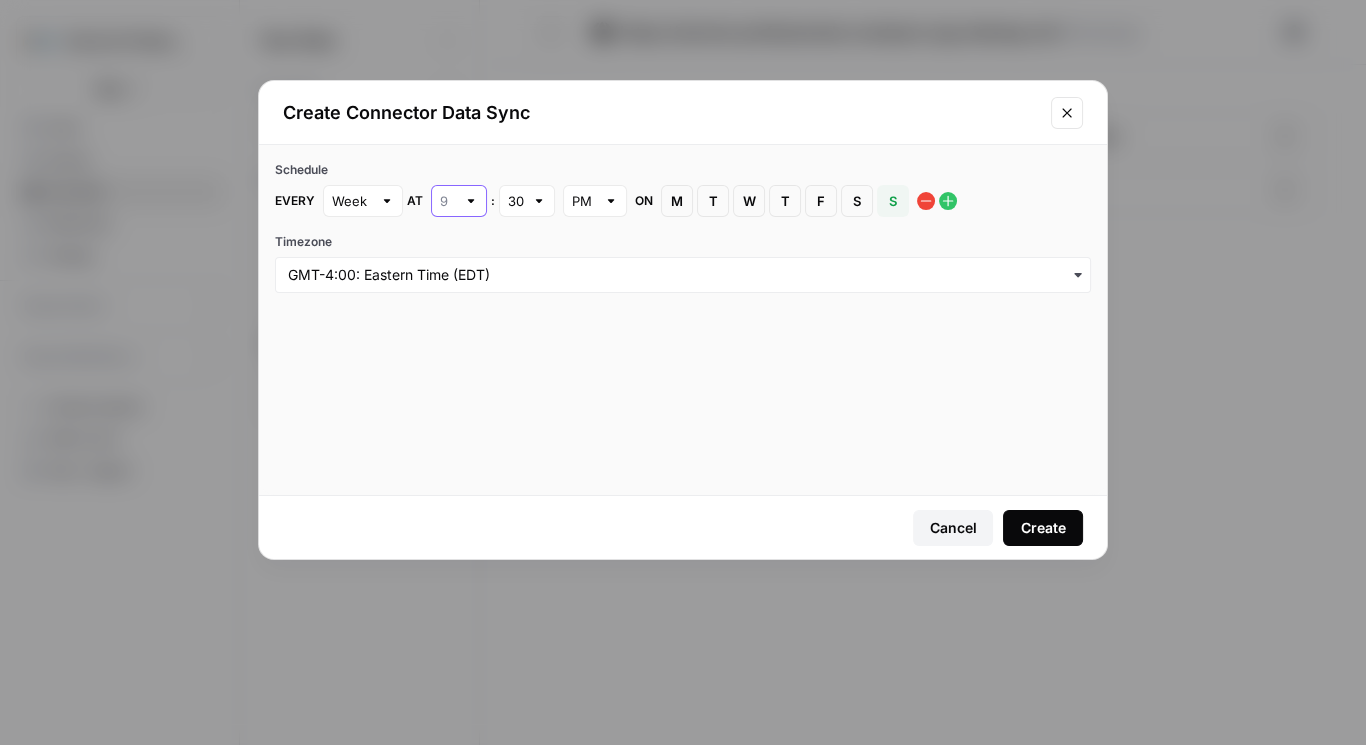 click at bounding box center [448, 201] 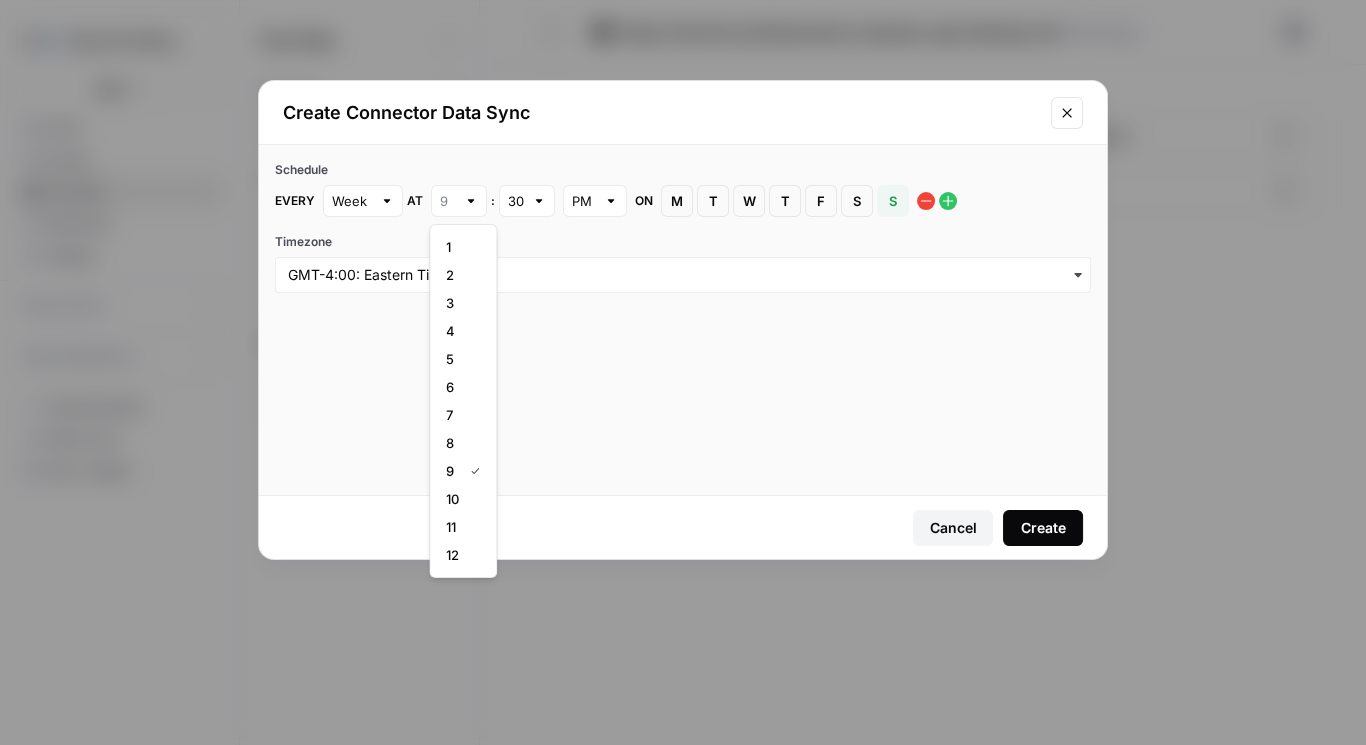 click on "11" at bounding box center [459, 527] 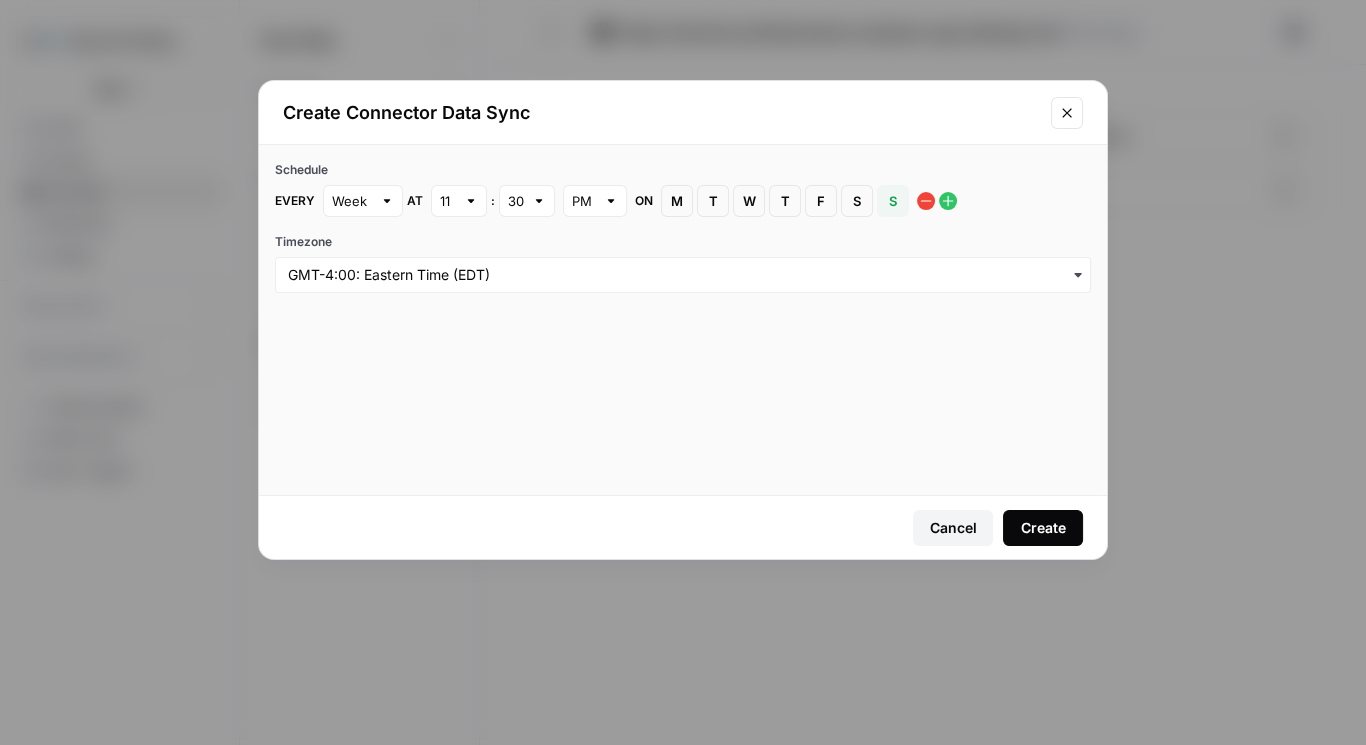 click on "Create" at bounding box center [1043, 528] 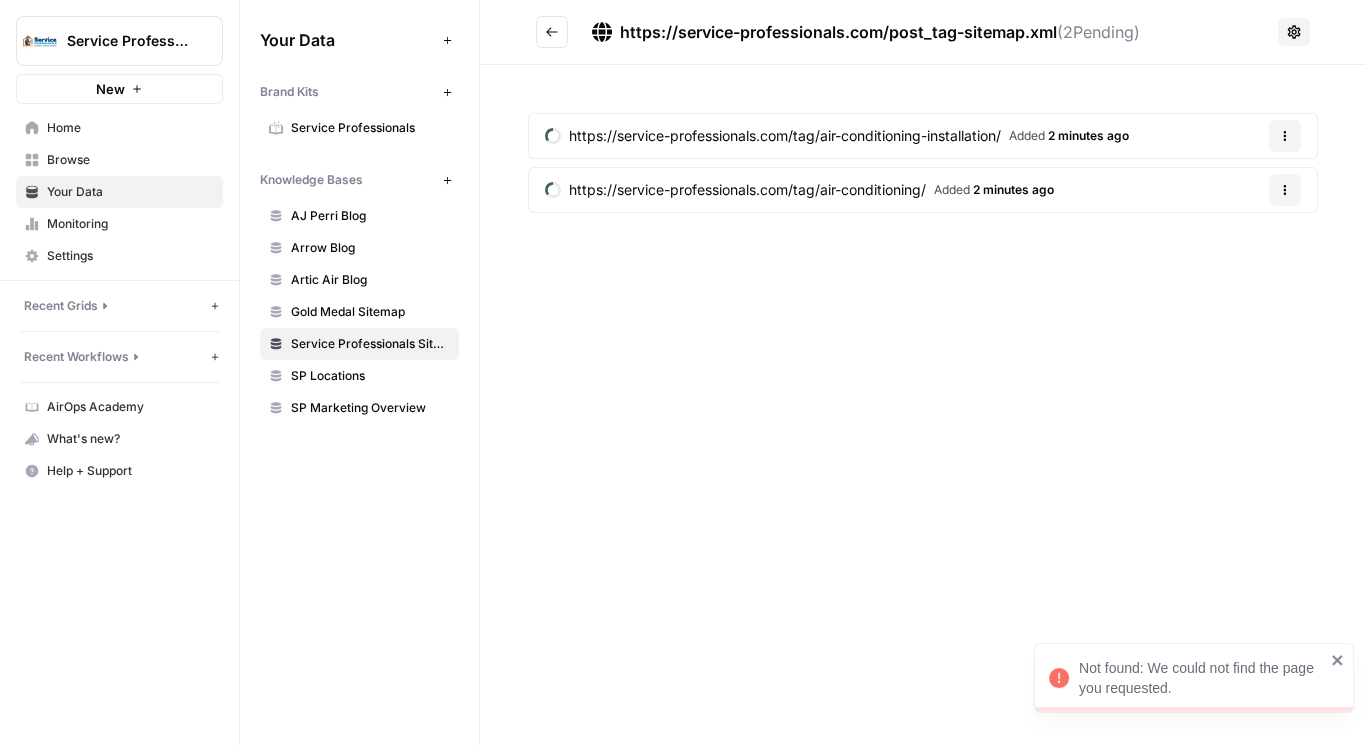 click at bounding box center [552, 32] 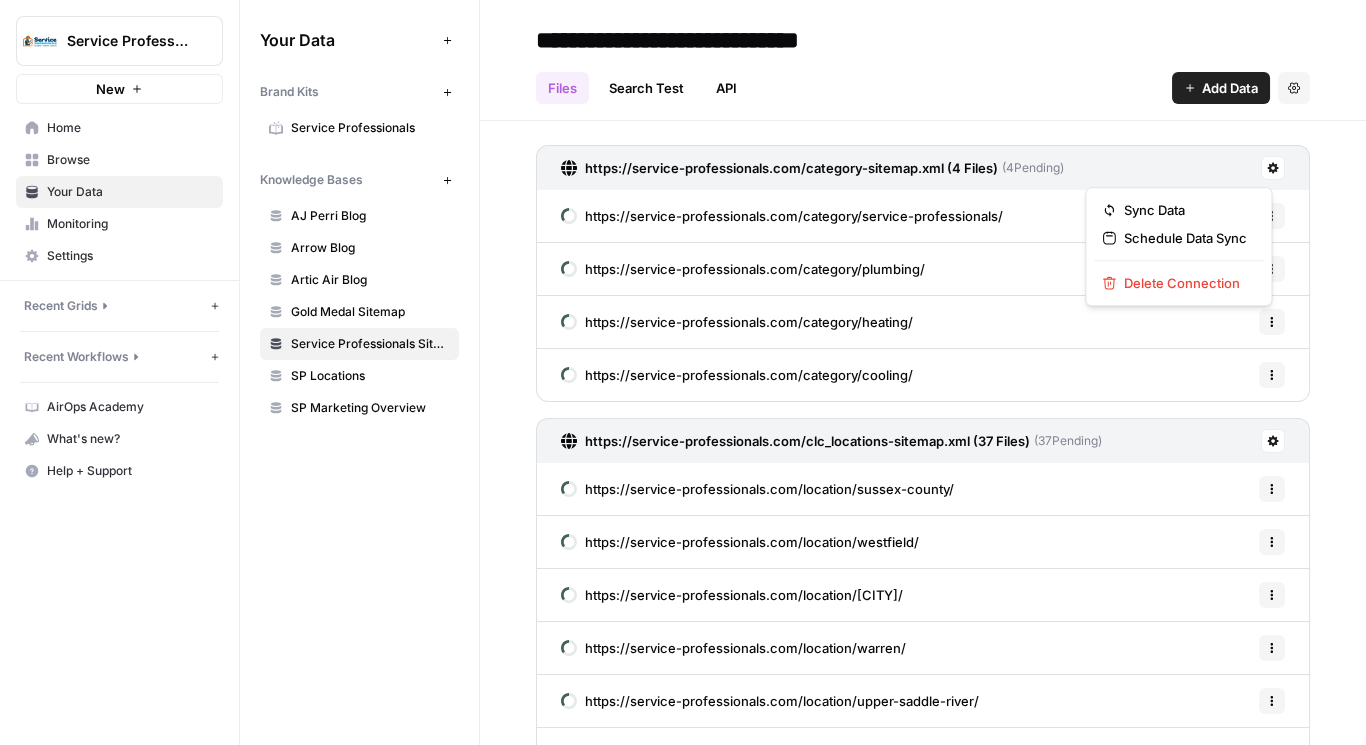 click 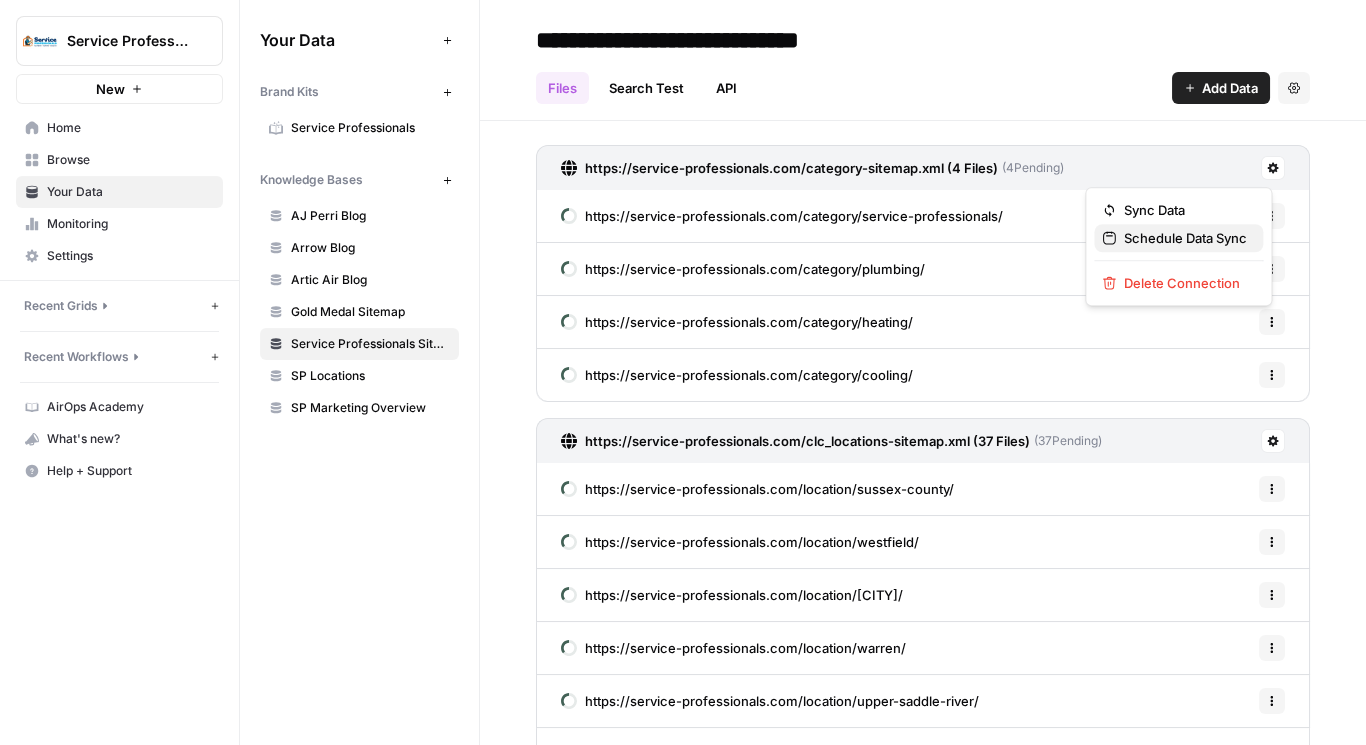 click on "Schedule Data Sync" at bounding box center (1185, 238) 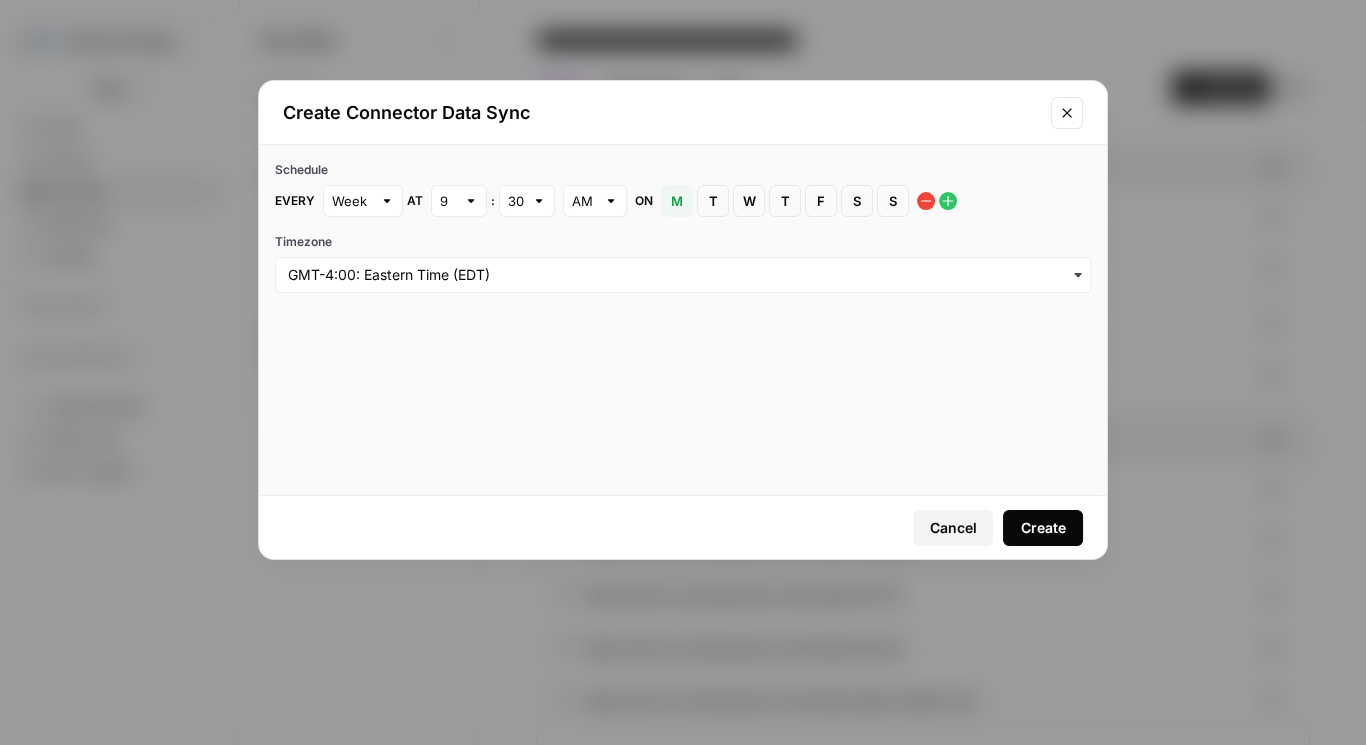 click at bounding box center [471, 201] 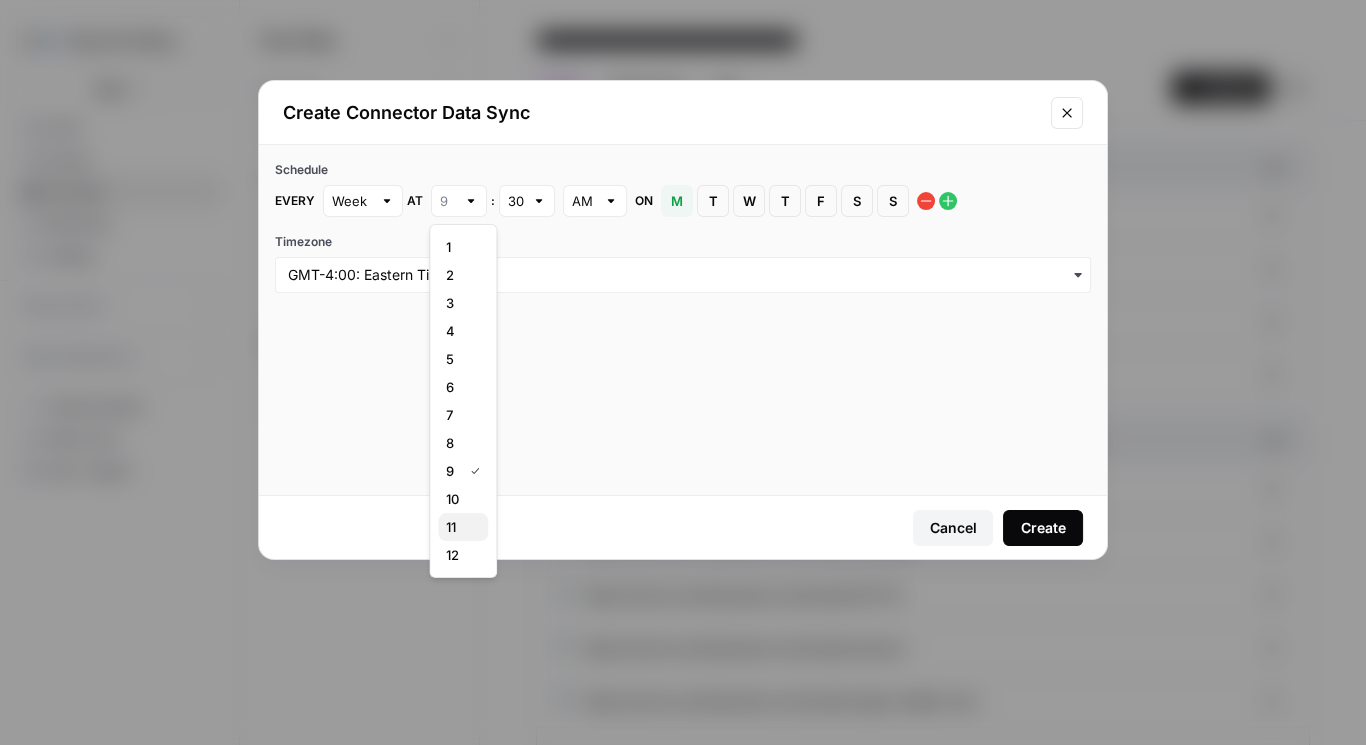 click on "11" at bounding box center (459, 527) 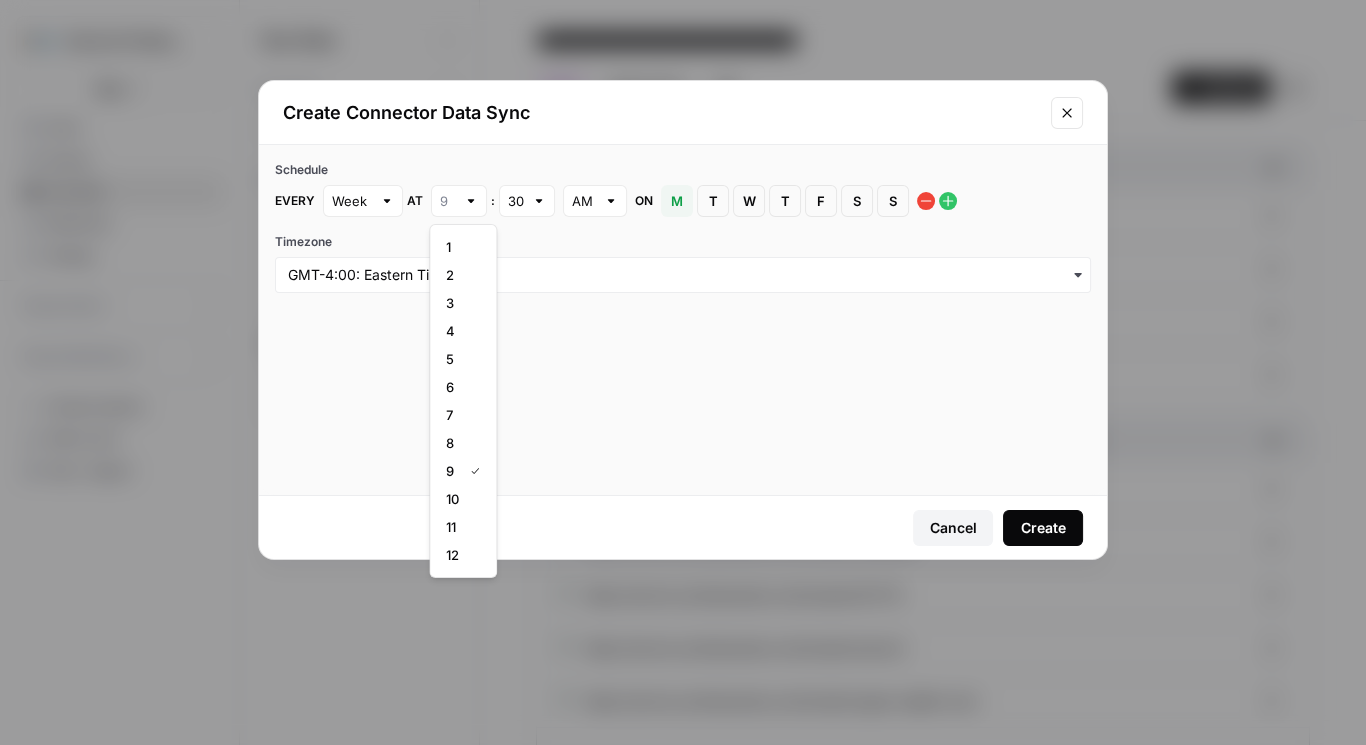type on "11" 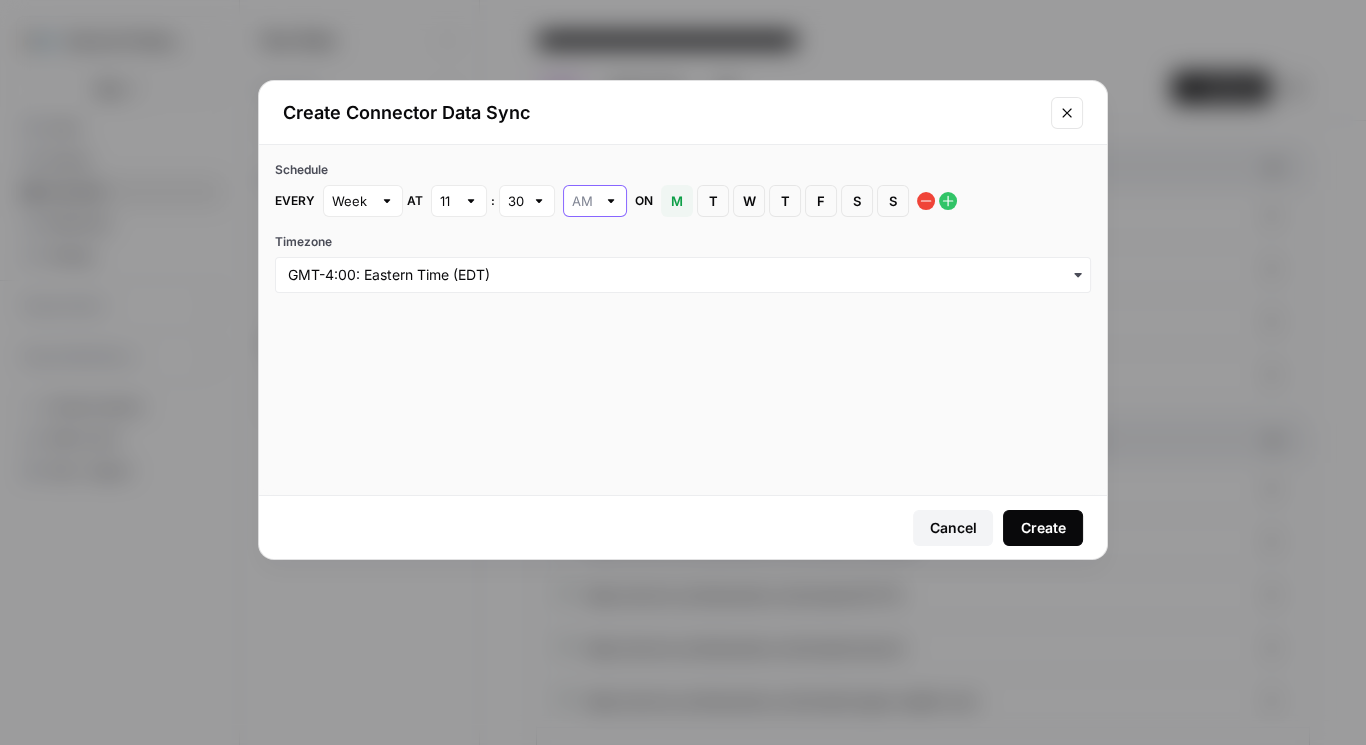 click at bounding box center (584, 201) 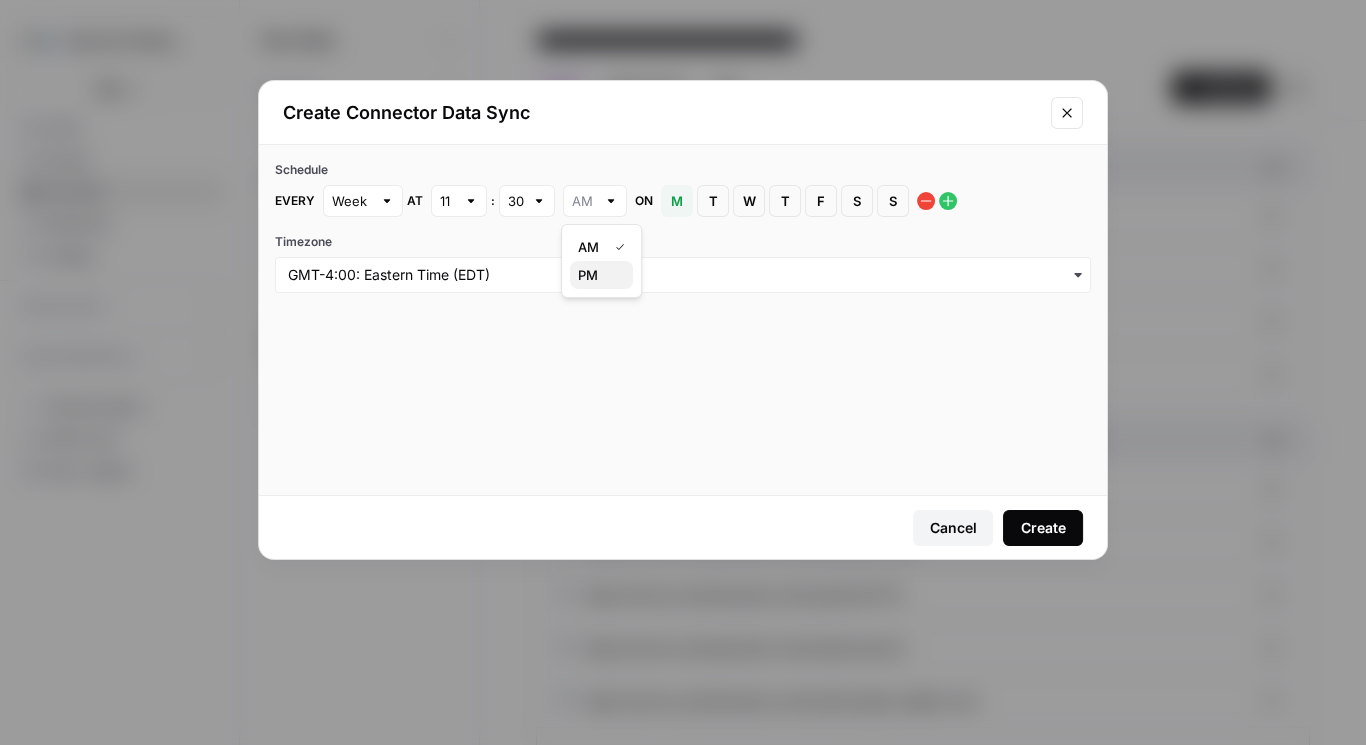 click on "PM" at bounding box center [597, 275] 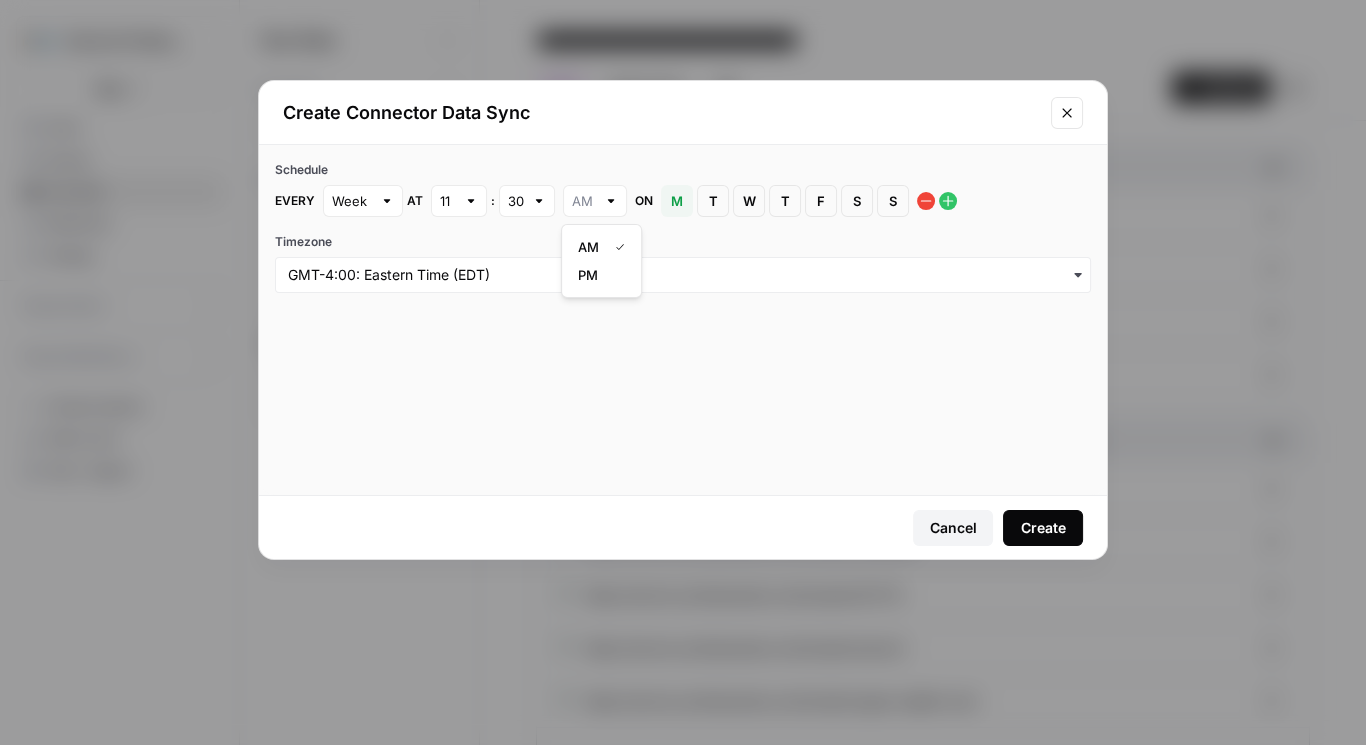 type on "PM" 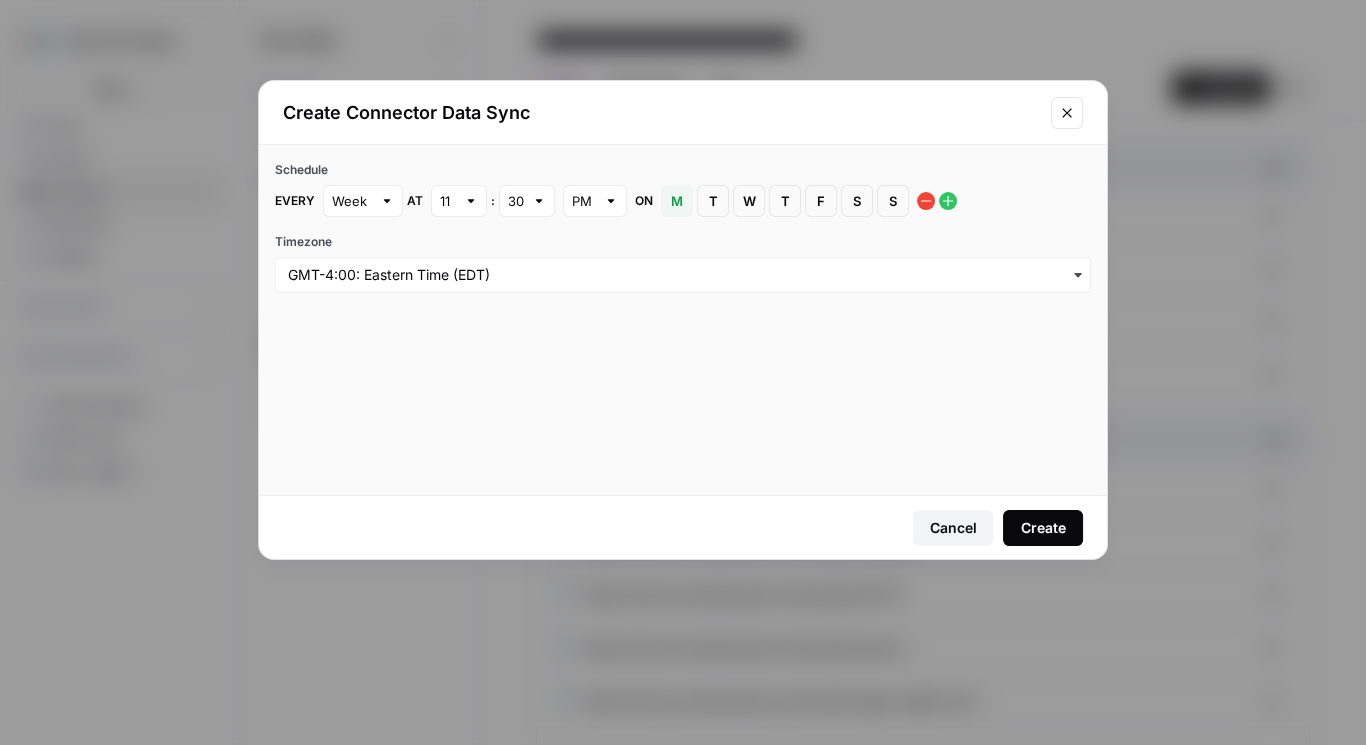 click on "S [DAY]" at bounding box center [893, 201] 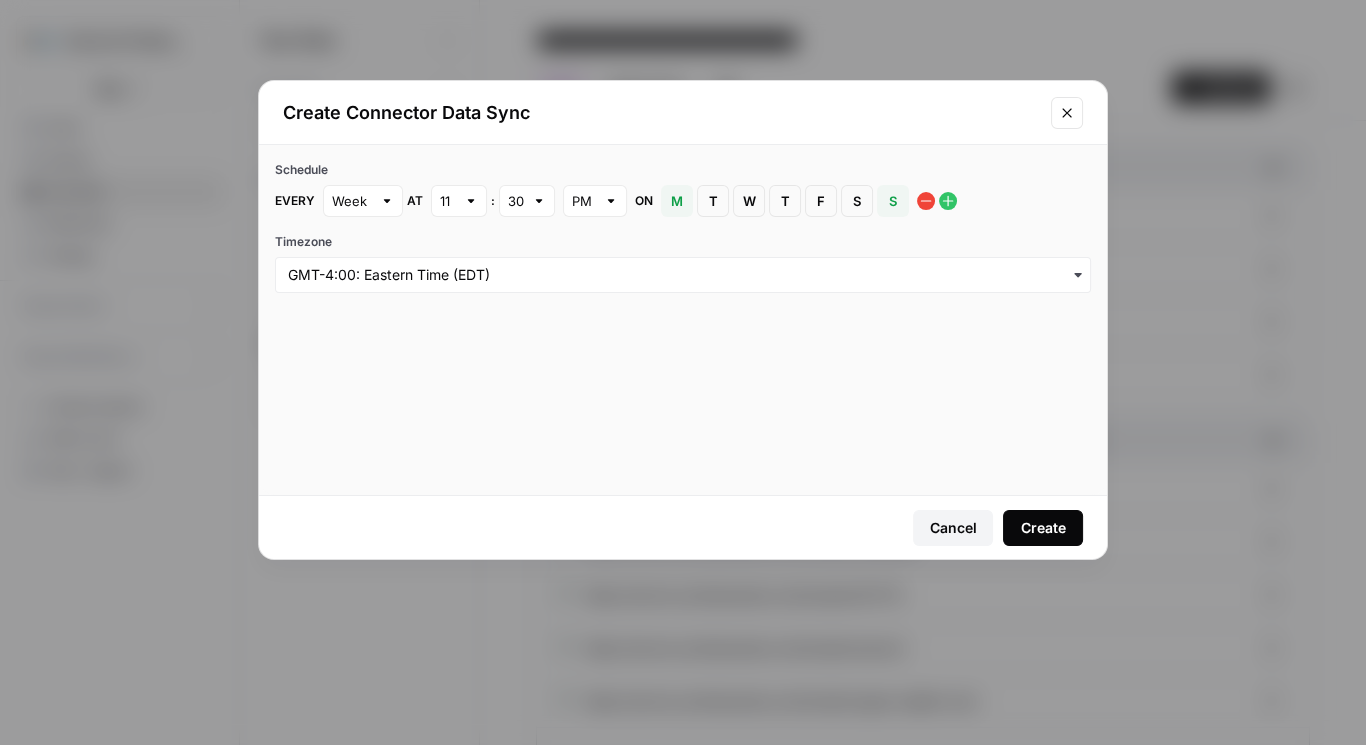 click on "M" at bounding box center [677, 201] 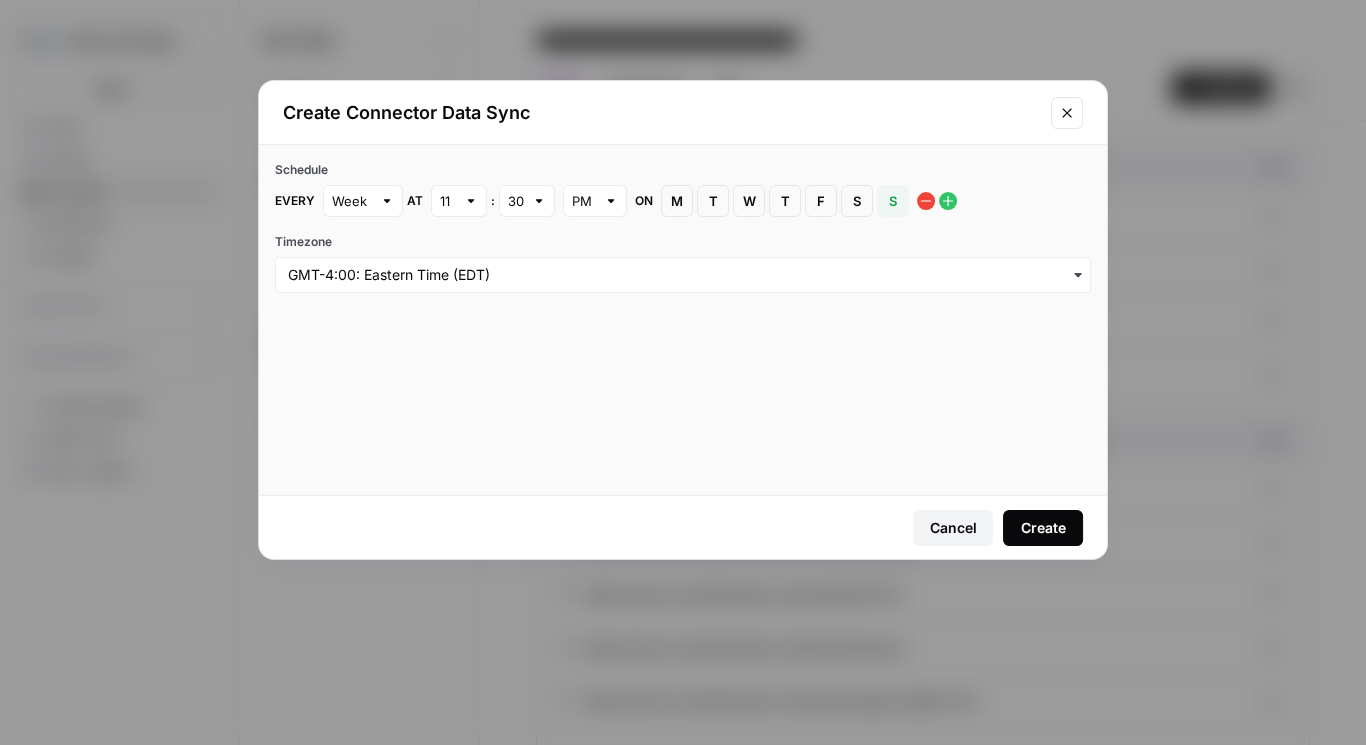 click on "Create" at bounding box center (1043, 528) 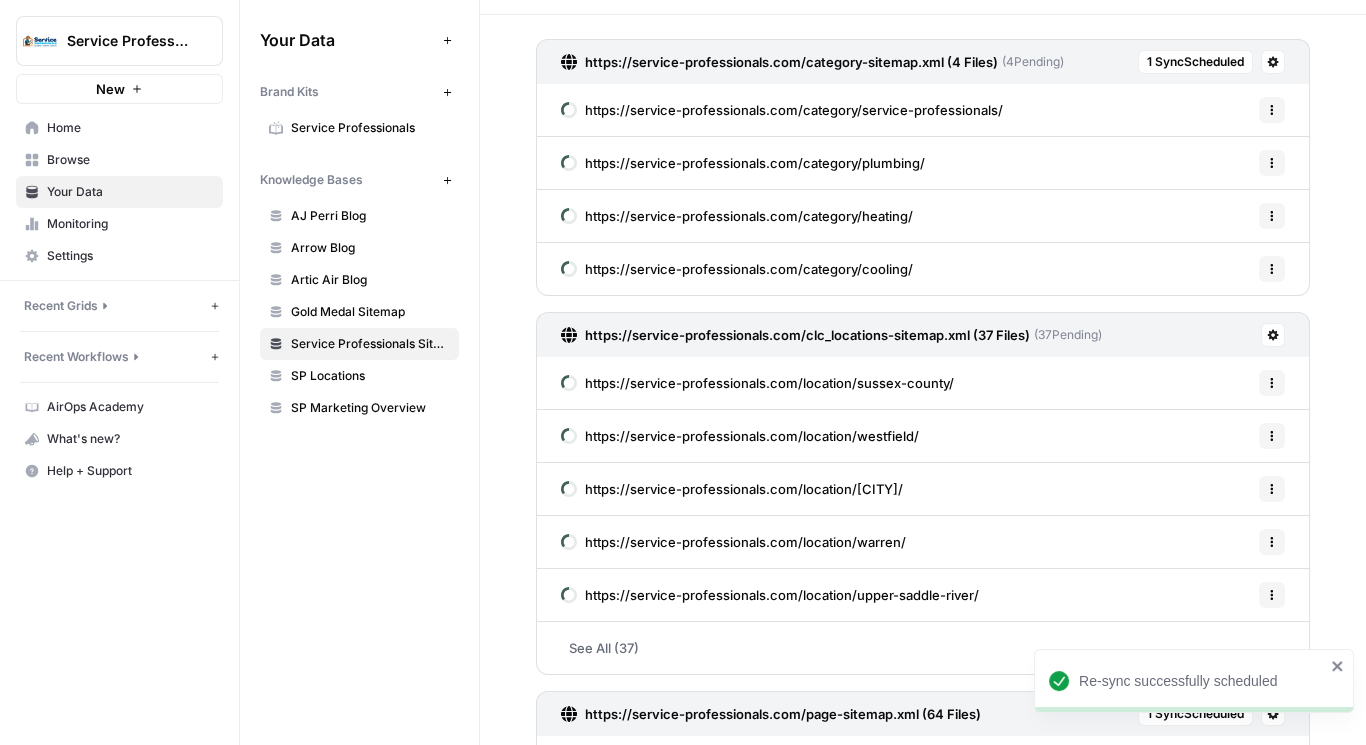 scroll, scrollTop: 133, scrollLeft: 0, axis: vertical 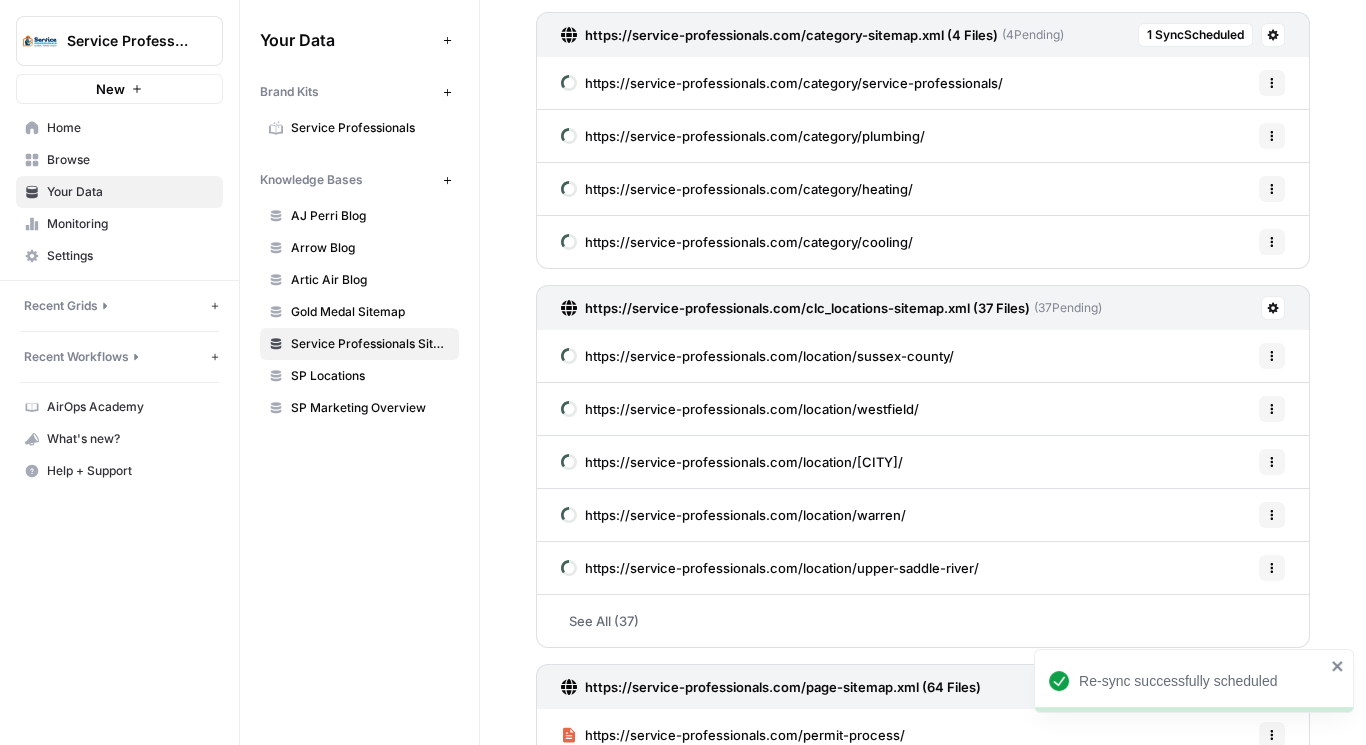 click at bounding box center [1273, 308] 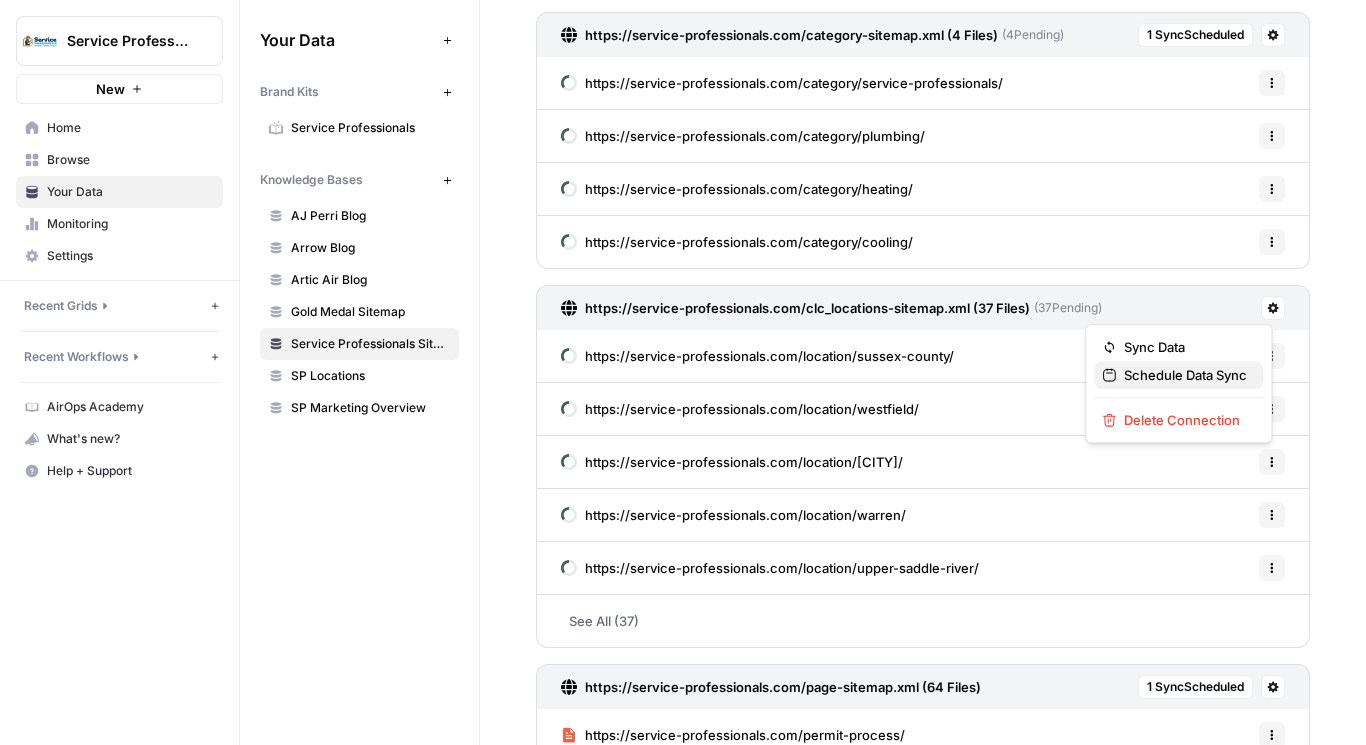 click on "Schedule Data Sync" at bounding box center [1185, 375] 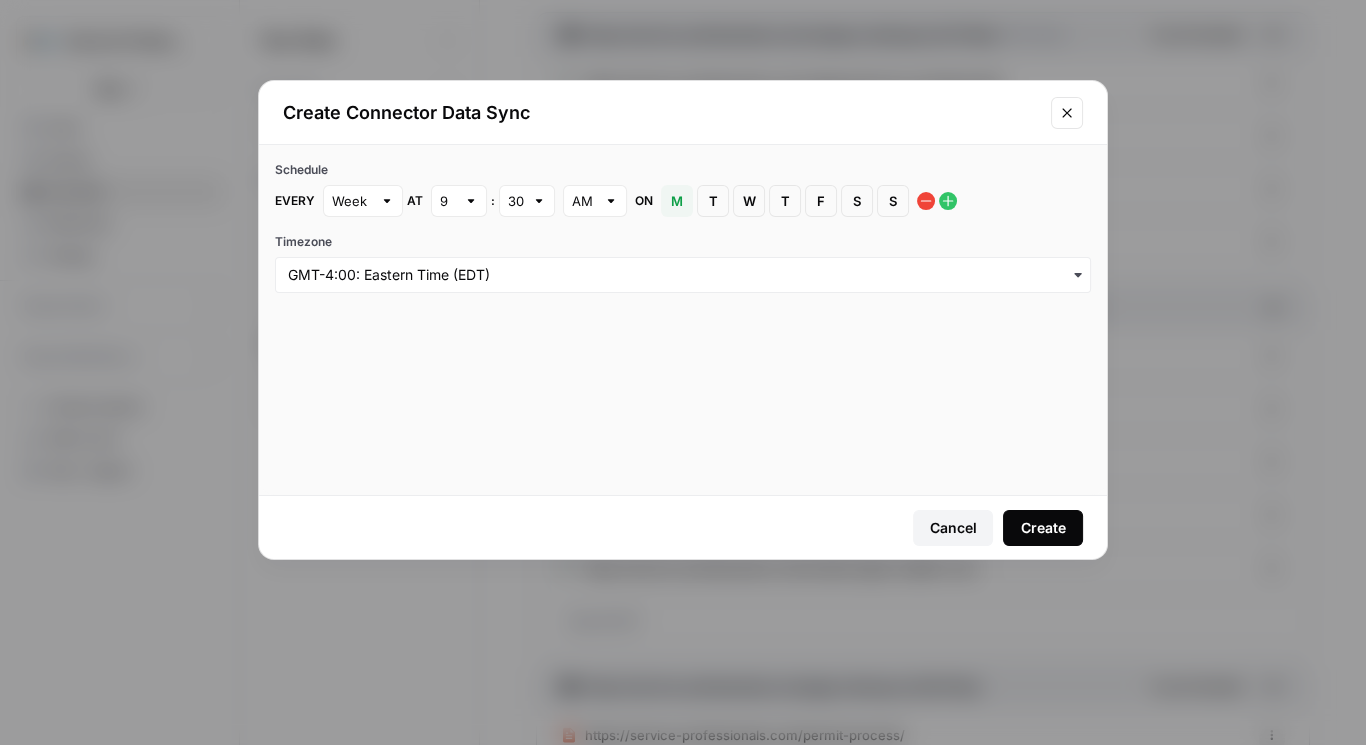 click on "9" at bounding box center (459, 201) 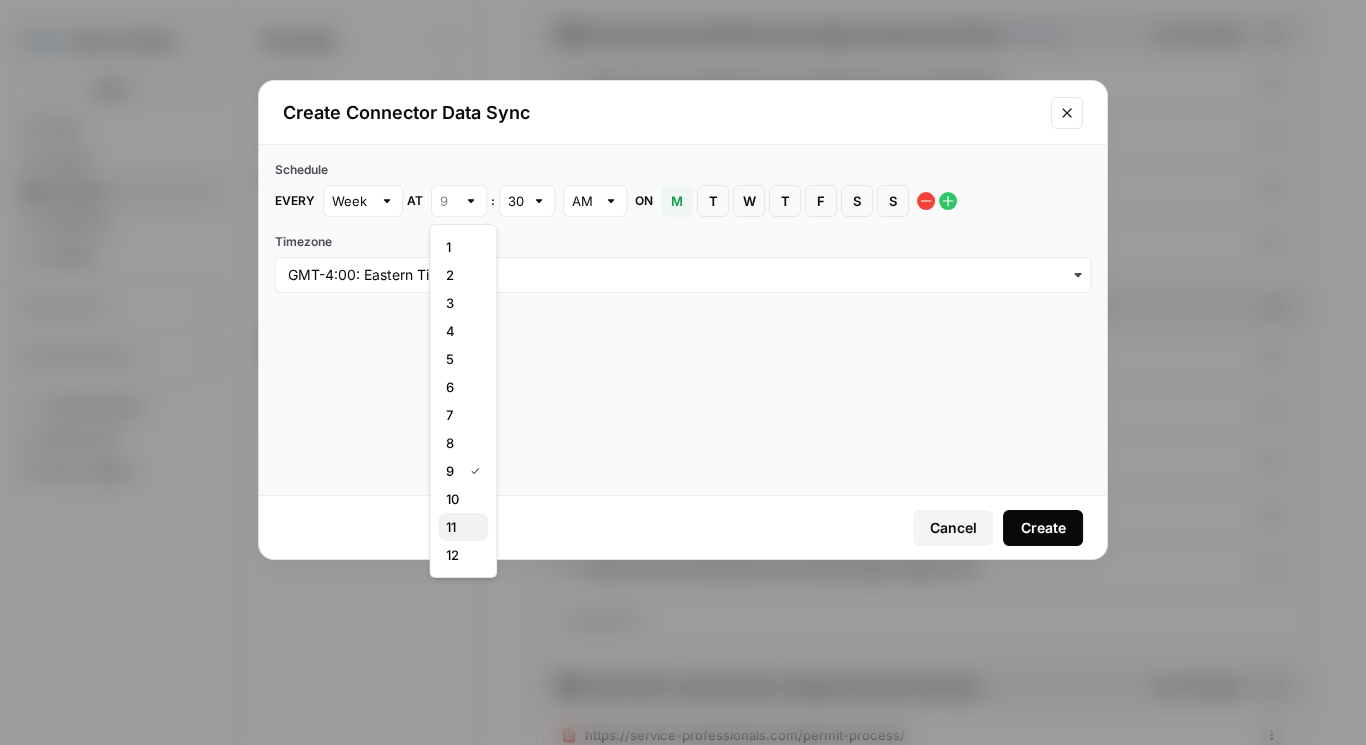 click on "11" at bounding box center [459, 527] 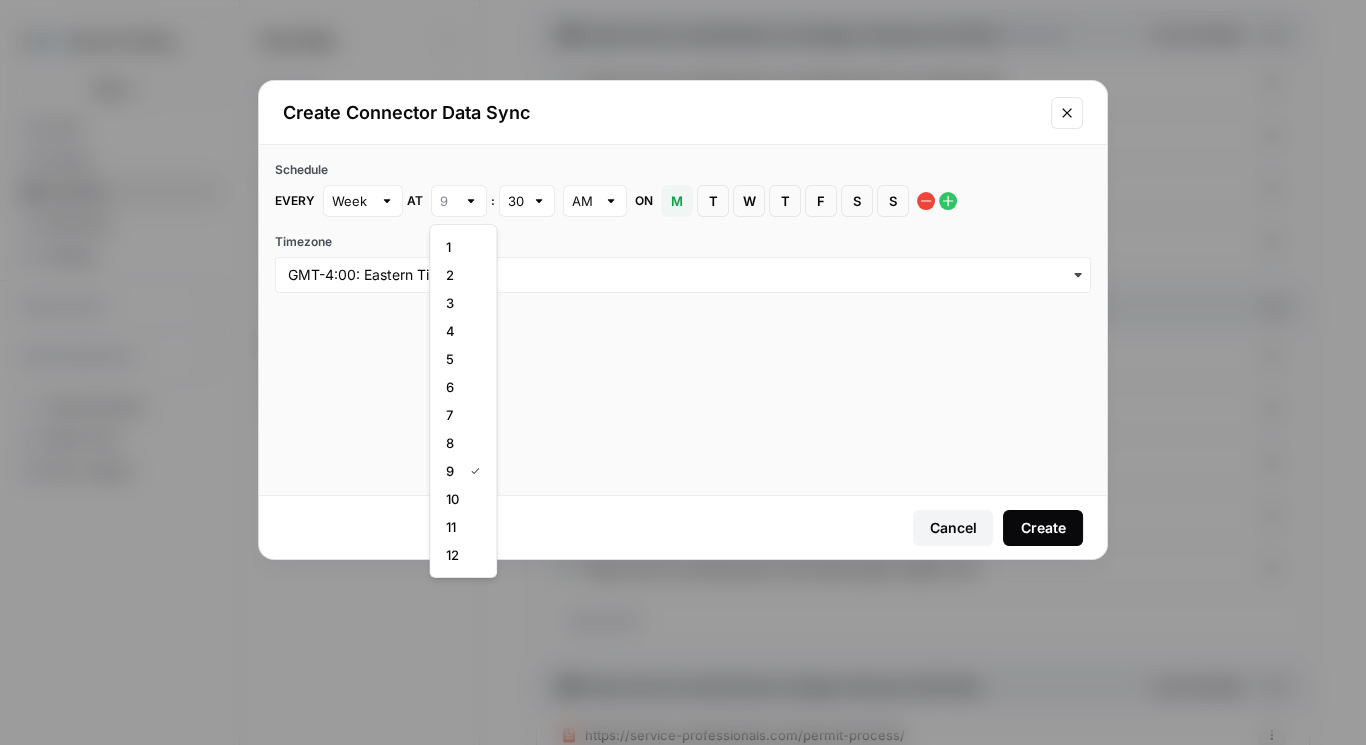 type on "11" 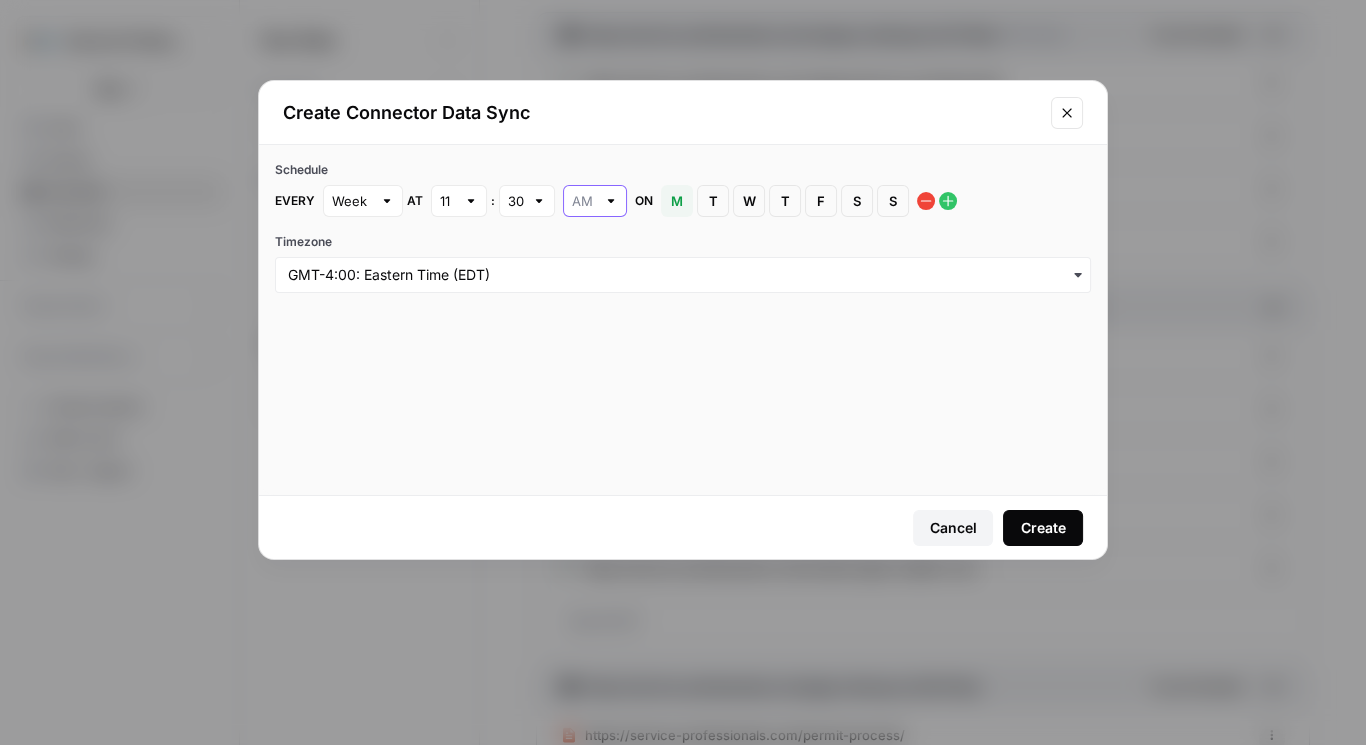 click at bounding box center (584, 201) 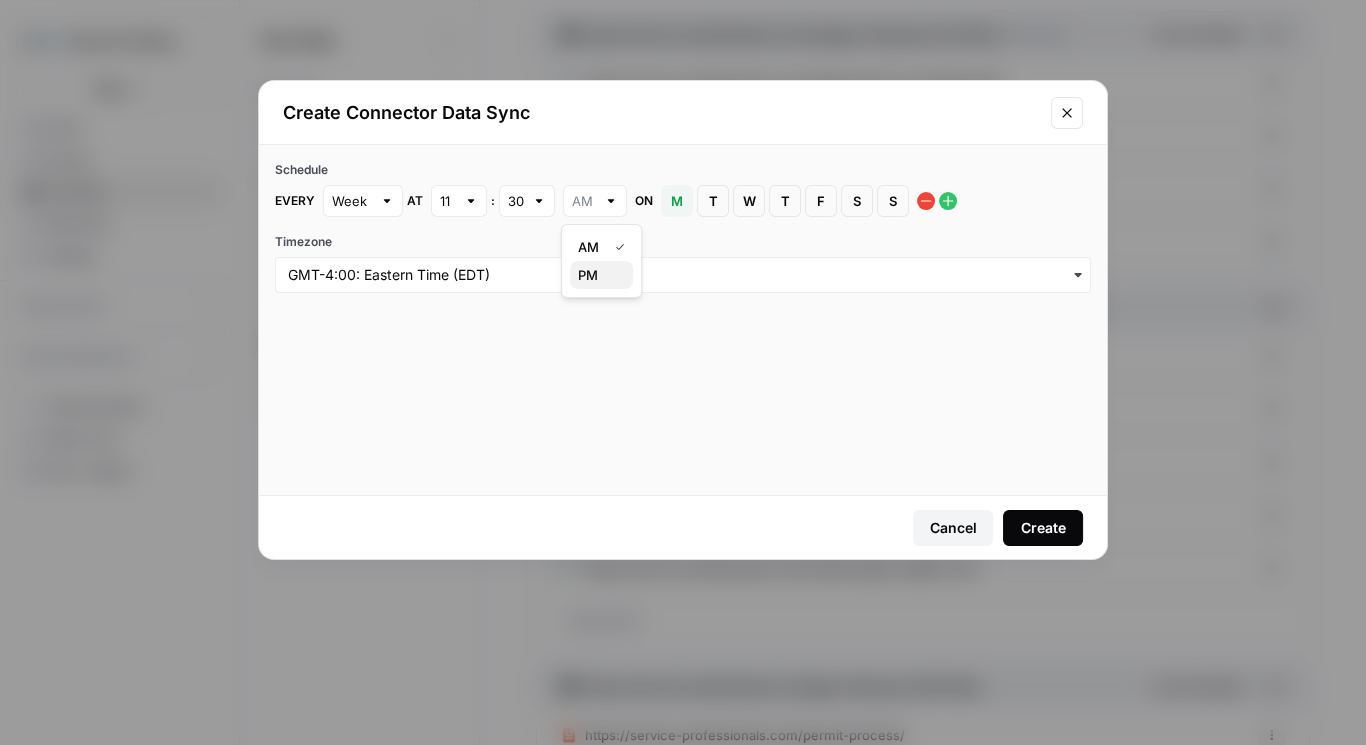 click on "PM" at bounding box center (597, 275) 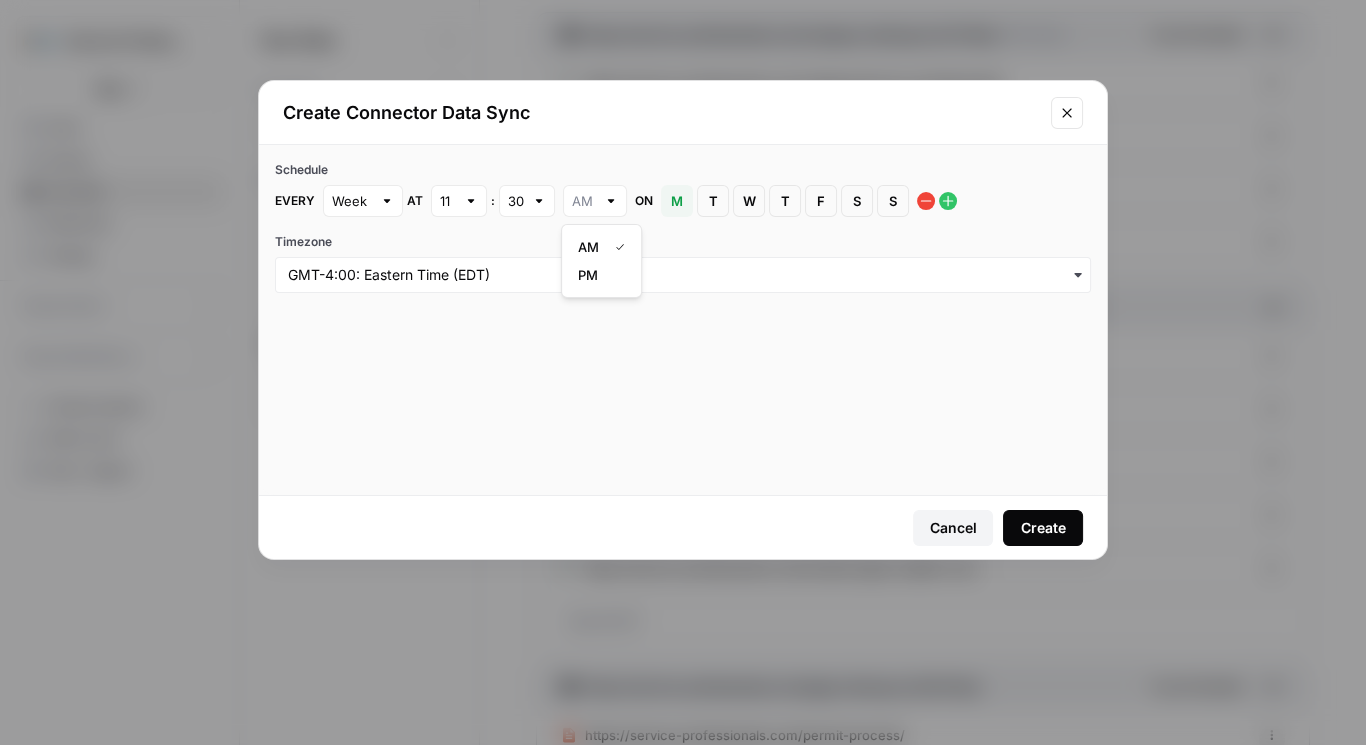 type on "PM" 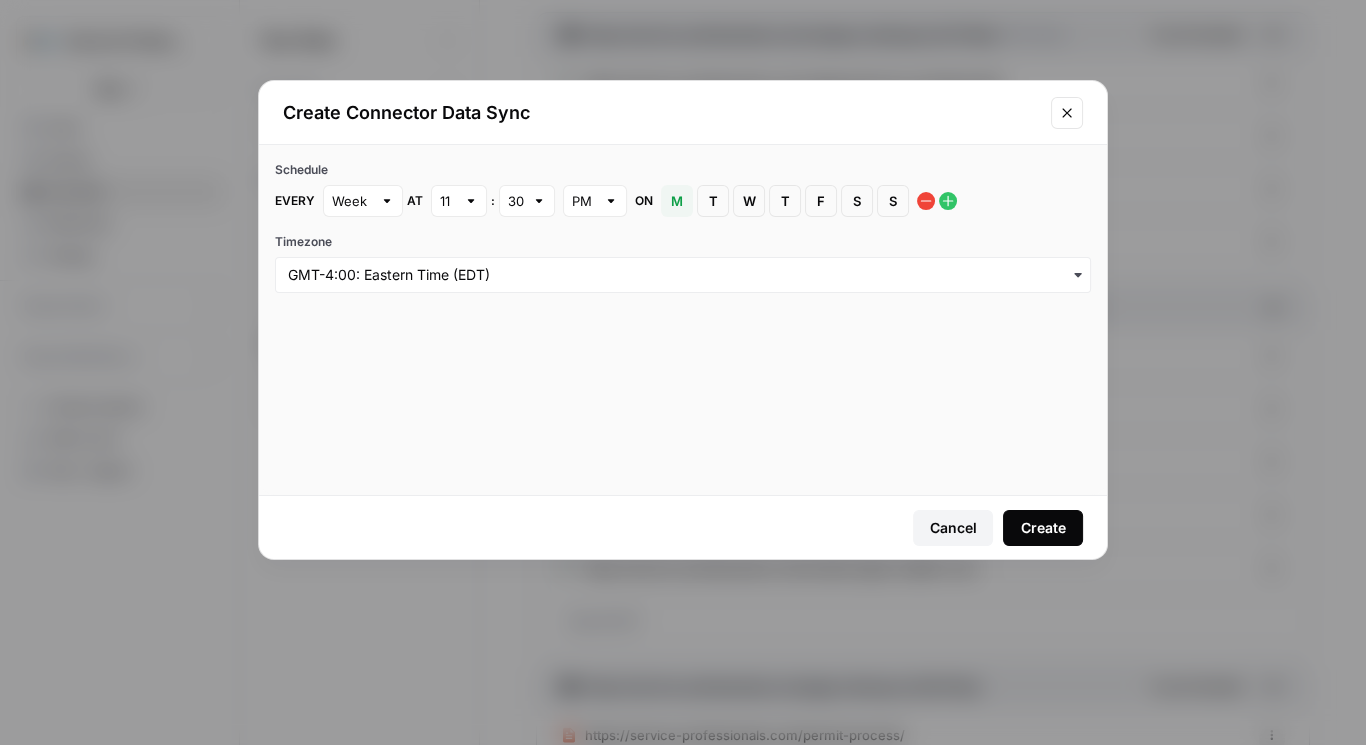 drag, startPoint x: 674, startPoint y: 196, endPoint x: 687, endPoint y: 197, distance: 13.038404 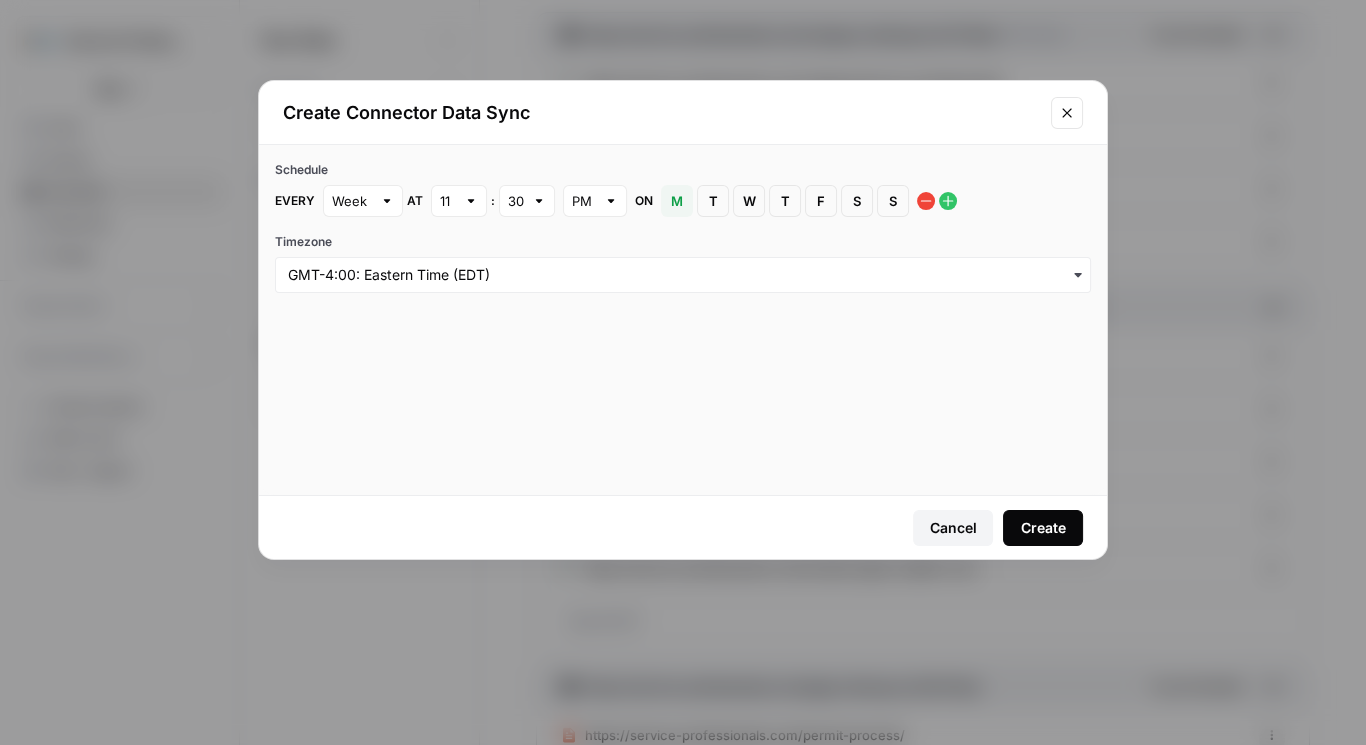 click on "M" at bounding box center [677, 201] 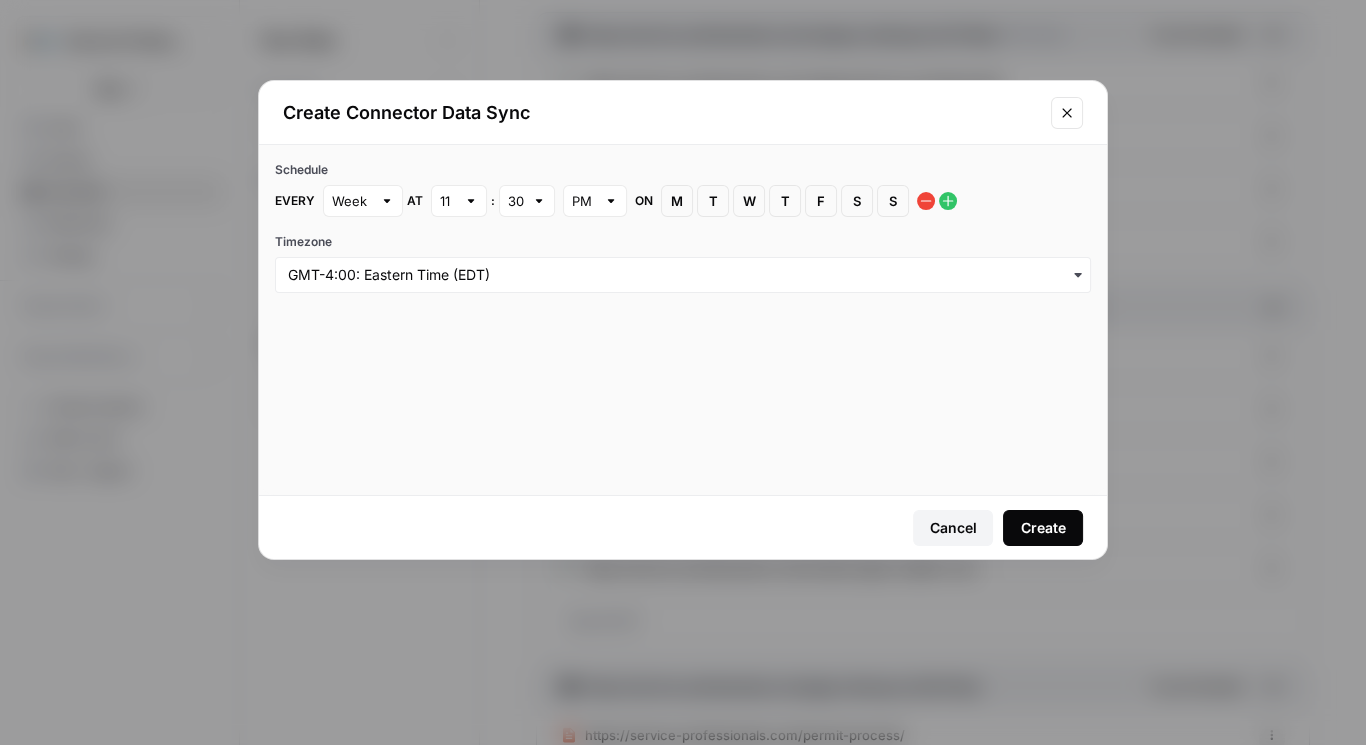 click on "S" at bounding box center (893, 201) 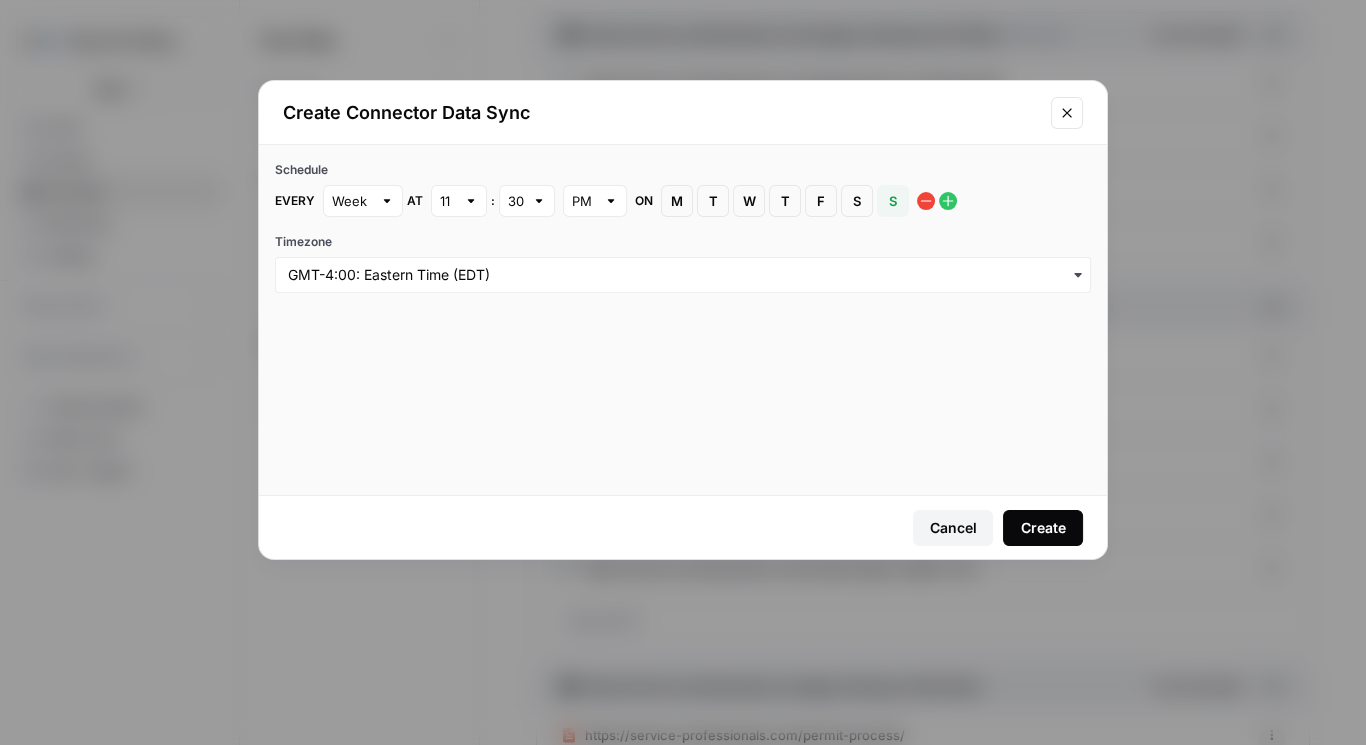 click on "Create" at bounding box center [1043, 528] 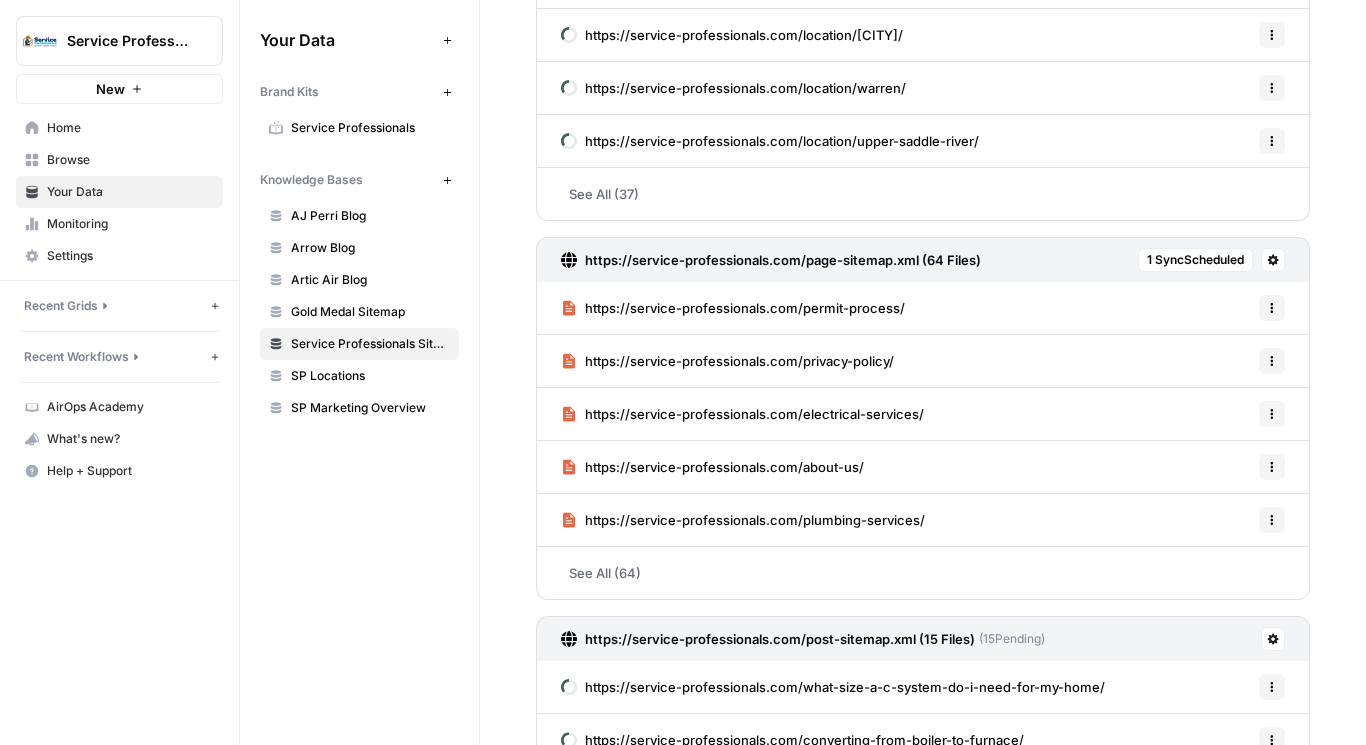 scroll, scrollTop: 586, scrollLeft: 0, axis: vertical 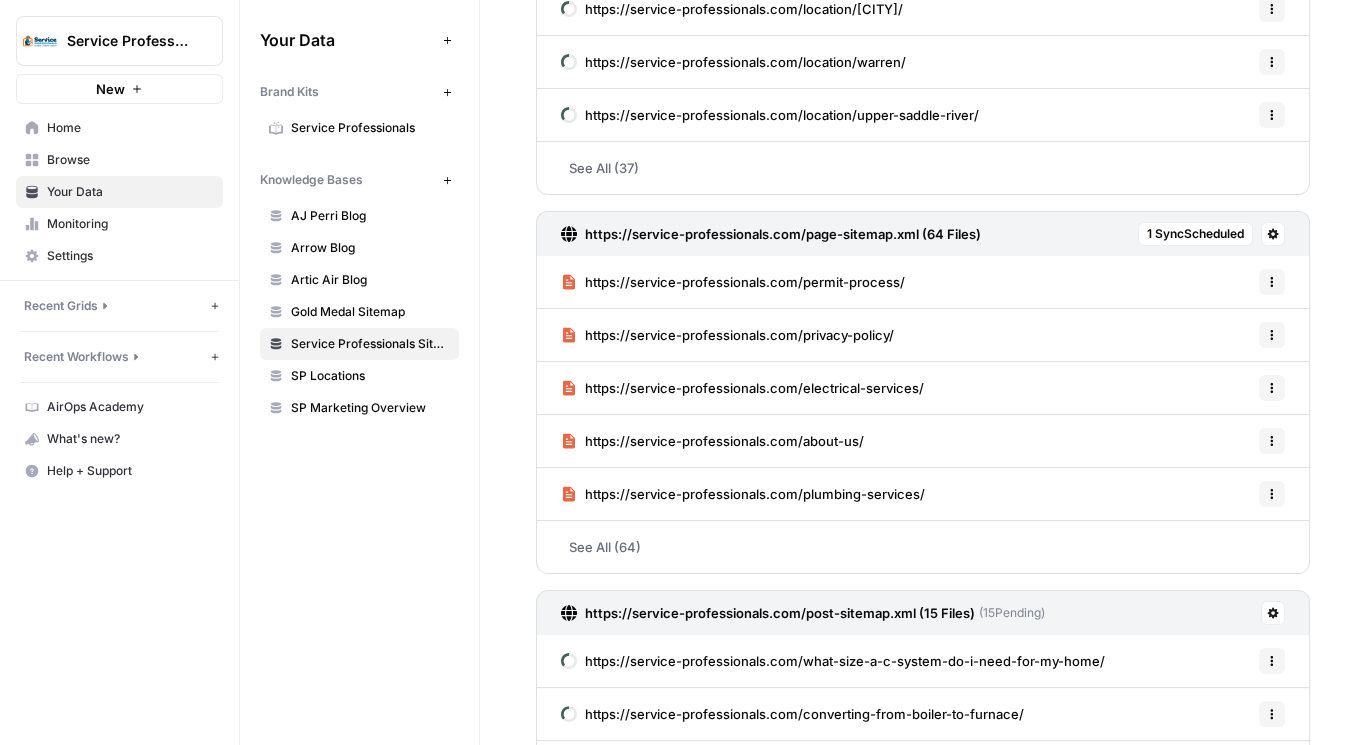 click on "1   Sync  Scheduled" at bounding box center [1195, 234] 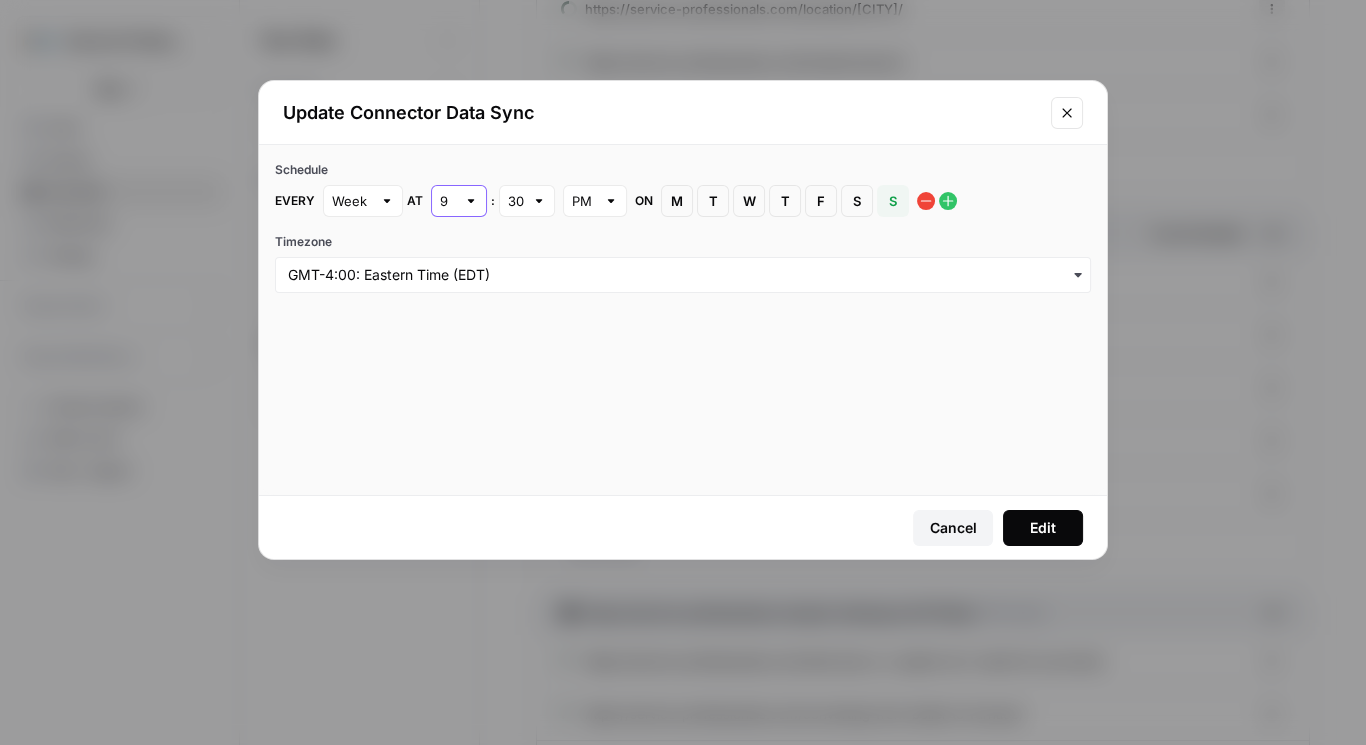 click on "9" at bounding box center (448, 201) 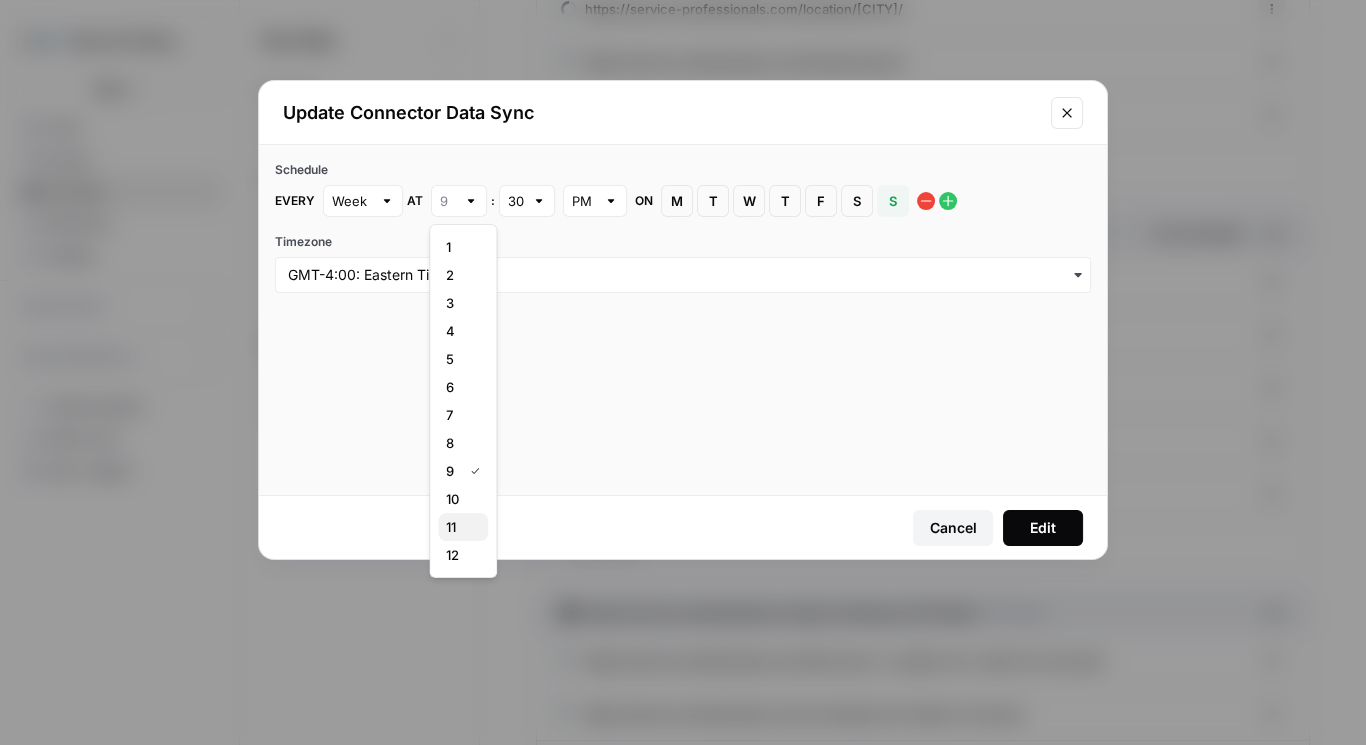 click on "11" at bounding box center [459, 527] 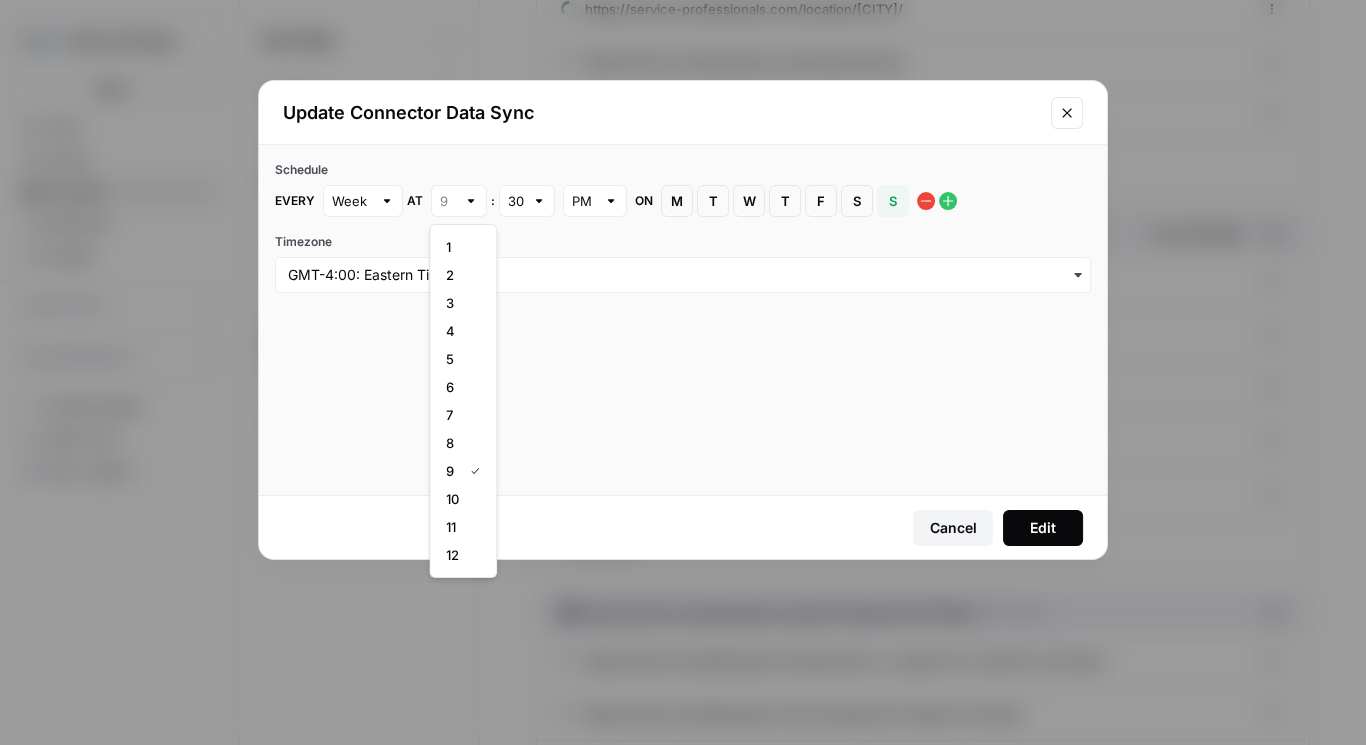 type on "11" 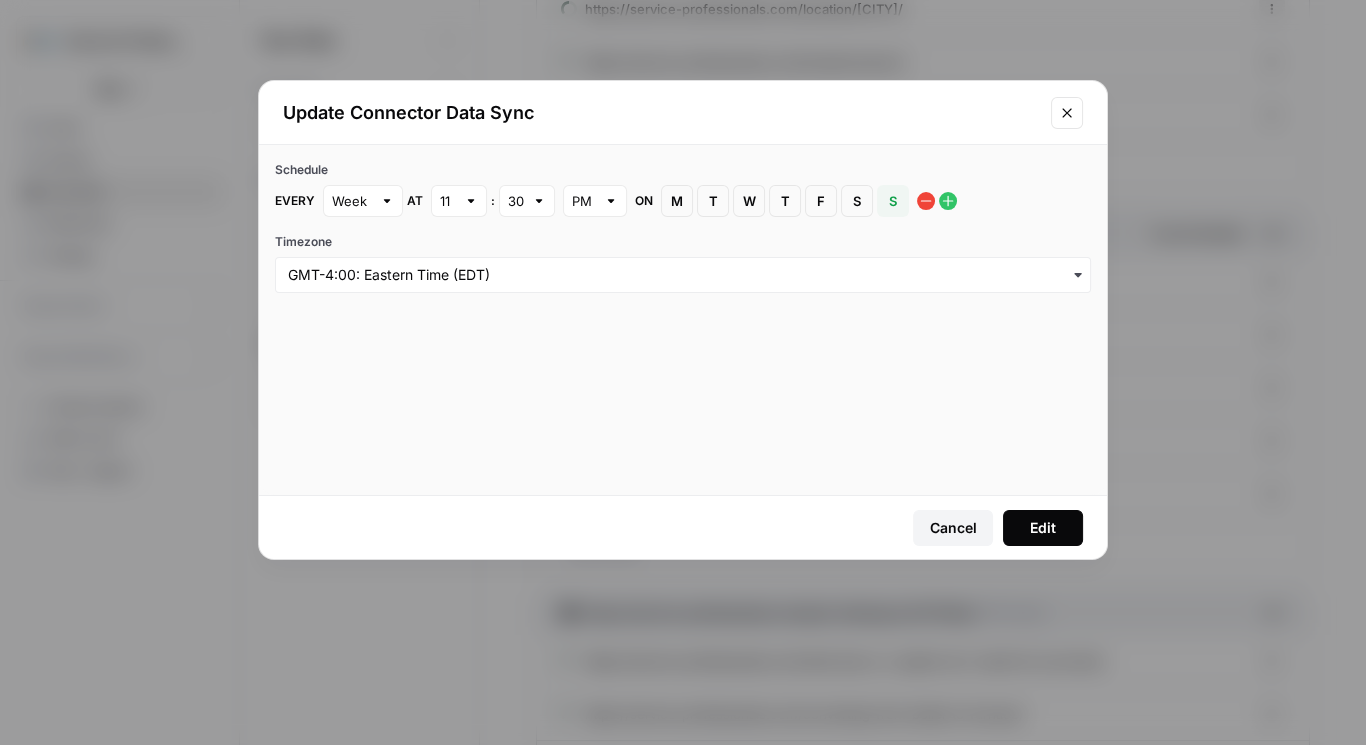 click on "Edit" at bounding box center (1043, 528) 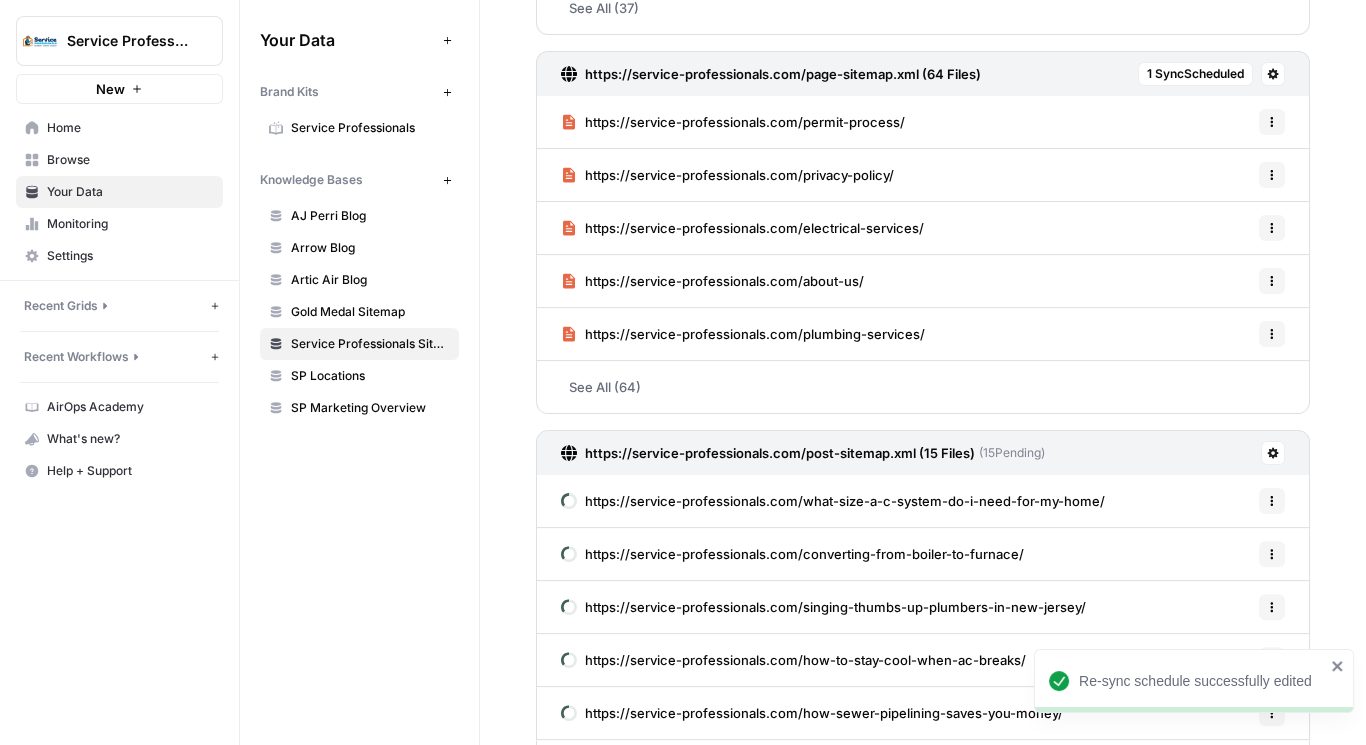scroll, scrollTop: 880, scrollLeft: 0, axis: vertical 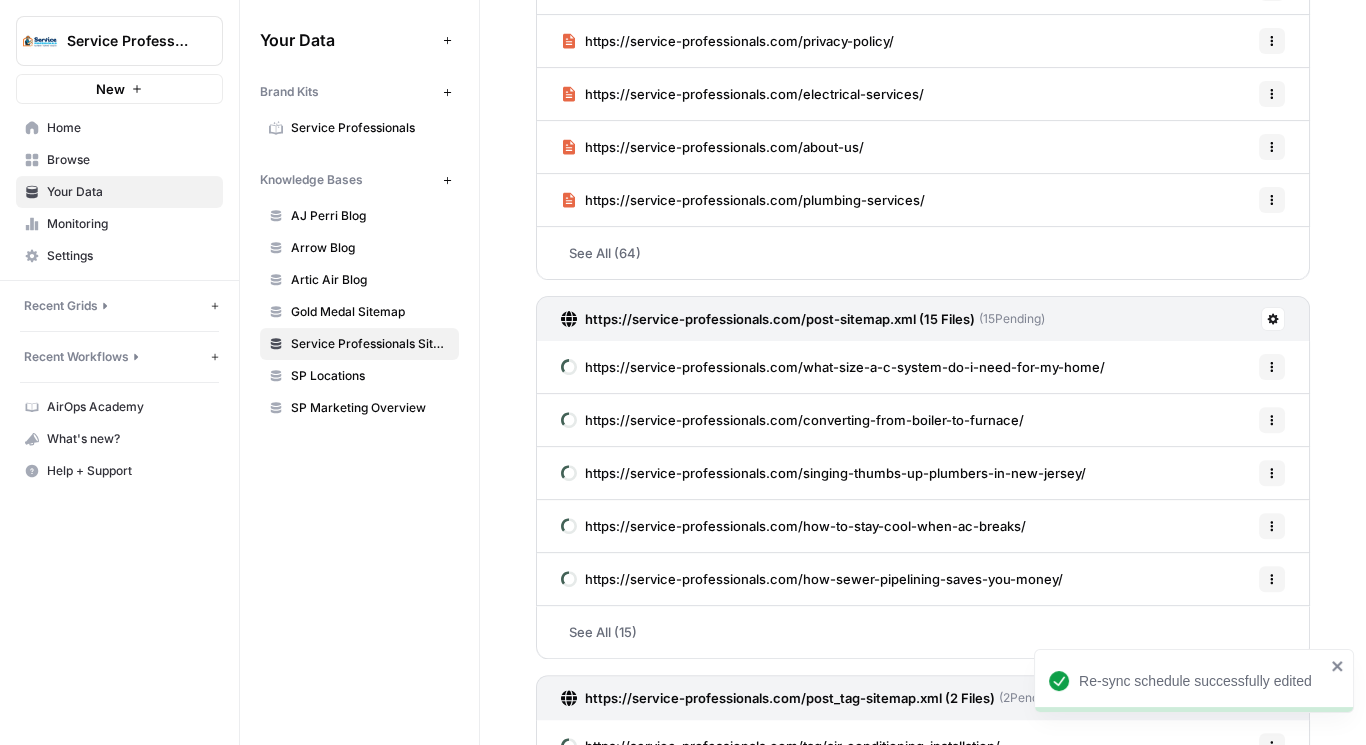 click on "https://service-professionals.com/post-sitemap.xml (15 Files) ( 15  Pending)" at bounding box center [923, 318] 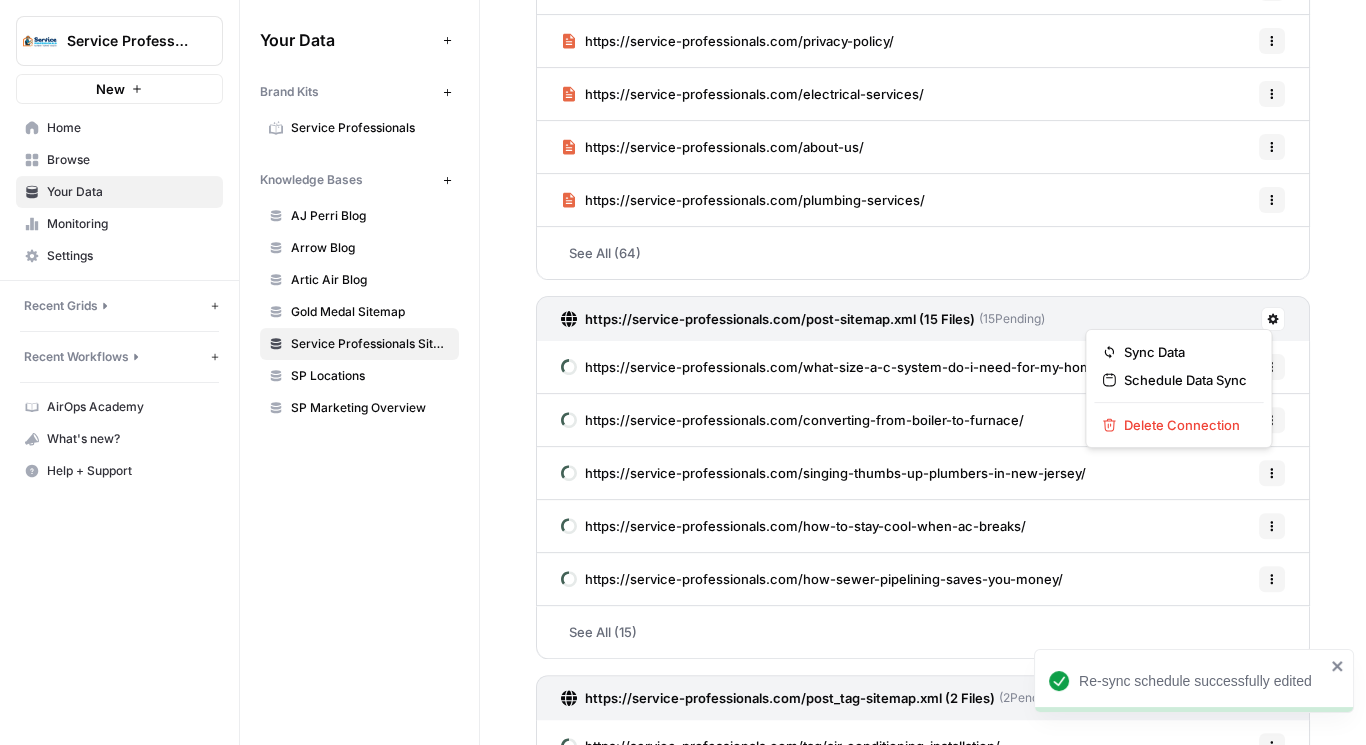 click at bounding box center [1273, 319] 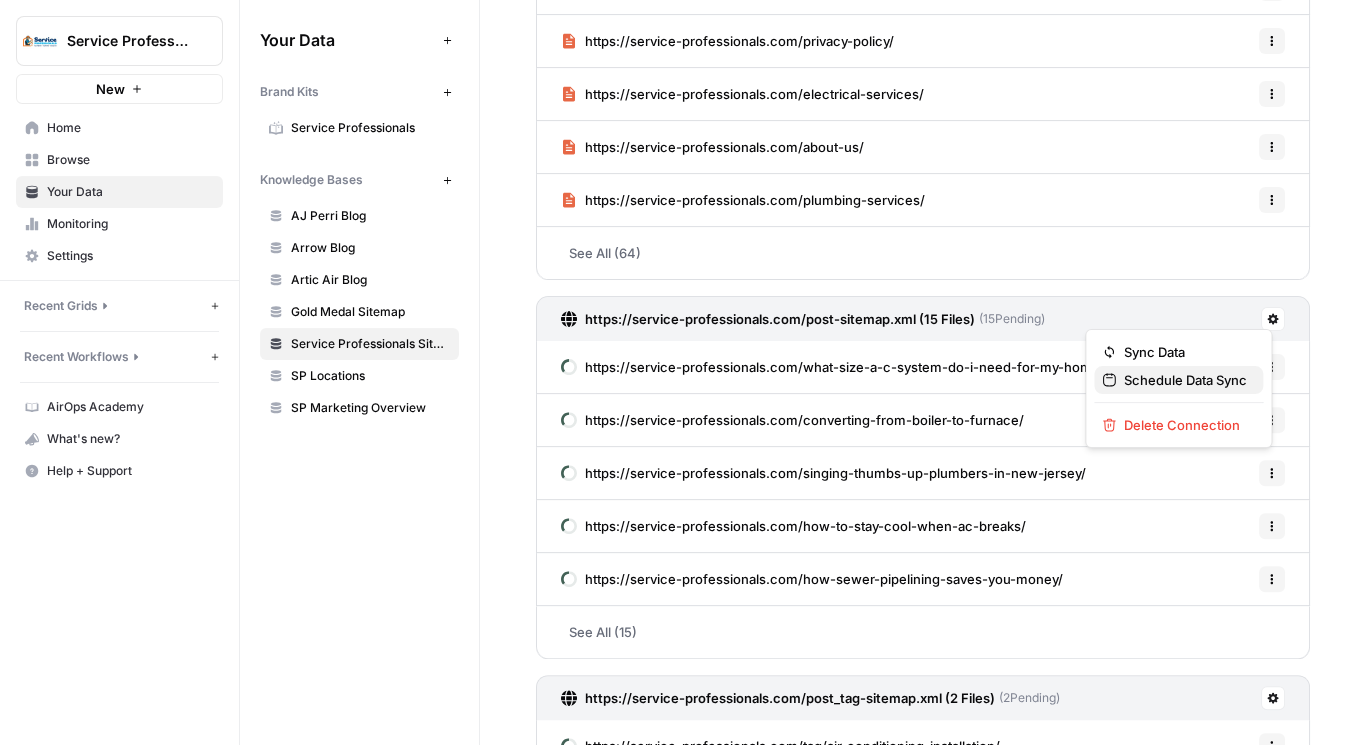 click on "Schedule Data Sync" at bounding box center (1185, 380) 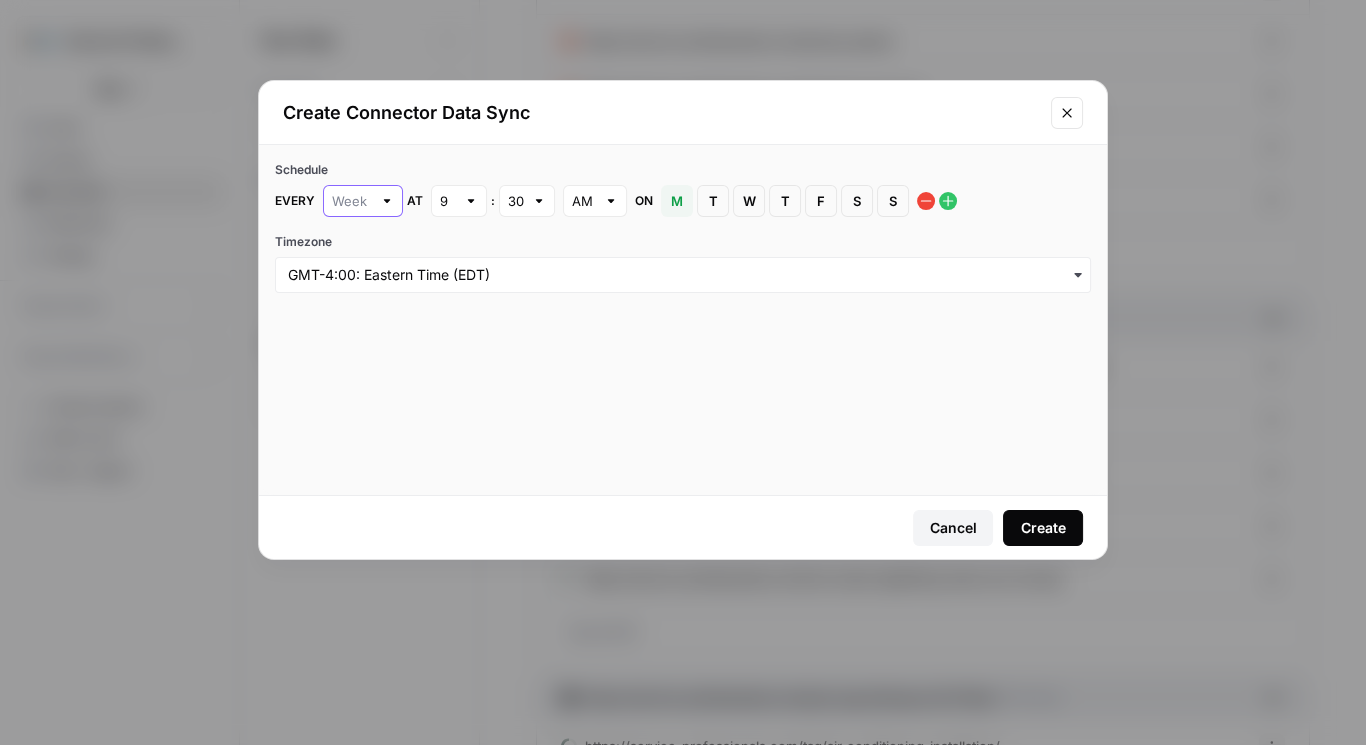click at bounding box center [352, 201] 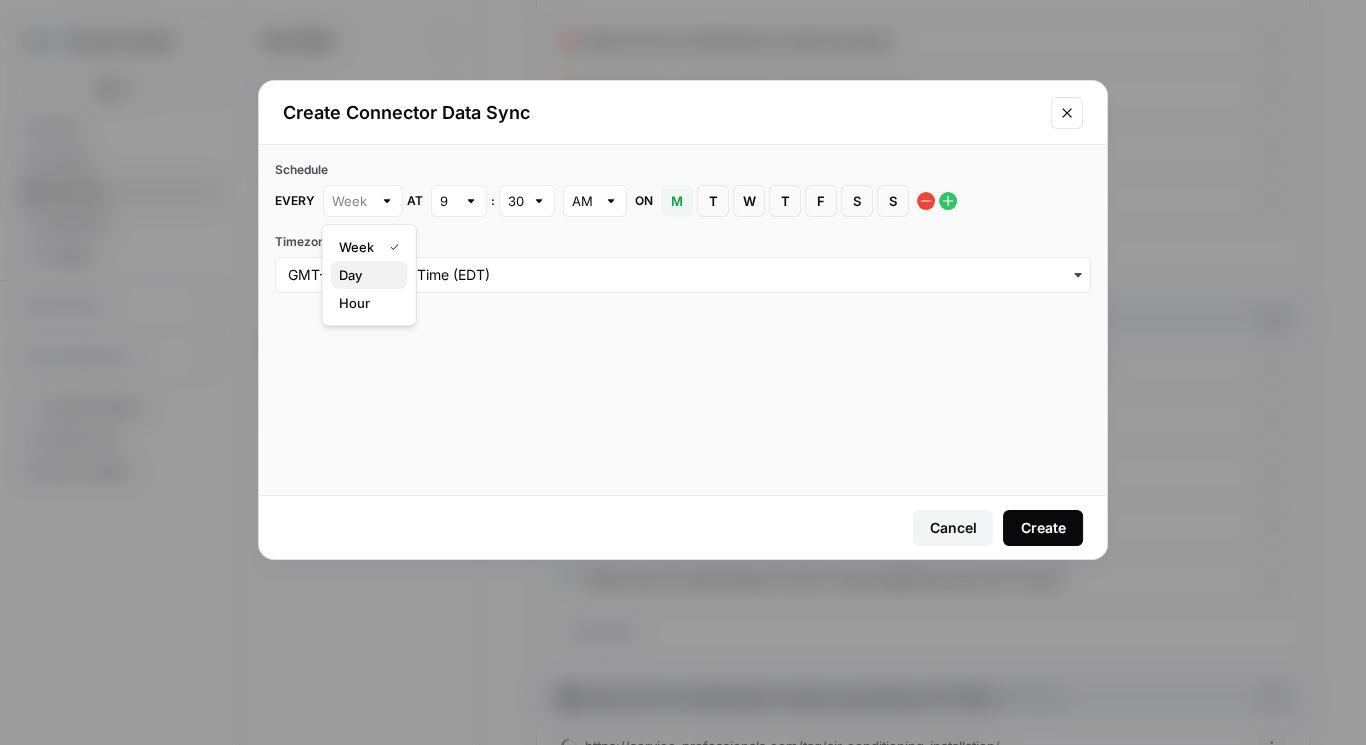 click on "Day" at bounding box center (365, 275) 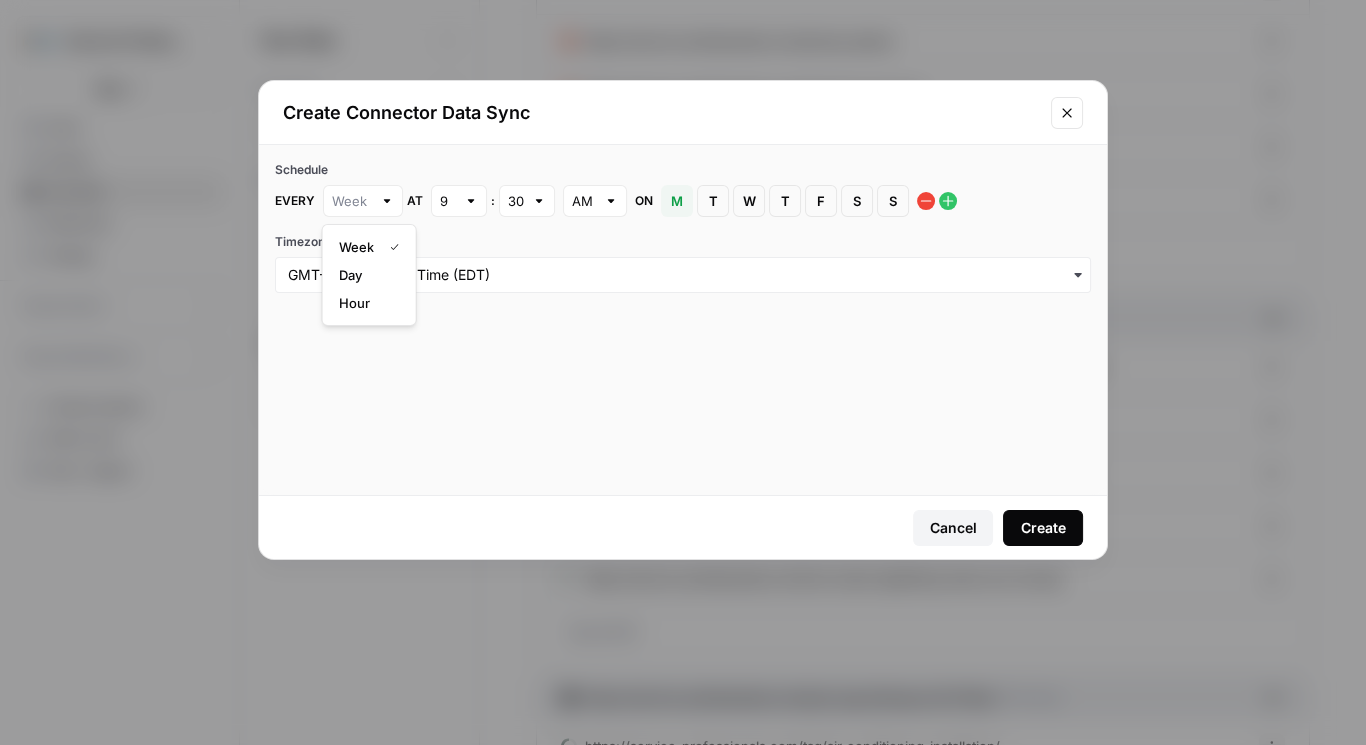 type on "Day" 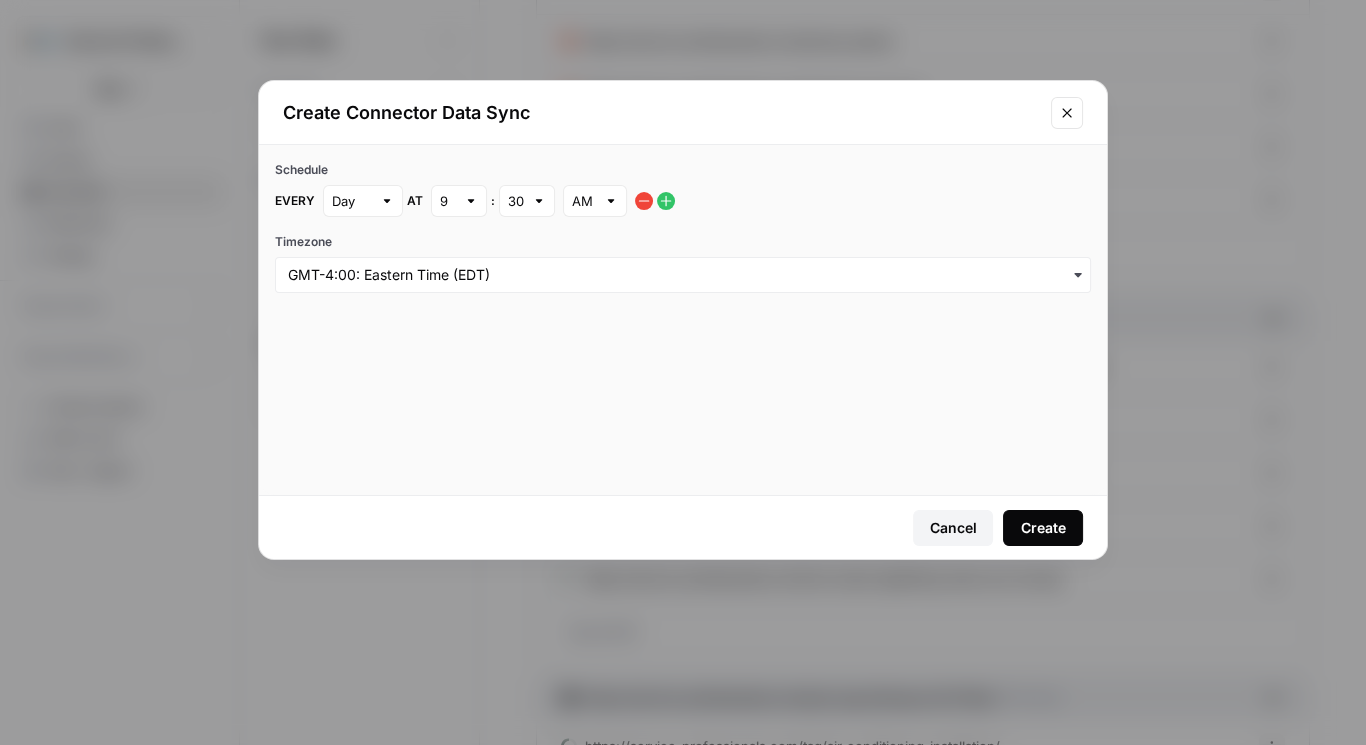 click at bounding box center [471, 201] 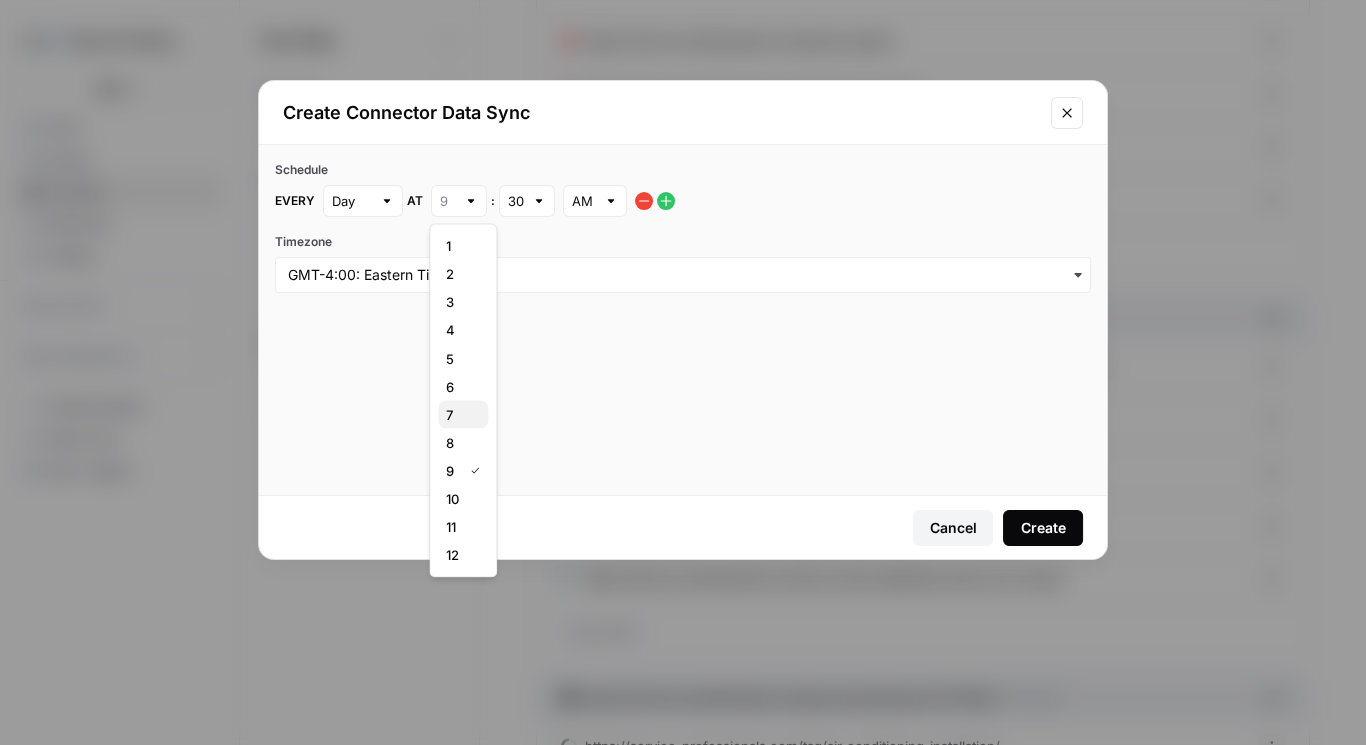 click on "7" at bounding box center [459, 414] 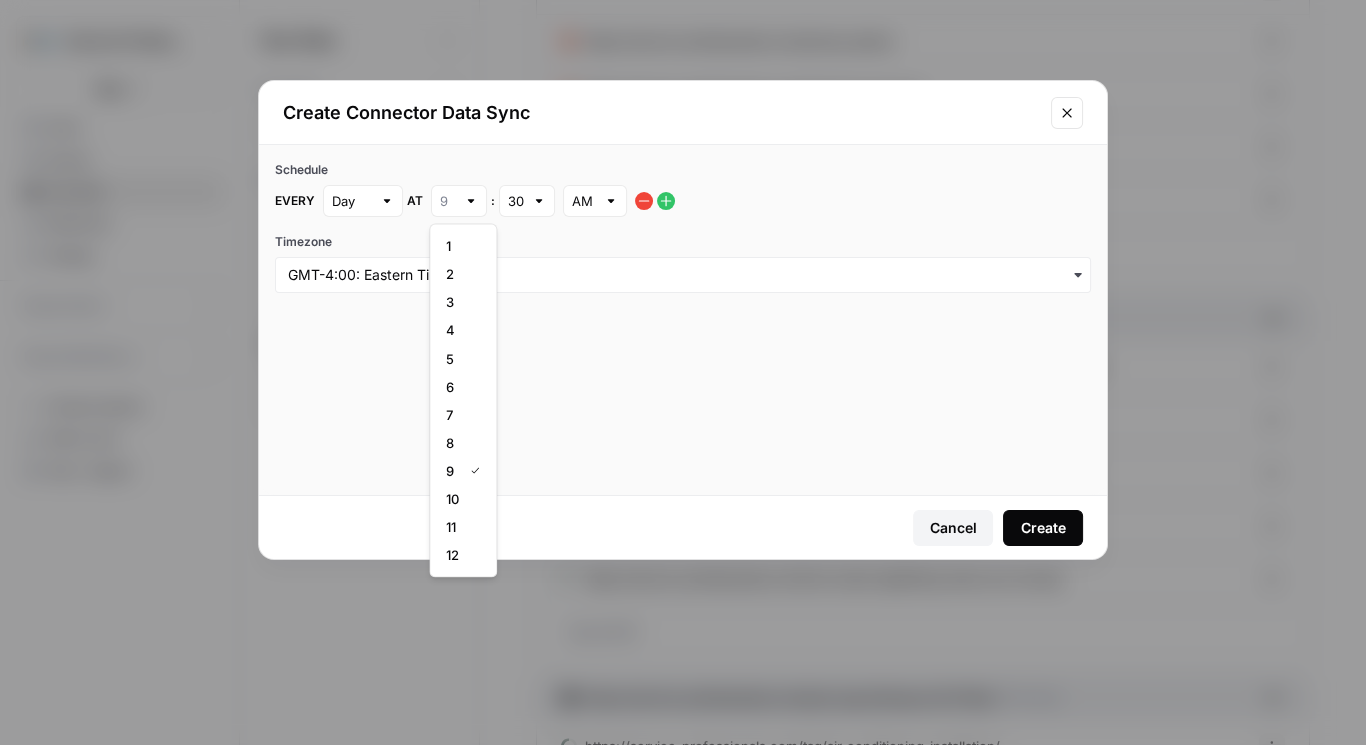type on "7" 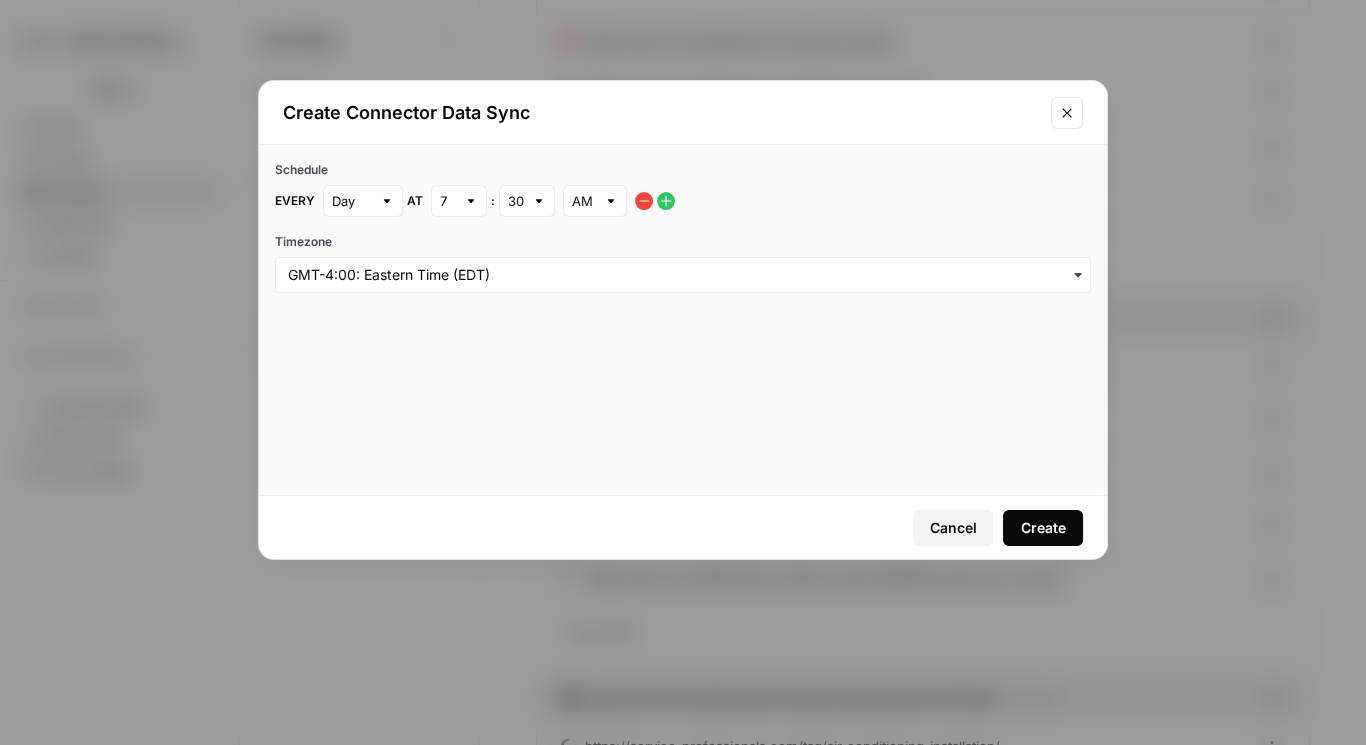 click on "Create" at bounding box center [1043, 528] 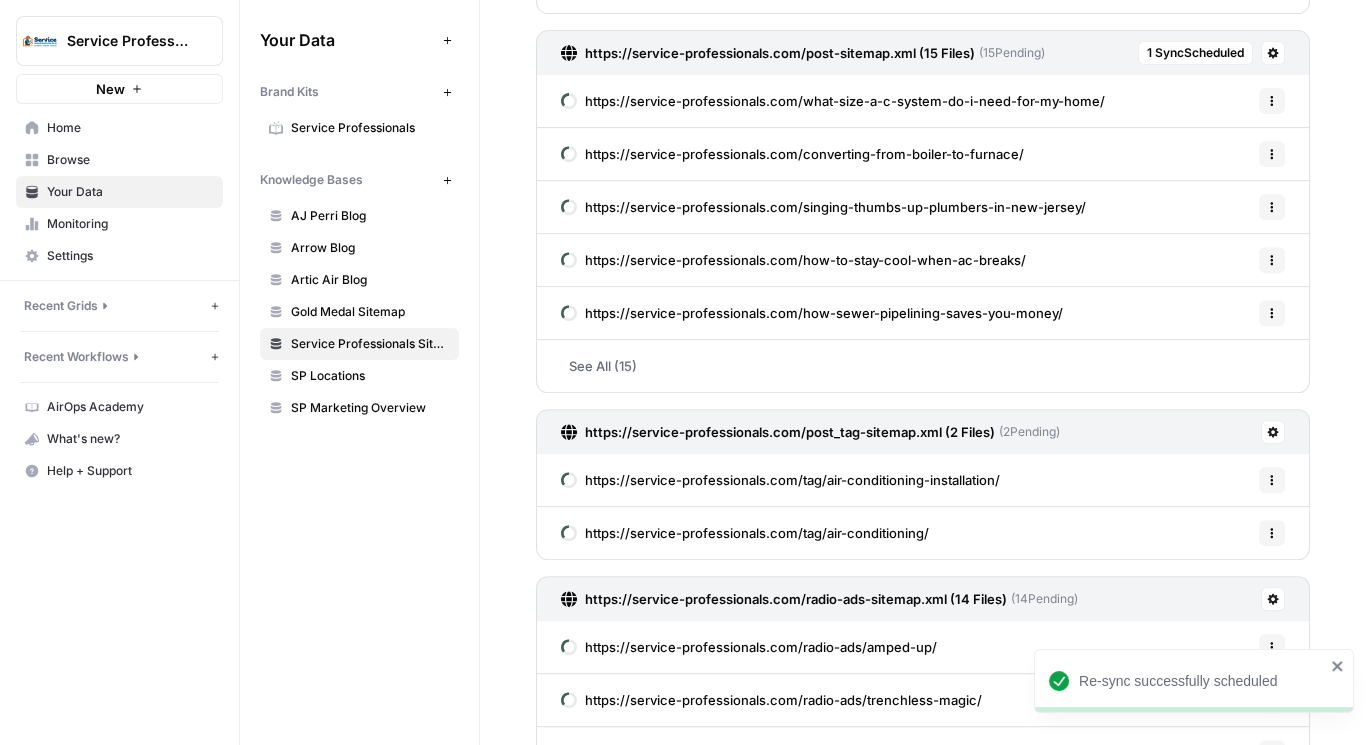 scroll, scrollTop: 1338, scrollLeft: 0, axis: vertical 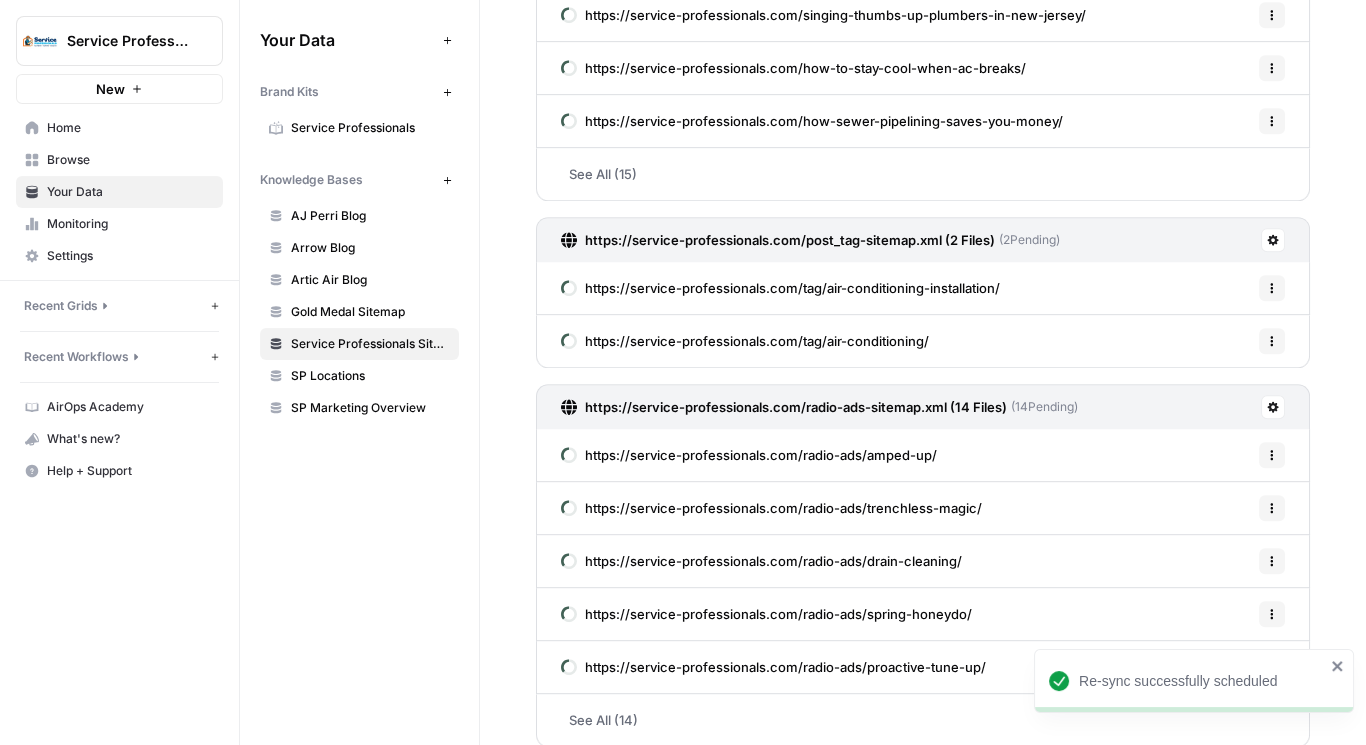 click at bounding box center (1273, 240) 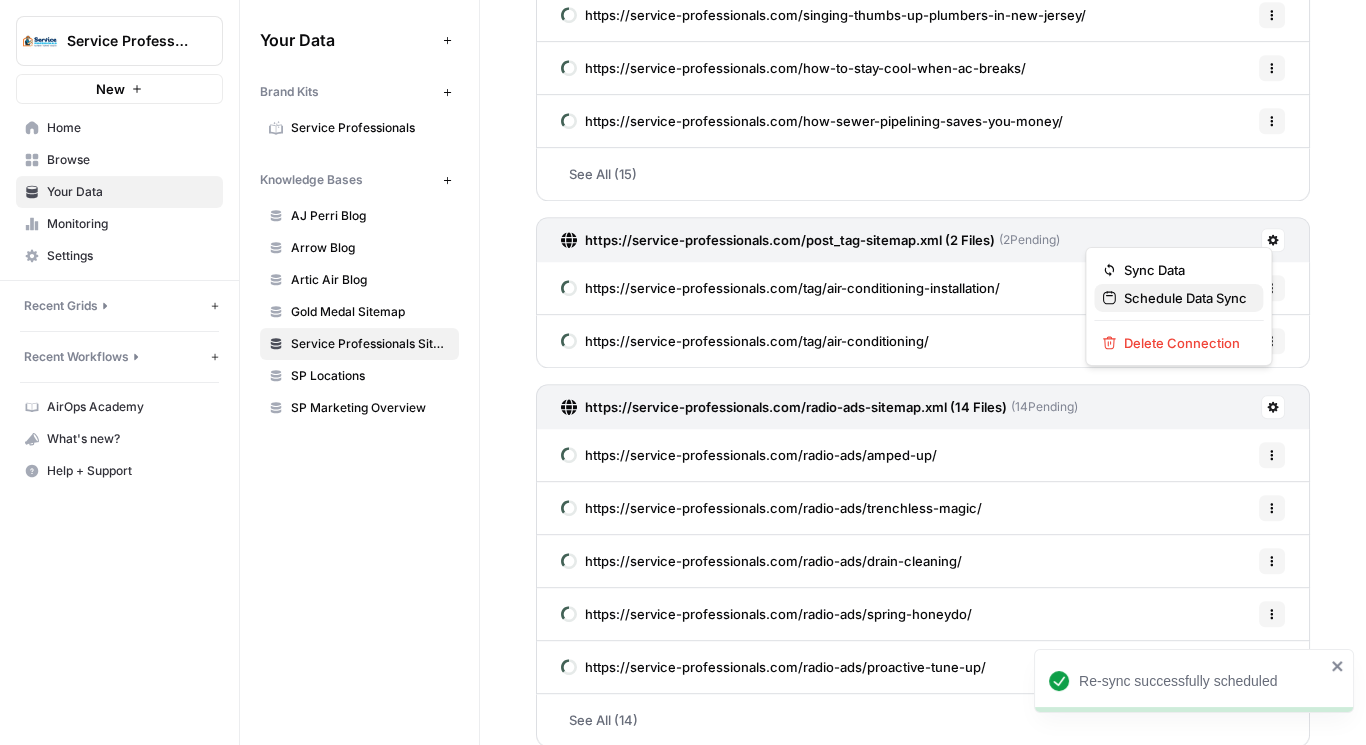 click on "Schedule Data Sync" at bounding box center (1185, 298) 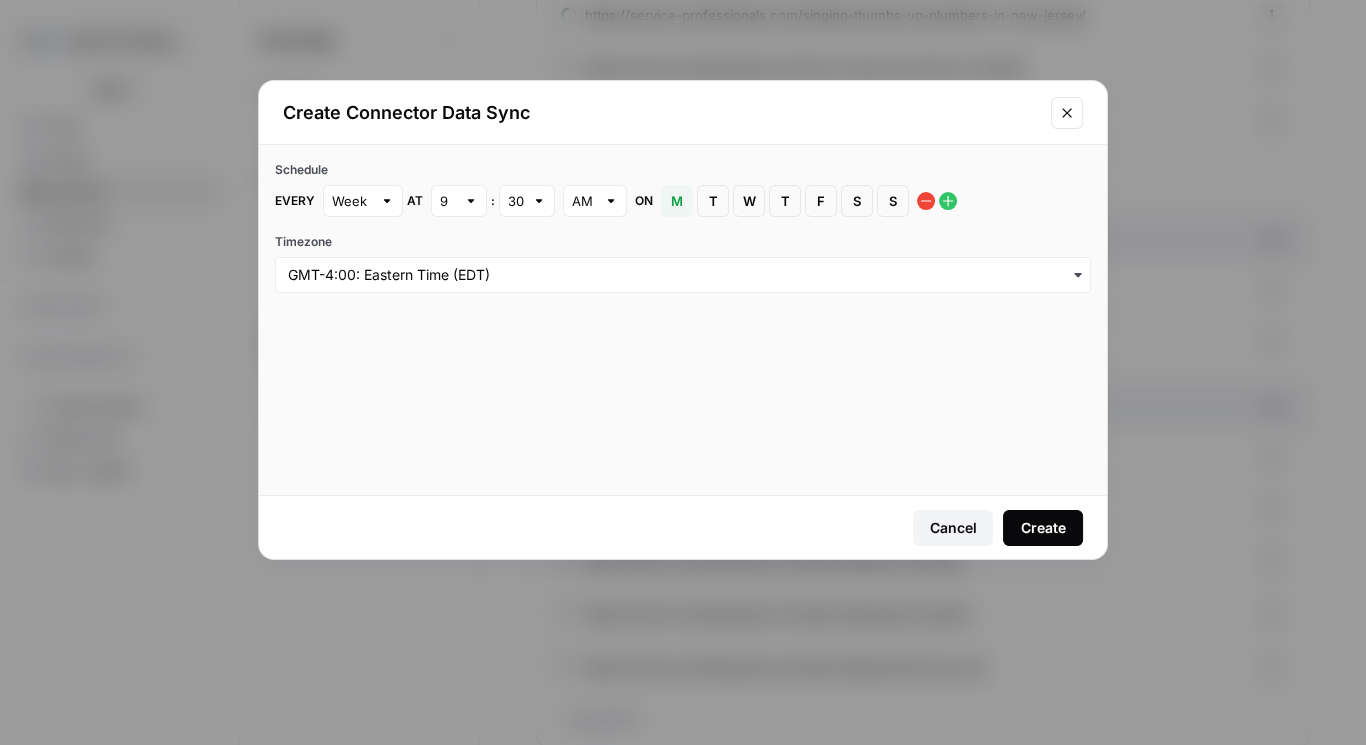 click at bounding box center [471, 201] 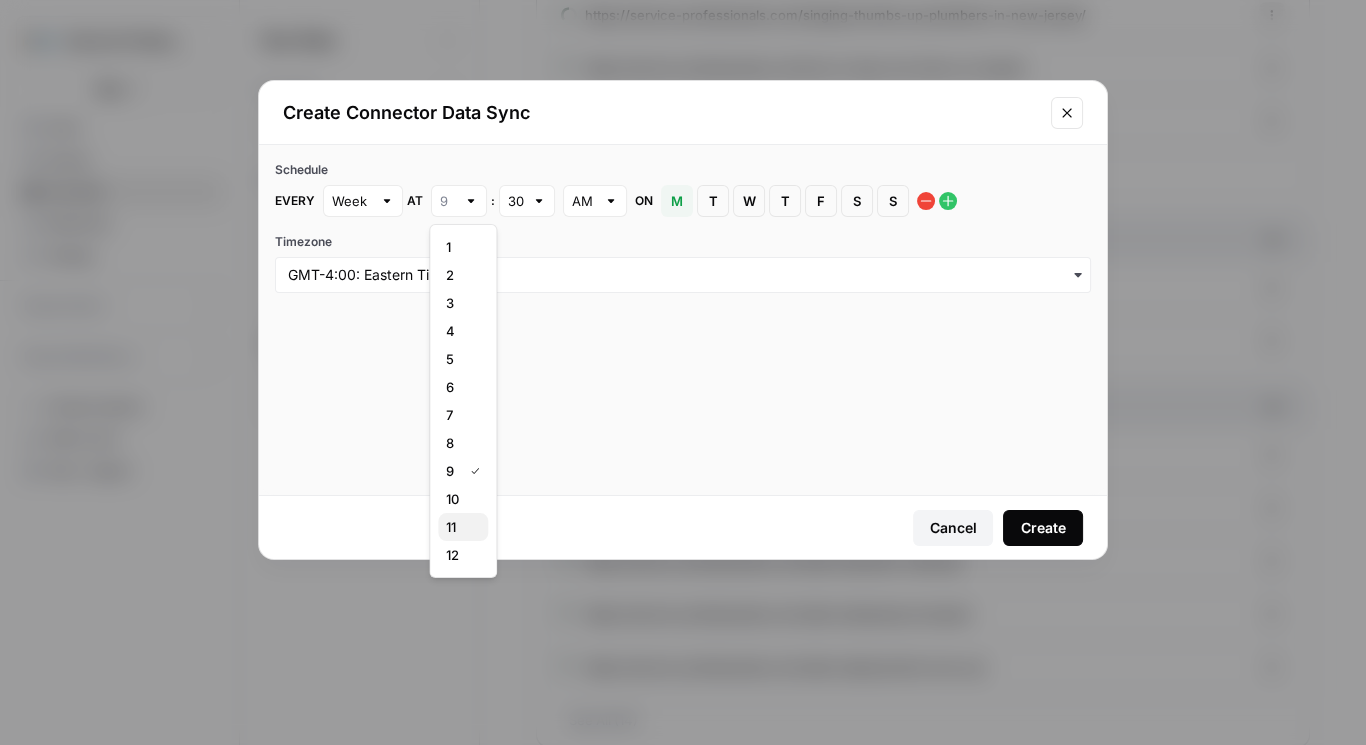 click on "11" at bounding box center (459, 527) 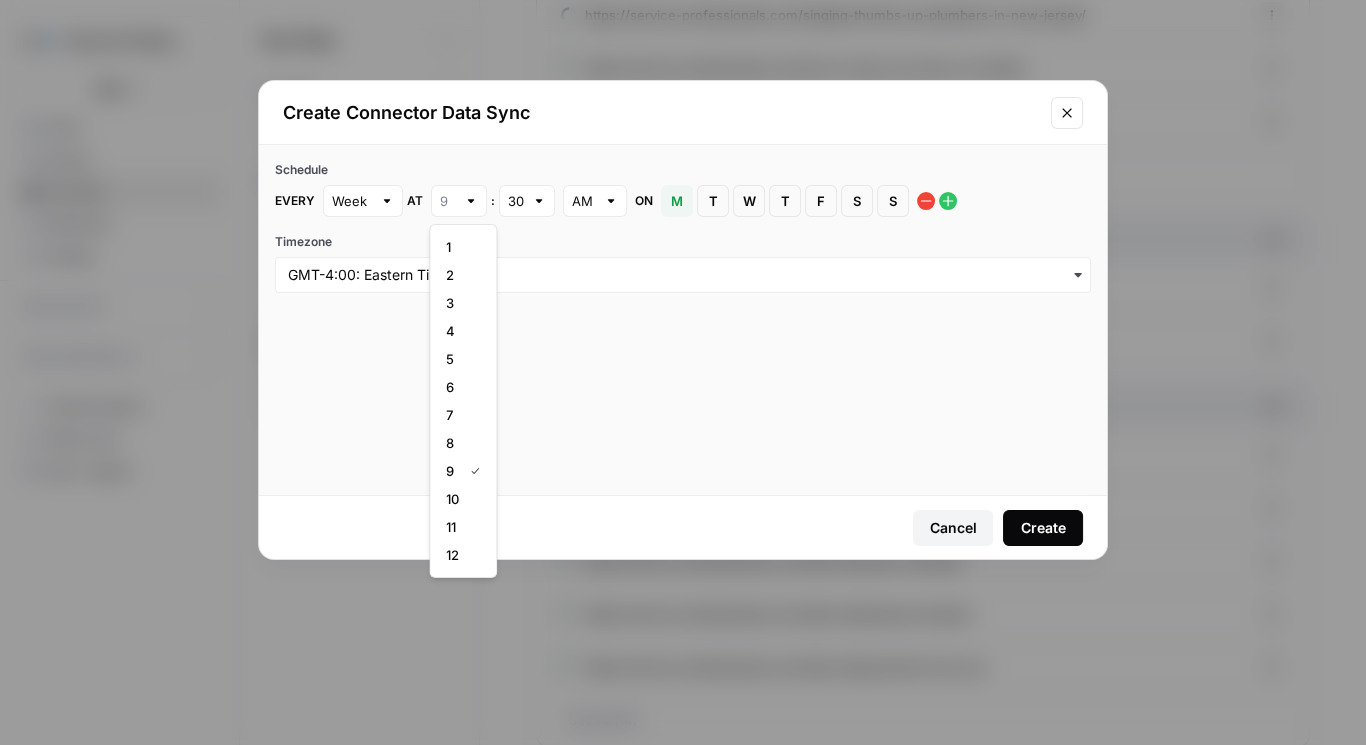 type on "11" 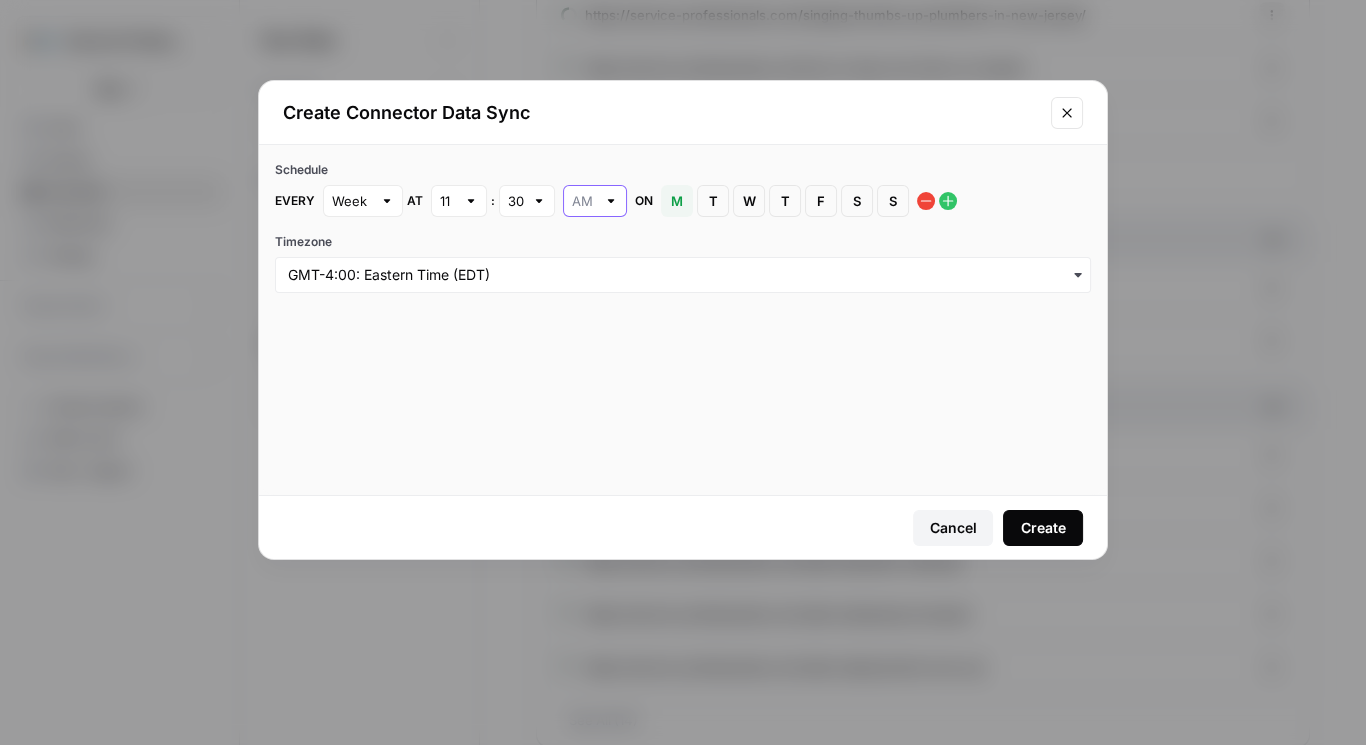 click at bounding box center (584, 201) 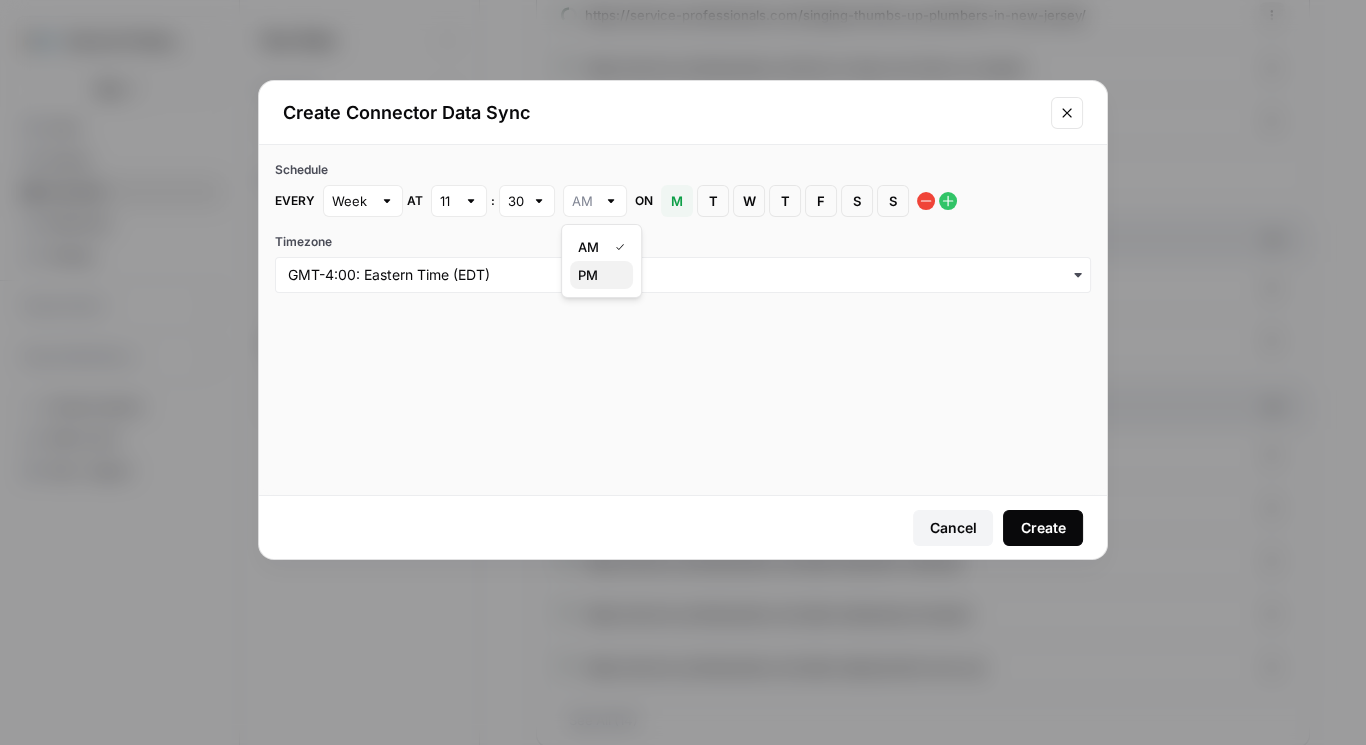 click on "PM" at bounding box center (597, 275) 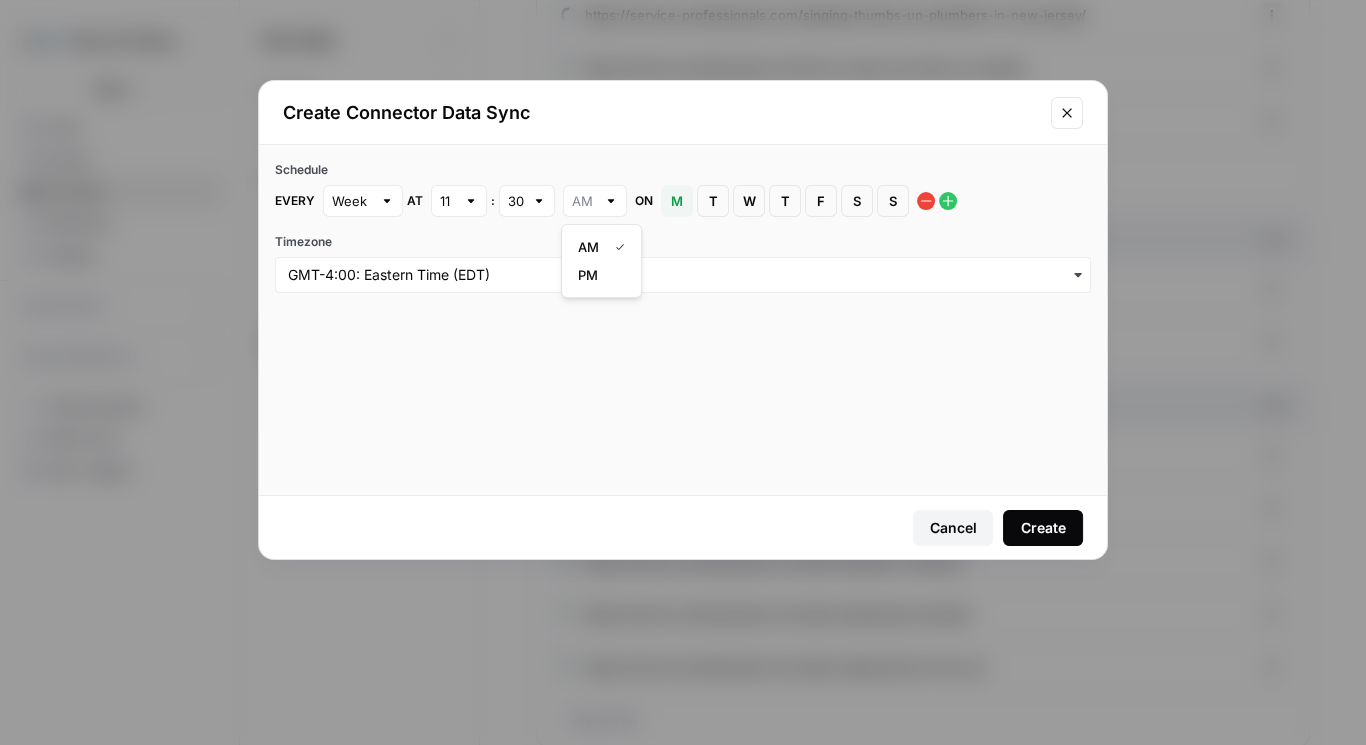 type on "PM" 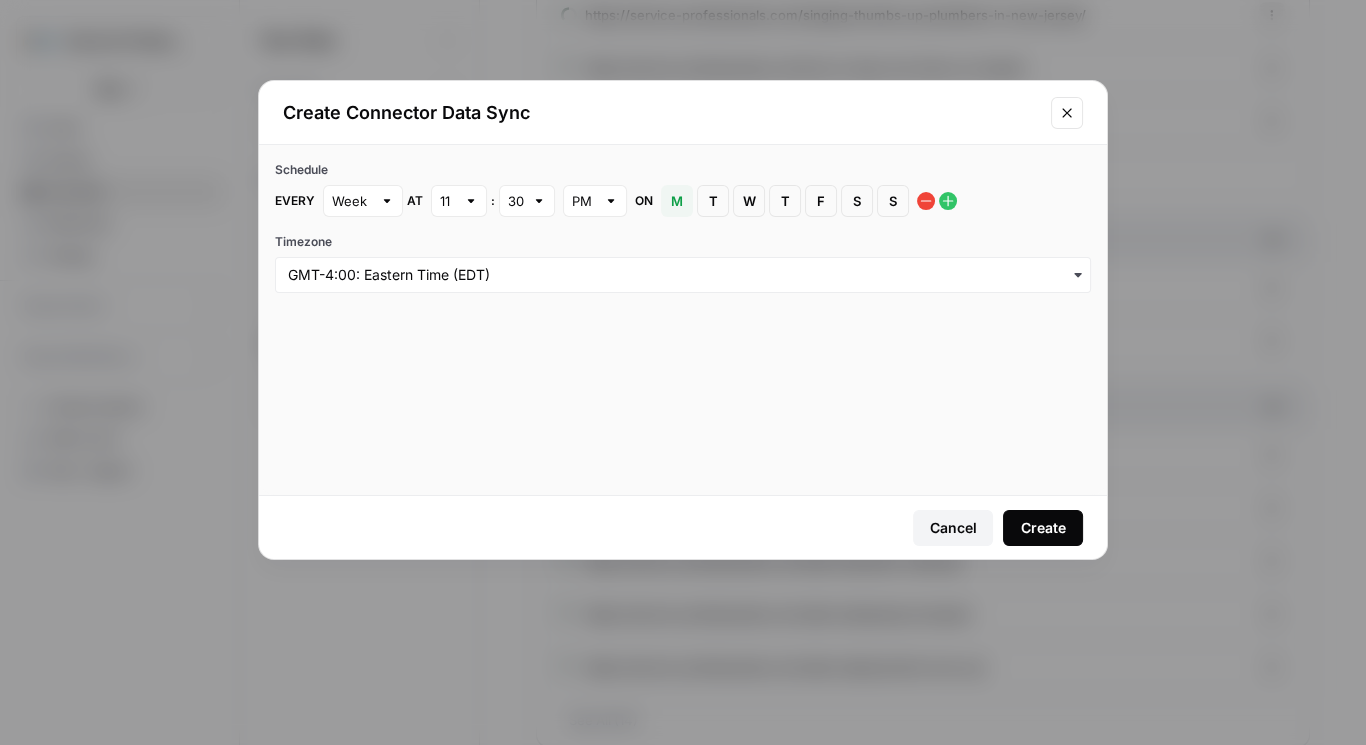 click on "S [DAY]" at bounding box center [893, 201] 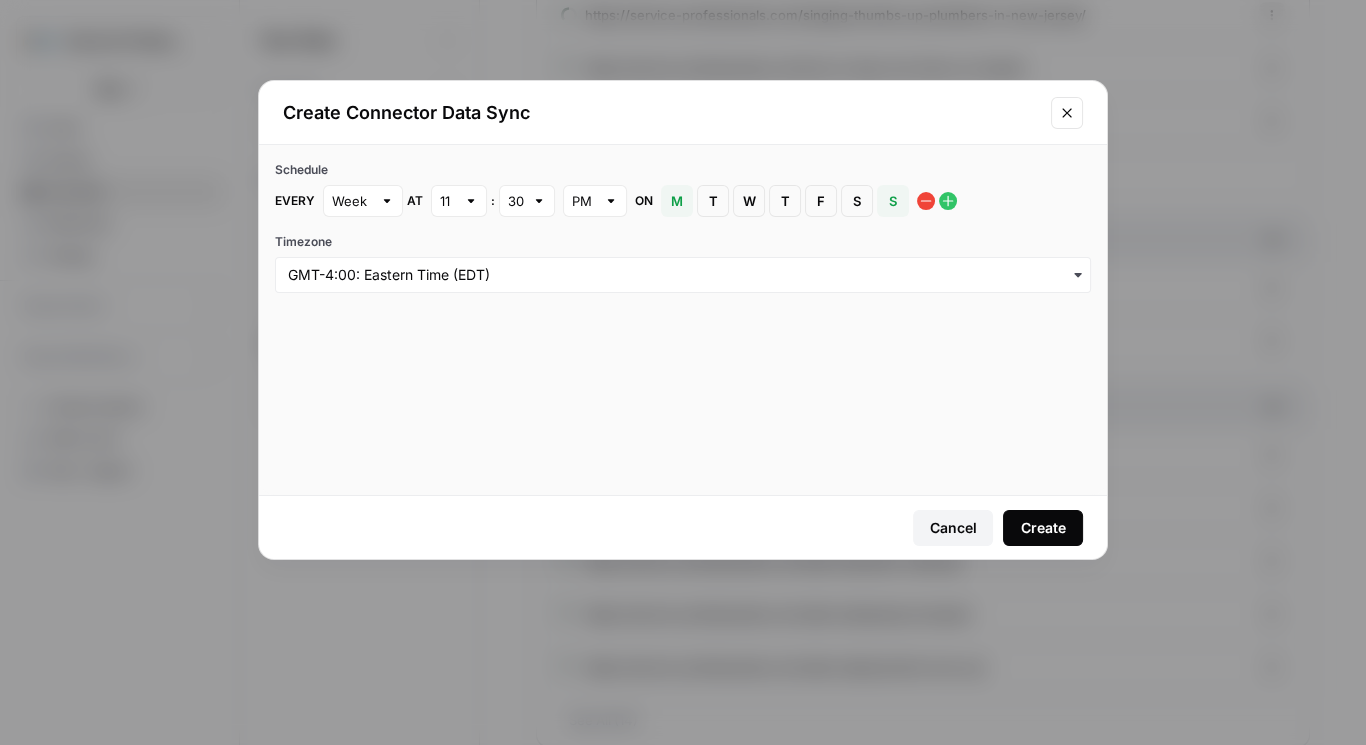 click on "M" at bounding box center (677, 201) 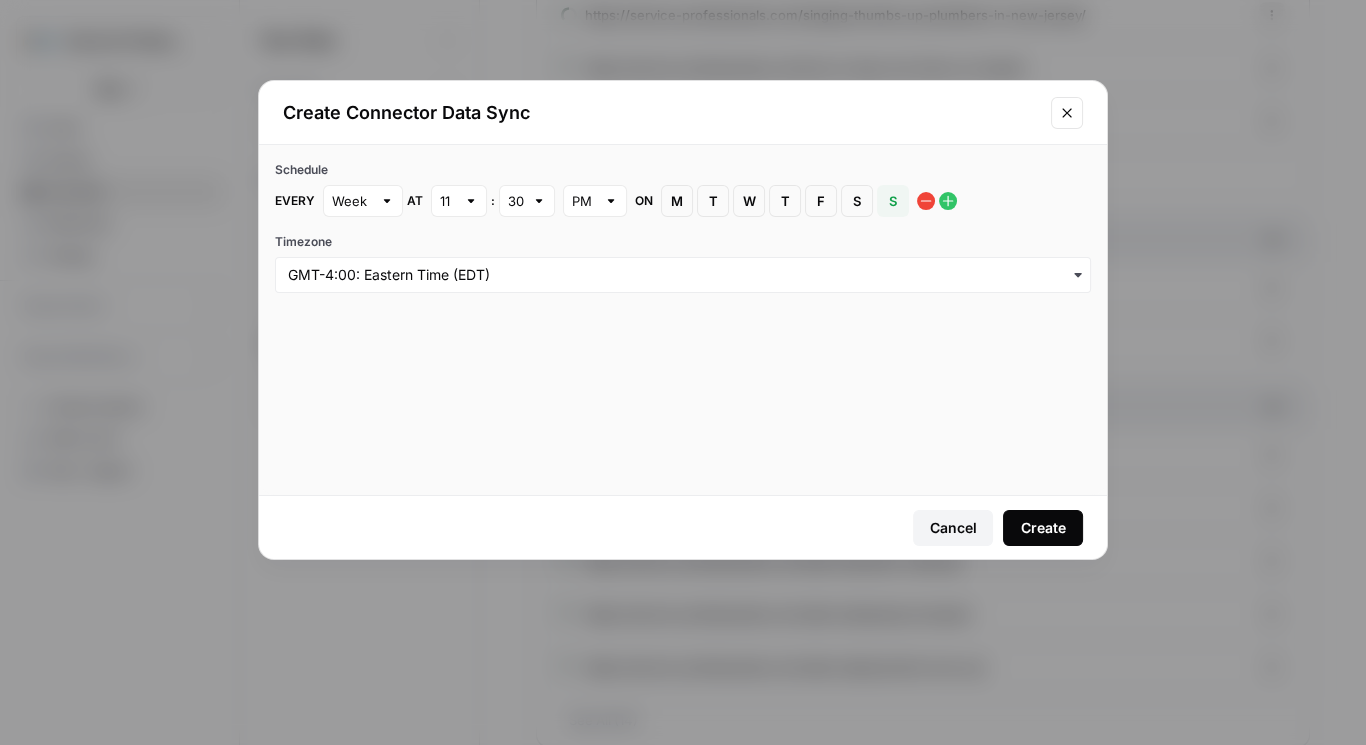 click on "Create" at bounding box center [1043, 528] 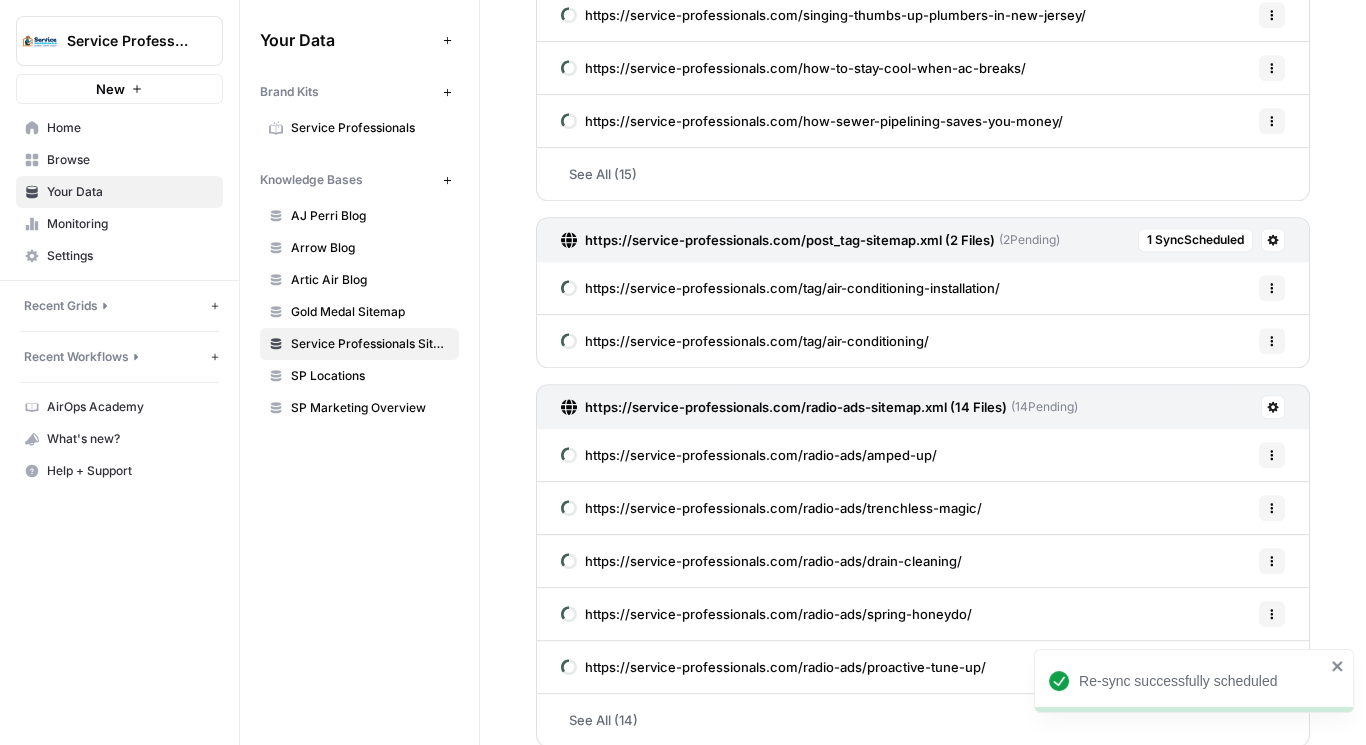 click 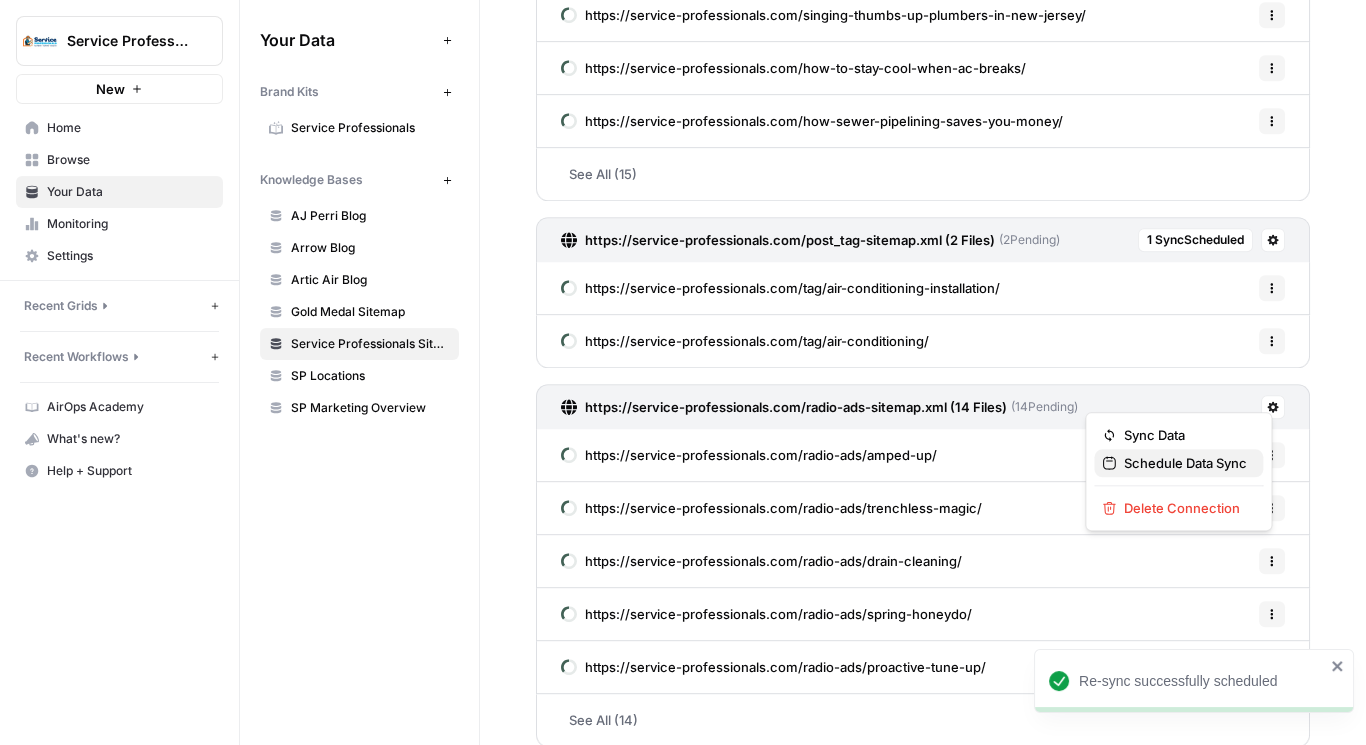 click on "Schedule Data Sync" at bounding box center (1185, 463) 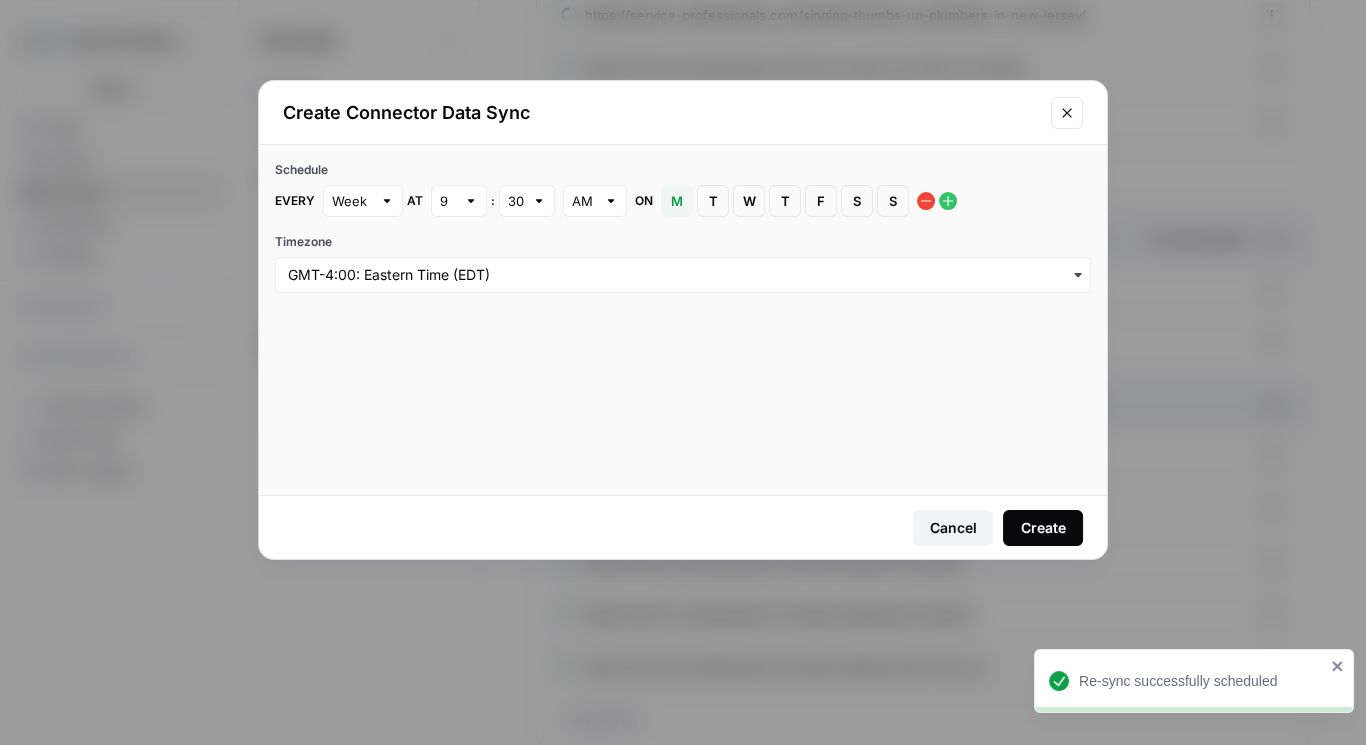 click on "9" at bounding box center (459, 201) 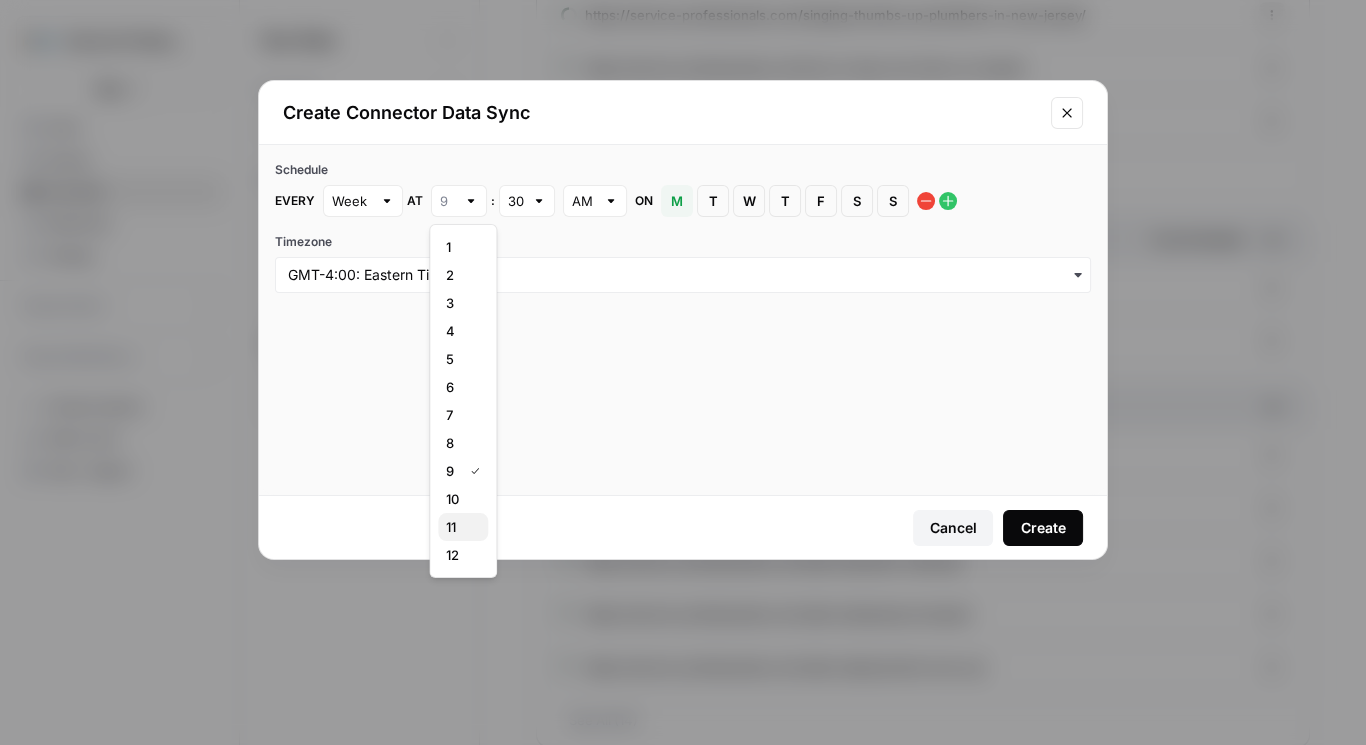 click on "11" at bounding box center [459, 527] 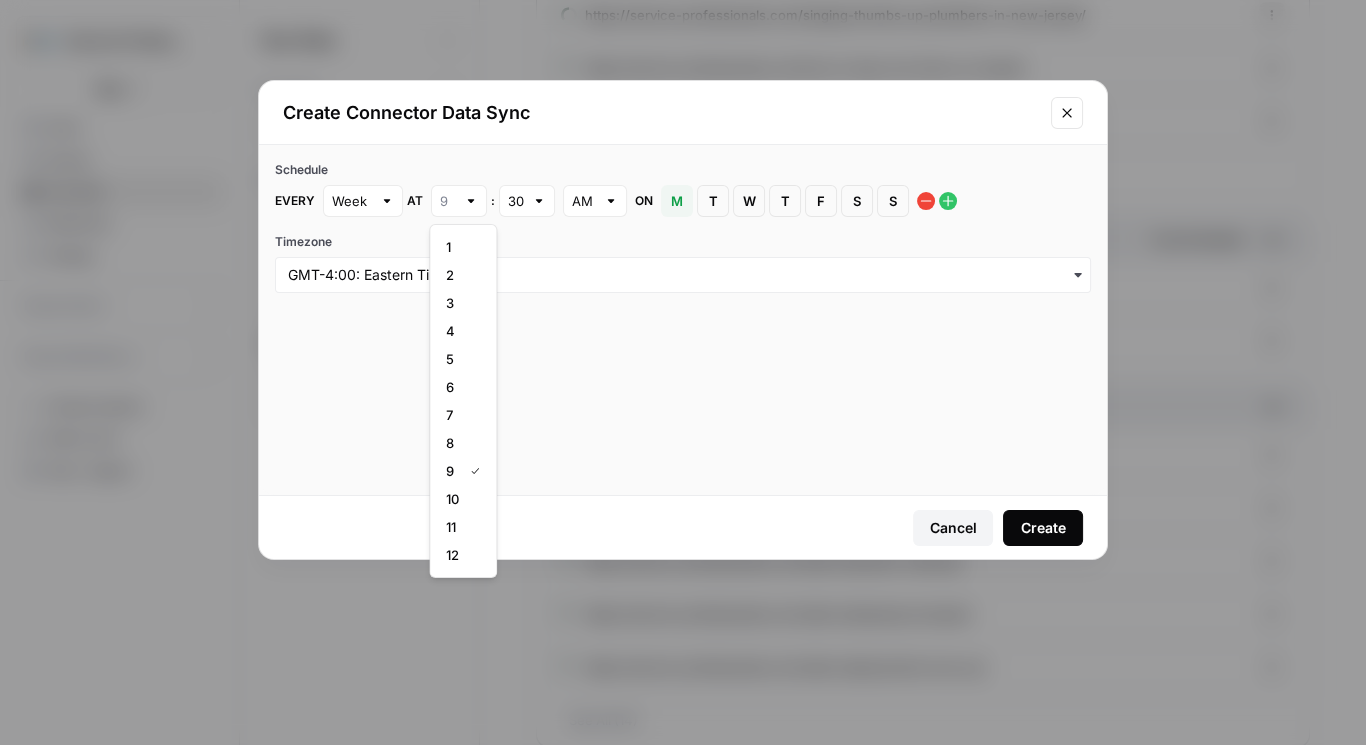 type on "11" 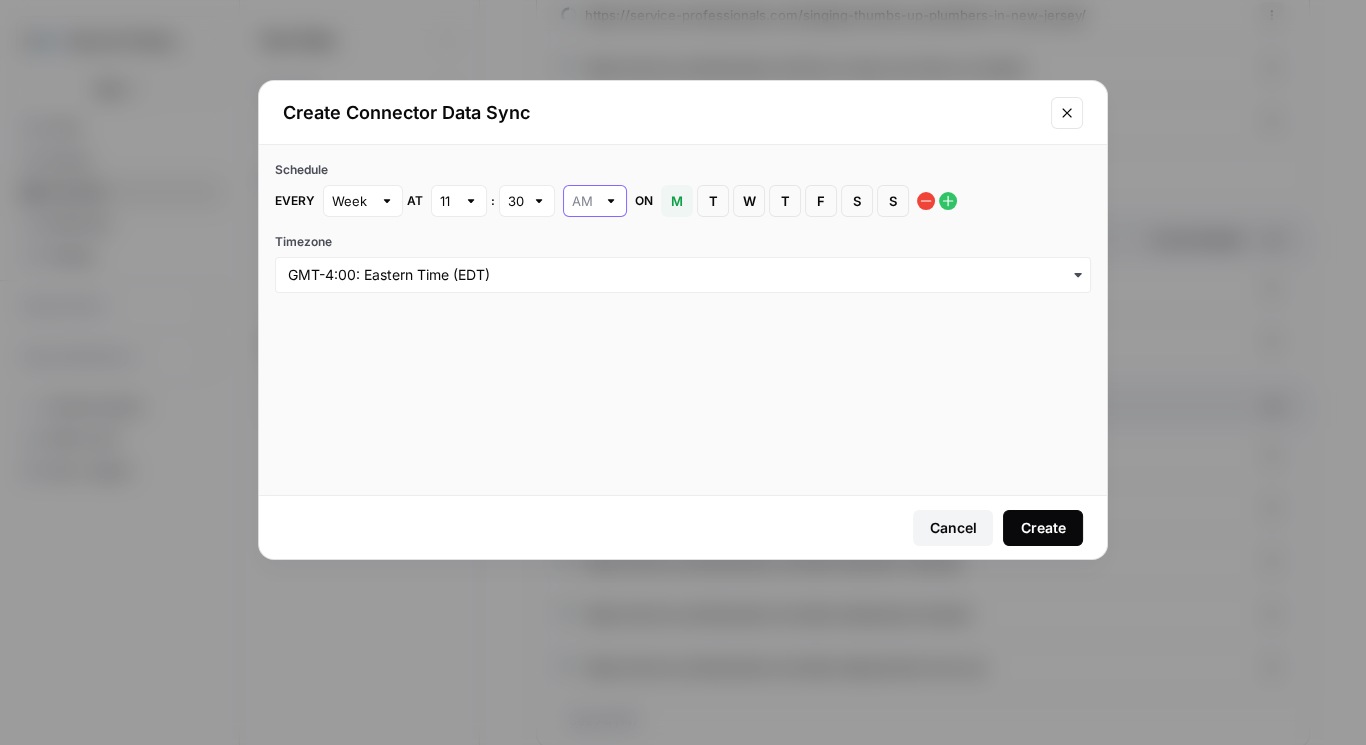 click at bounding box center (584, 201) 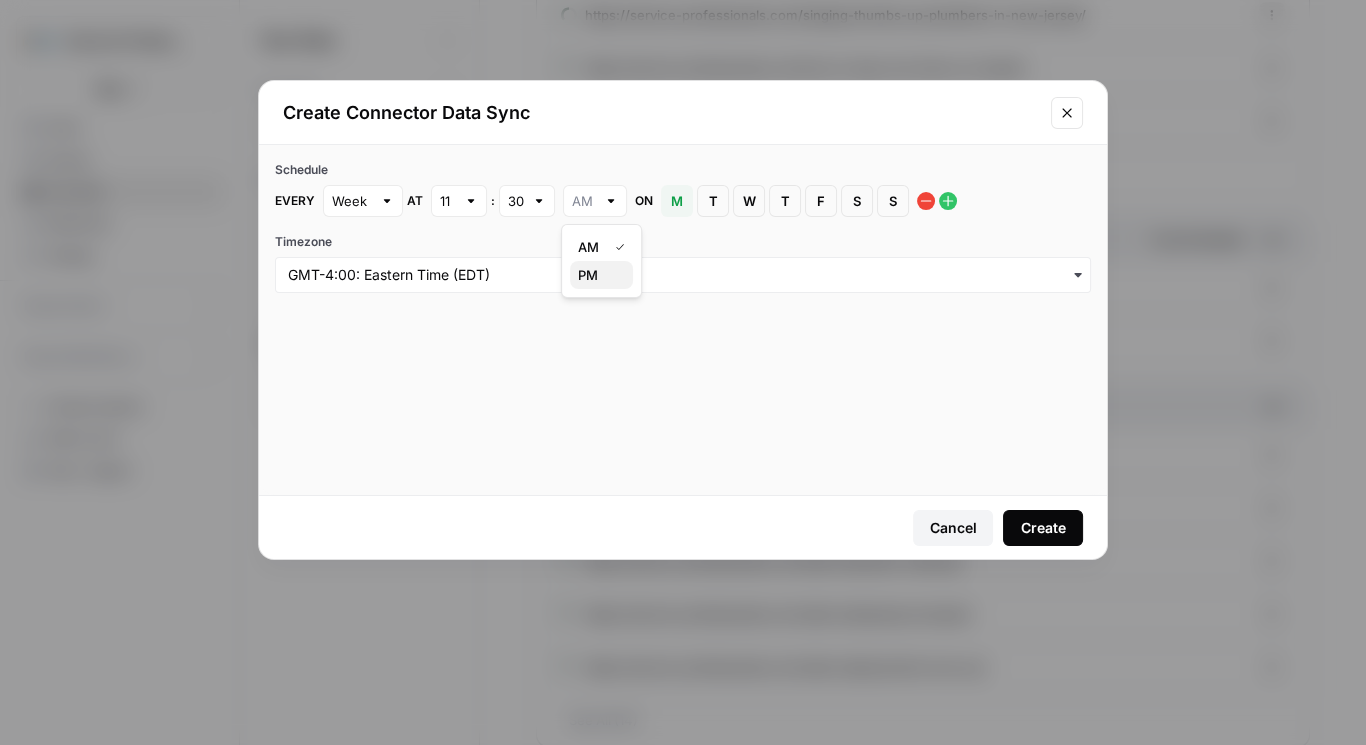 click on "PM" at bounding box center (597, 275) 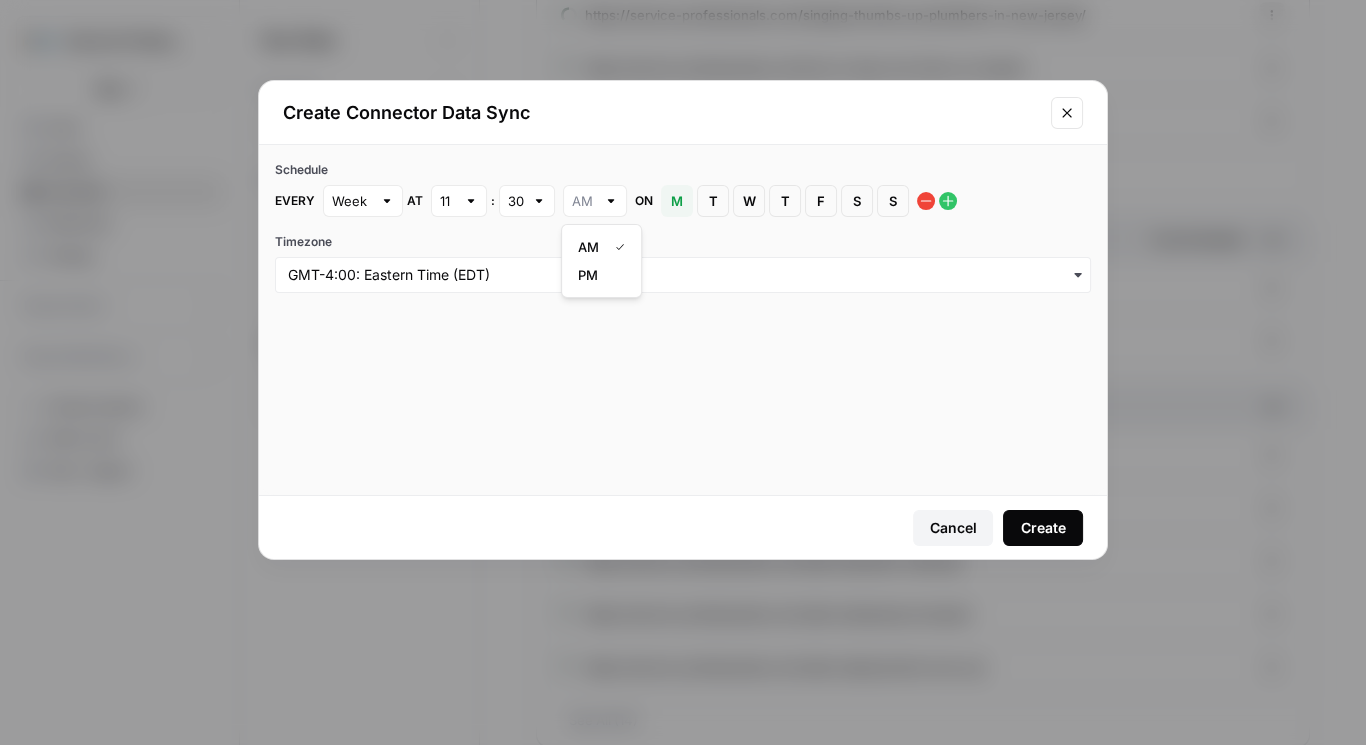 type on "PM" 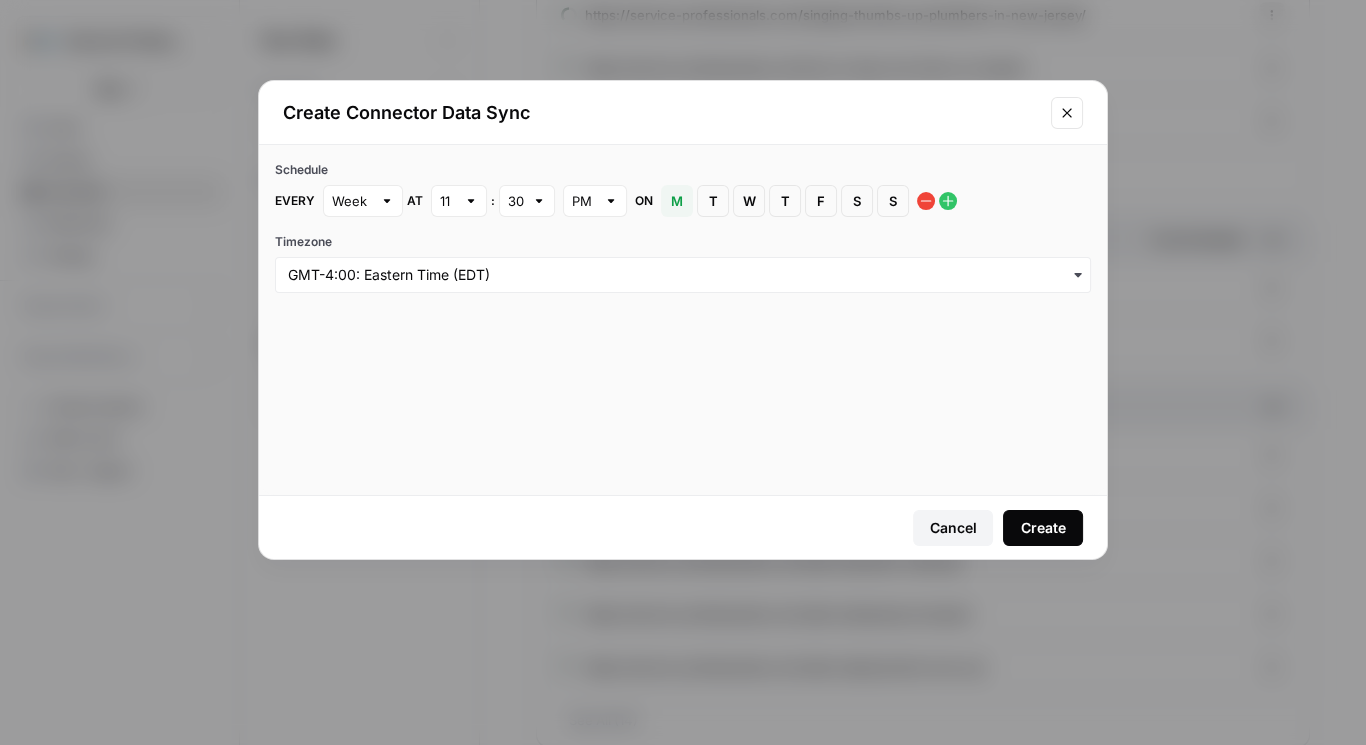 click on "M" at bounding box center (677, 201) 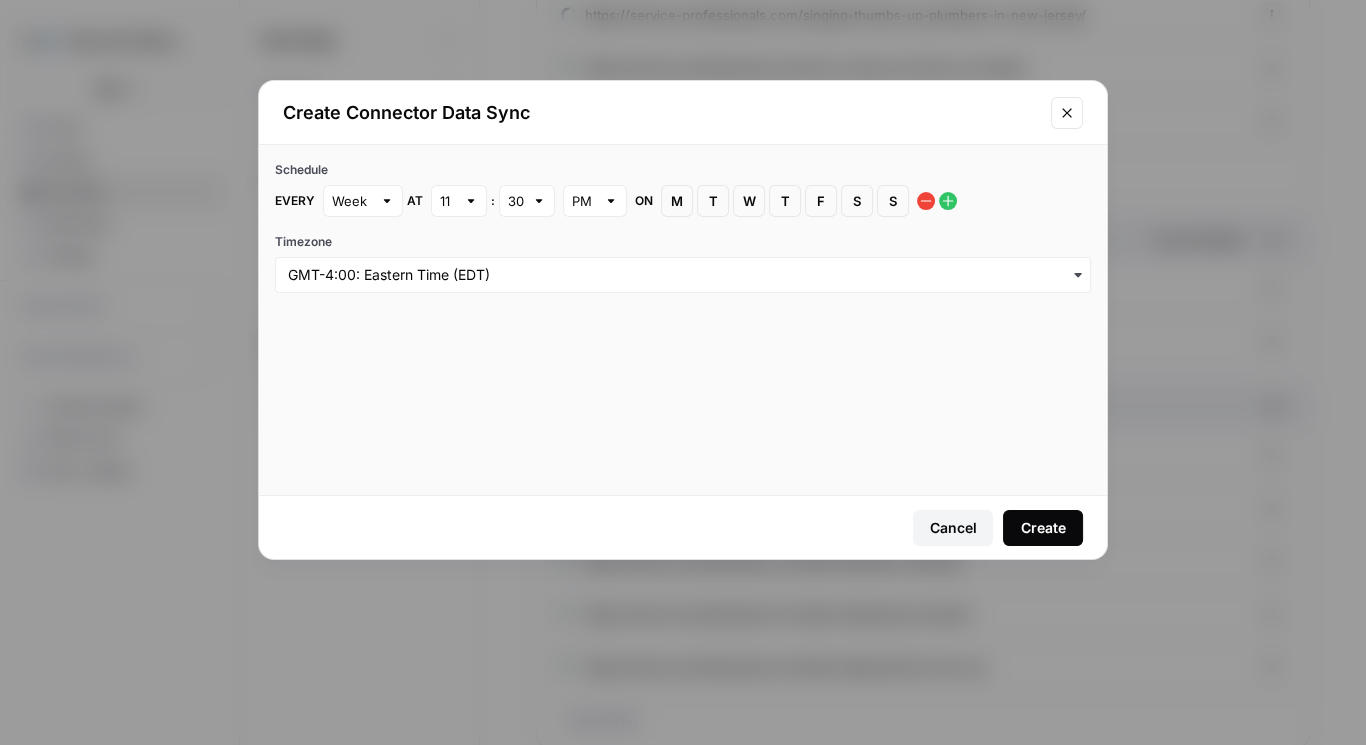 click on "S" at bounding box center [893, 201] 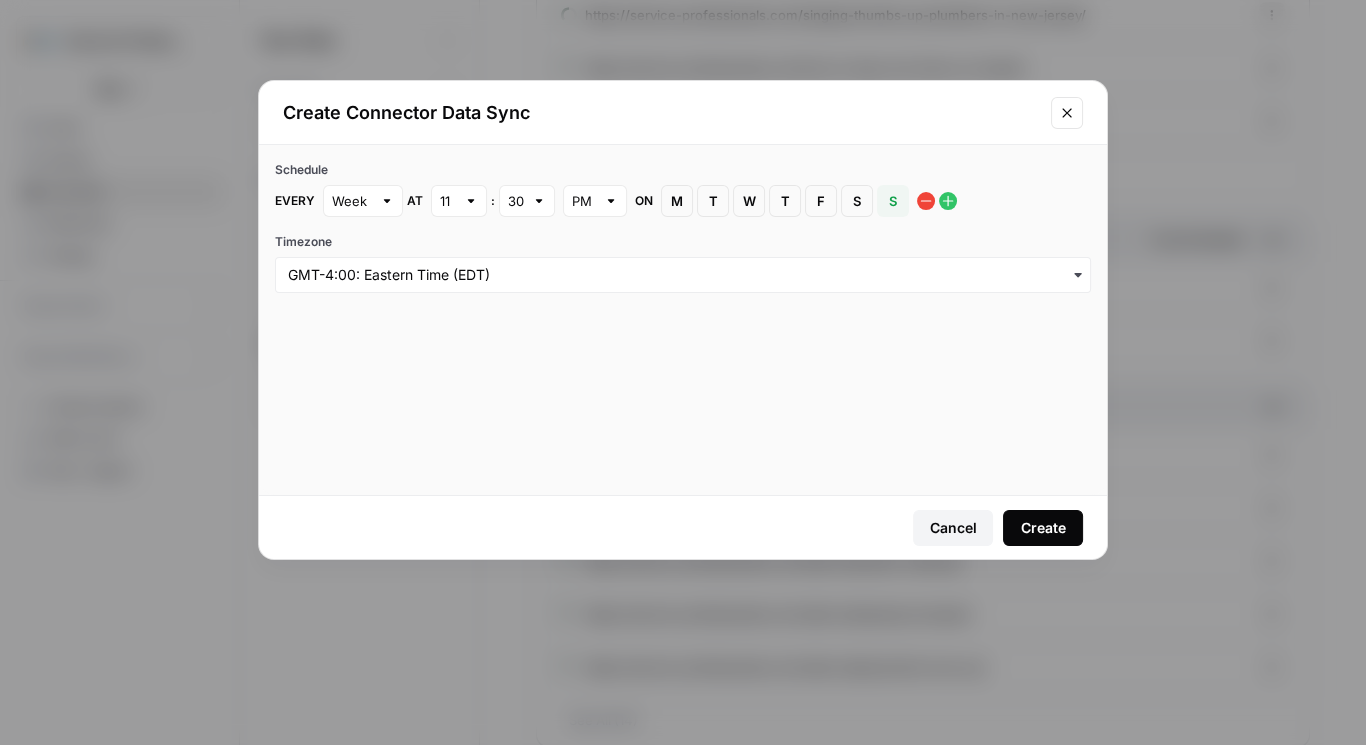 click on "Create" at bounding box center [1043, 528] 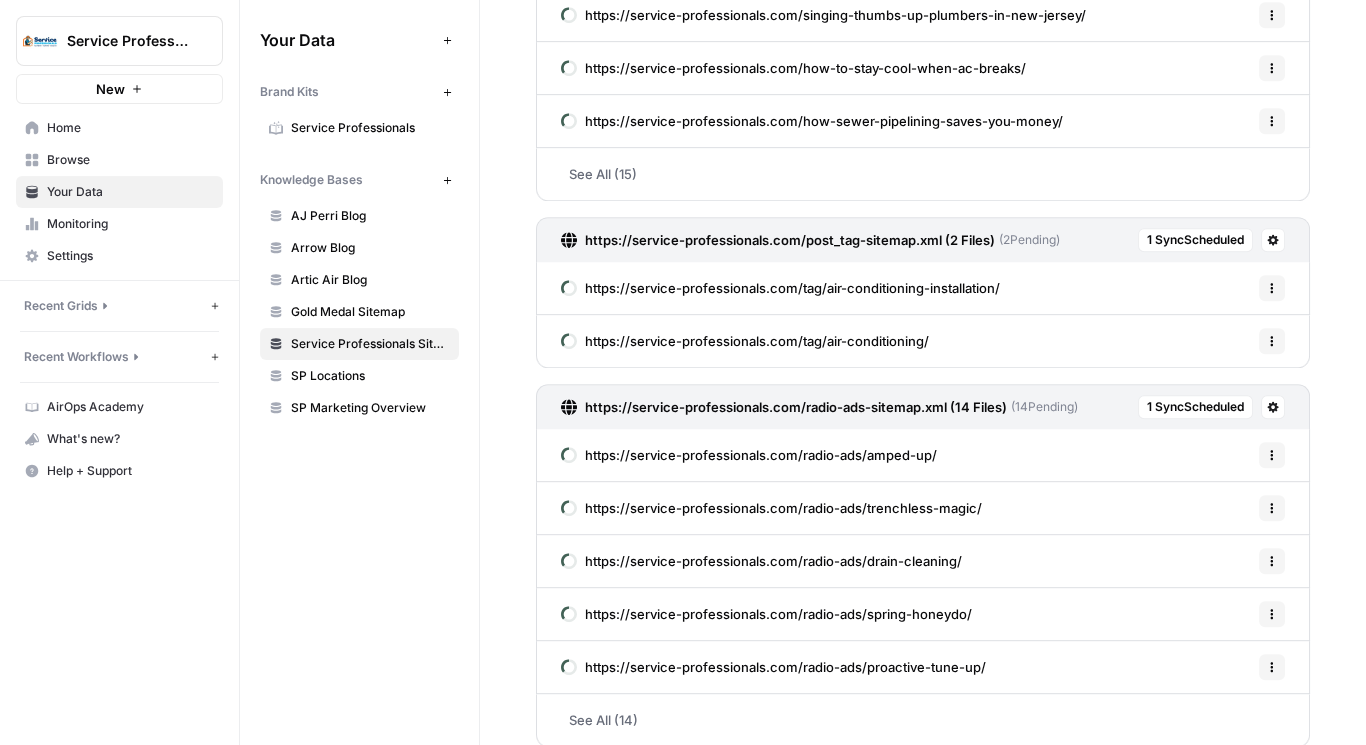 click on "Settings" at bounding box center [130, 256] 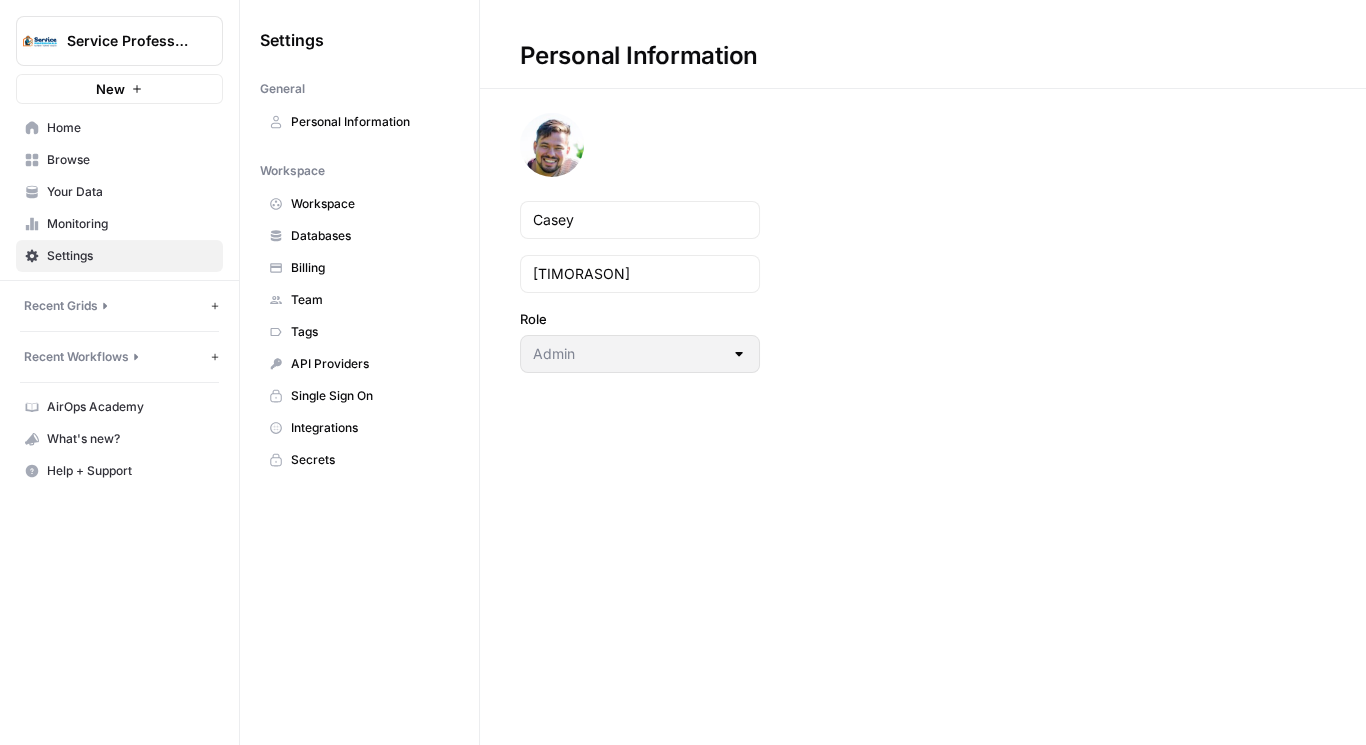 click on "Billing" at bounding box center [370, 268] 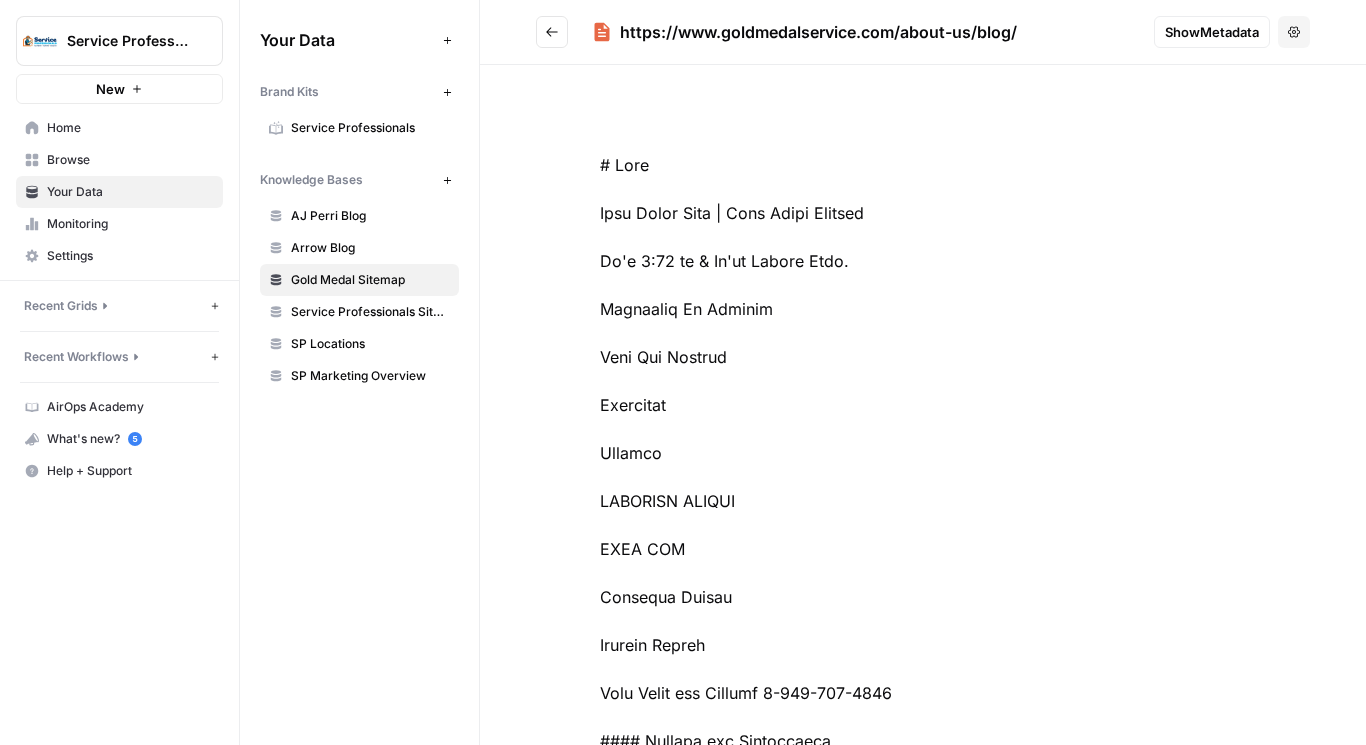 scroll, scrollTop: 0, scrollLeft: 0, axis: both 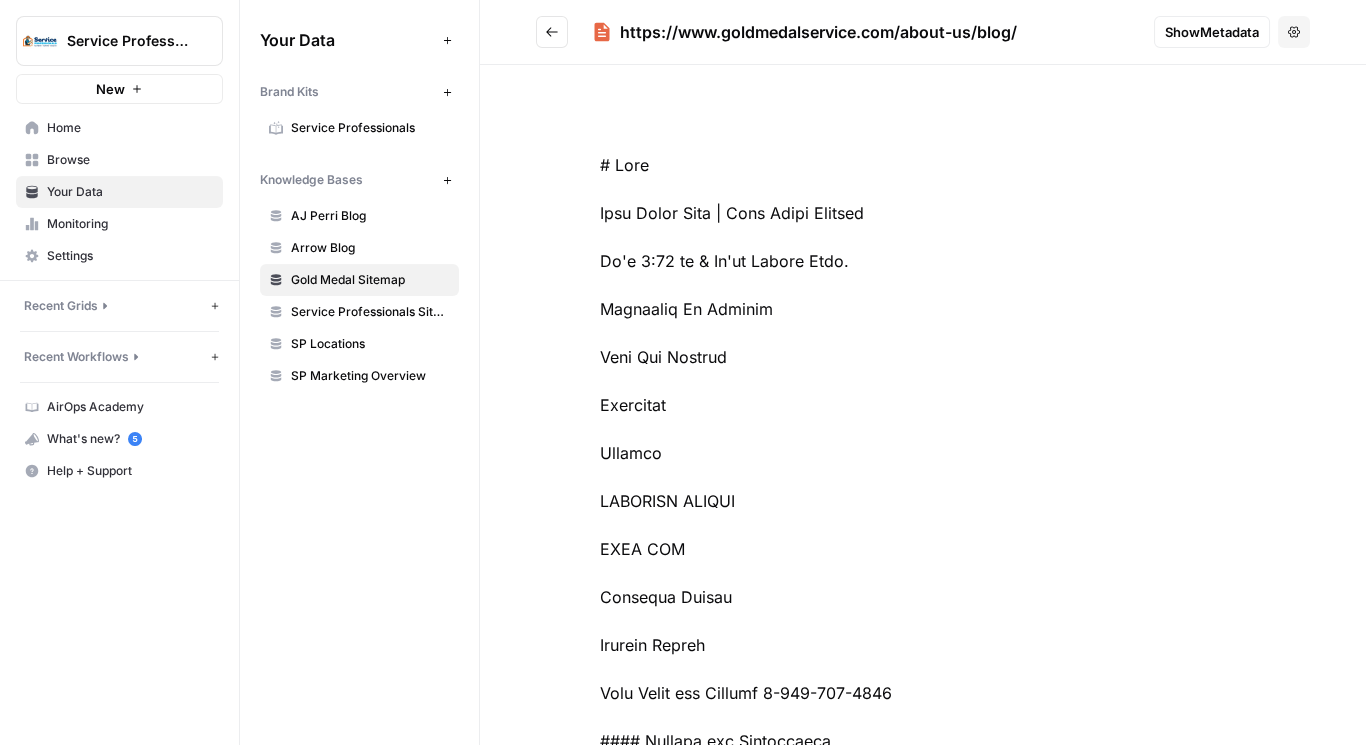 click on "https://www.goldmedalservice.com/about-us/blog/" at bounding box center [818, 32] 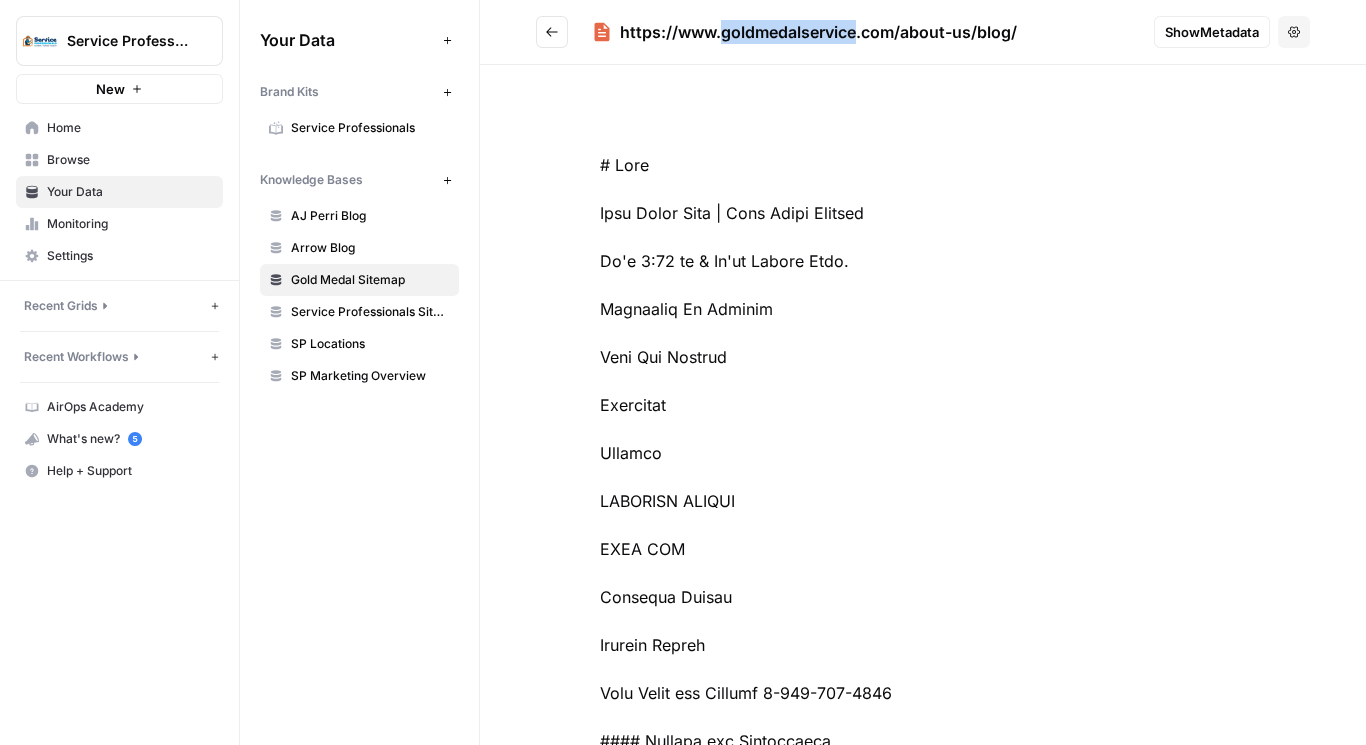 click on "https://www.goldmedalservice.com/about-us/blog/" at bounding box center (818, 32) 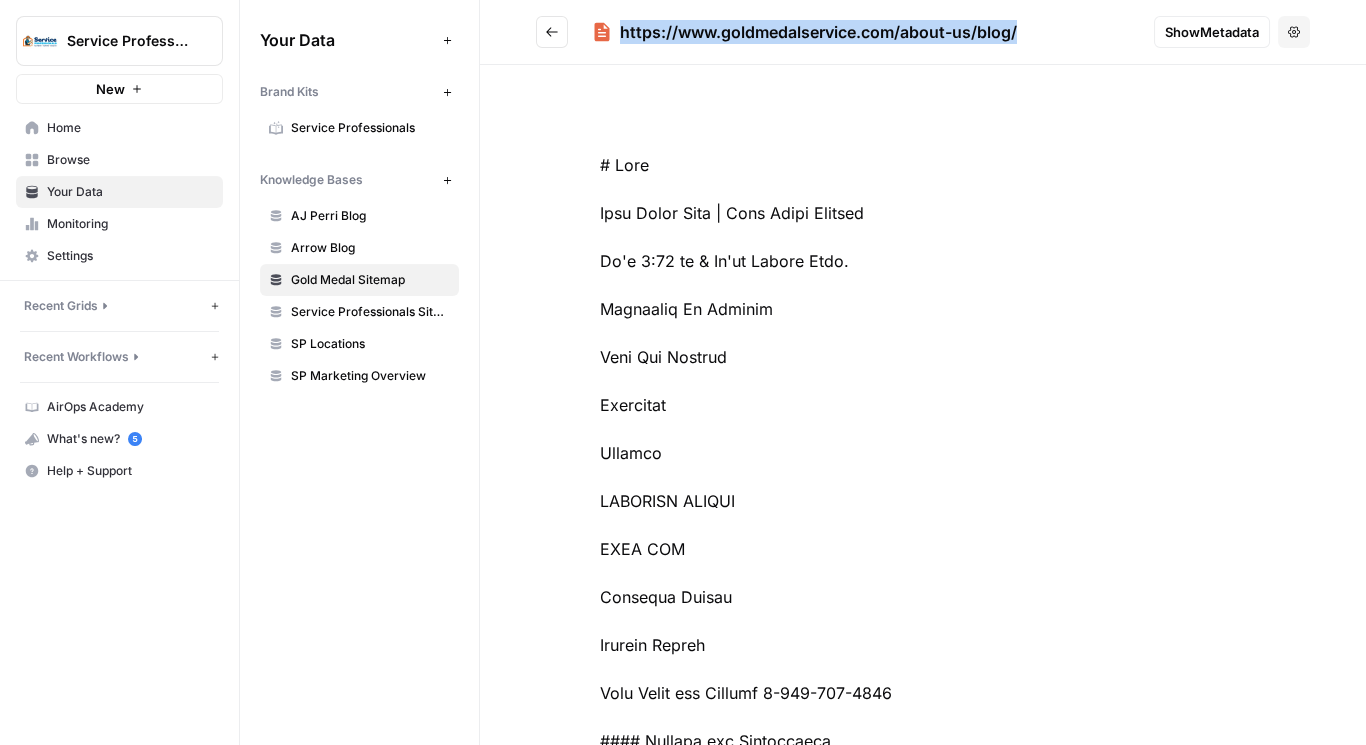 scroll, scrollTop: 0, scrollLeft: 0, axis: both 